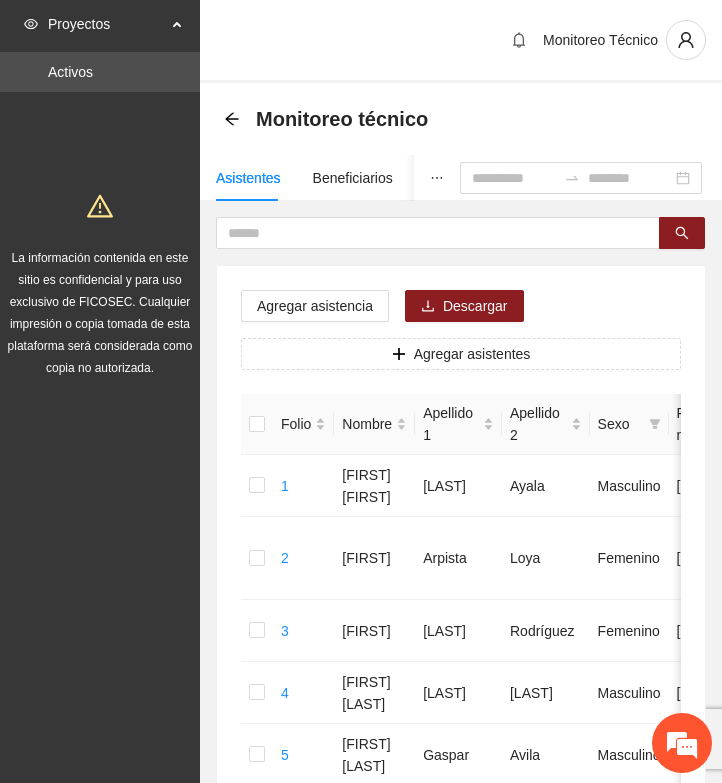 scroll, scrollTop: 125, scrollLeft: 0, axis: vertical 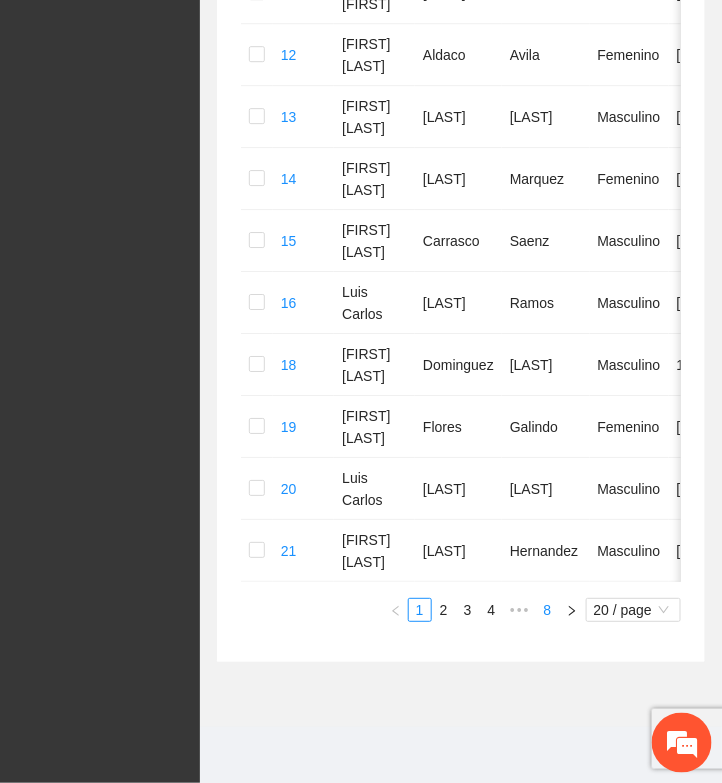 click on "8" at bounding box center (548, 610) 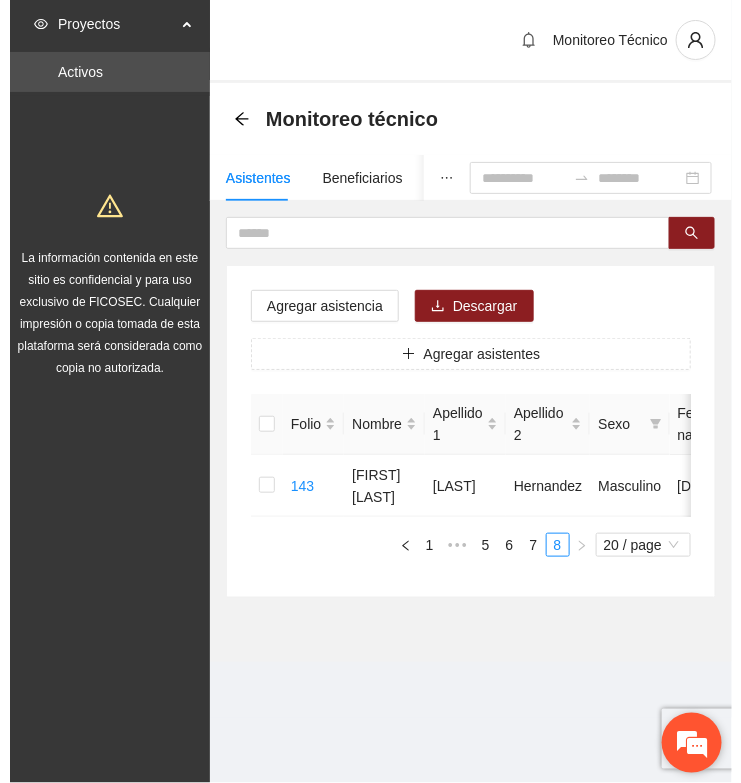 scroll, scrollTop: 0, scrollLeft: 0, axis: both 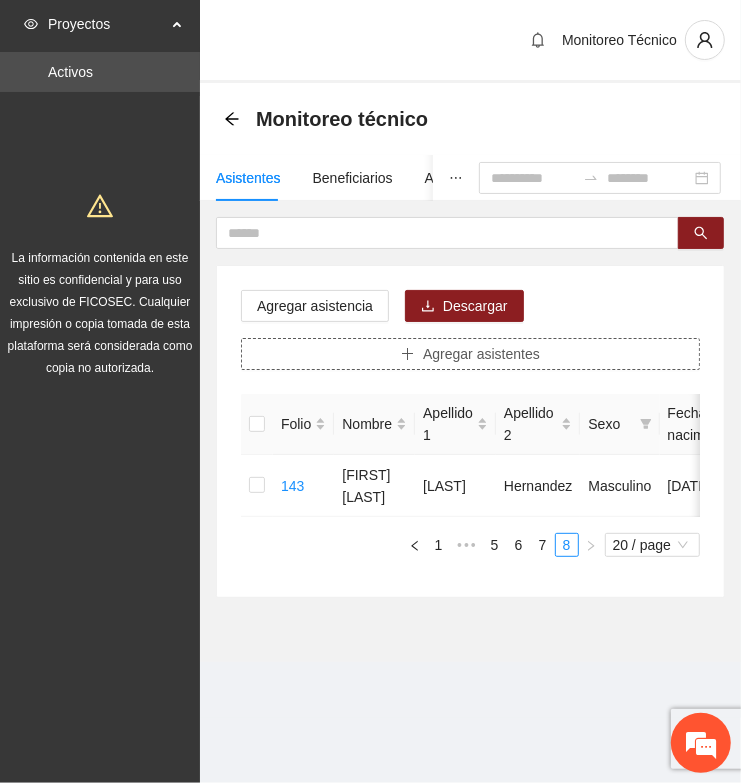 click on "Agregar asistentes" at bounding box center [481, 354] 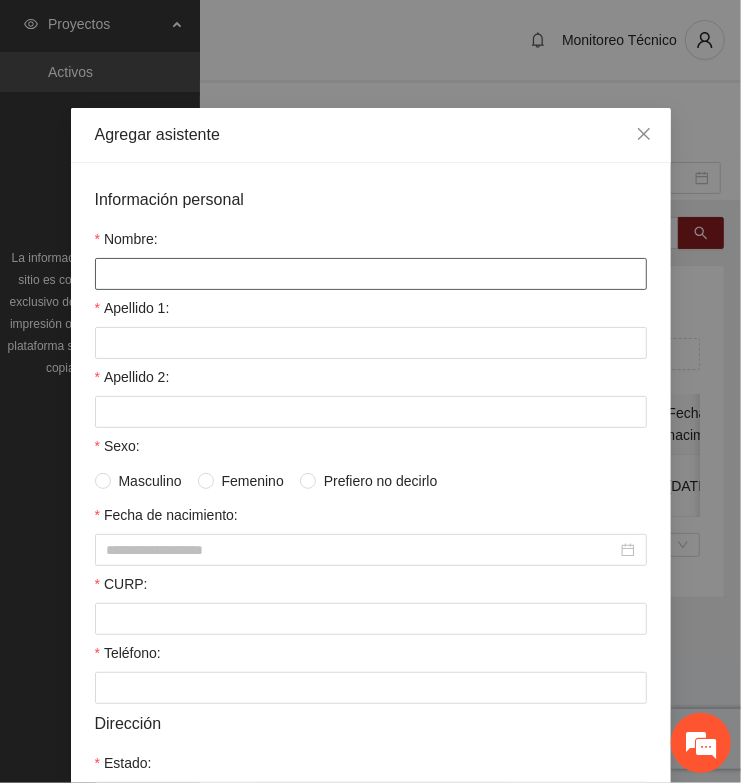 click on "Nombre:" at bounding box center (371, 274) 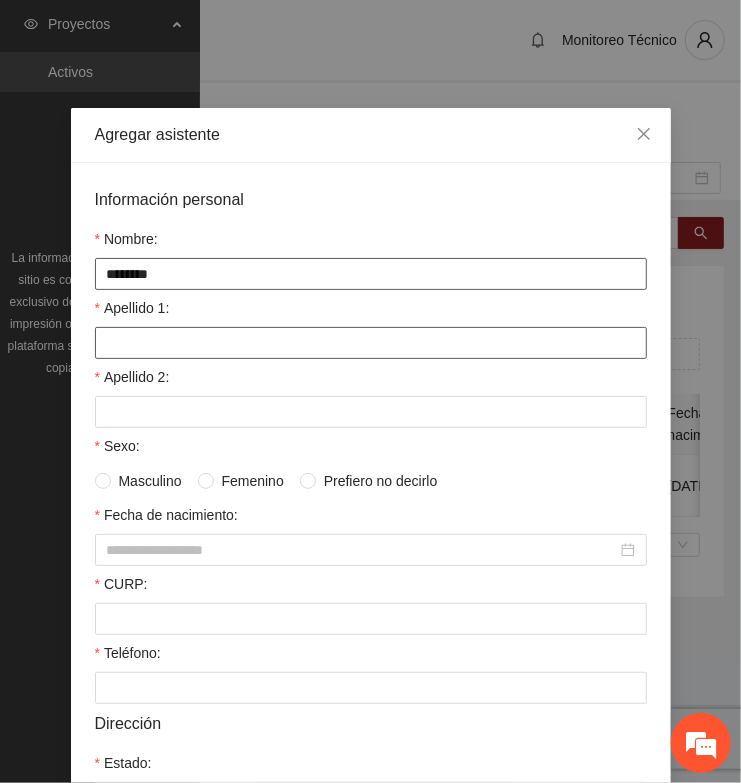 type on "********" 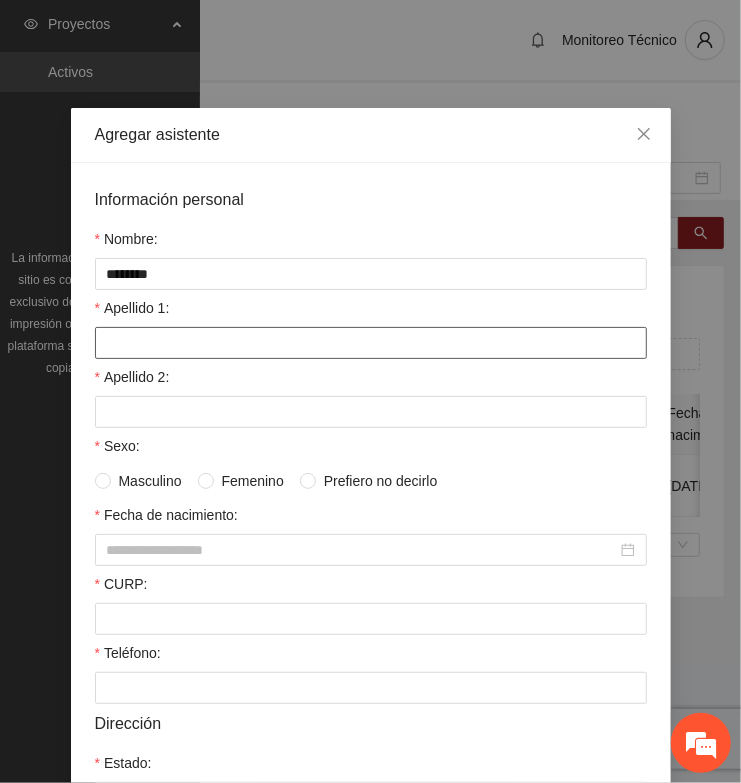 click on "Apellido 1:" at bounding box center [371, 343] 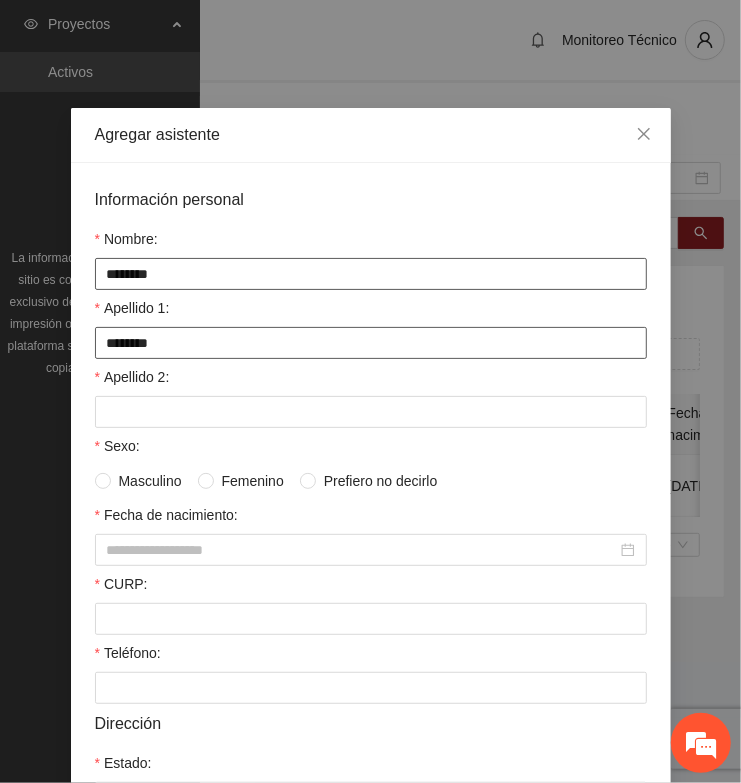 type on "********" 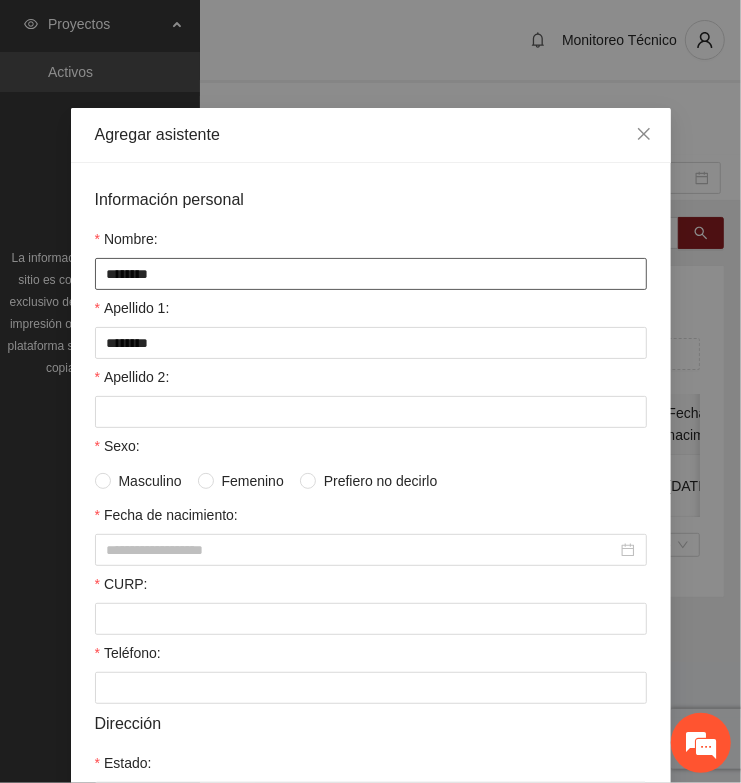 drag, startPoint x: 197, startPoint y: 267, endPoint x: -199, endPoint y: 297, distance: 397.13474 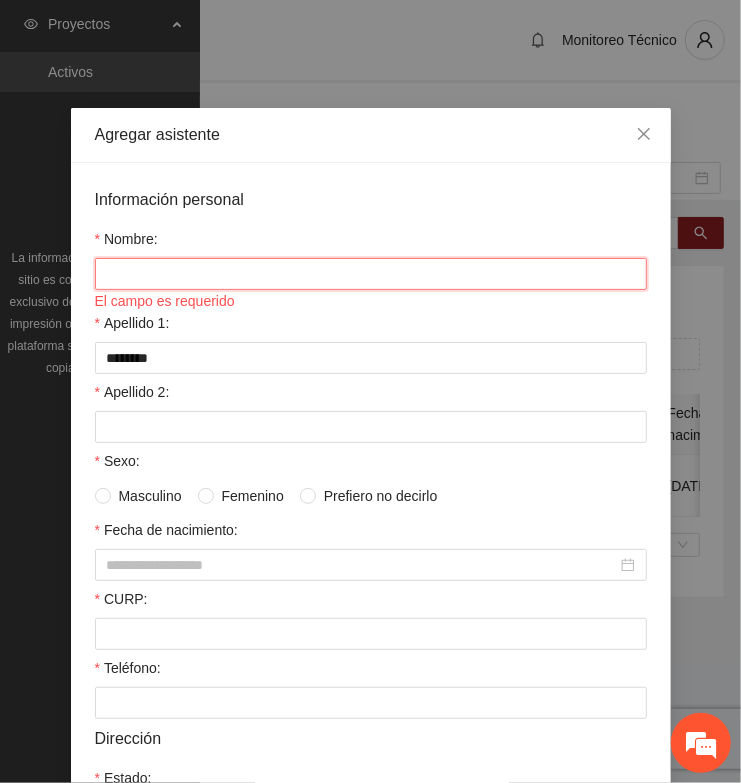 type 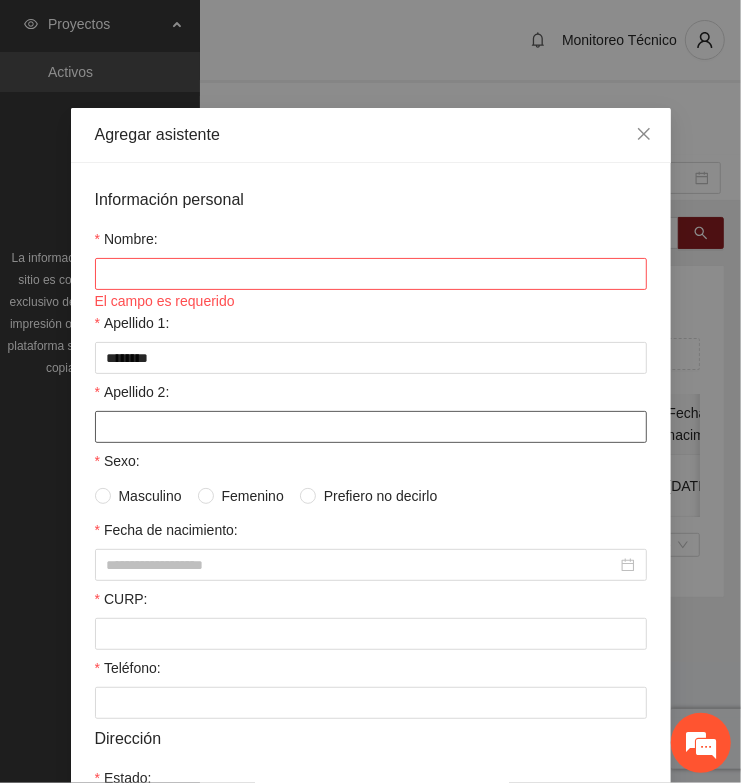 click on "Apellido 2:" at bounding box center (371, 427) 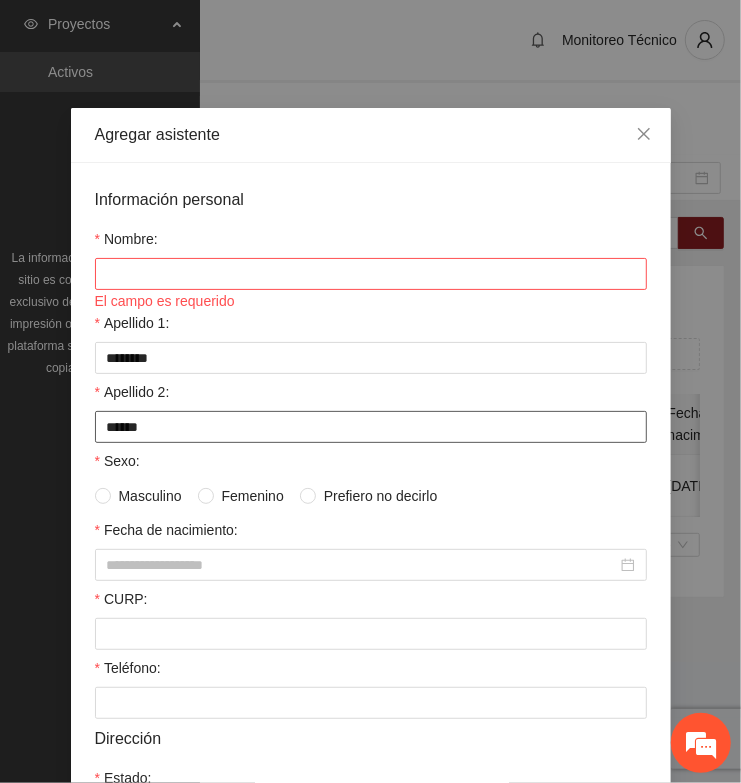 type on "*****" 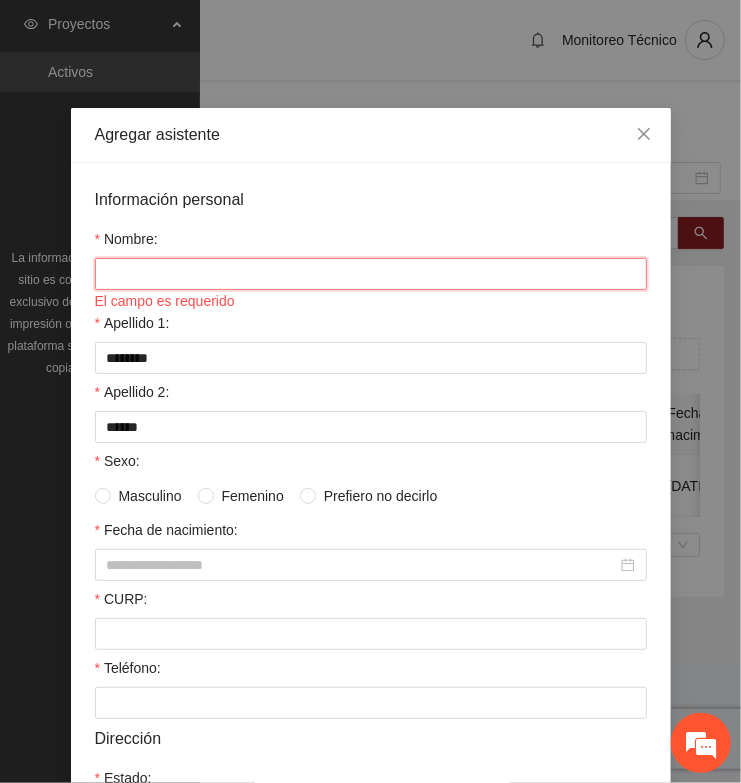 click on "Nombre:" at bounding box center (371, 274) 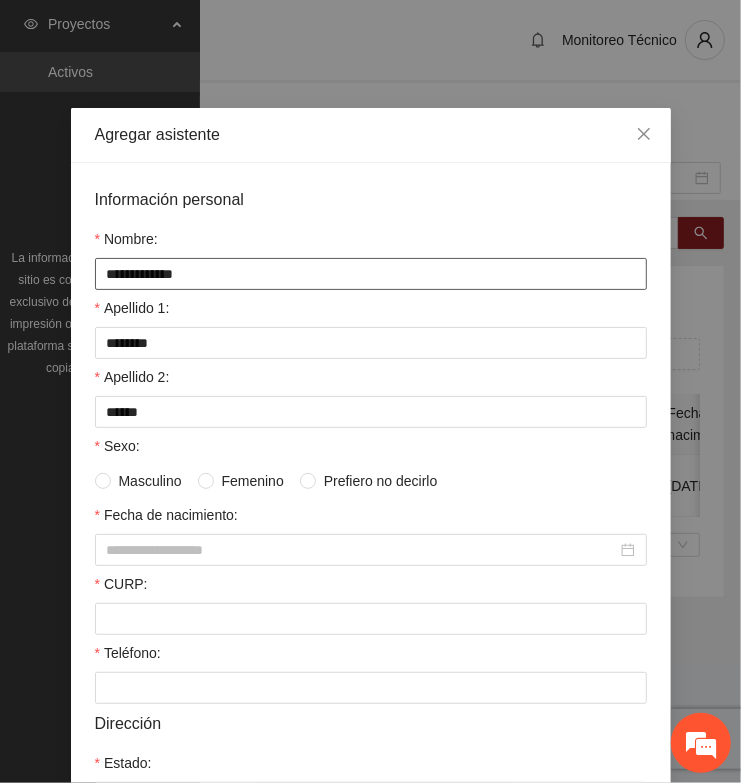 type on "**********" 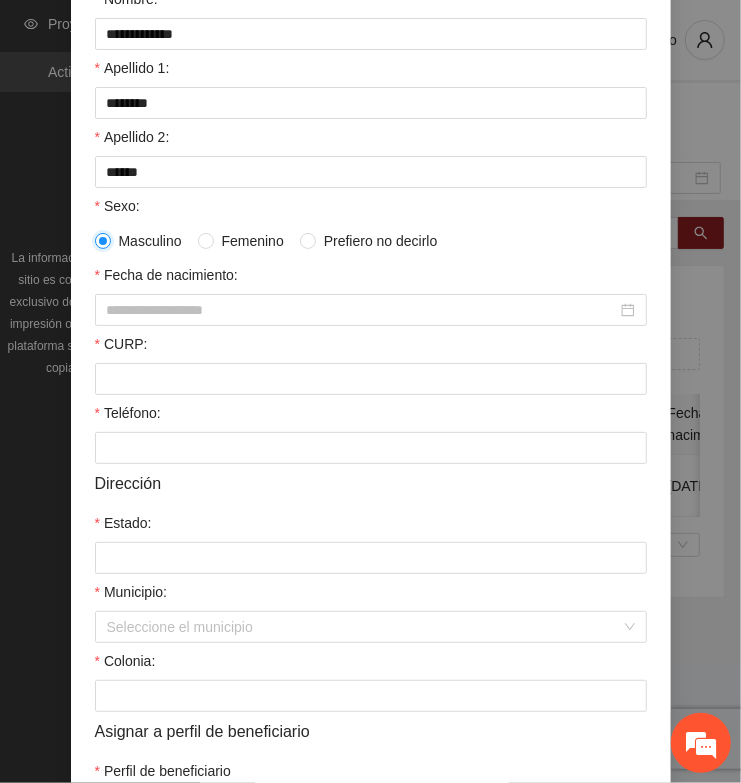 scroll, scrollTop: 250, scrollLeft: 0, axis: vertical 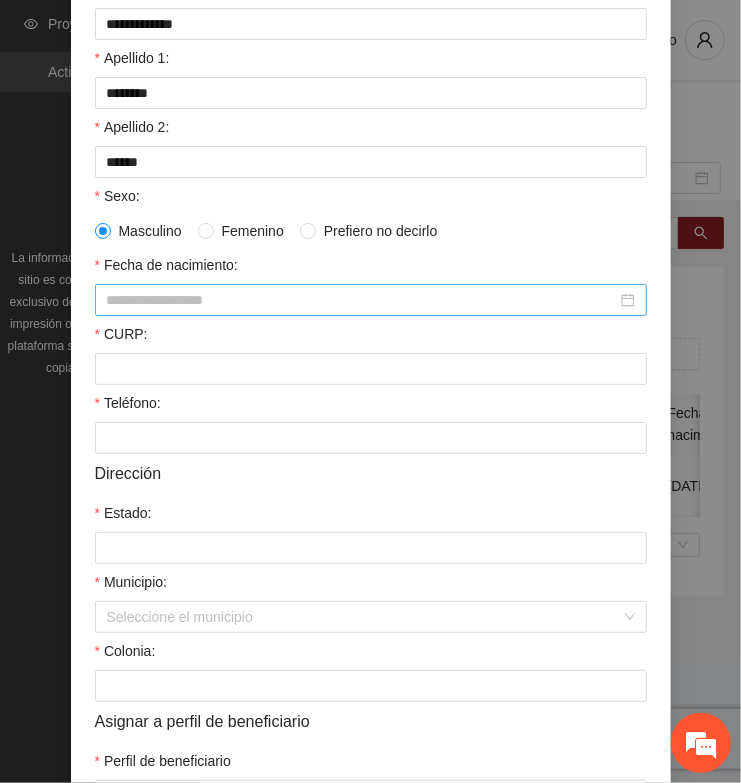 click on "Fecha de nacimiento:" at bounding box center [362, 300] 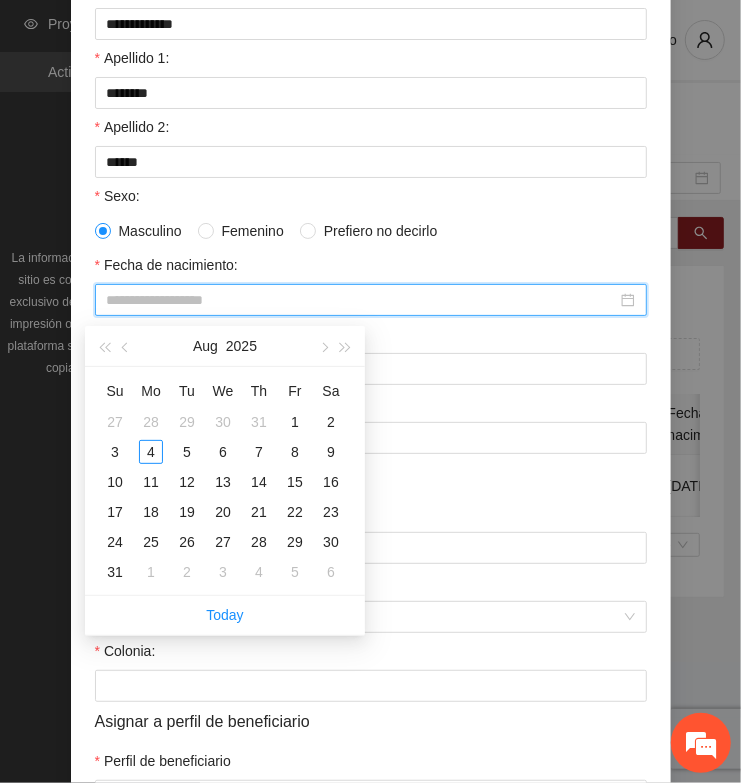 paste on "**********" 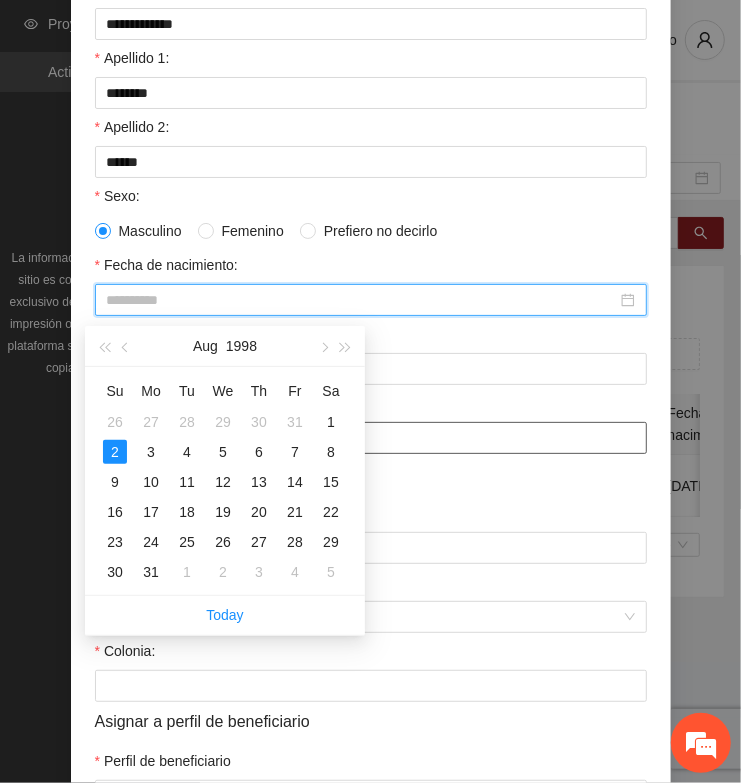 click on "2" at bounding box center (115, 452) 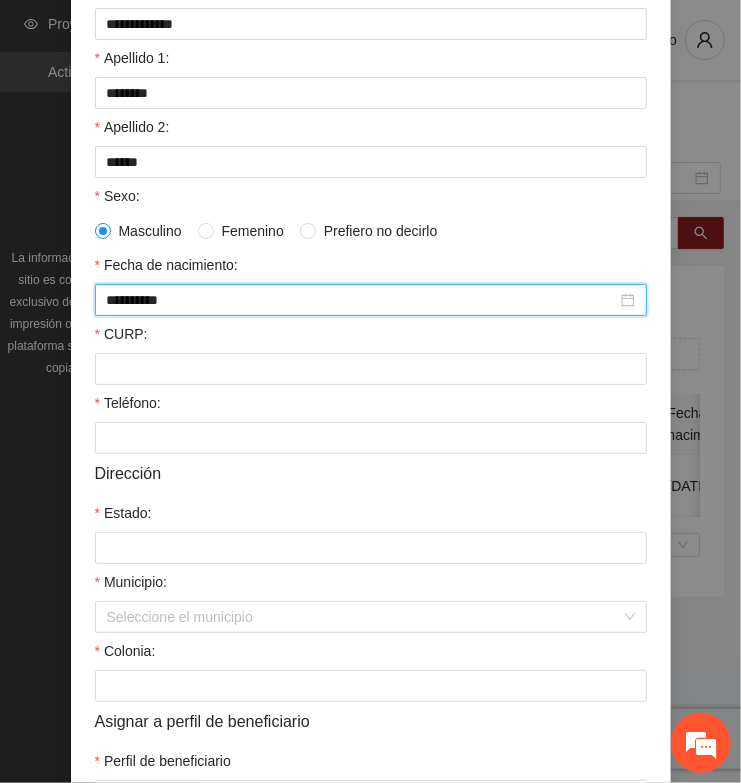 type on "**********" 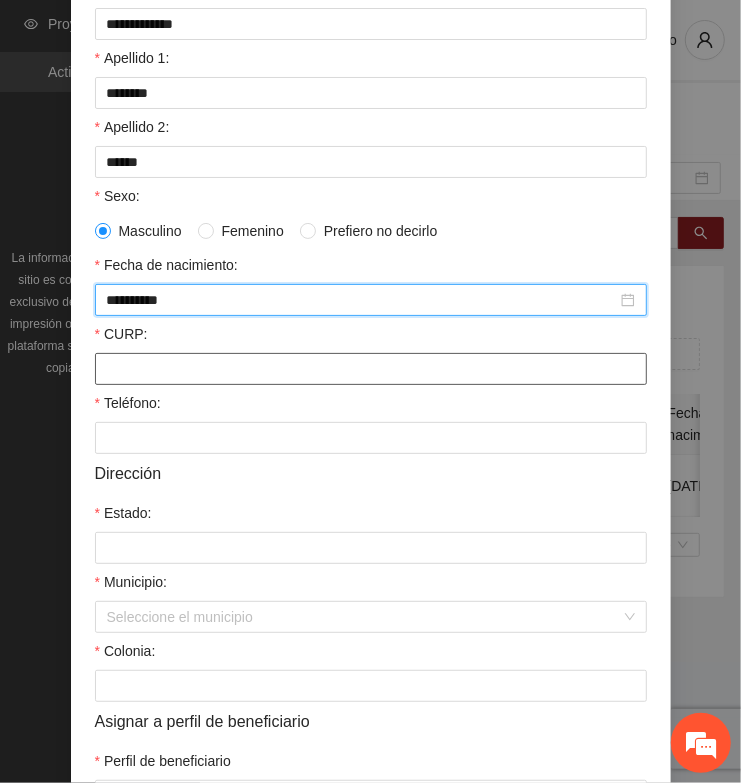 click on "CURP:" at bounding box center (371, 369) 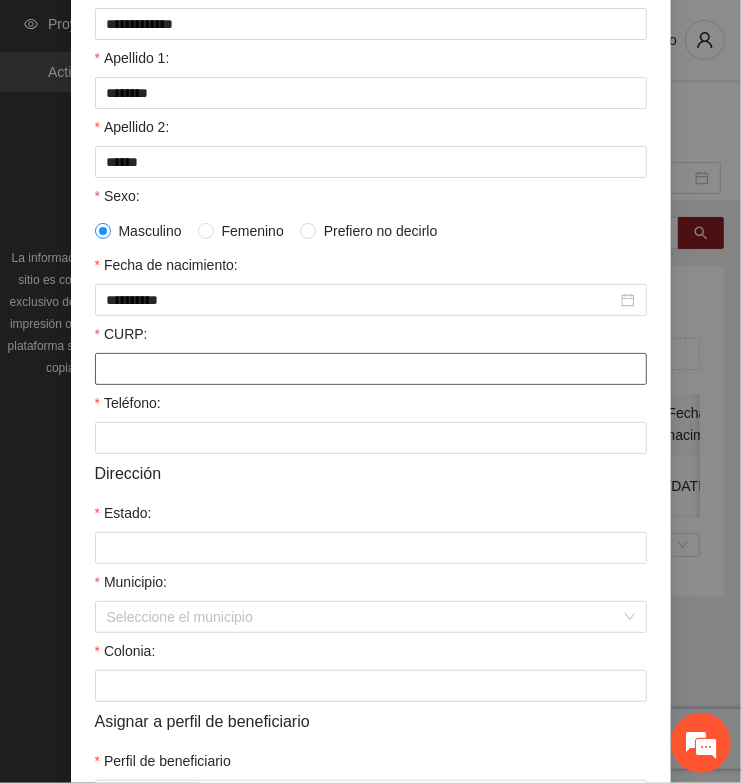 paste on "**********" 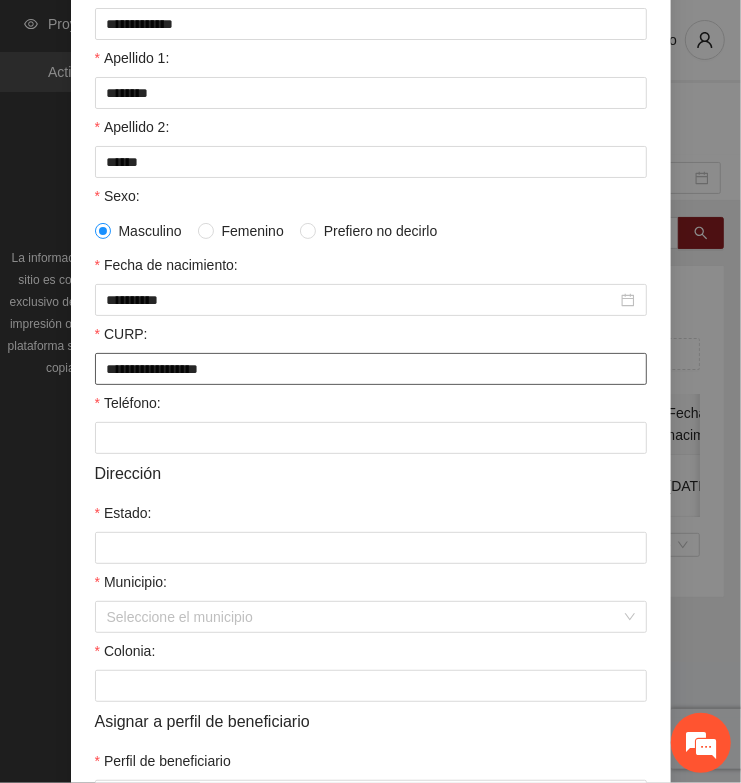 type on "**********" 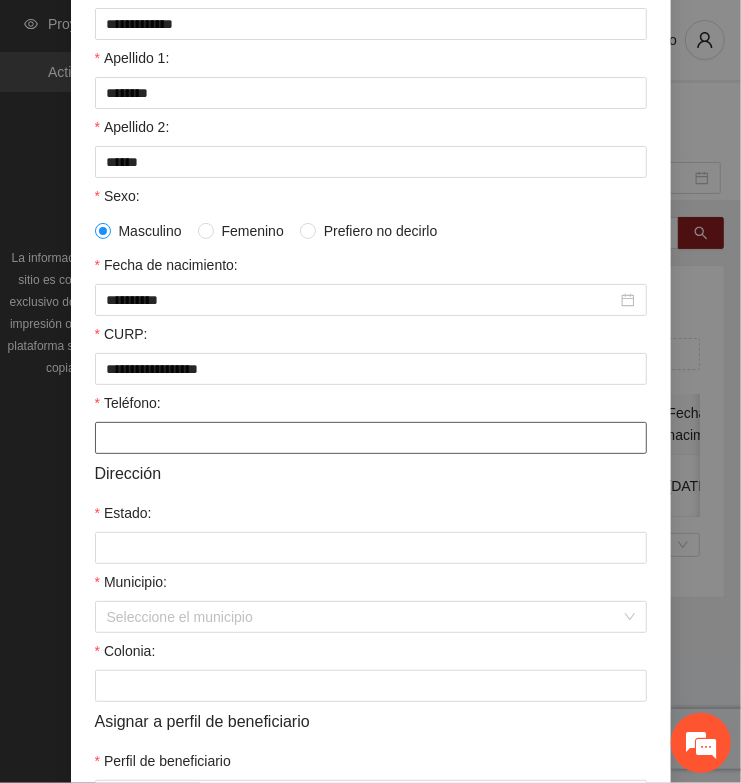 click on "Teléfono:" at bounding box center (371, 438) 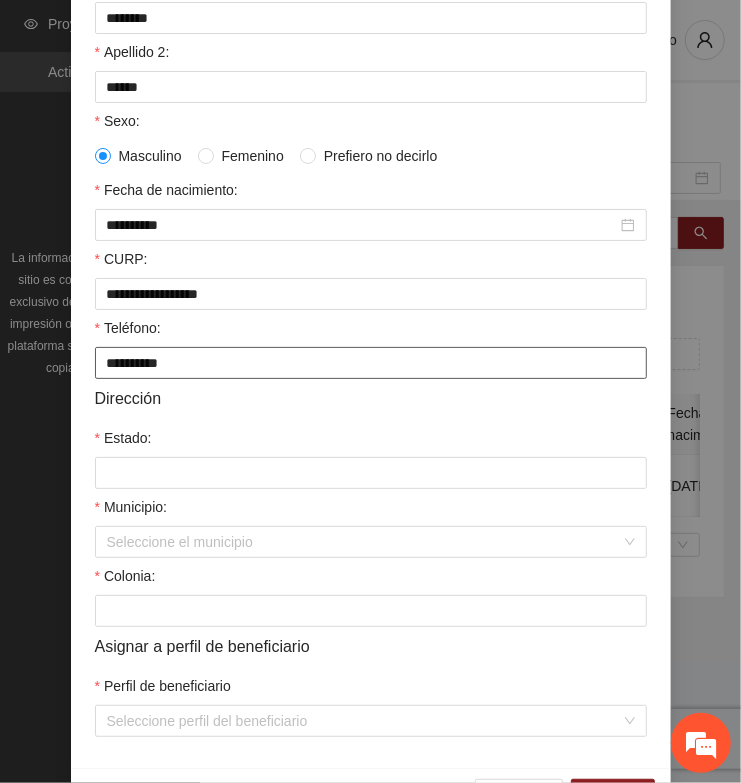 scroll, scrollTop: 401, scrollLeft: 0, axis: vertical 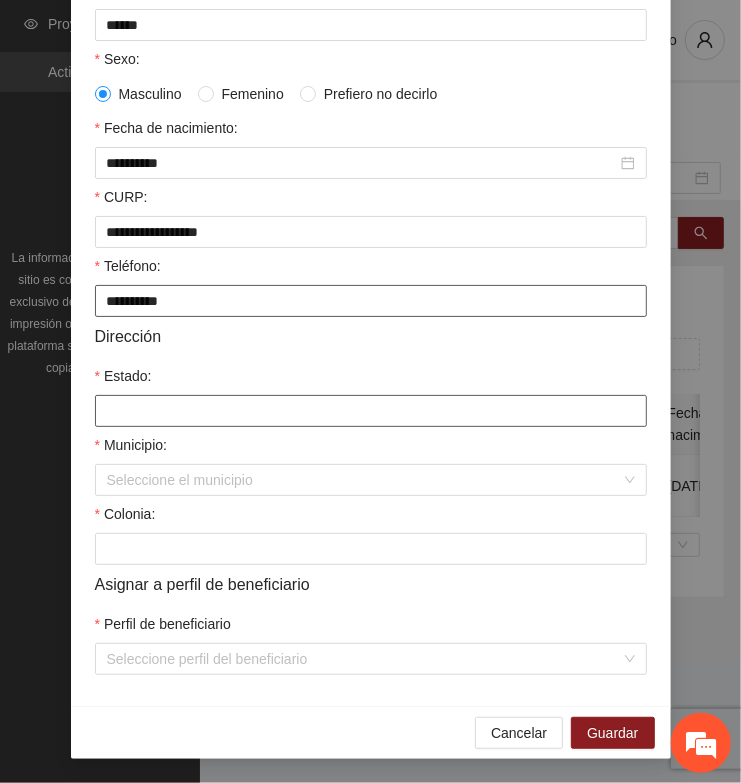 type on "**********" 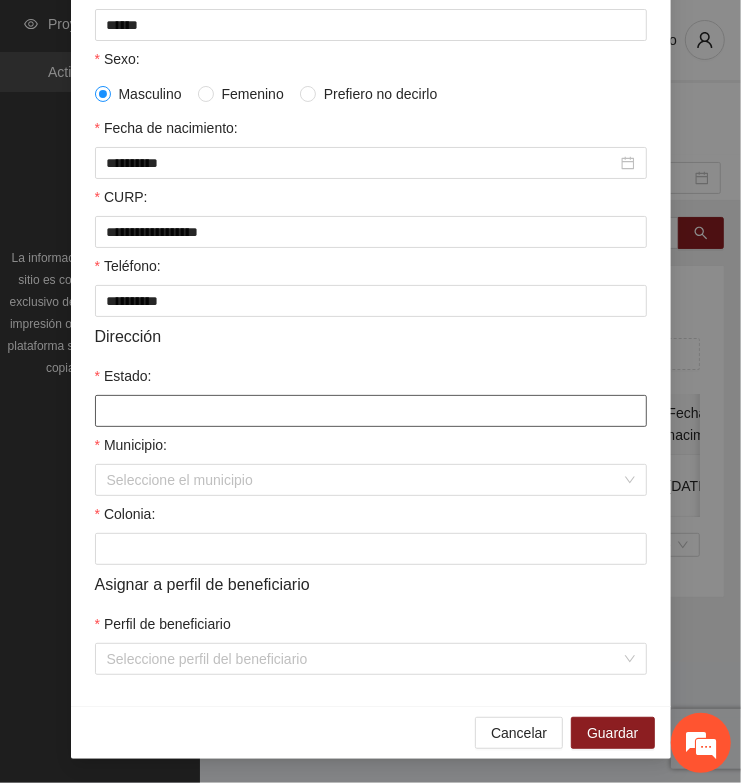 click on "Estado:" at bounding box center (371, 411) 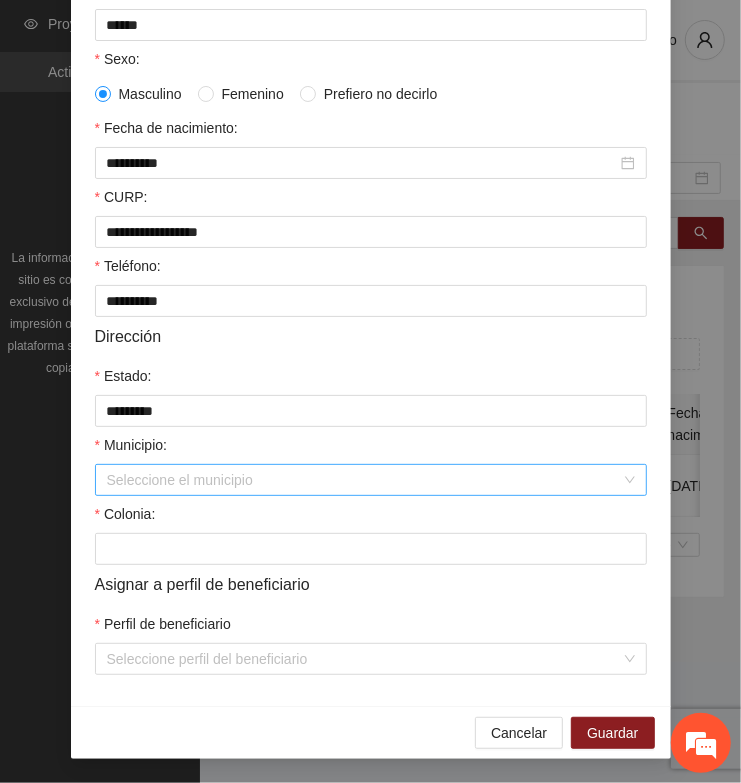 click on "Municipio:" at bounding box center (364, 480) 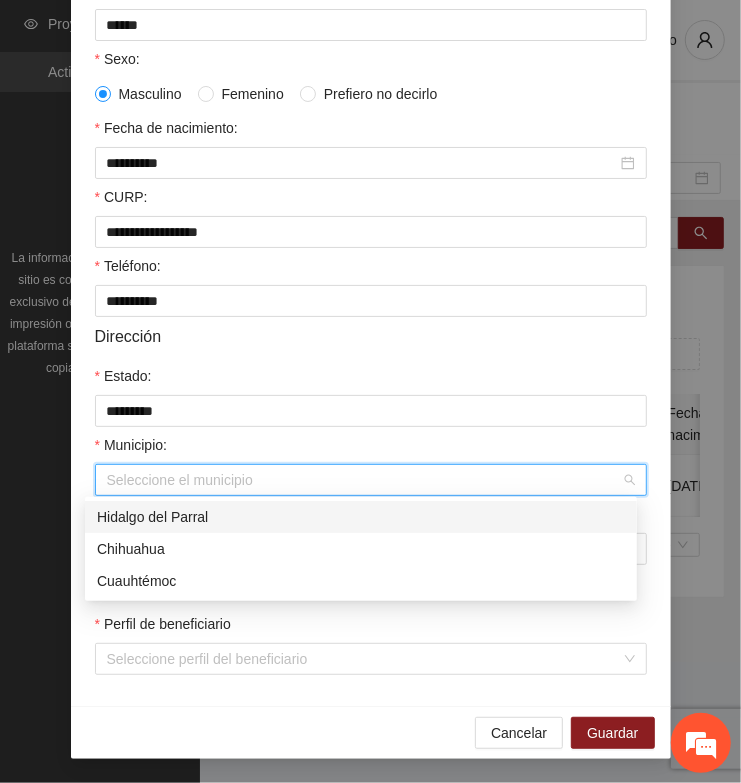 click on "Hidalgo del Parral" at bounding box center [361, 517] 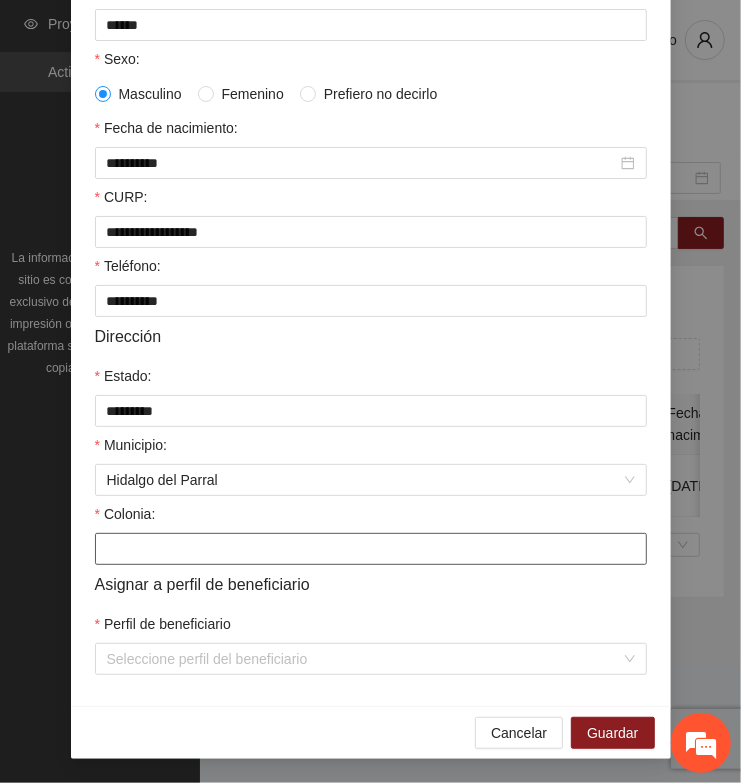 click on "Colonia:" at bounding box center (371, 549) 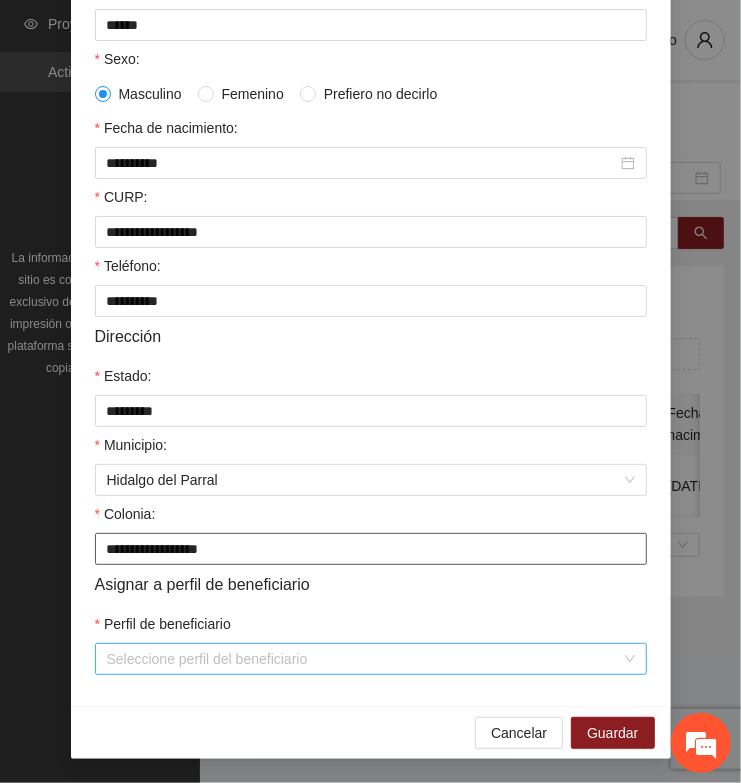 type on "**********" 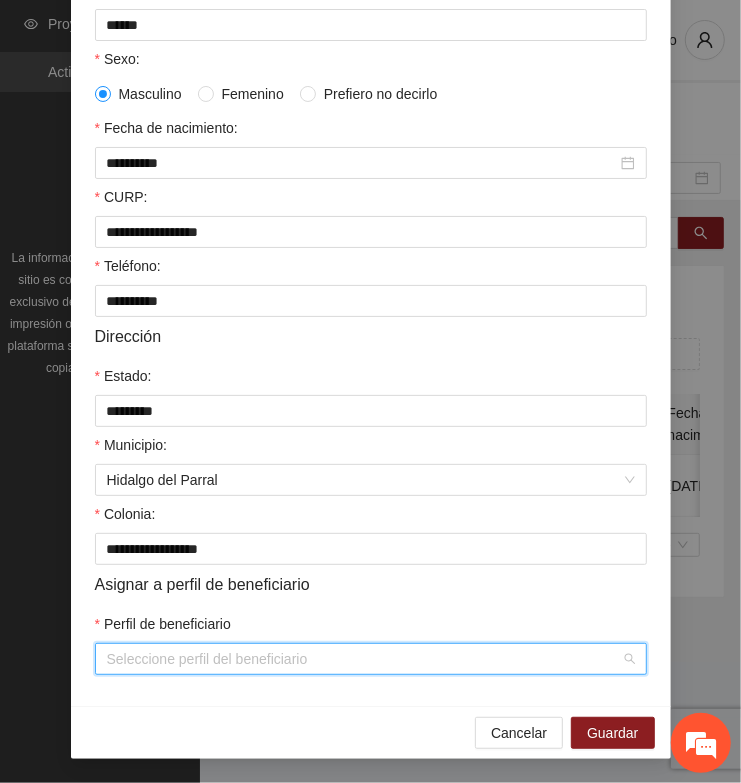 click on "Perfil de beneficiario" at bounding box center (364, 659) 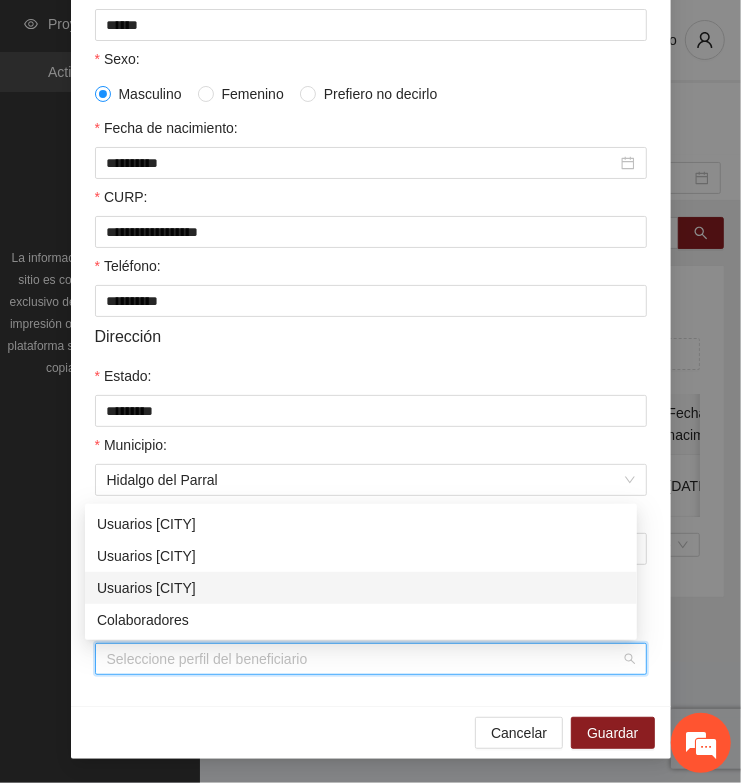 click on "Usuarios [CITY]" at bounding box center [361, 588] 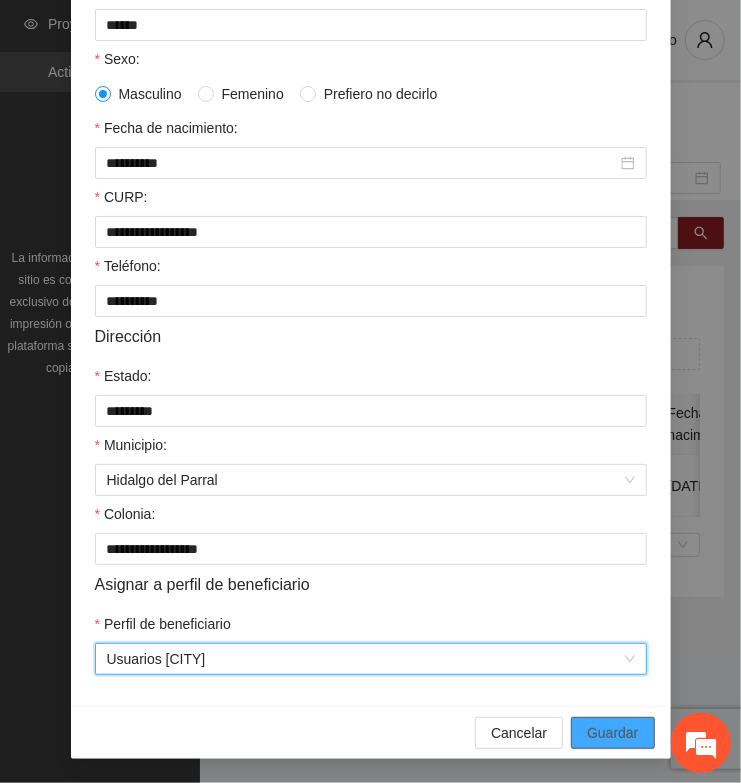 click on "Guardar" at bounding box center [612, 733] 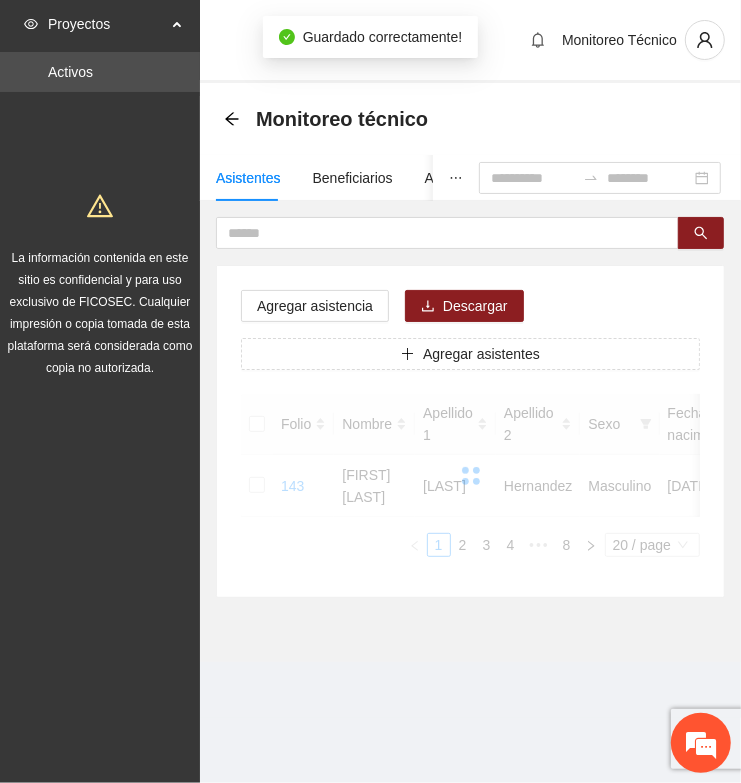 scroll, scrollTop: 310, scrollLeft: 0, axis: vertical 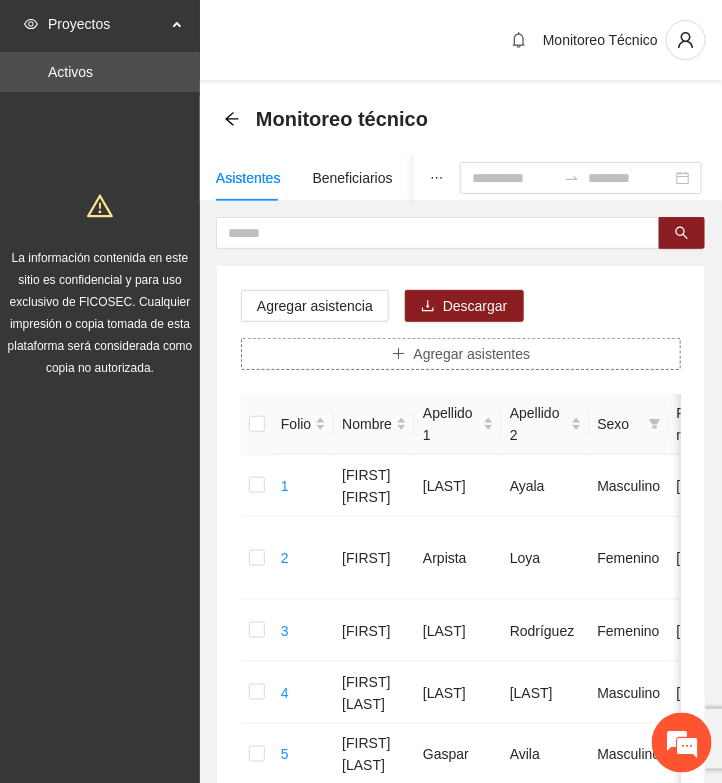 click on "Agregar asistentes" at bounding box center (461, 354) 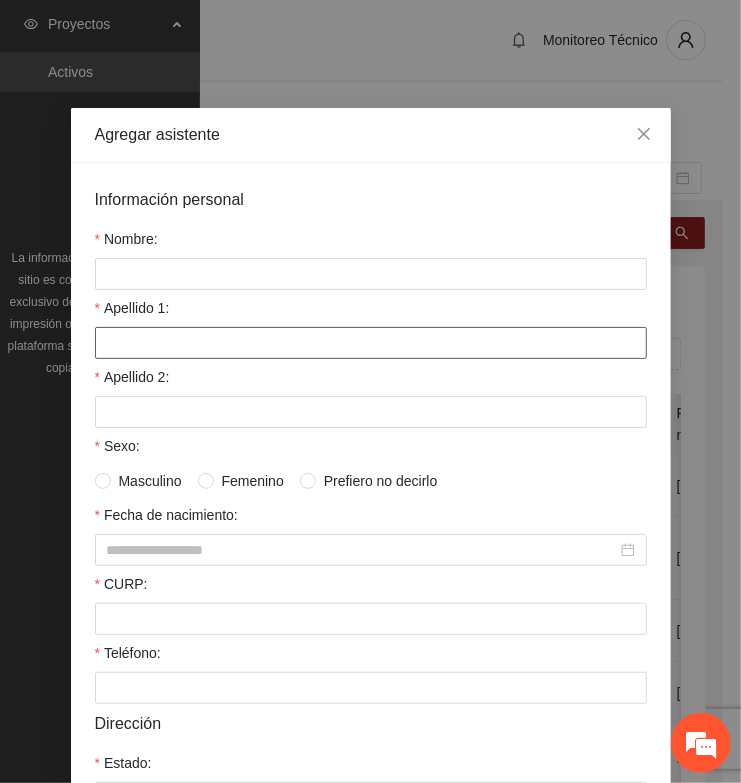 click on "Apellido 1:" at bounding box center (371, 343) 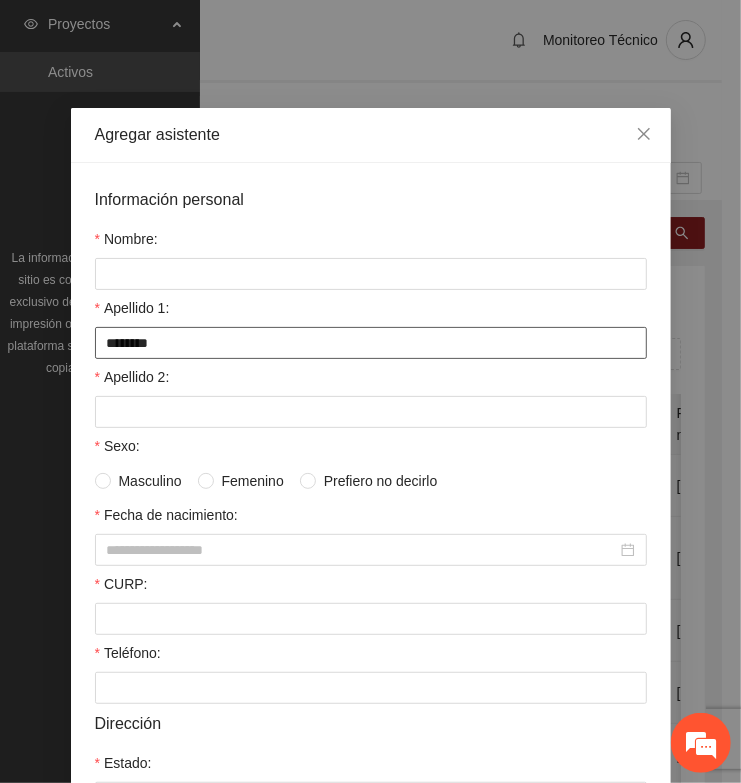 type on "********" 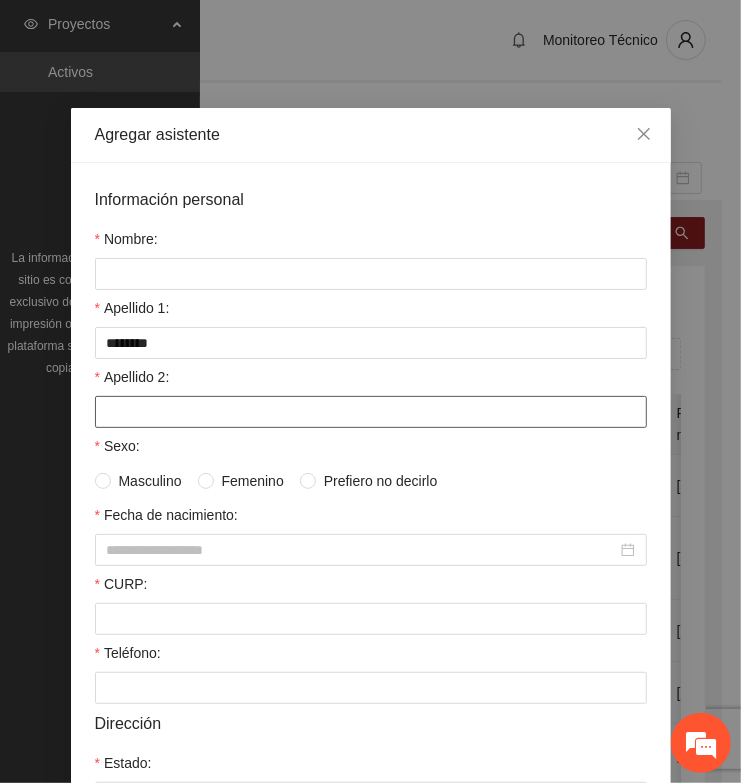click on "Apellido 2:" at bounding box center (371, 412) 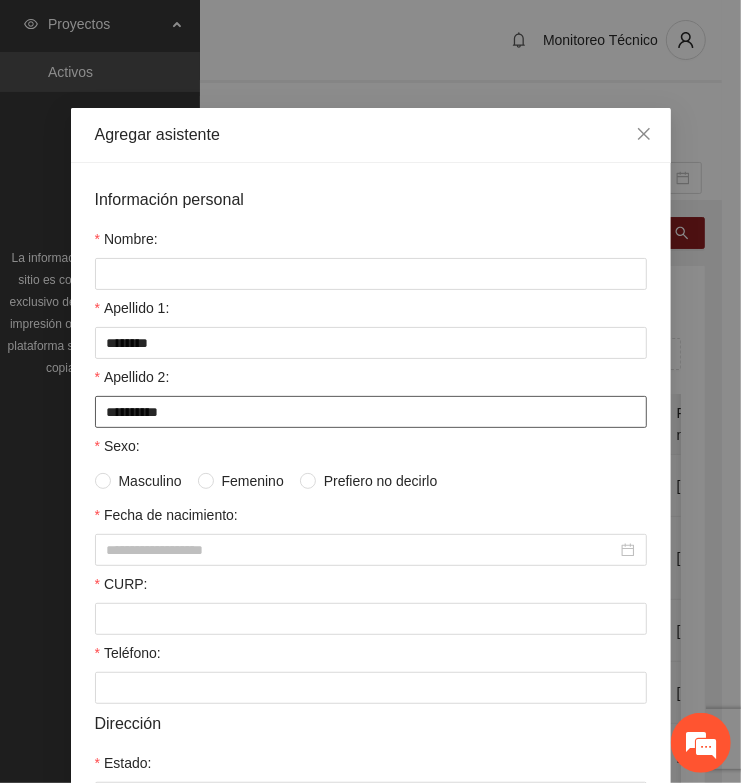 type on "**********" 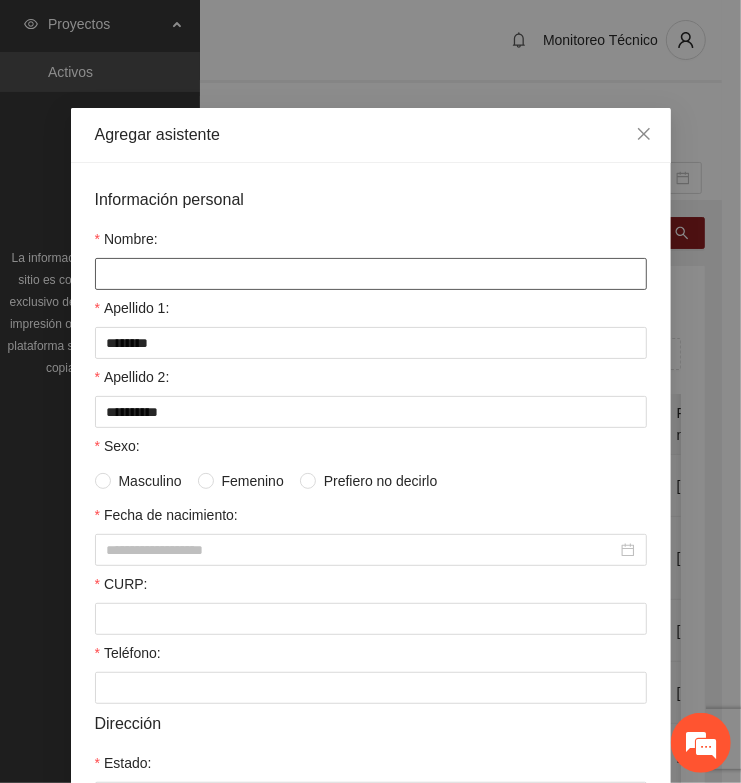 click on "Nombre:" at bounding box center (371, 274) 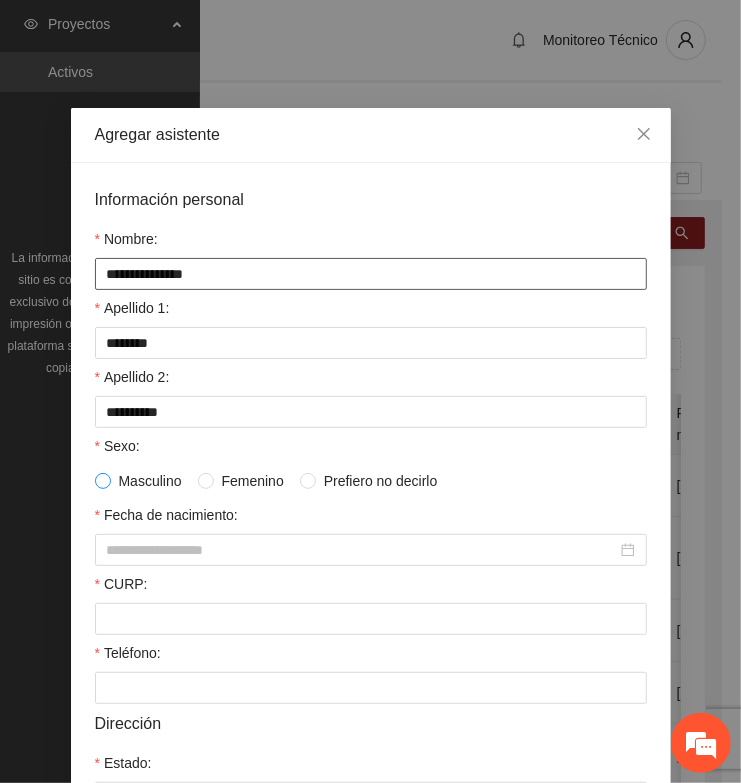 type on "**********" 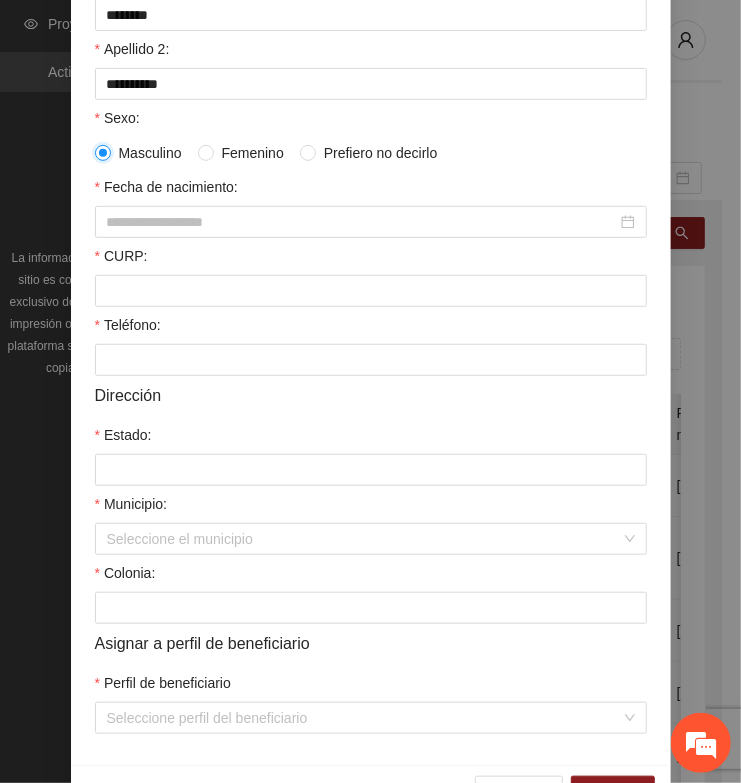 scroll, scrollTop: 375, scrollLeft: 0, axis: vertical 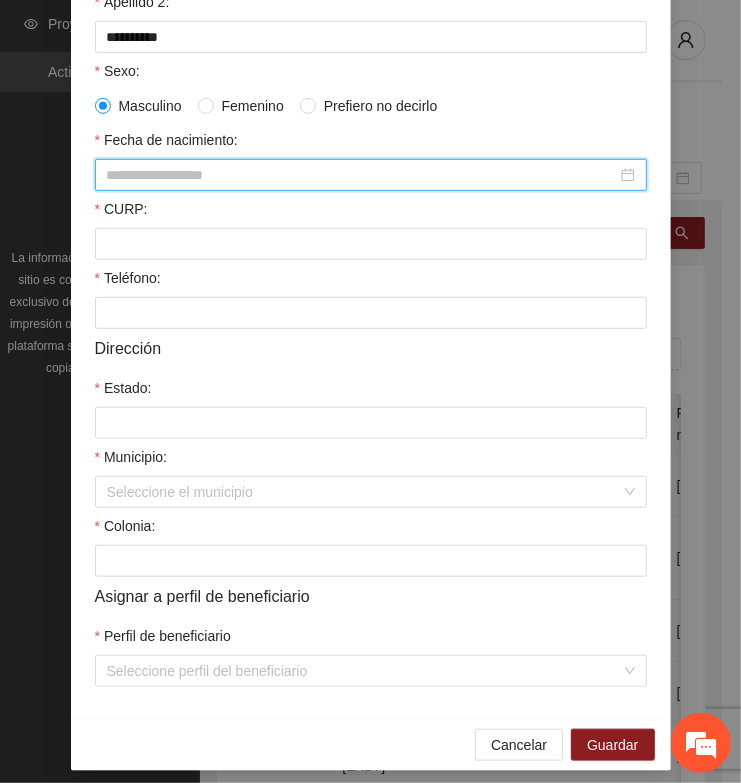 click on "Fecha de nacimiento:" at bounding box center [362, 175] 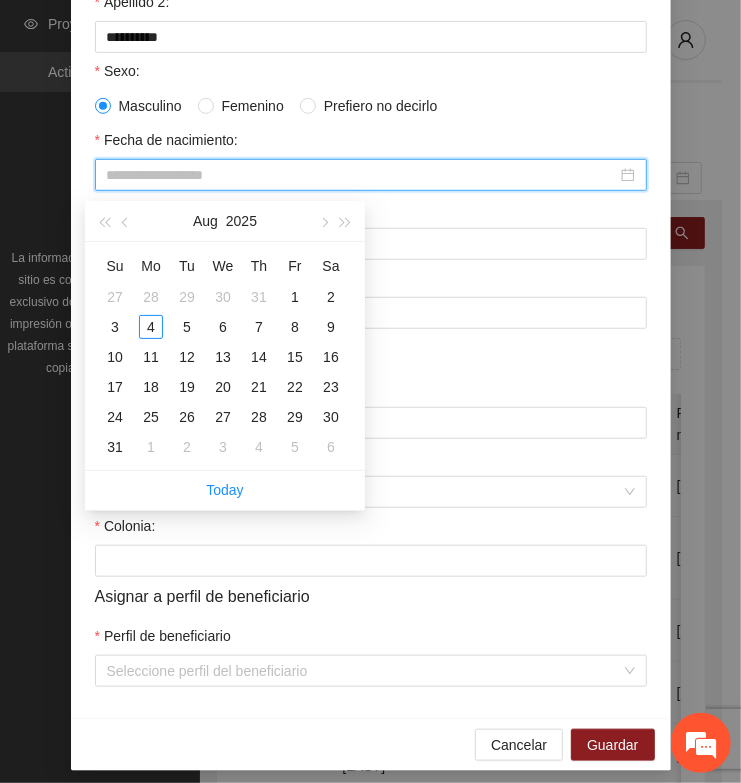 paste on "**********" 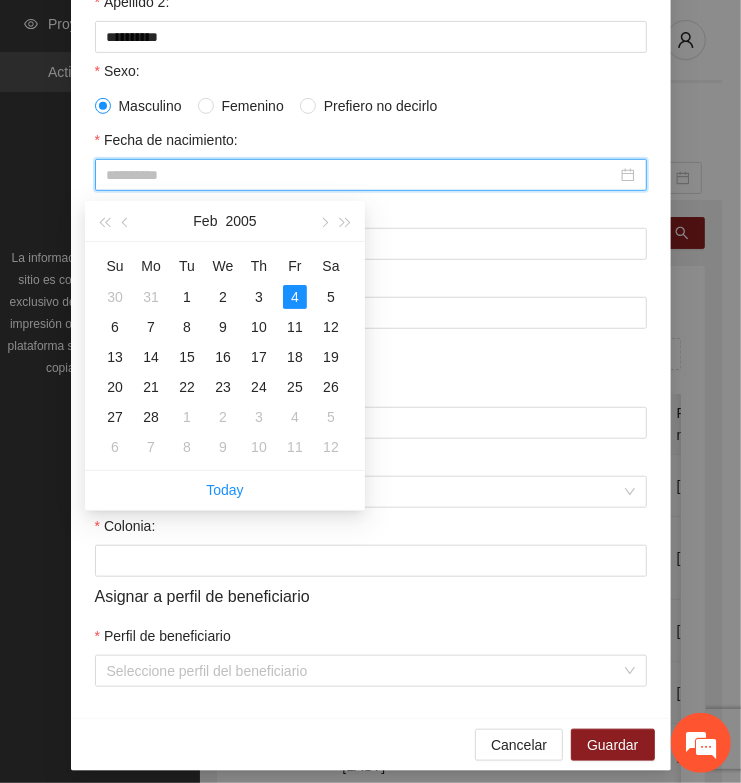 click on "4" at bounding box center [295, 297] 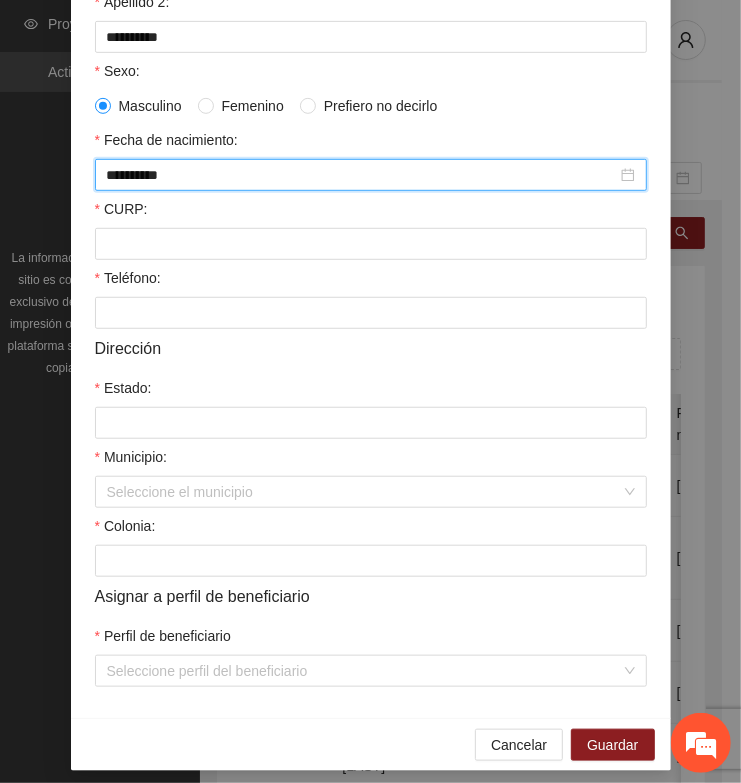 type on "**********" 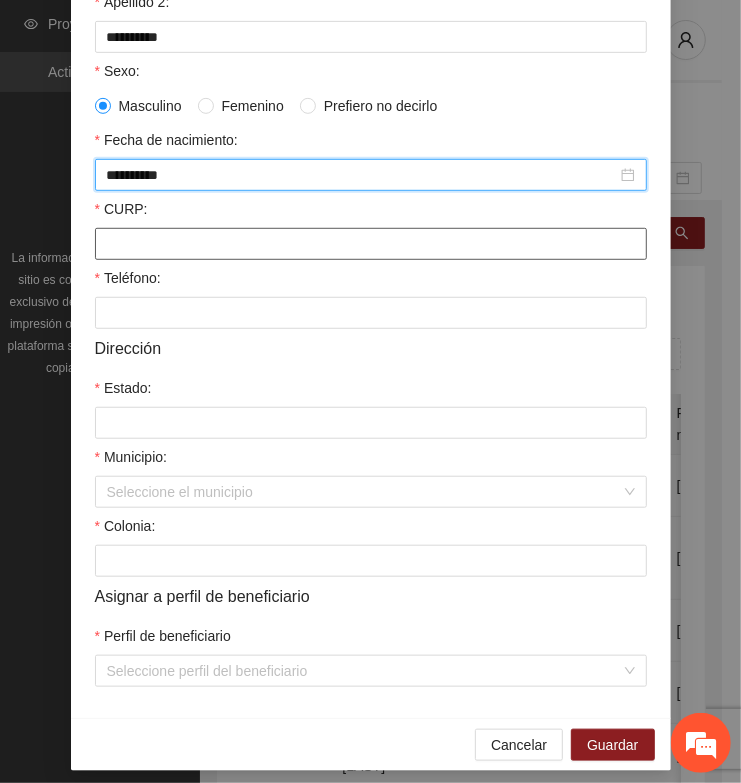 click on "CURP:" at bounding box center [371, 244] 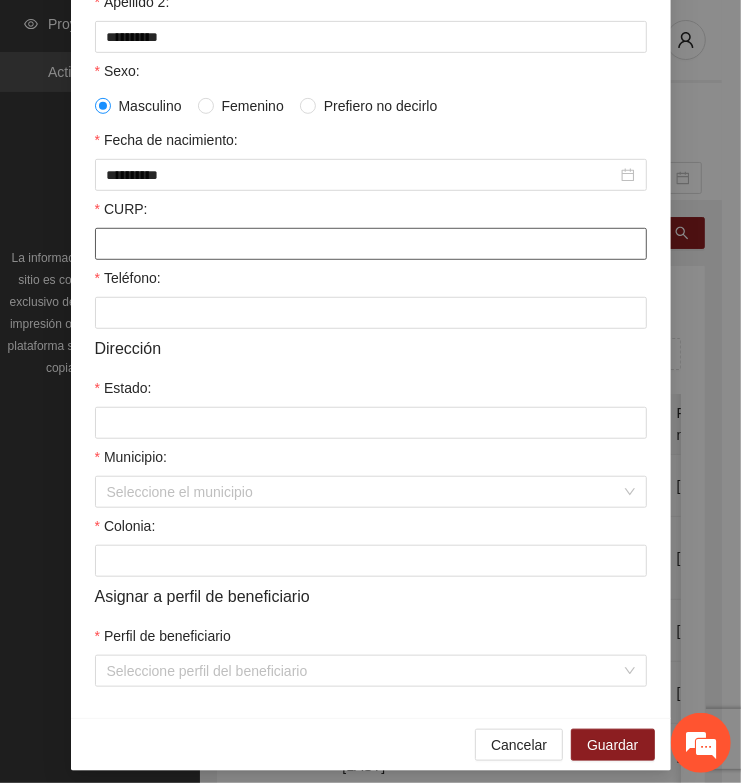 paste on "**********" 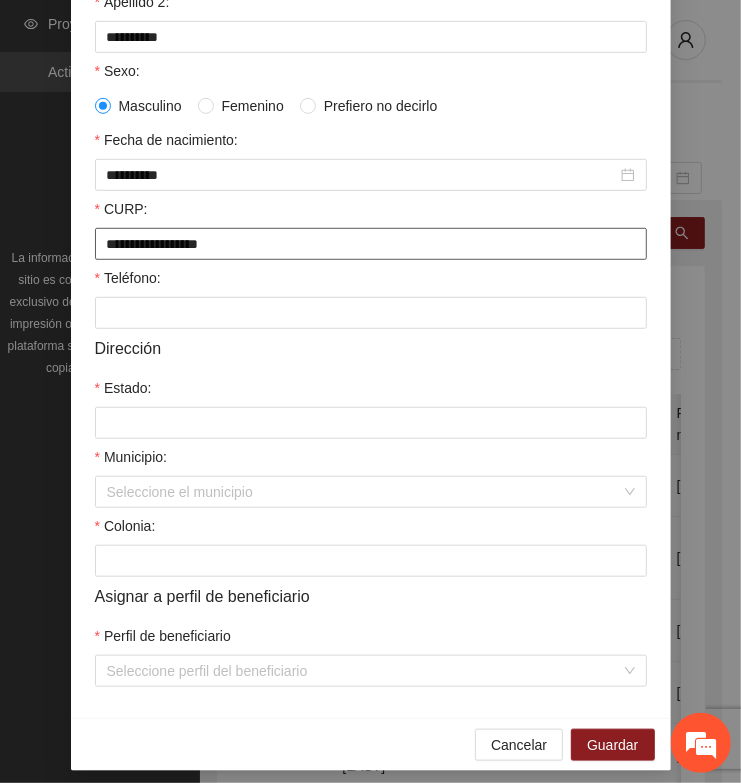 type on "**********" 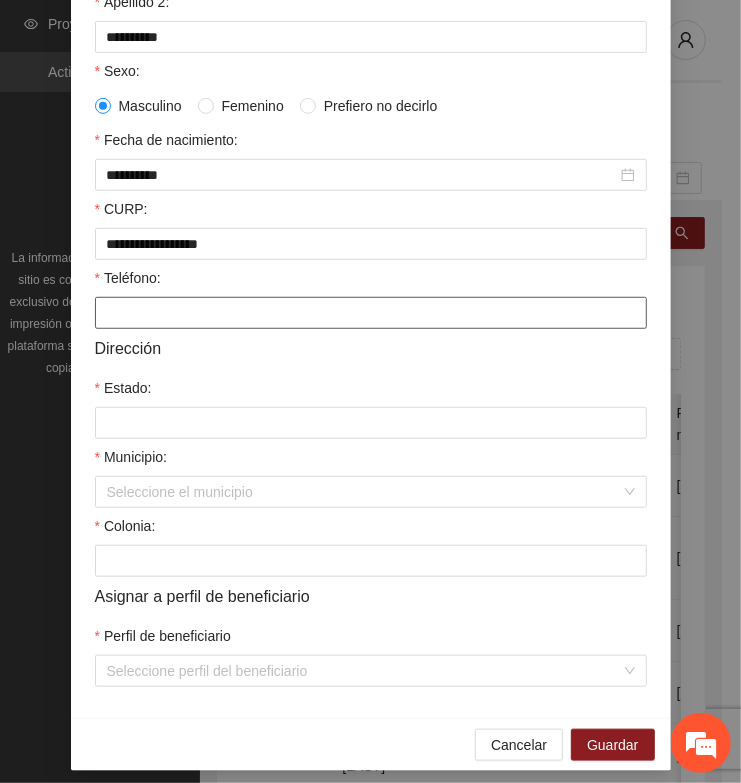 click on "Teléfono:" at bounding box center (371, 313) 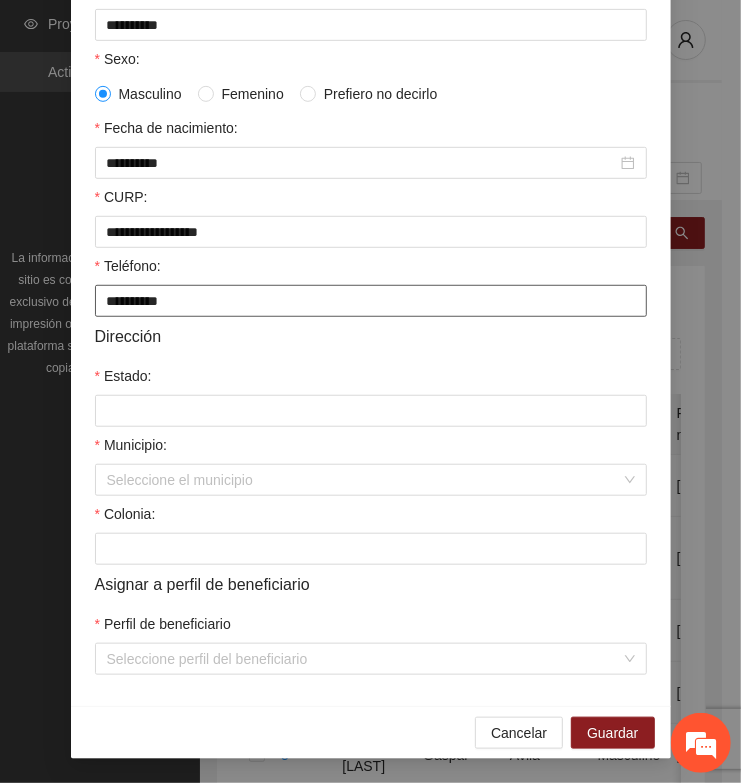 scroll, scrollTop: 401, scrollLeft: 0, axis: vertical 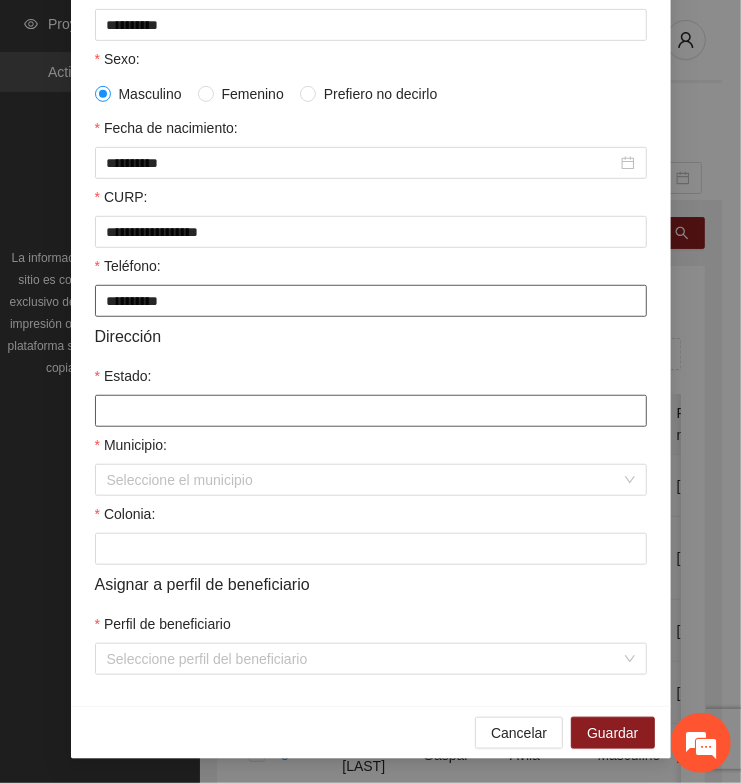 type on "**********" 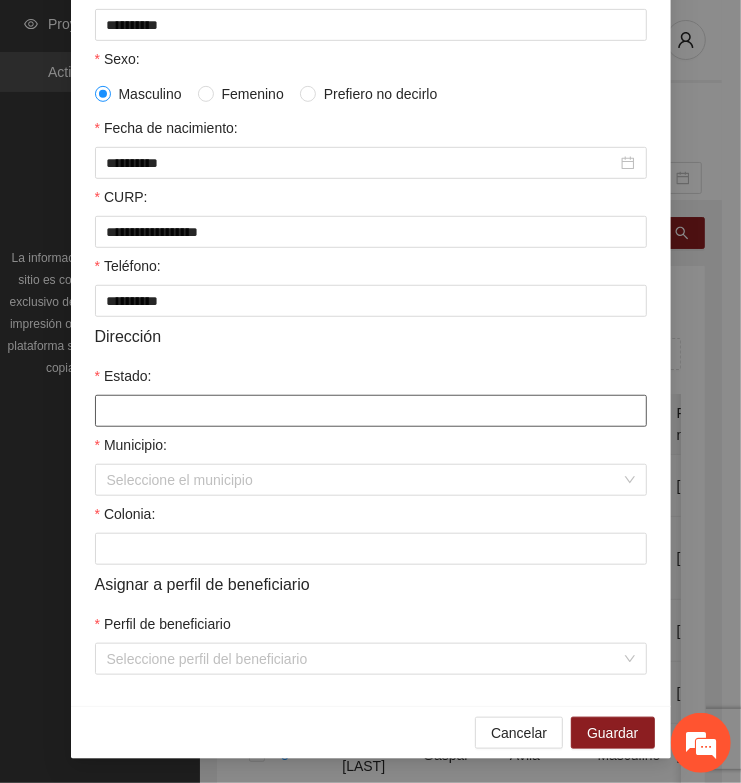 click on "Estado:" at bounding box center (371, 411) 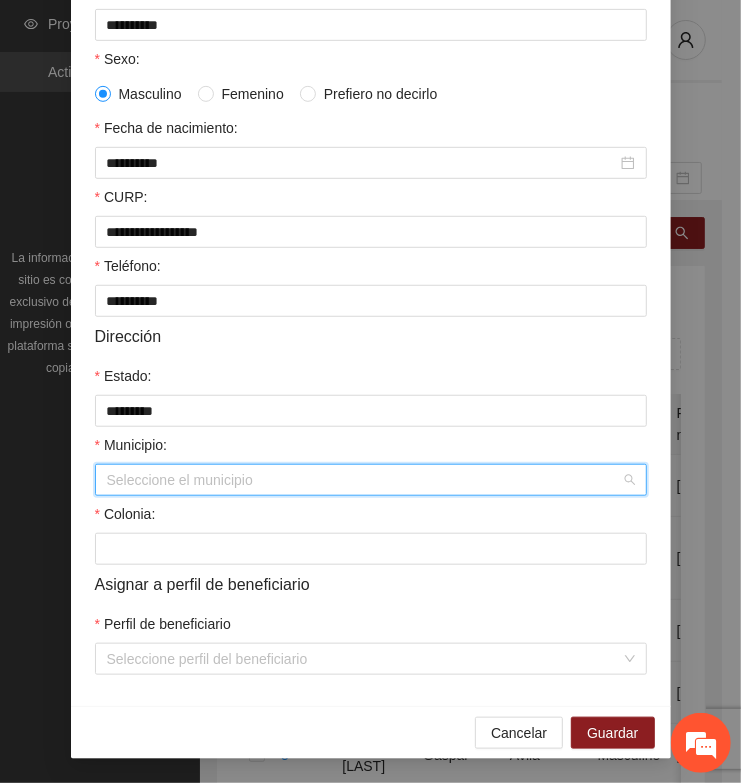 click on "Municipio:" at bounding box center [364, 480] 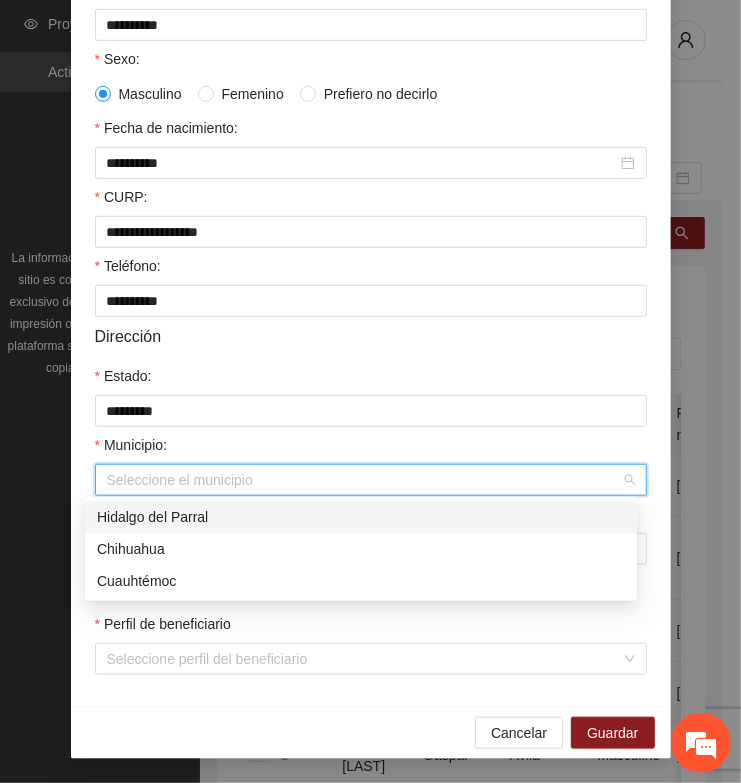 click on "Hidalgo del Parral" at bounding box center (361, 517) 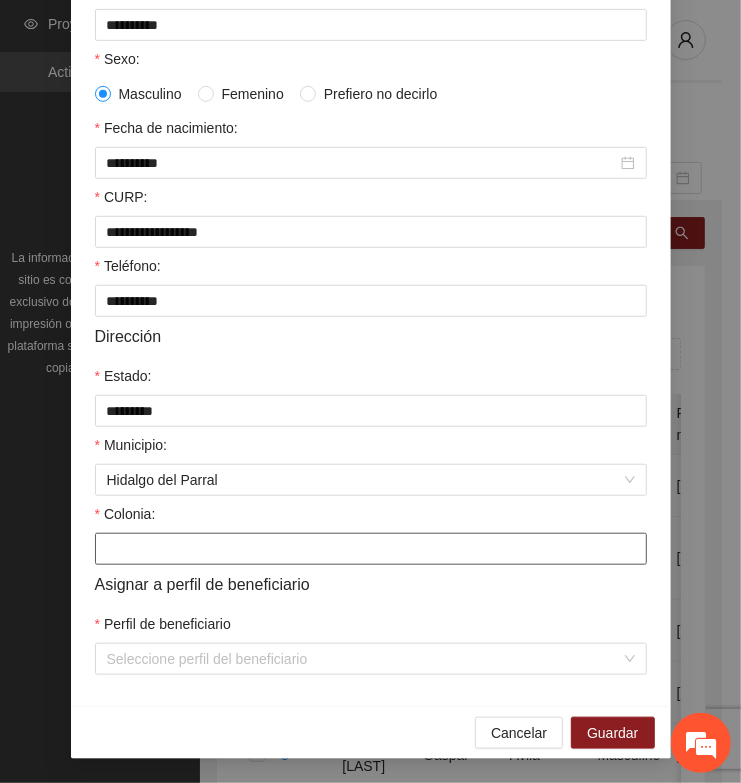 click on "Colonia:" at bounding box center (371, 549) 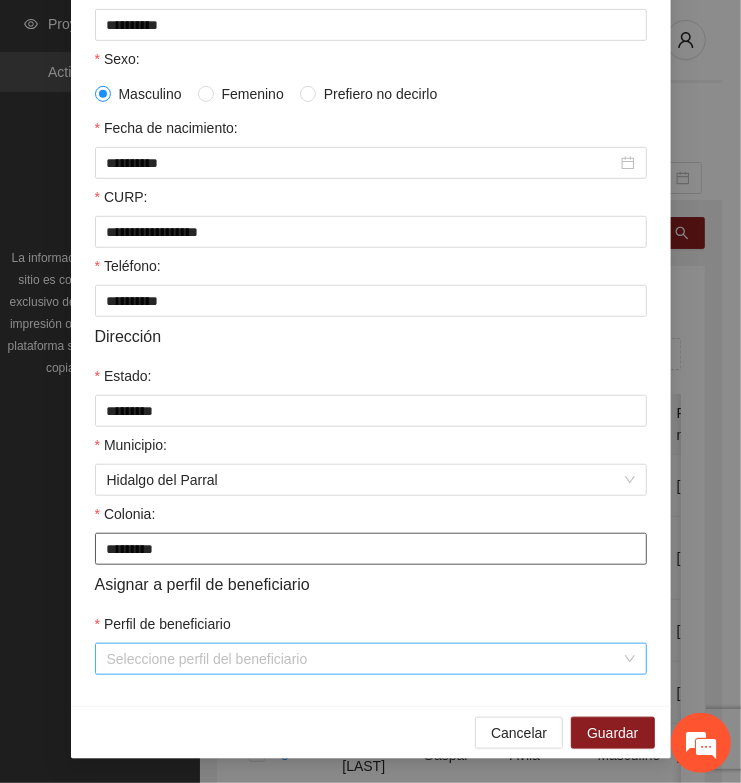 type on "*********" 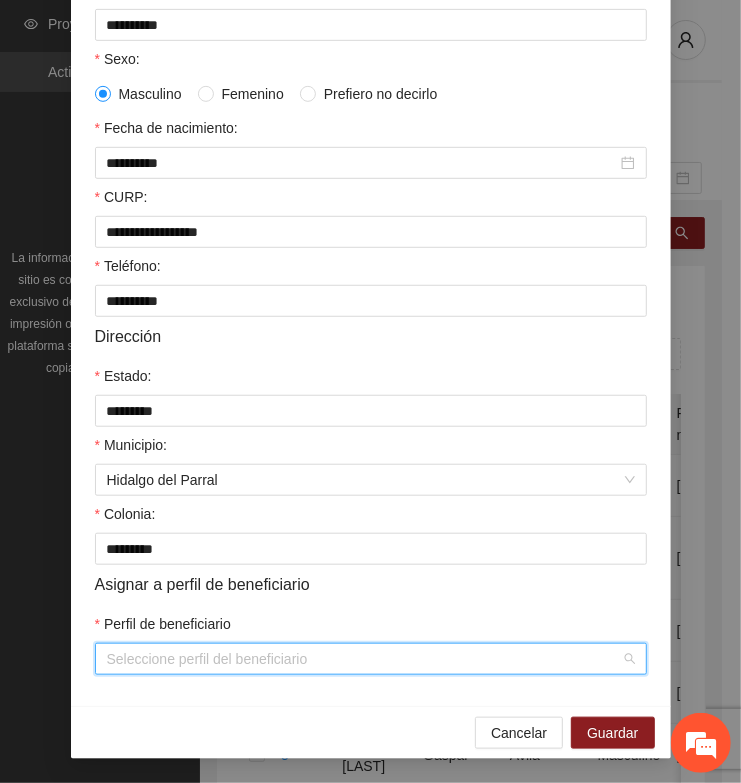 click on "Perfil de beneficiario" at bounding box center [364, 659] 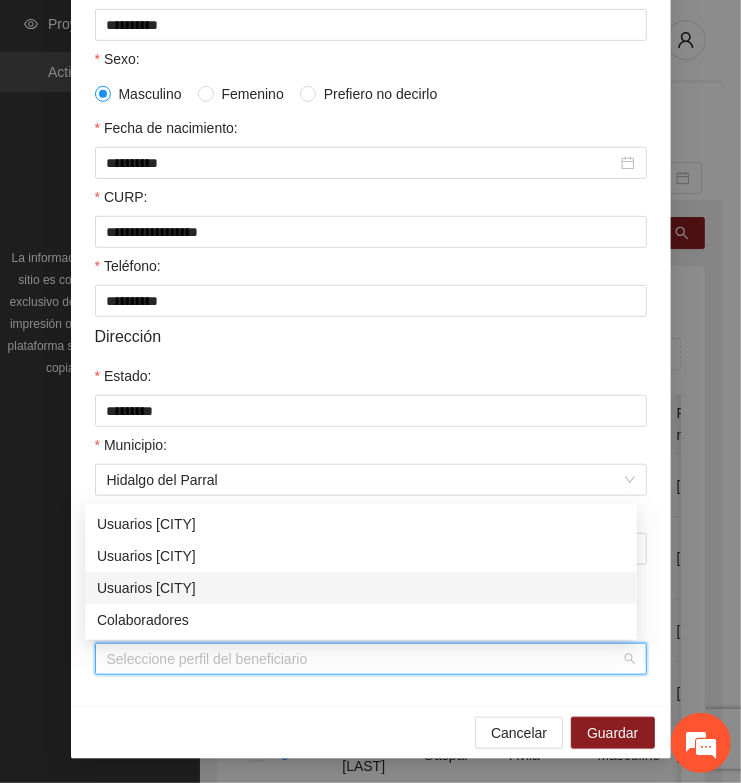 click on "Usuarios [CITY]" at bounding box center [361, 588] 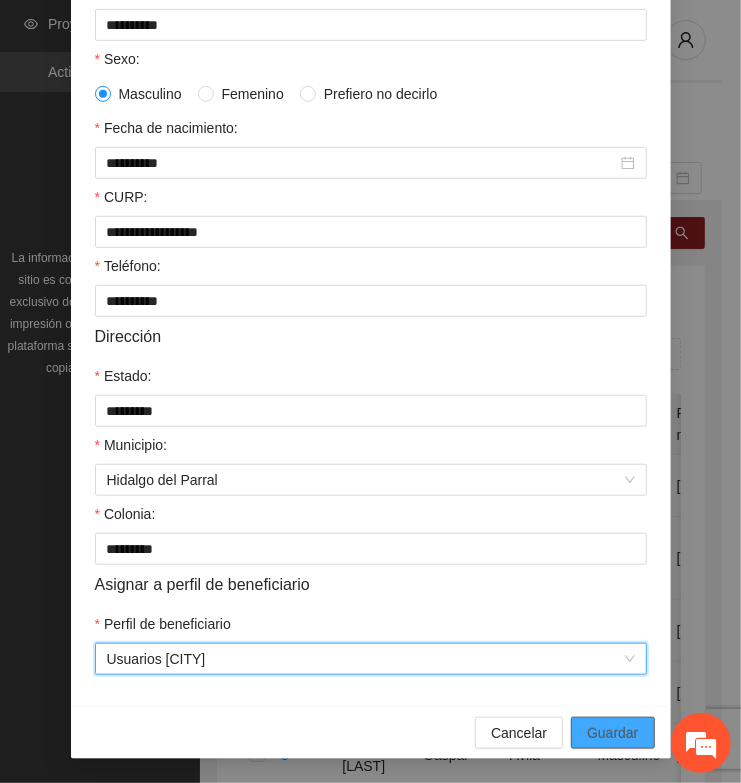 click on "Guardar" at bounding box center (612, 733) 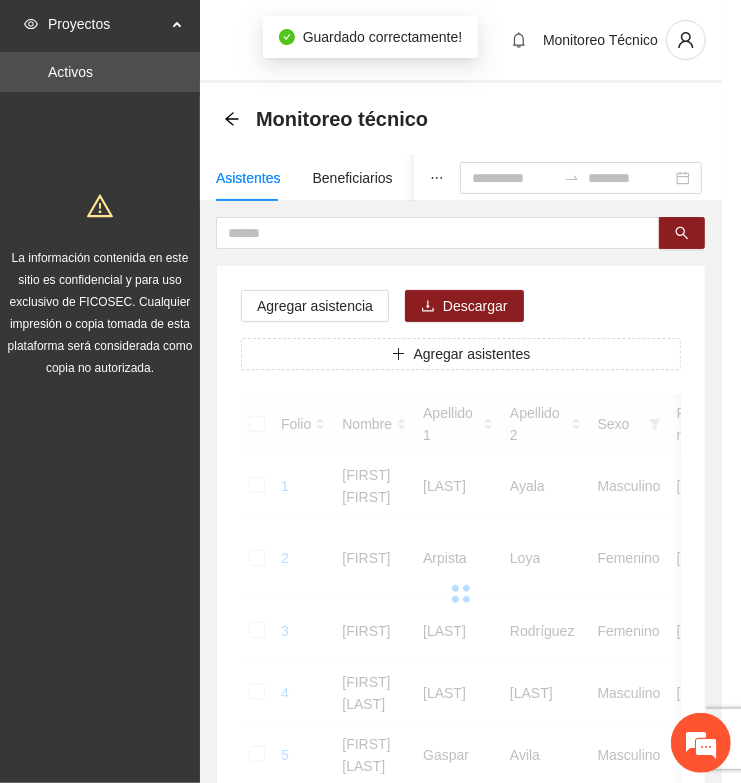 scroll, scrollTop: 310, scrollLeft: 0, axis: vertical 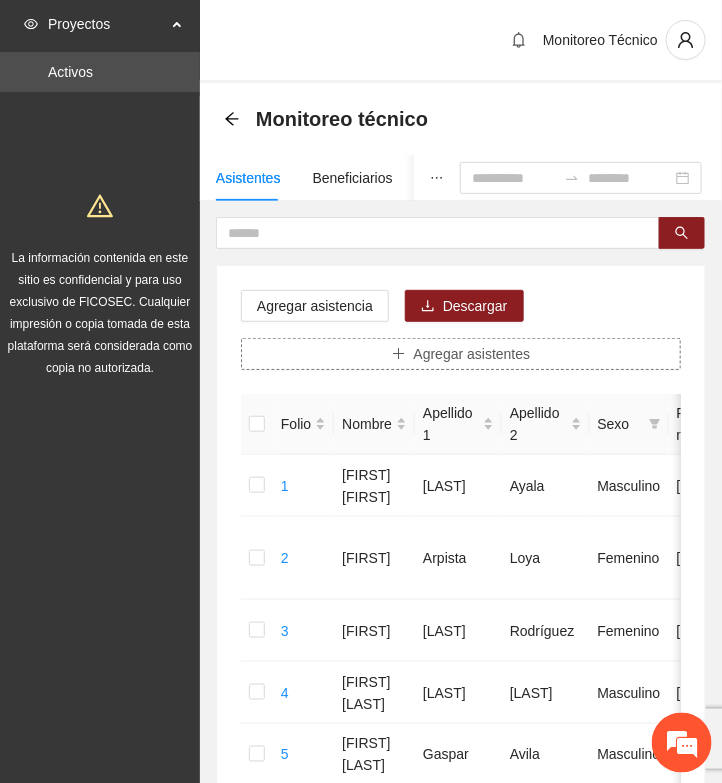 click on "Agregar asistentes" at bounding box center [472, 354] 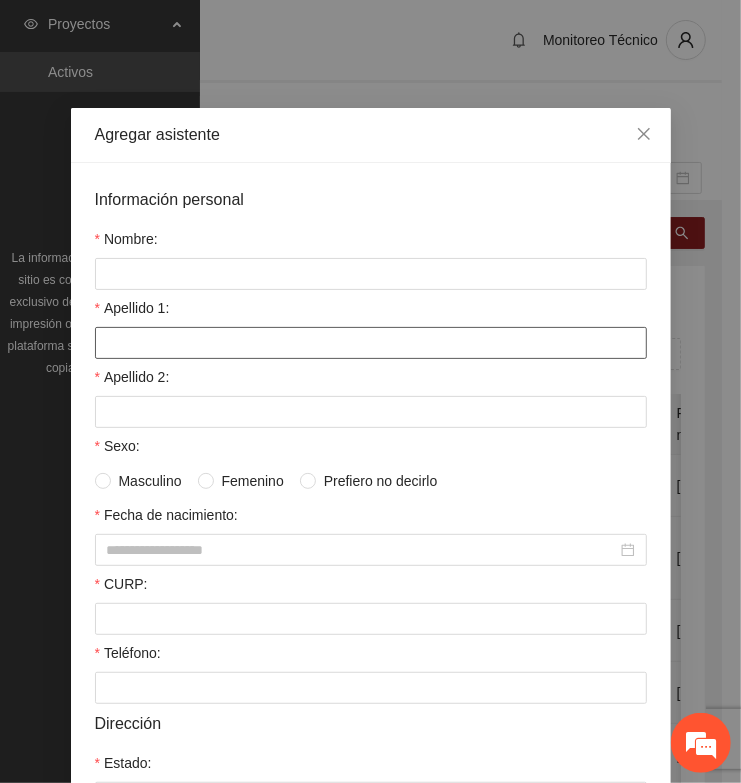 click on "Apellido 1:" at bounding box center [371, 343] 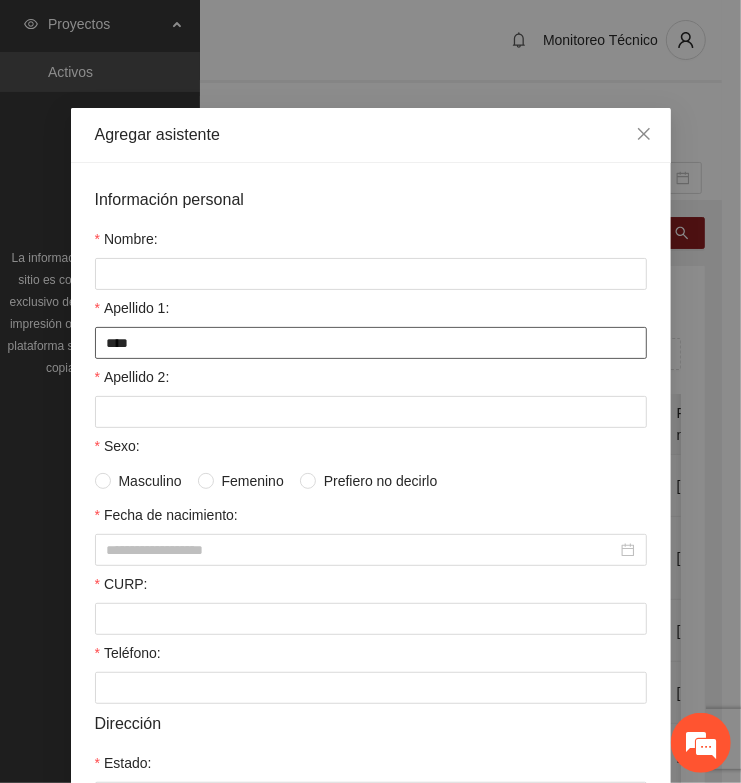 type on "****" 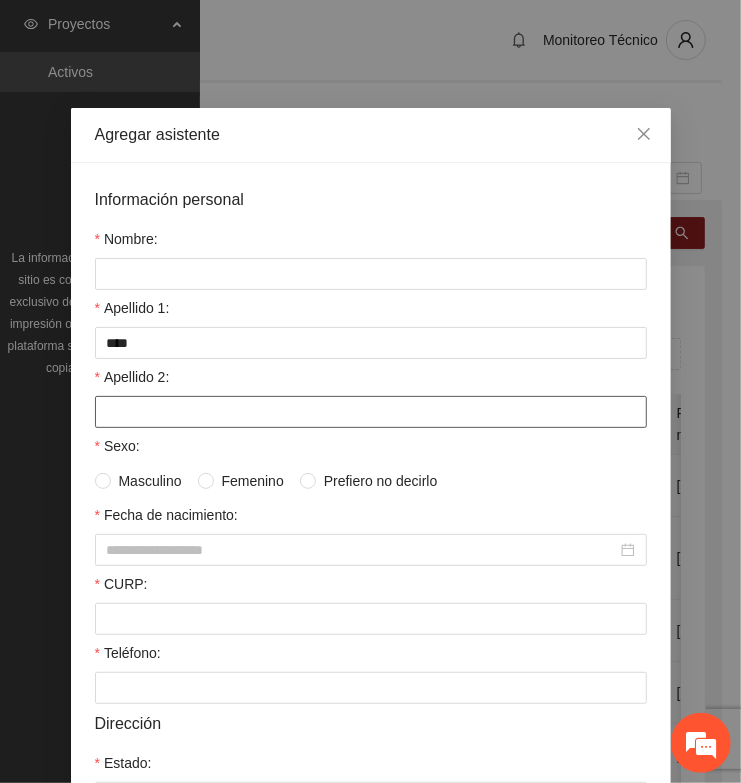 click on "Apellido 2:" at bounding box center (371, 412) 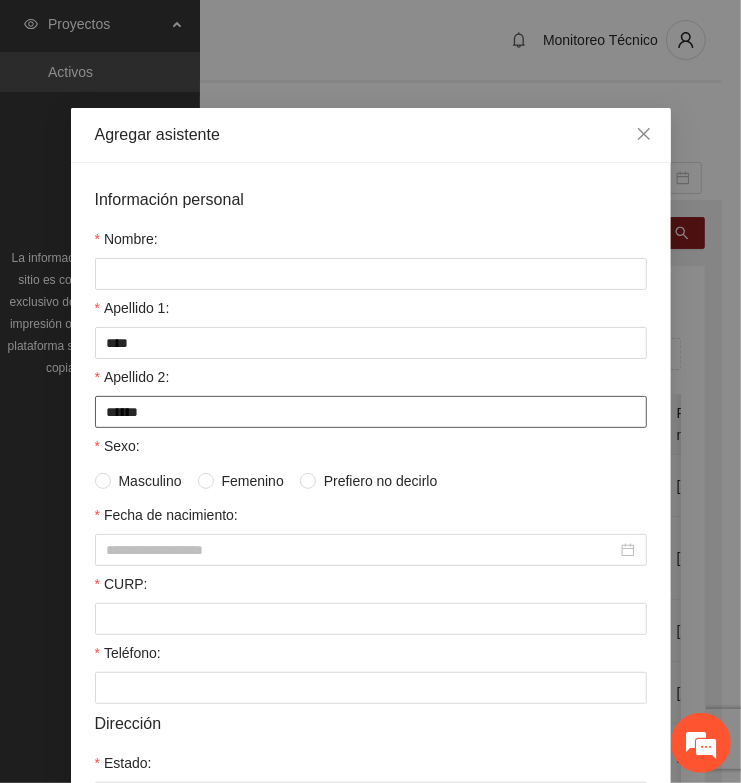 type on "******" 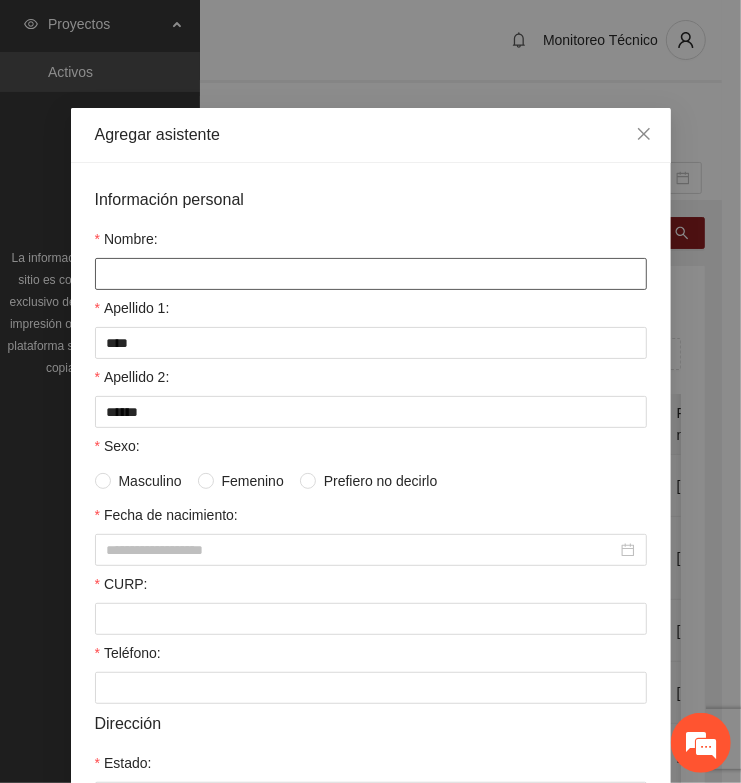 click on "Nombre:" at bounding box center [371, 274] 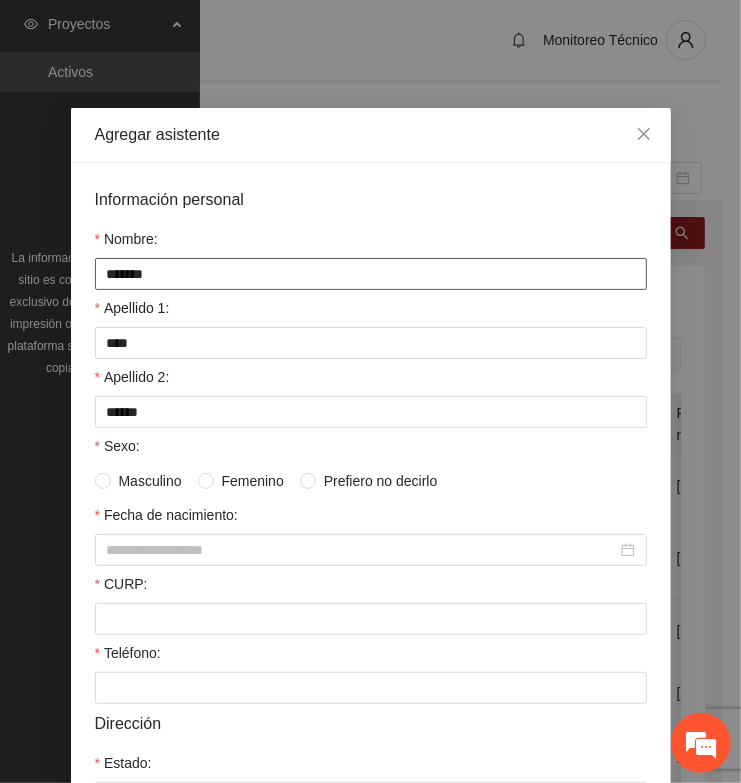 type on "*******" 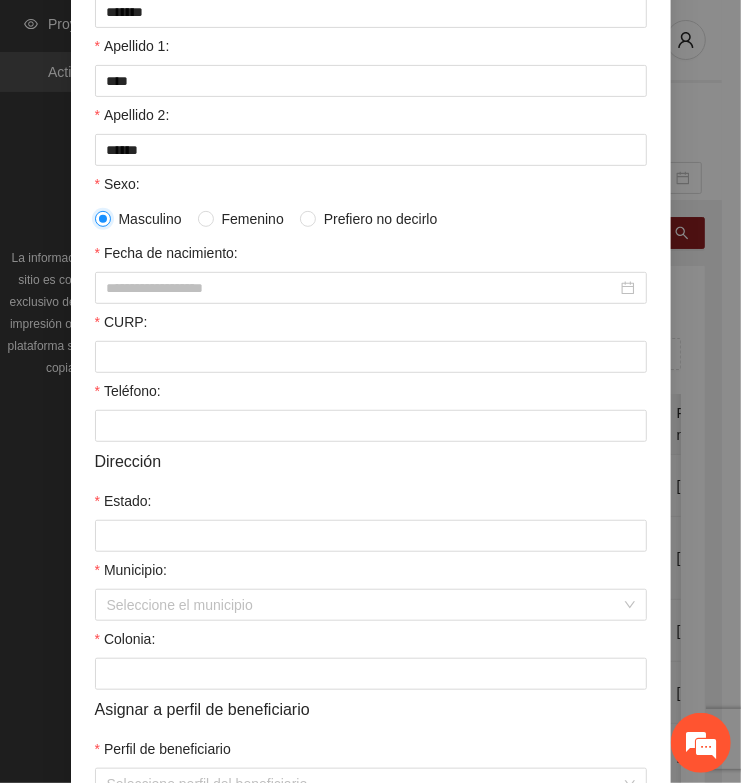 scroll, scrollTop: 375, scrollLeft: 0, axis: vertical 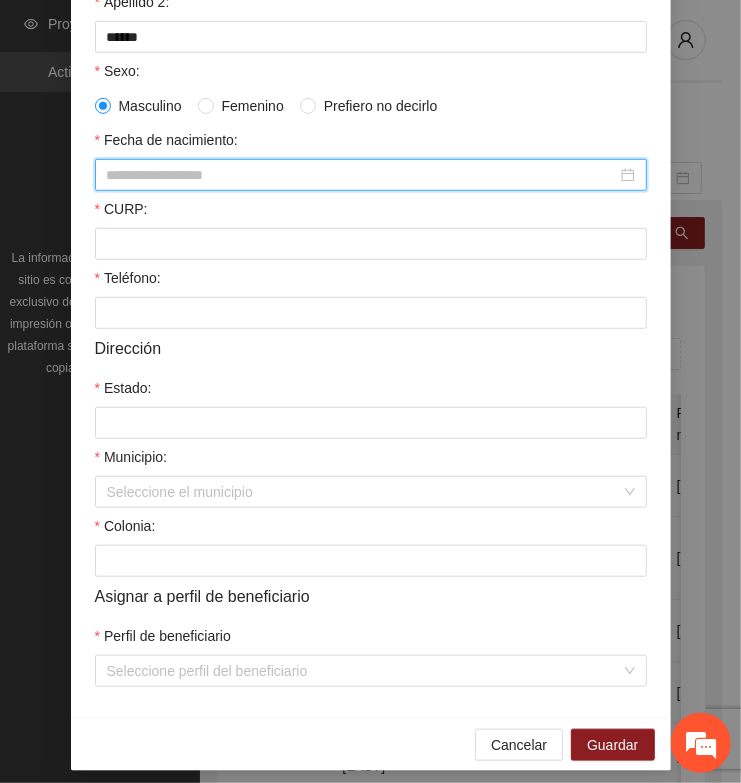 click on "Fecha de nacimiento:" at bounding box center (362, 175) 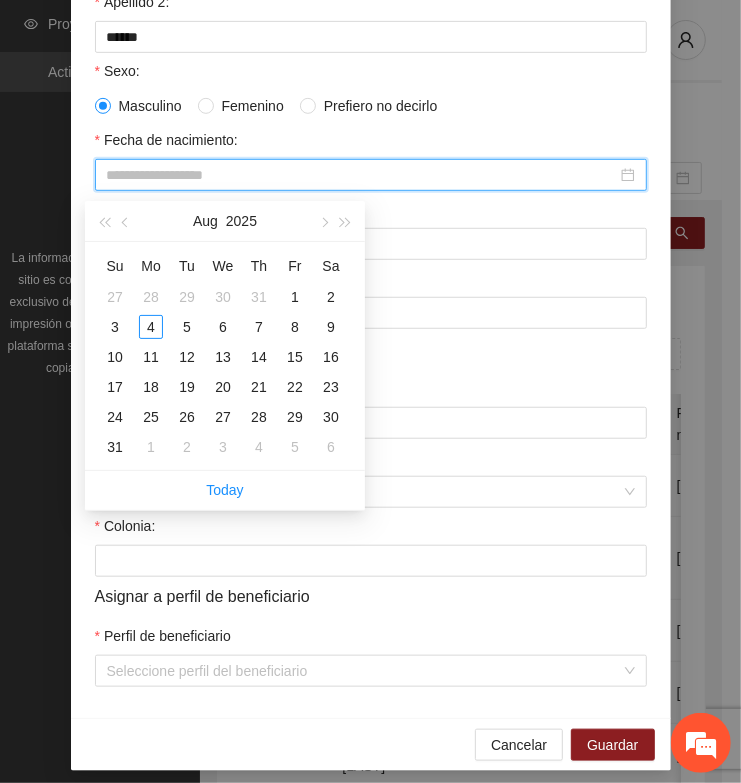 paste on "**********" 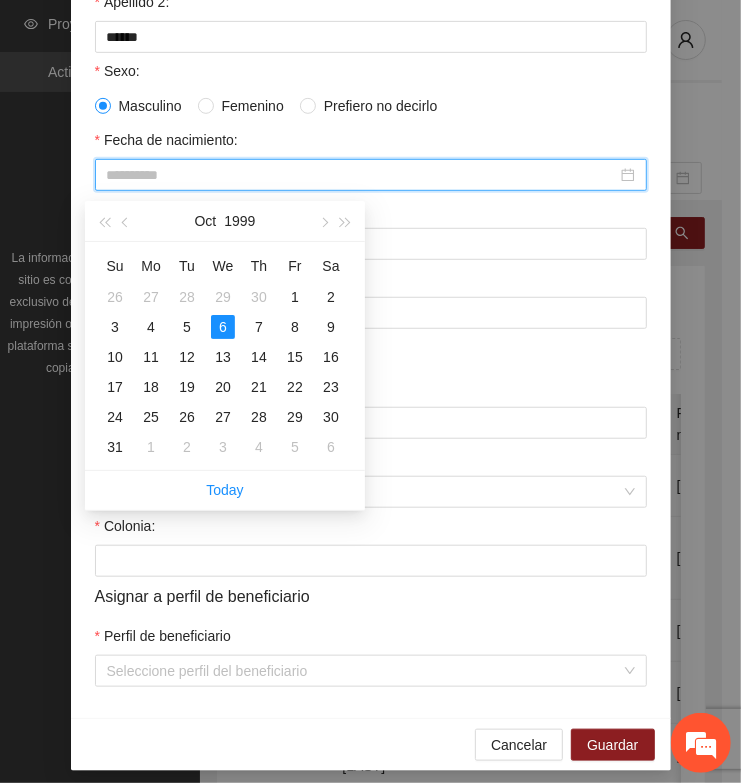 click on "6" at bounding box center [223, 327] 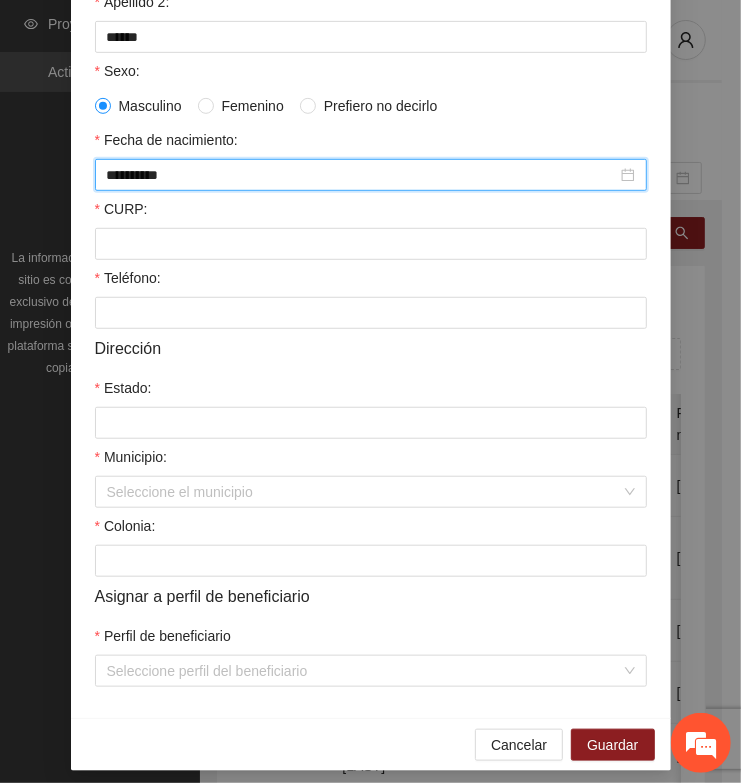 type on "**********" 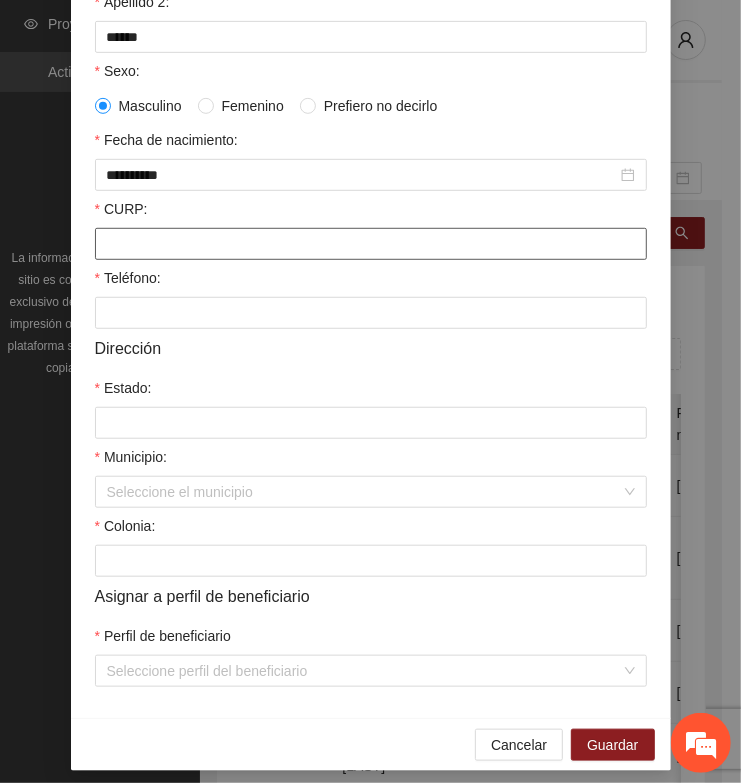 click on "CURP:" at bounding box center (371, 244) 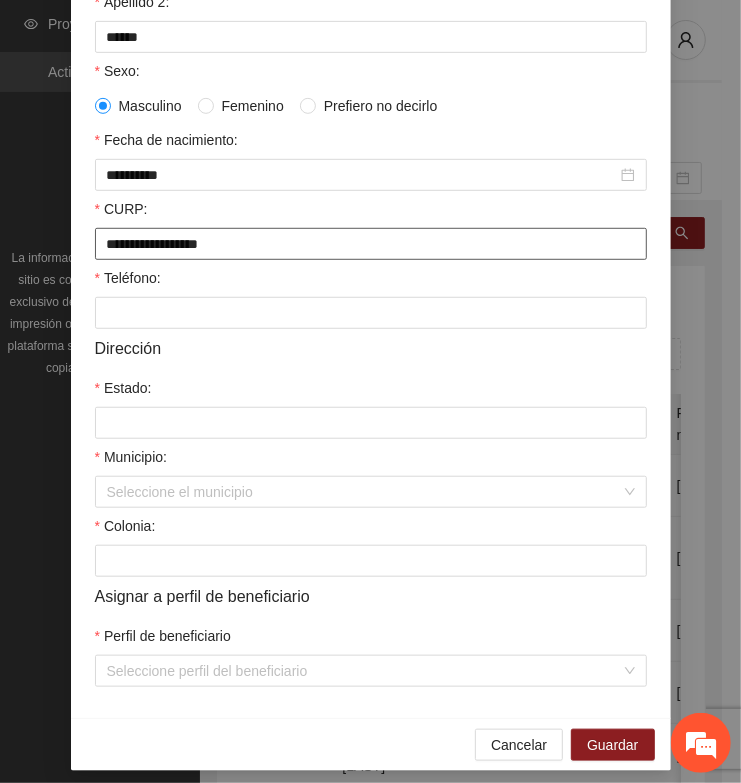 type on "**********" 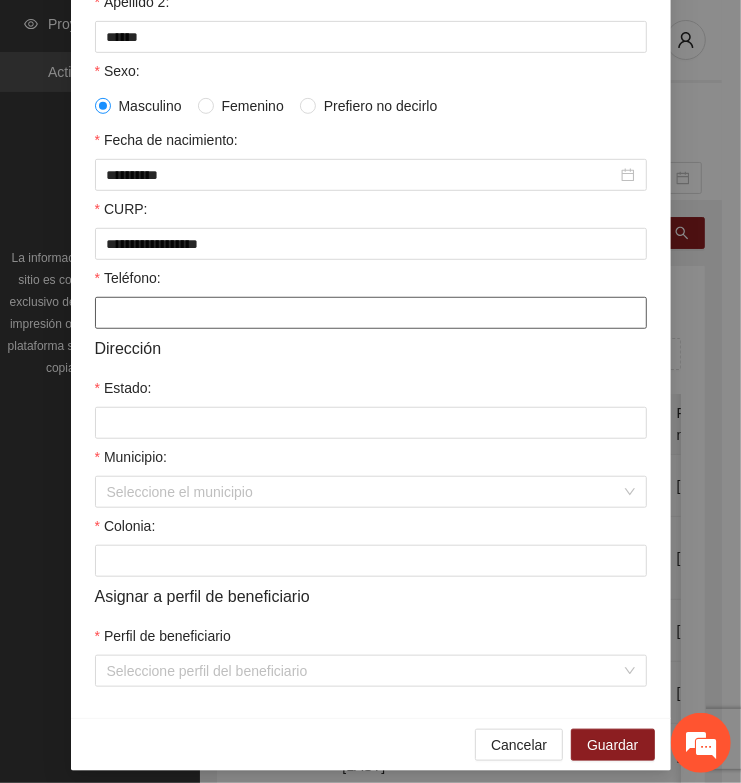 click on "Teléfono:" at bounding box center (371, 313) 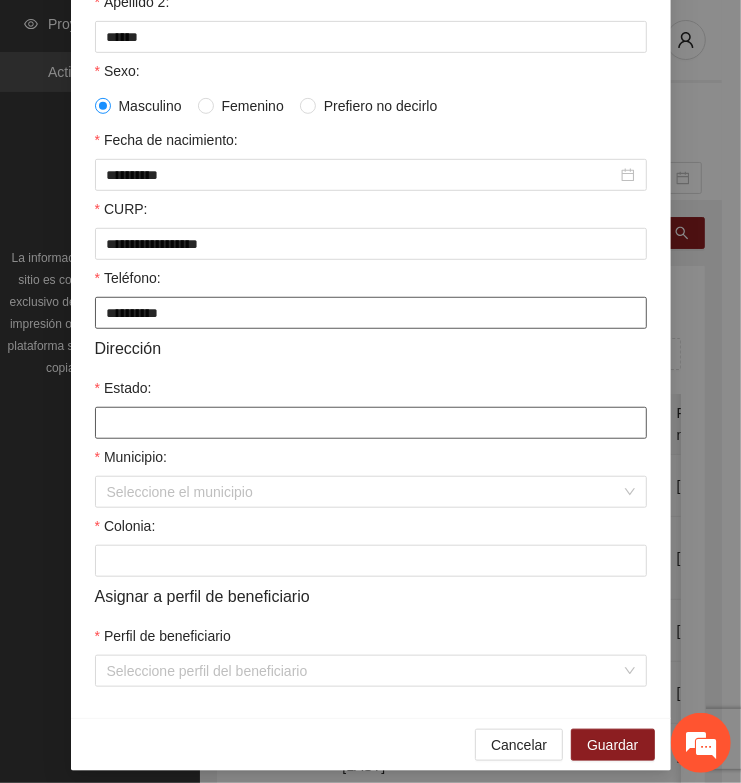type on "**********" 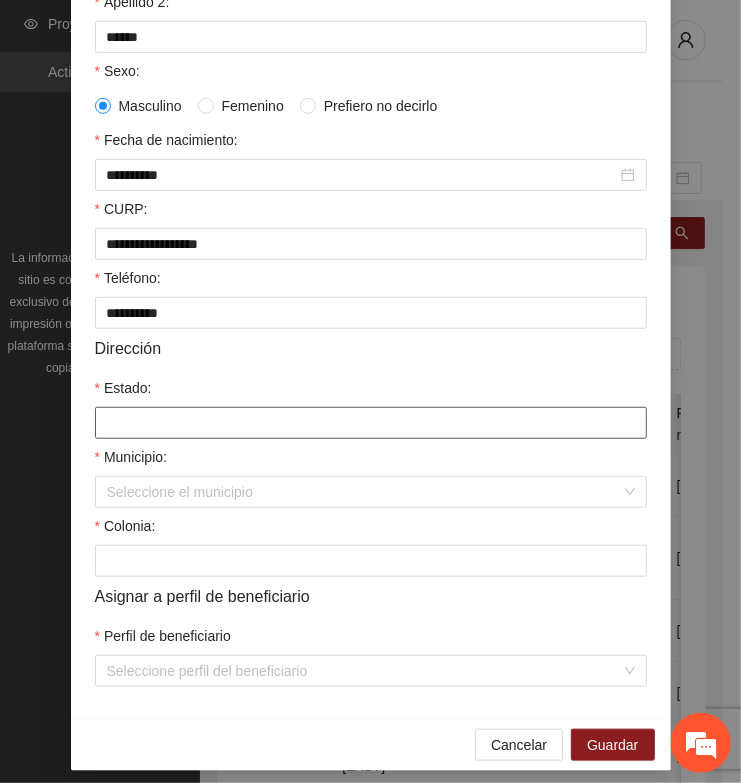 click on "Estado:" at bounding box center [371, 423] 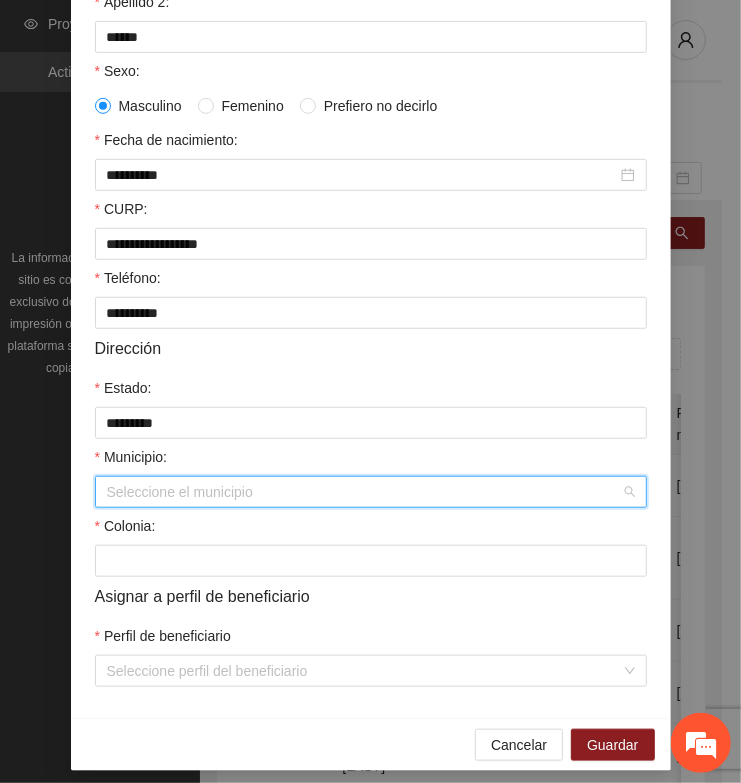 click on "Municipio:" at bounding box center (364, 492) 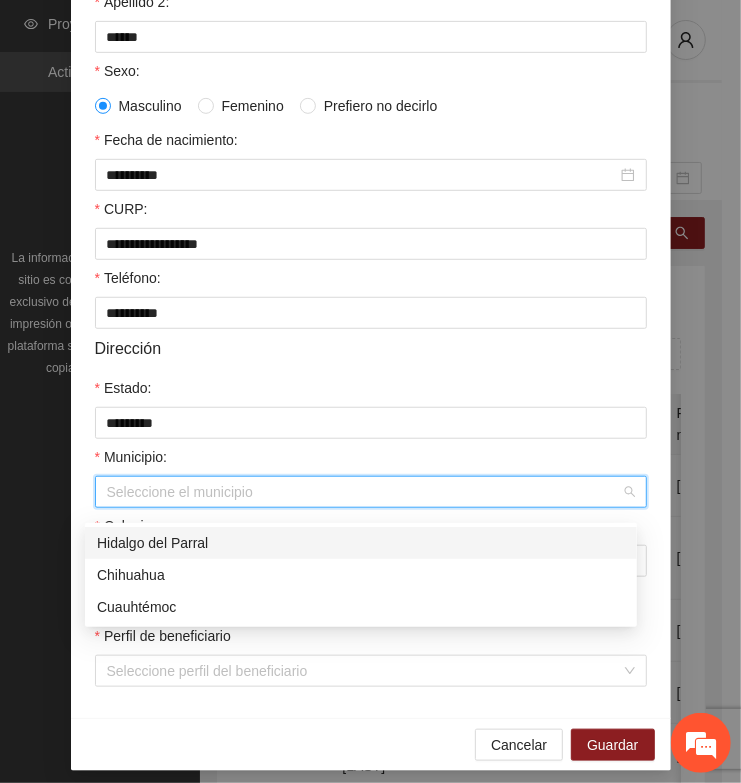 click on "Hidalgo del Parral" at bounding box center [361, 543] 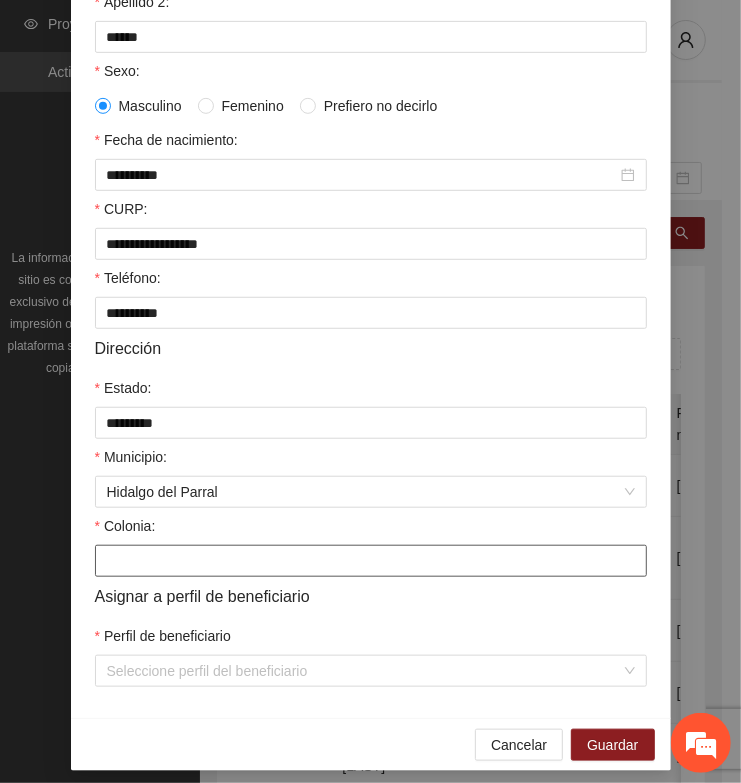 click on "Colonia:" at bounding box center (371, 561) 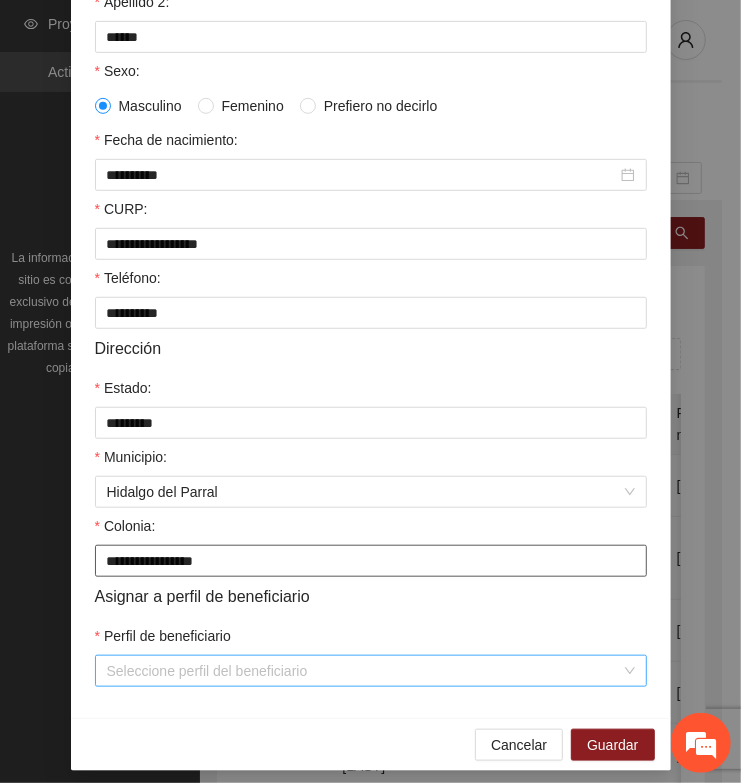 type on "**********" 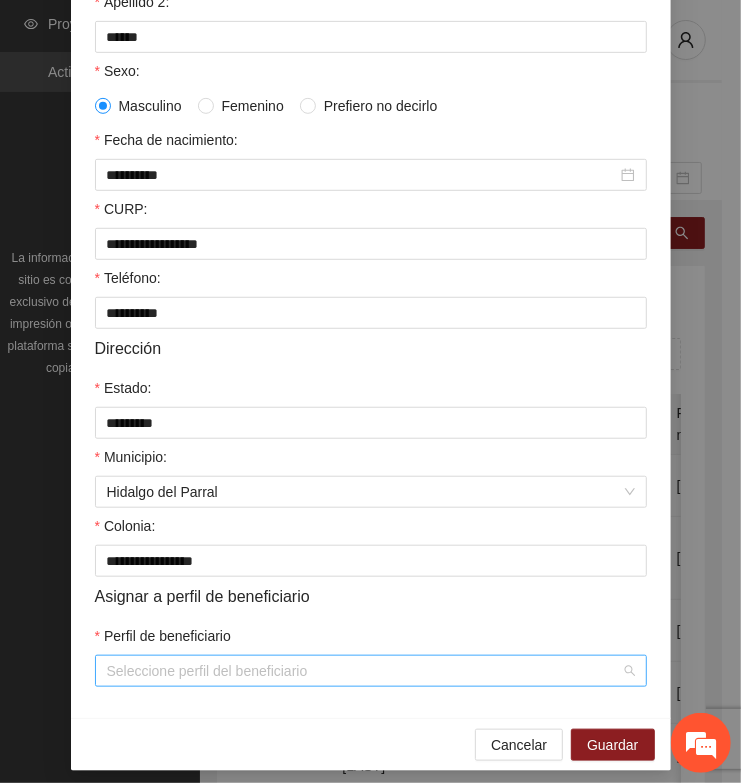 click on "Perfil de beneficiario" at bounding box center [364, 671] 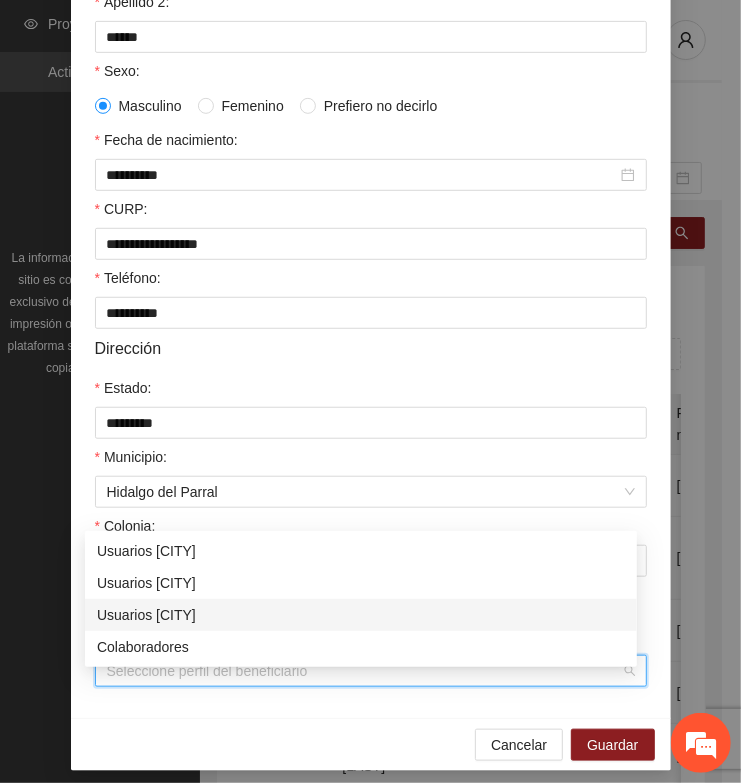 click on "Usuarios [CITY]" at bounding box center (361, 615) 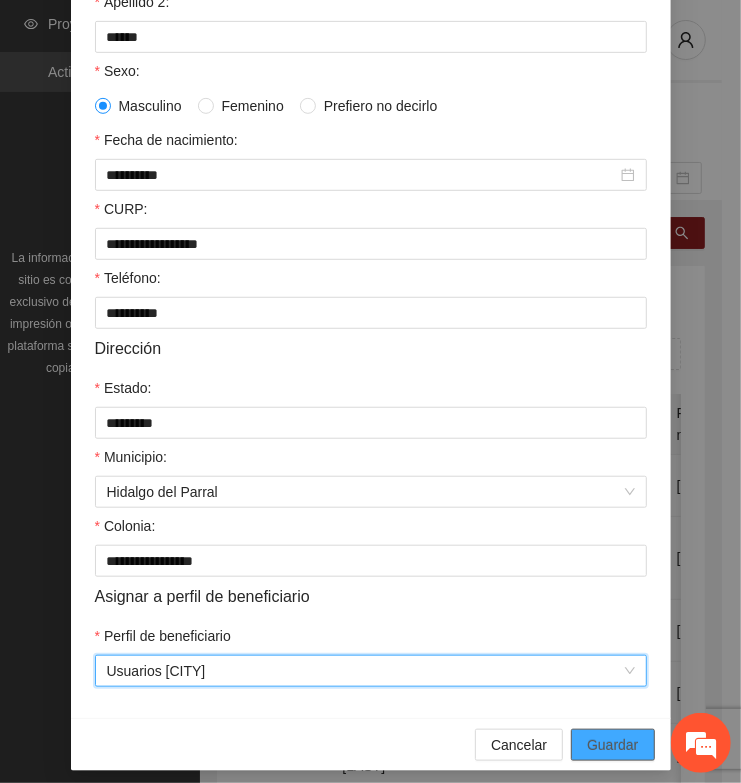 click on "Guardar" at bounding box center (612, 745) 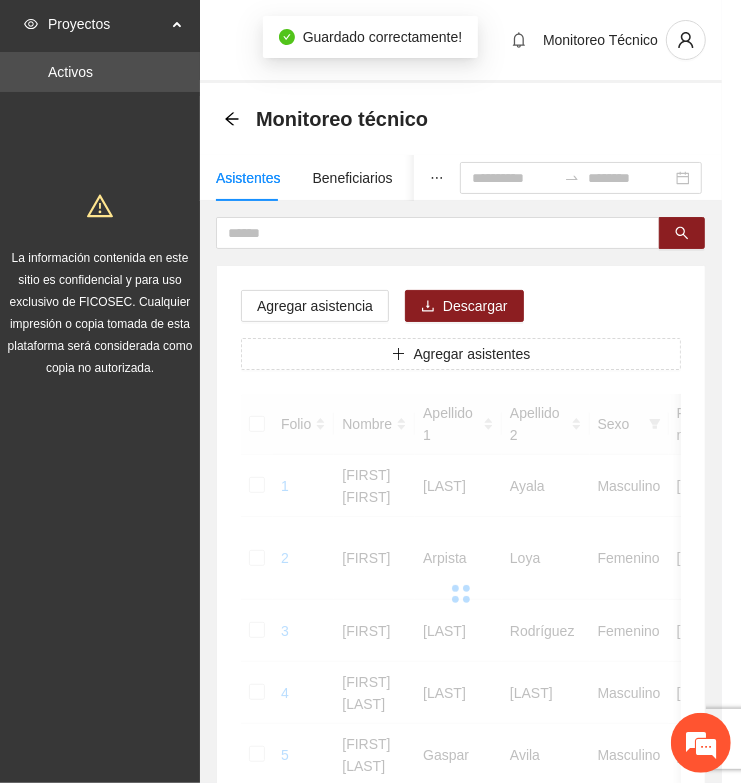 scroll, scrollTop: 310, scrollLeft: 0, axis: vertical 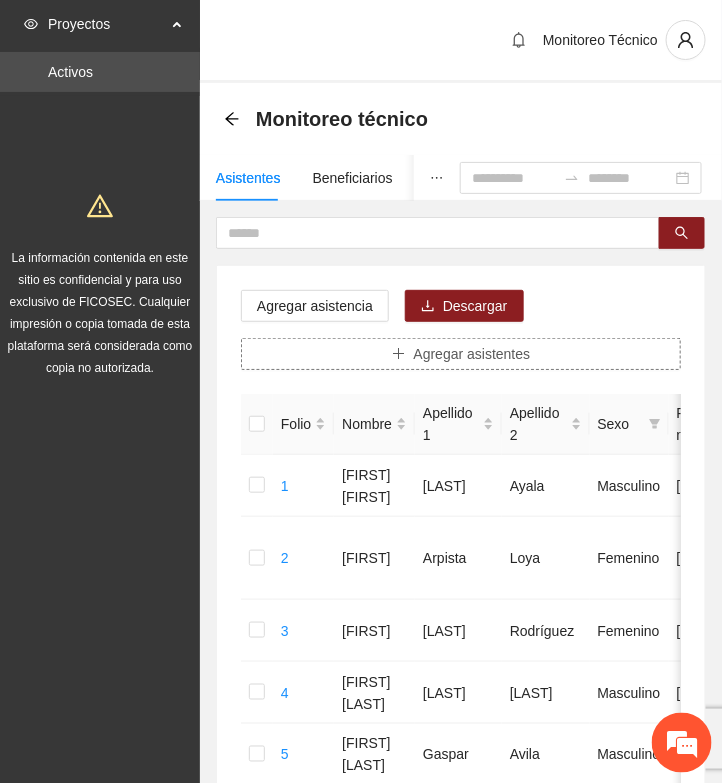 click on "Agregar asistentes" at bounding box center (472, 354) 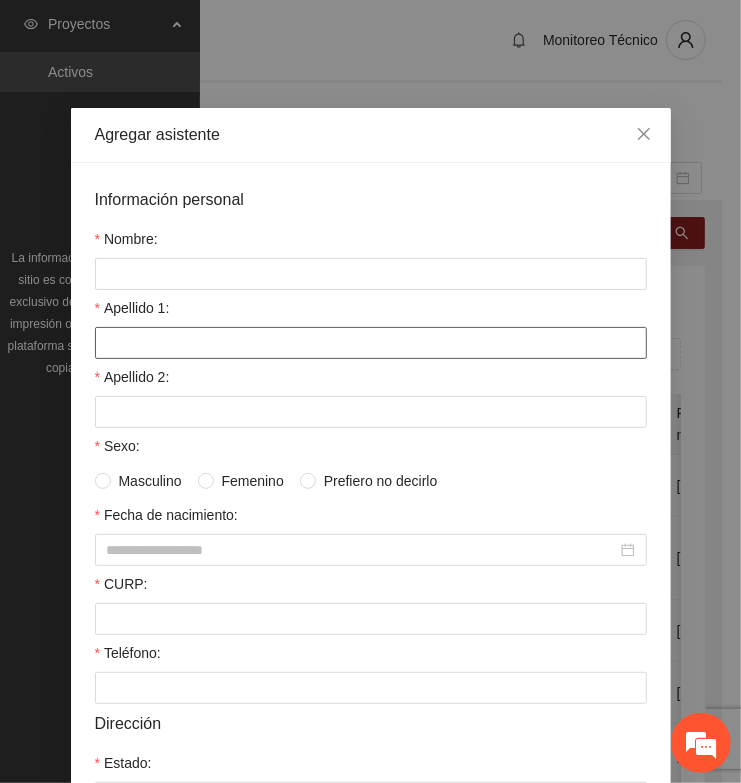 click on "Apellido 1:" at bounding box center [371, 343] 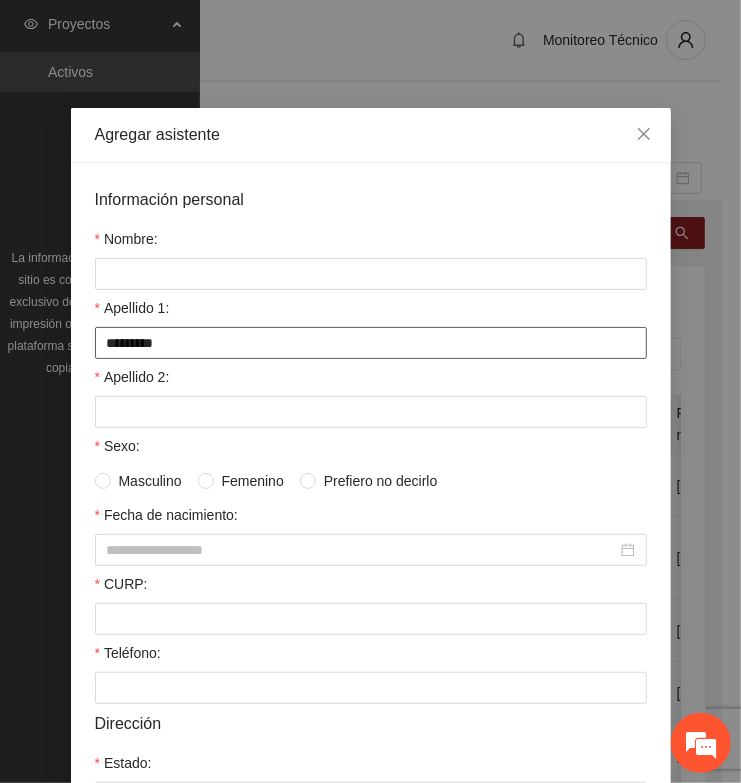 type on "*********" 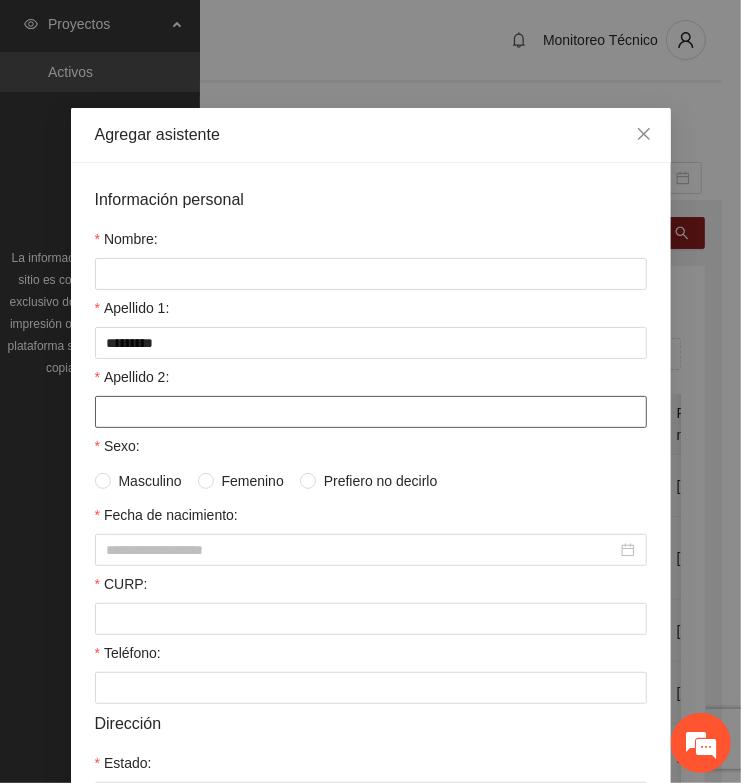 click on "Apellido 2:" at bounding box center [371, 412] 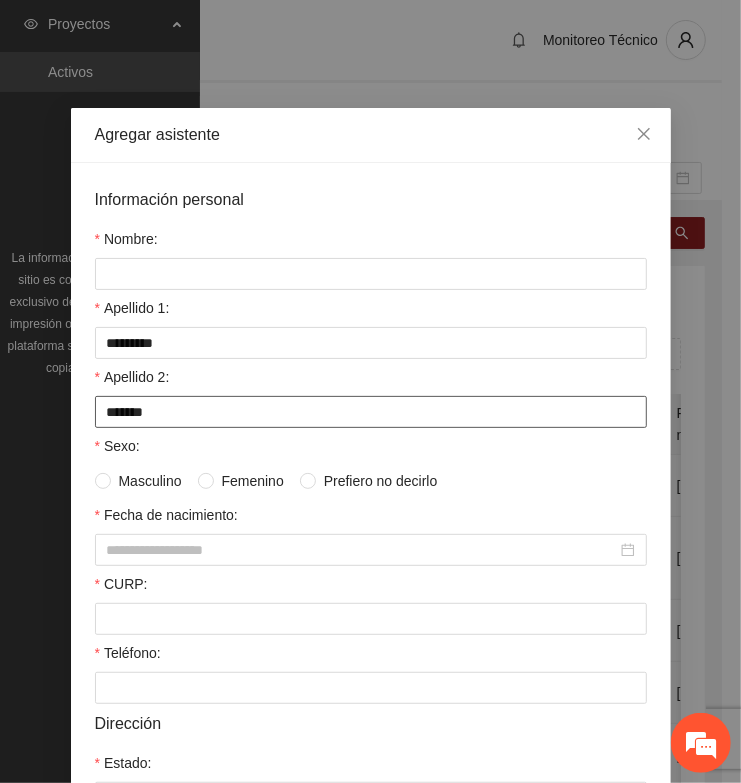 type on "*******" 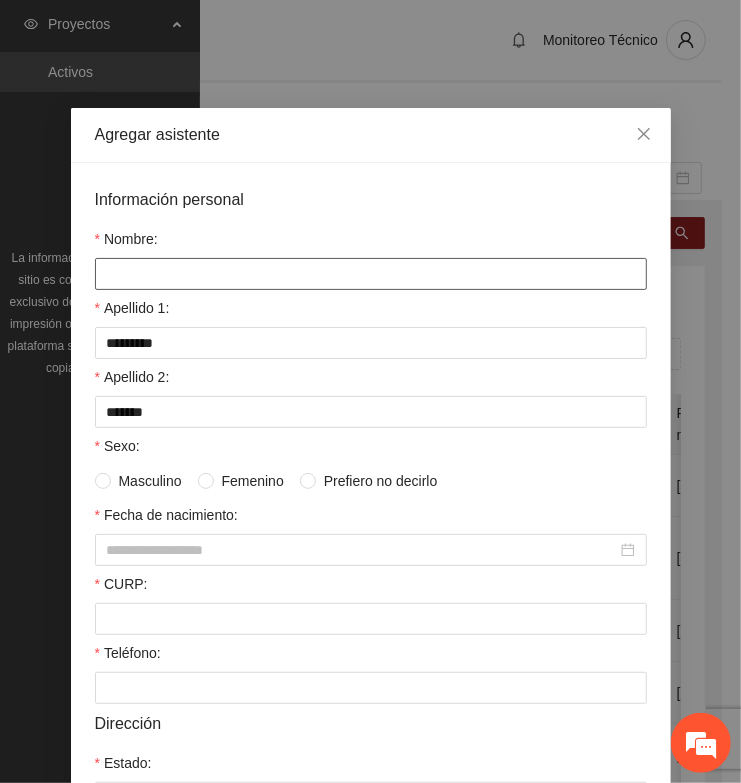 click on "Nombre:" at bounding box center [371, 274] 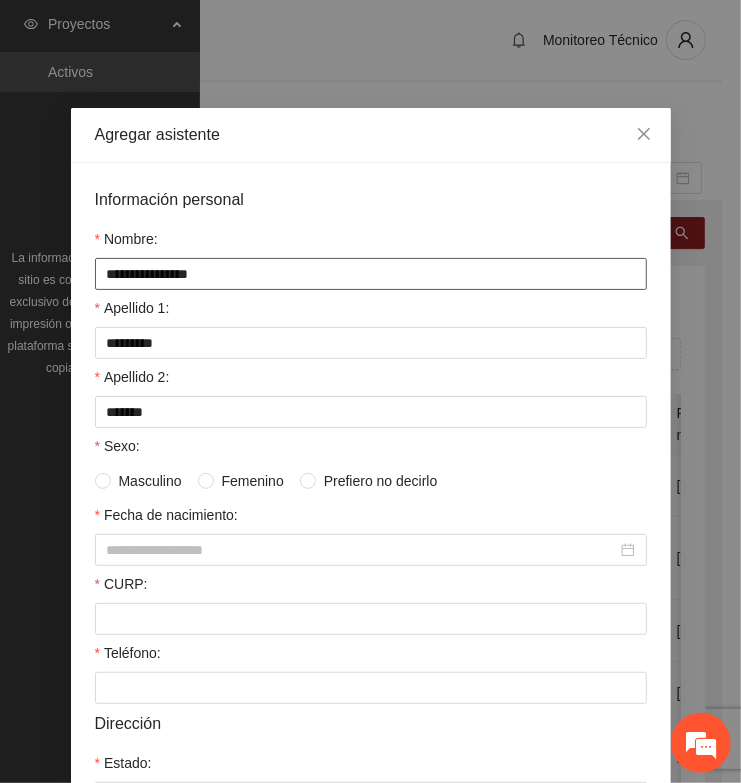 type on "**********" 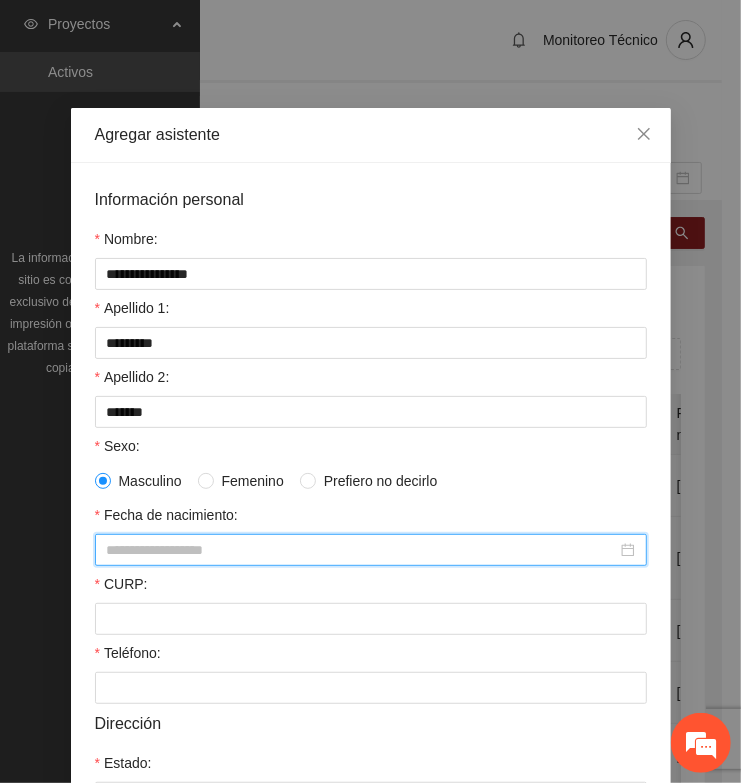 click on "Fecha de nacimiento:" at bounding box center (362, 550) 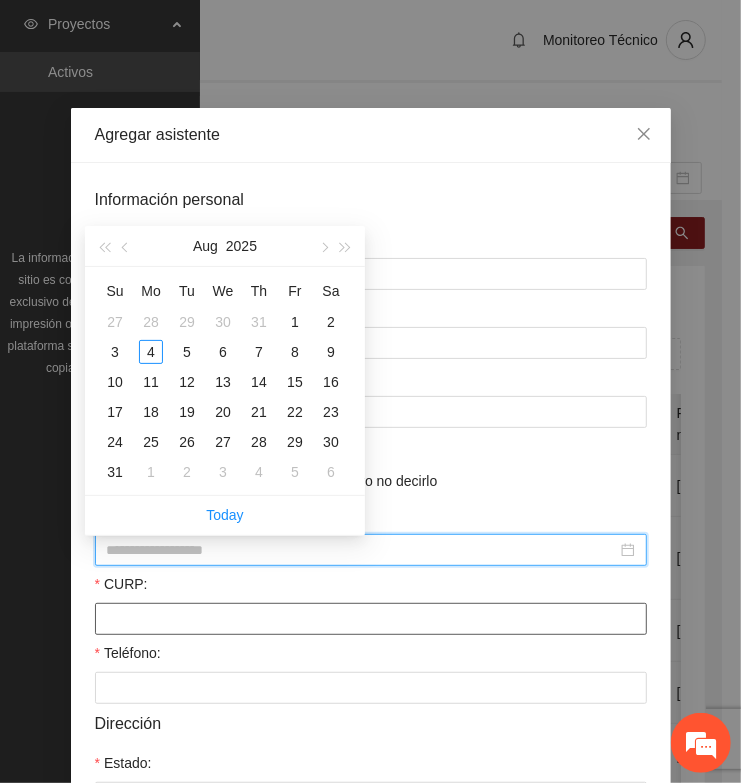paste on "**********" 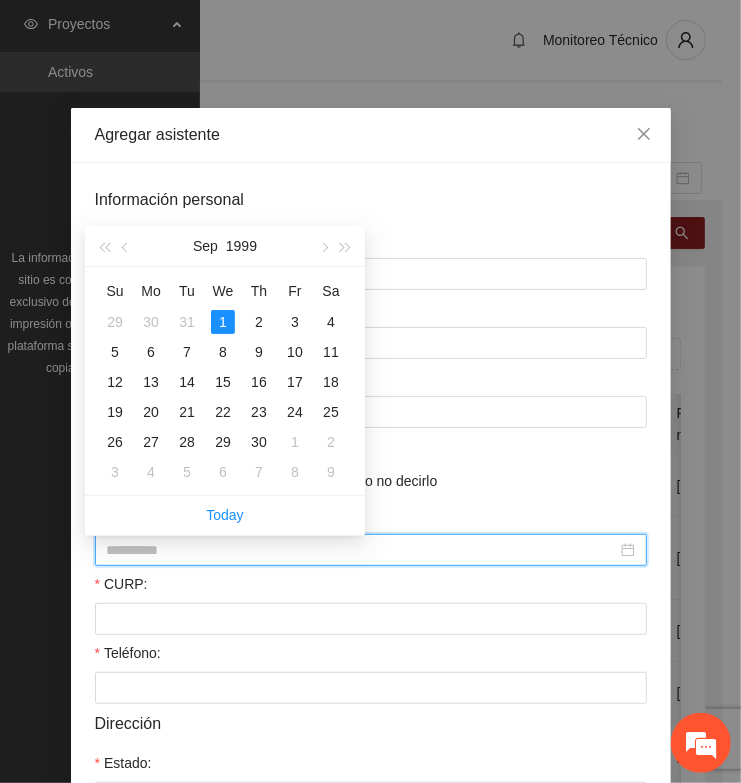 click on "1" at bounding box center [223, 322] 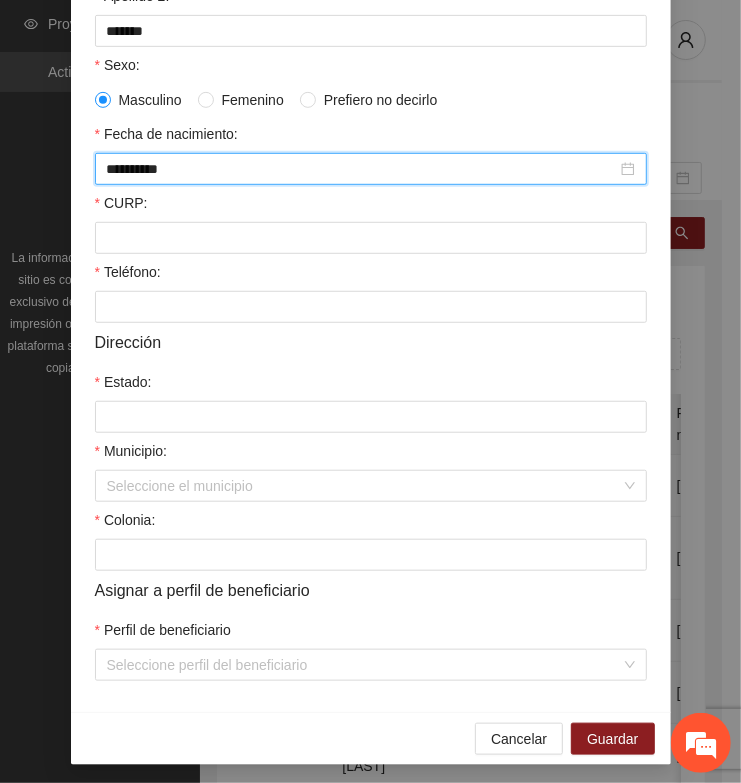 scroll, scrollTop: 401, scrollLeft: 0, axis: vertical 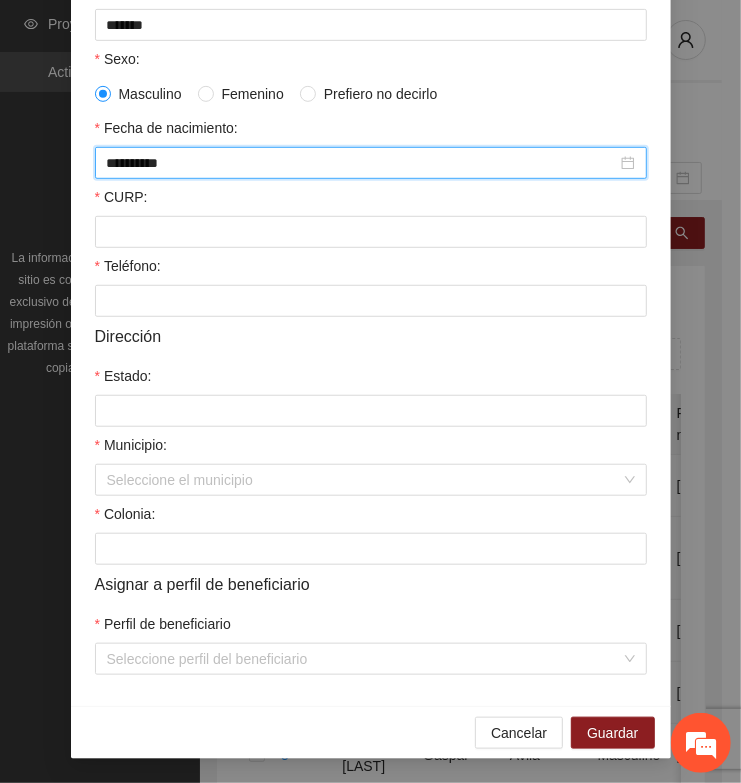 type on "**********" 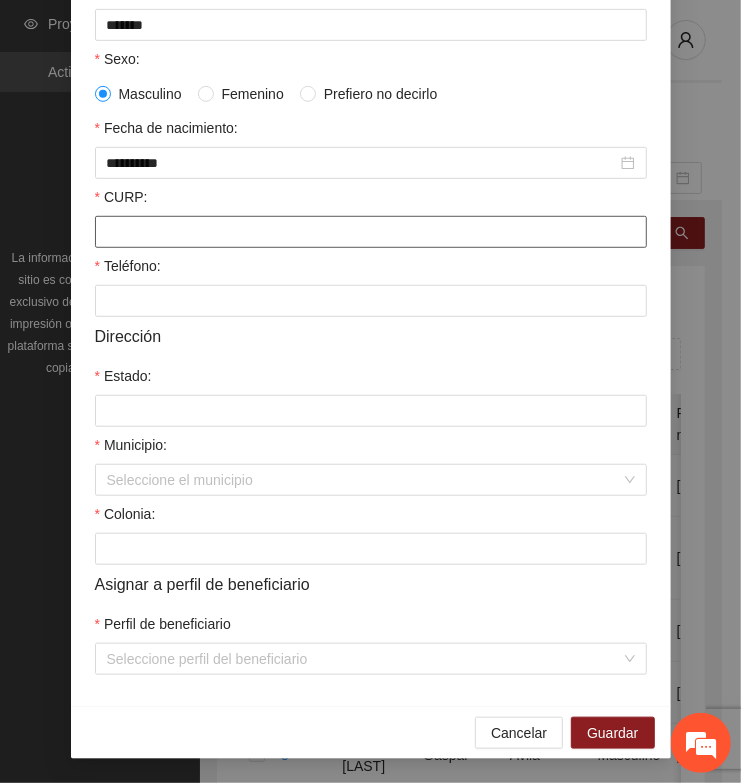 click on "CURP:" at bounding box center [371, 232] 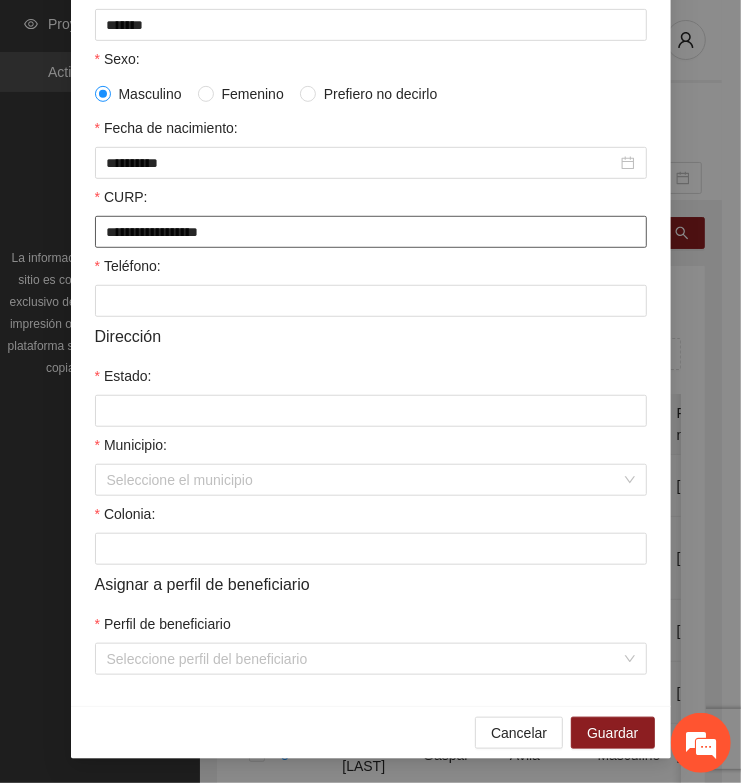 type on "**********" 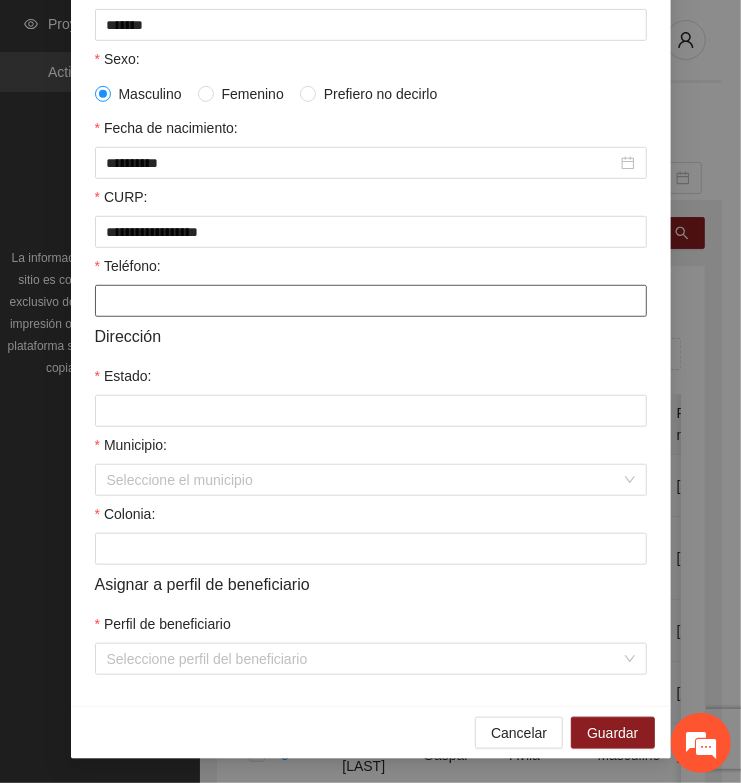 click on "Teléfono:" at bounding box center (371, 301) 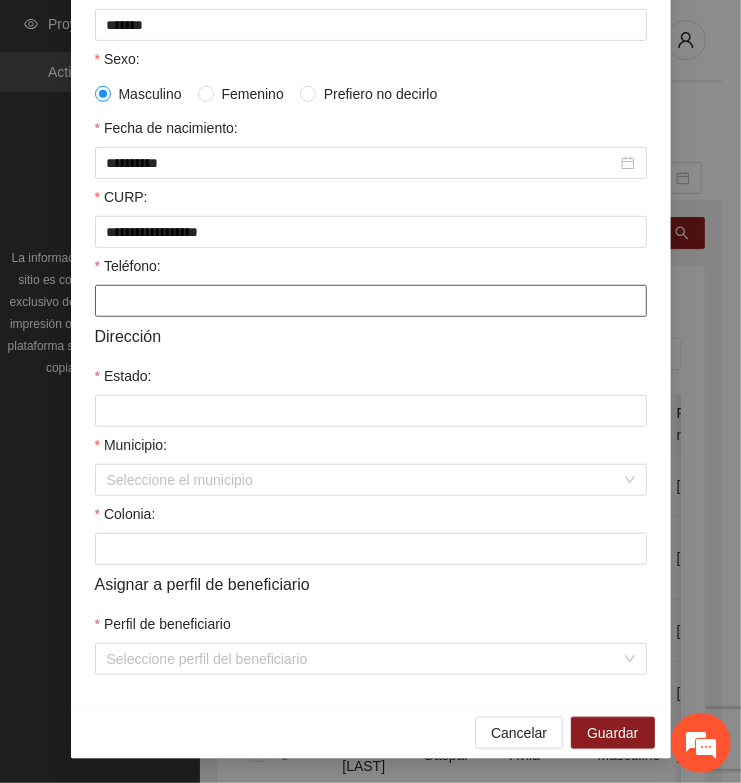 paste on "**********" 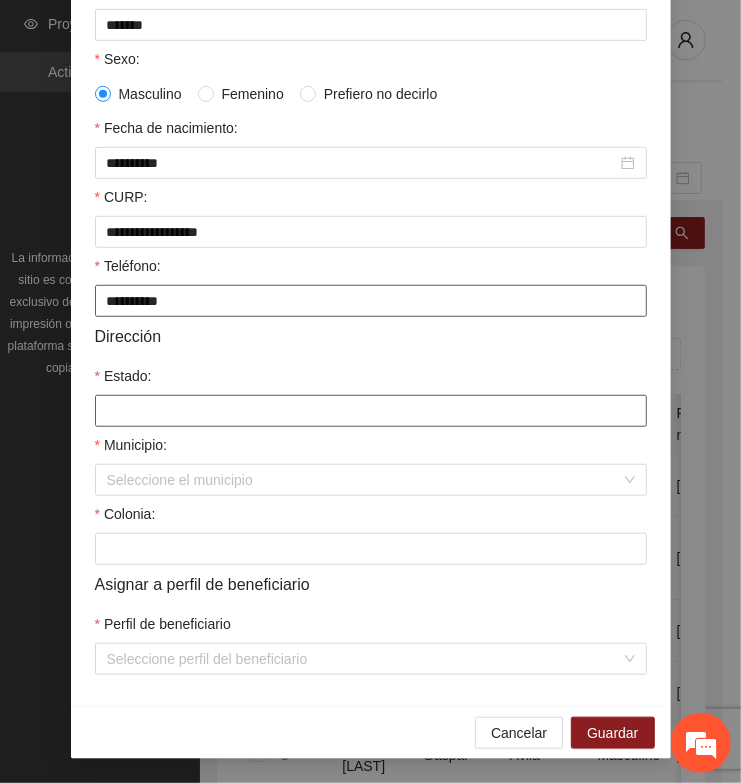 type on "**********" 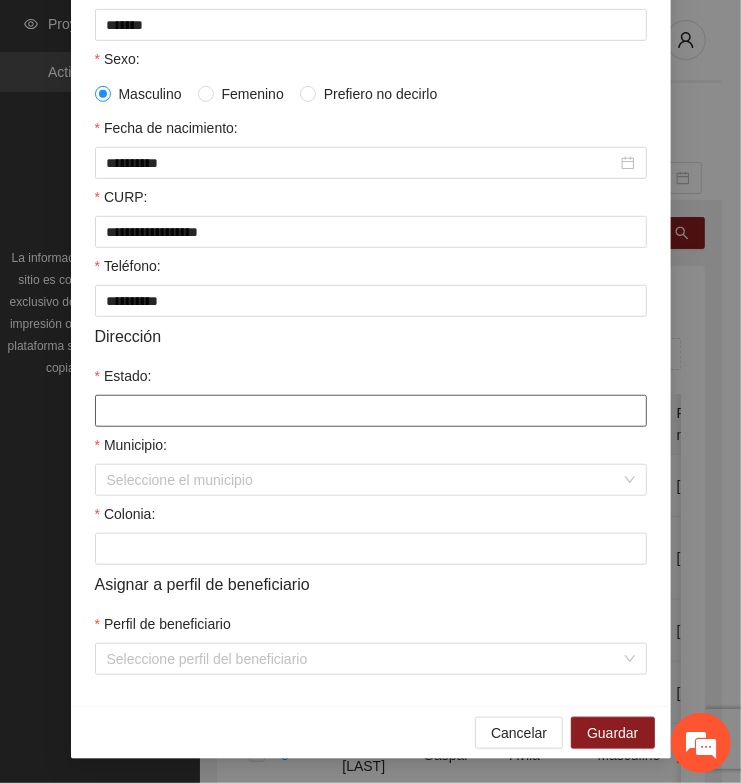 click on "Estado:" at bounding box center (371, 411) 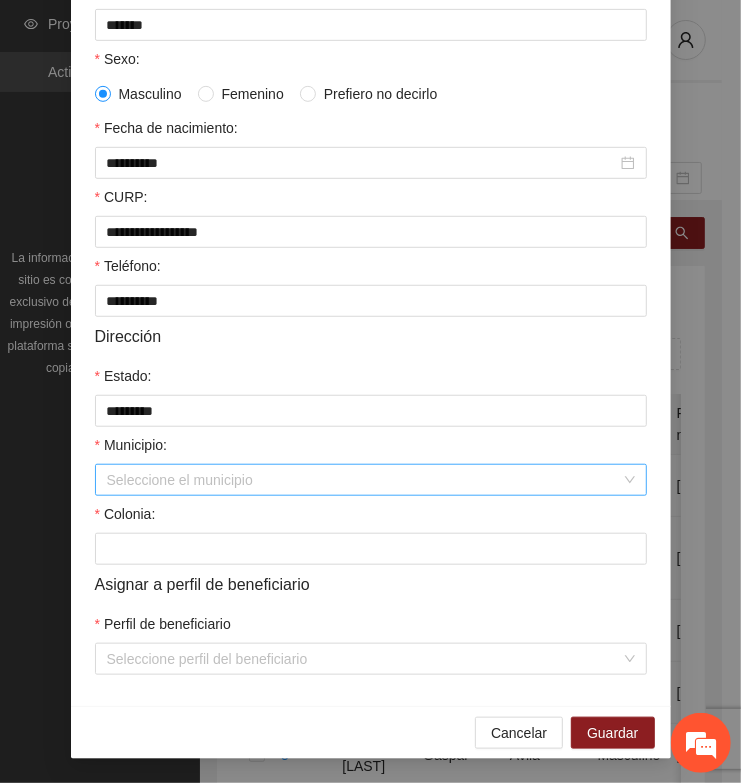 click on "Municipio:" at bounding box center (364, 480) 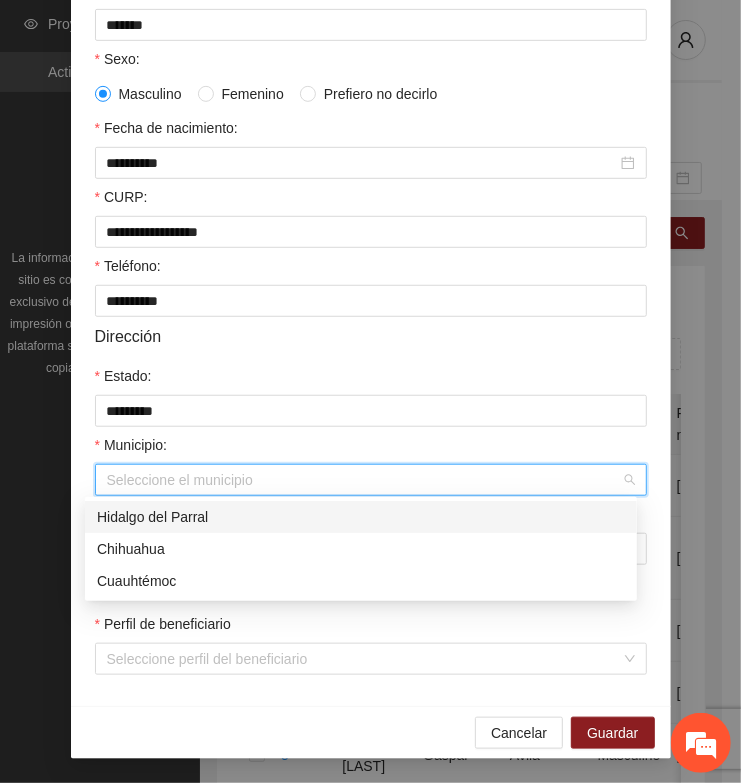 click on "Hidalgo del Parral" at bounding box center [361, 517] 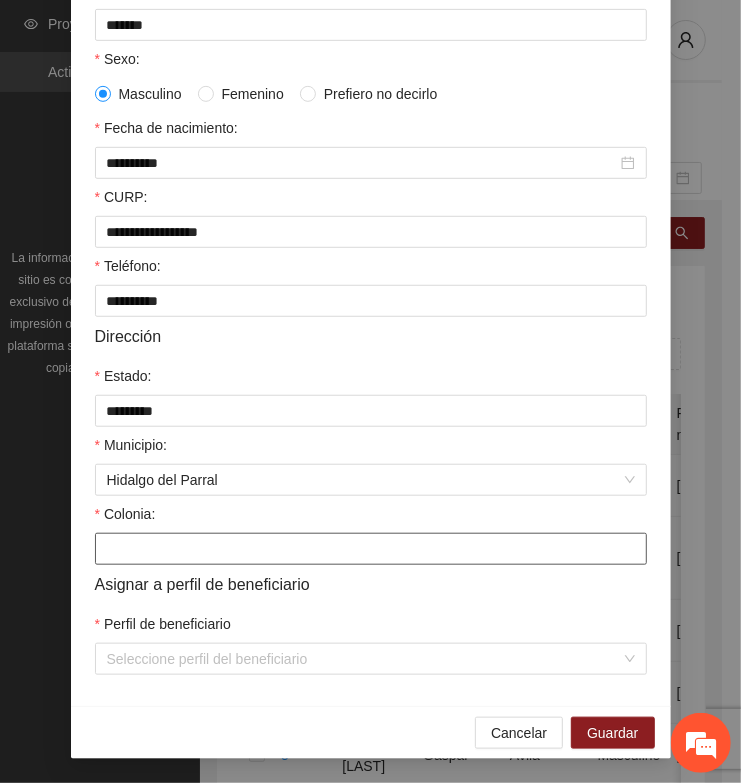click on "Colonia:" at bounding box center (371, 549) 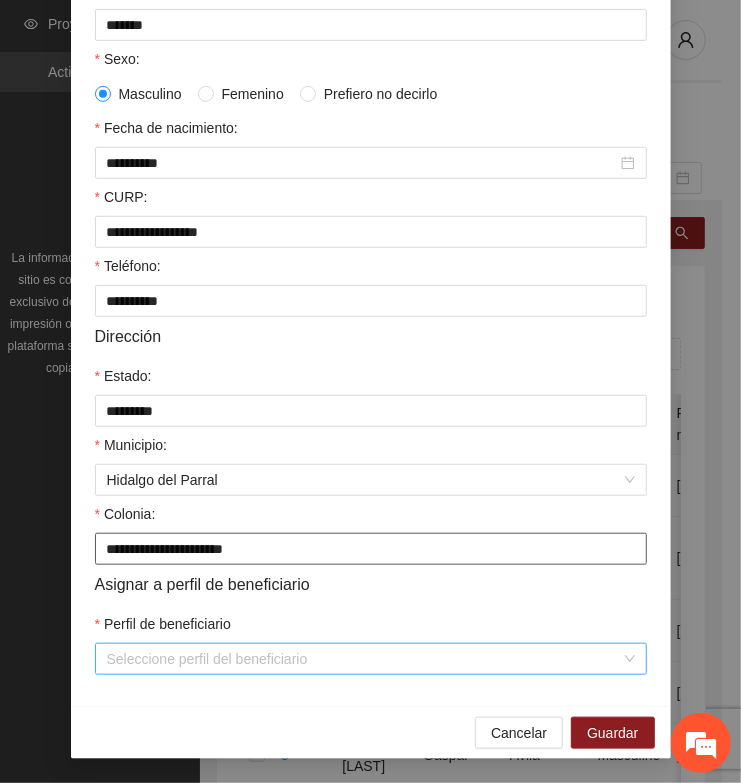 type on "**********" 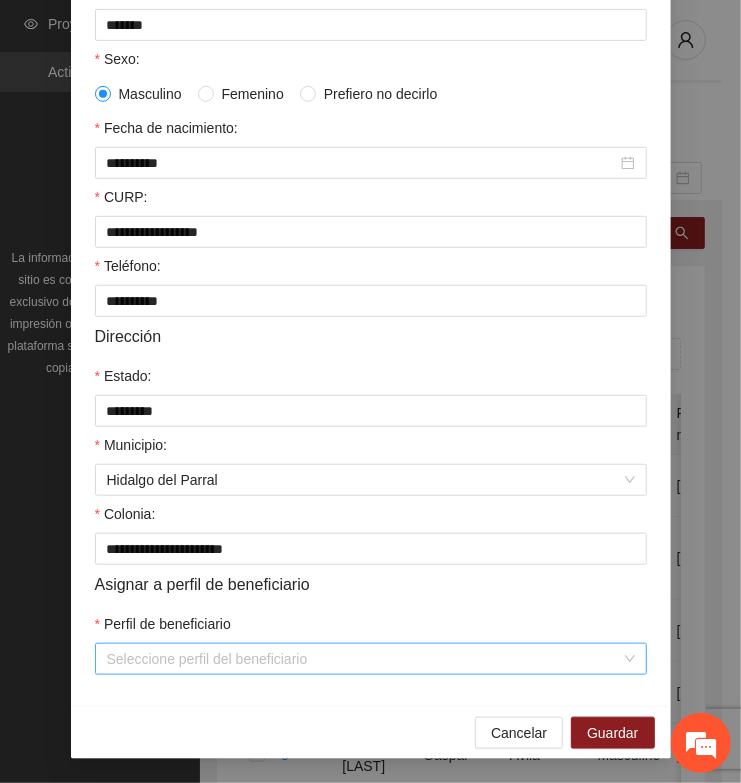 click on "Perfil de beneficiario" at bounding box center (364, 659) 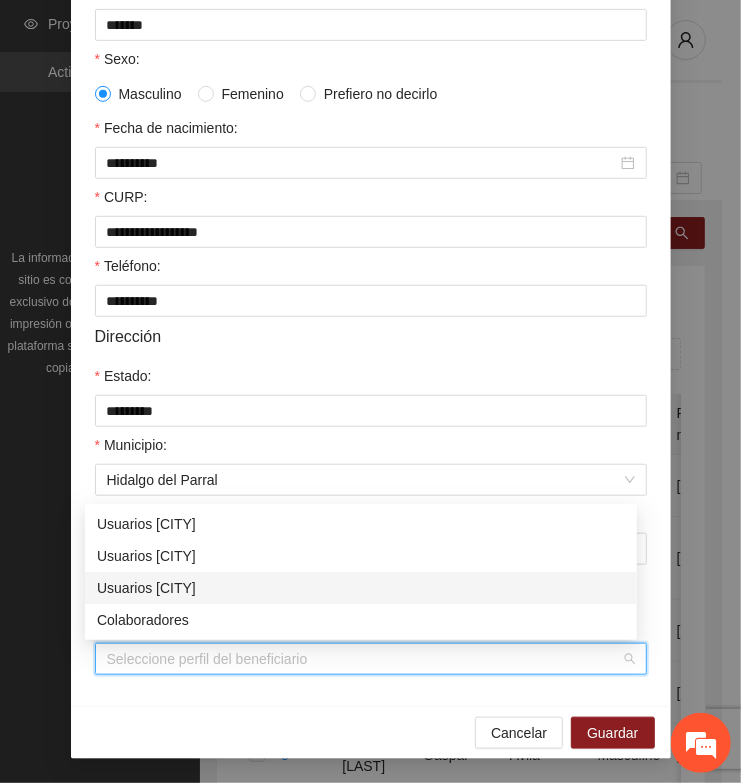click on "Usuarios [CITY]" at bounding box center [361, 588] 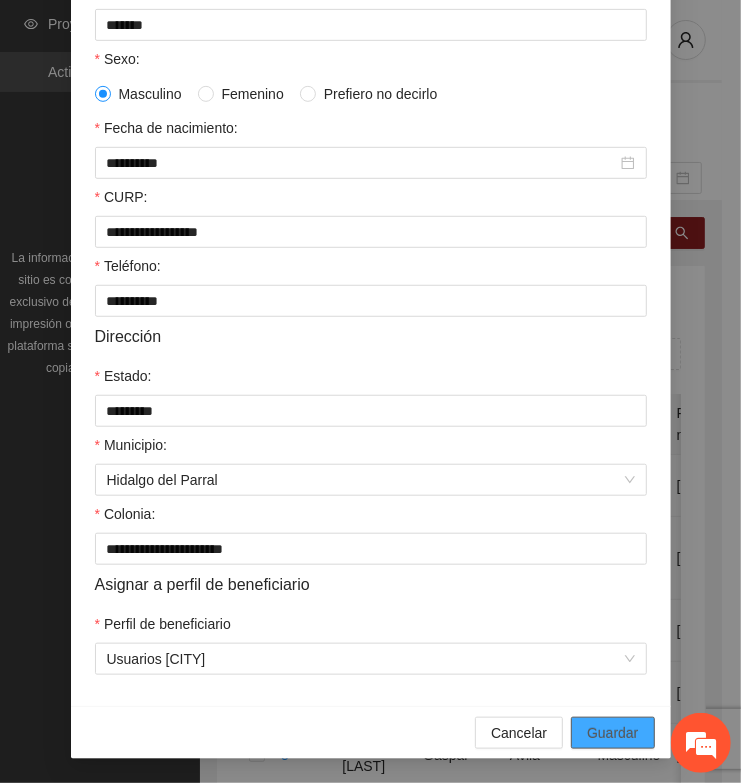click on "Guardar" at bounding box center [612, 733] 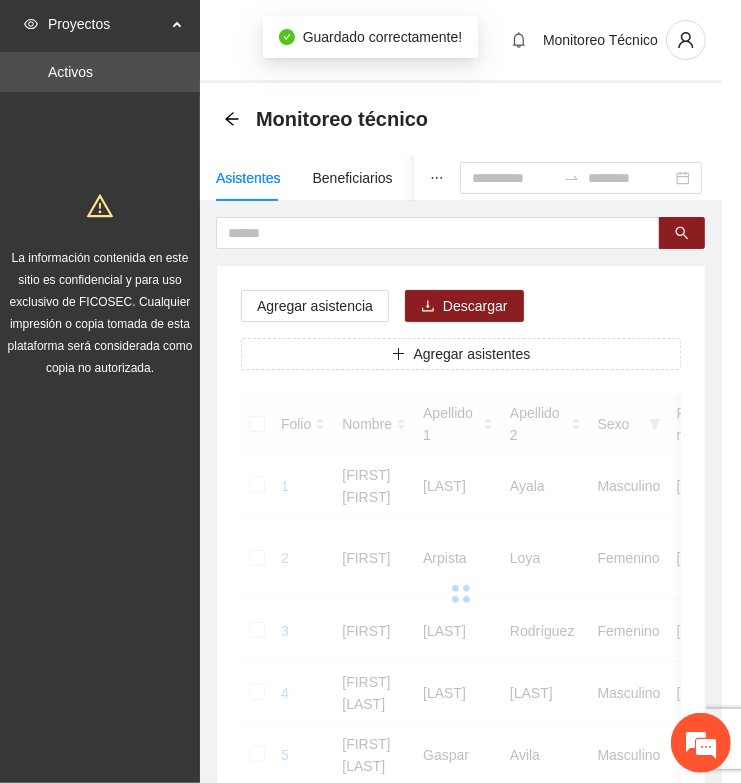 scroll, scrollTop: 310, scrollLeft: 0, axis: vertical 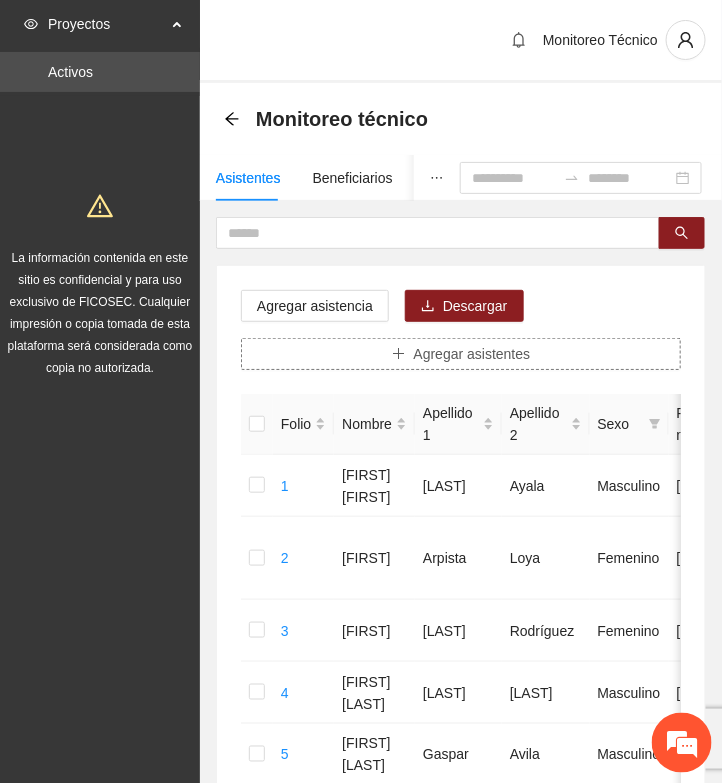 click on "Agregar asistentes" at bounding box center [472, 354] 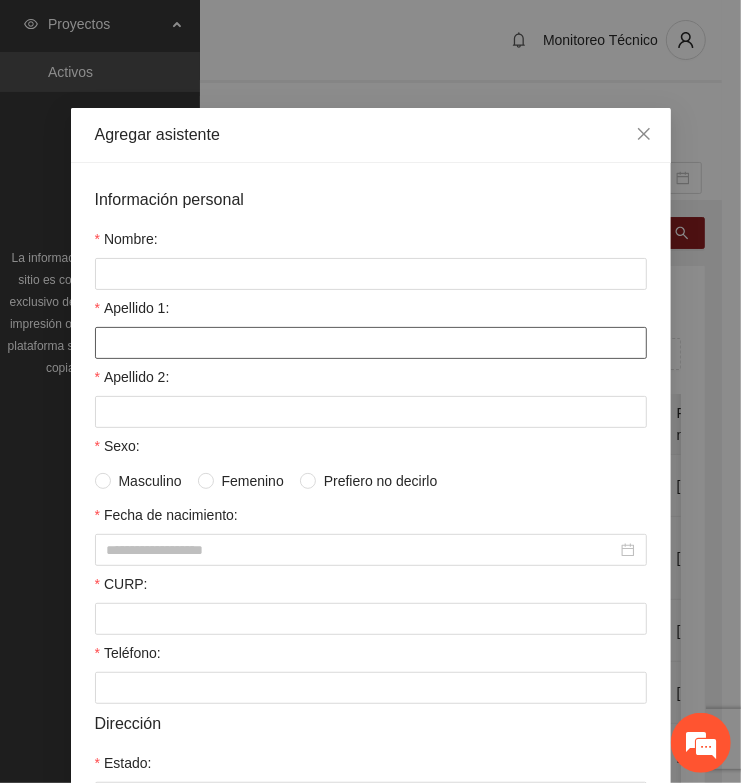 click on "Apellido 1:" at bounding box center (371, 343) 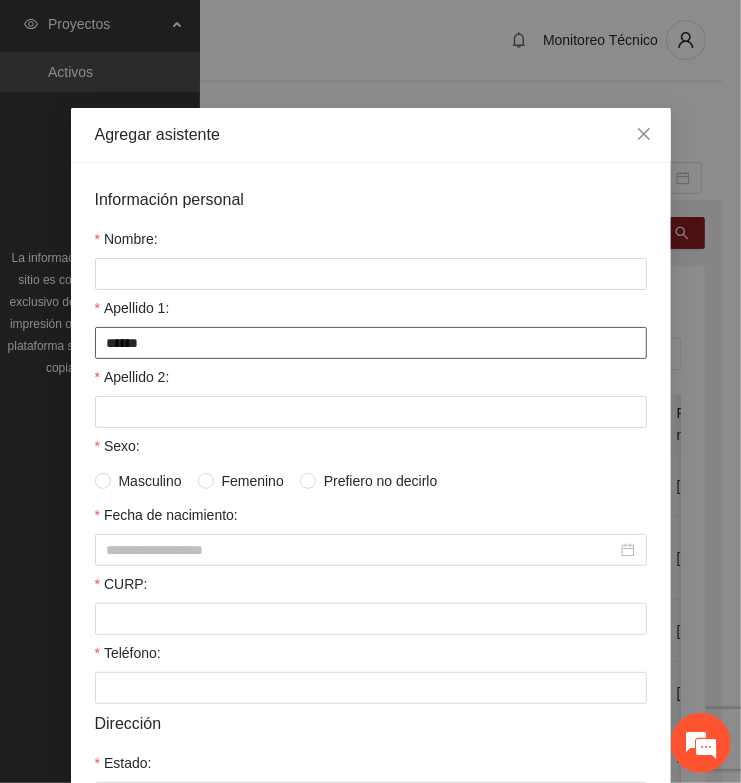 type on "******" 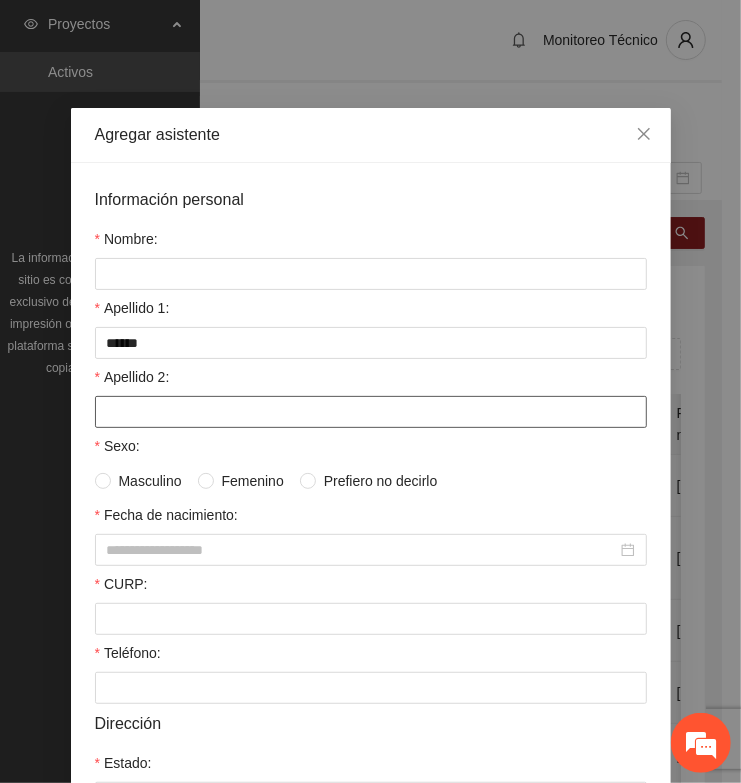click on "Apellido 2:" at bounding box center (371, 412) 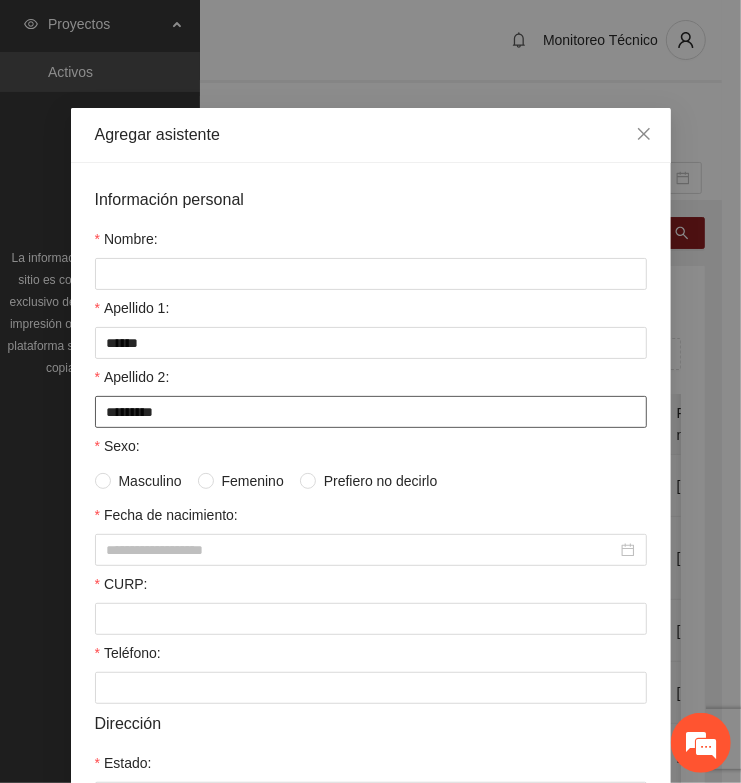 type on "*********" 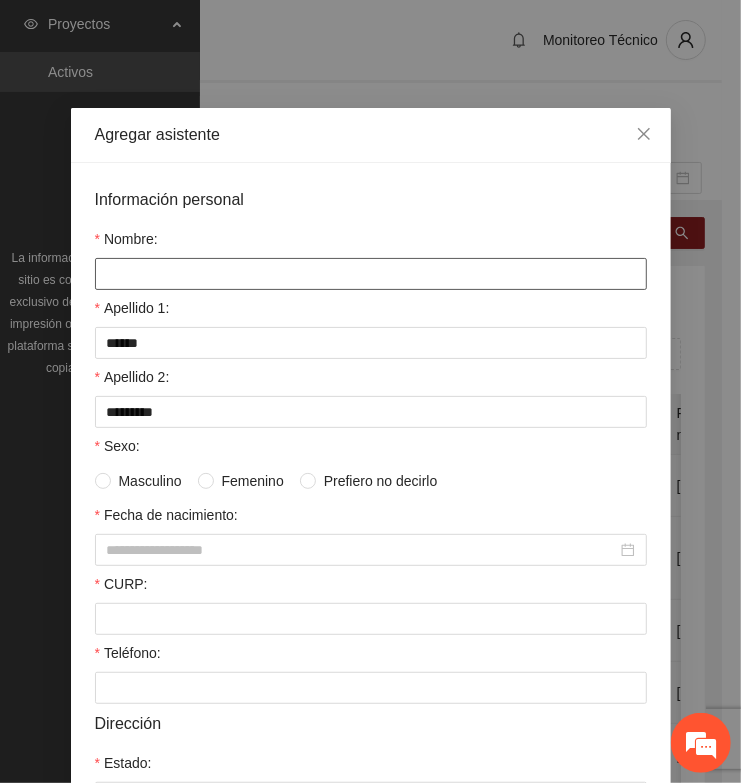click on "Nombre:" at bounding box center (371, 274) 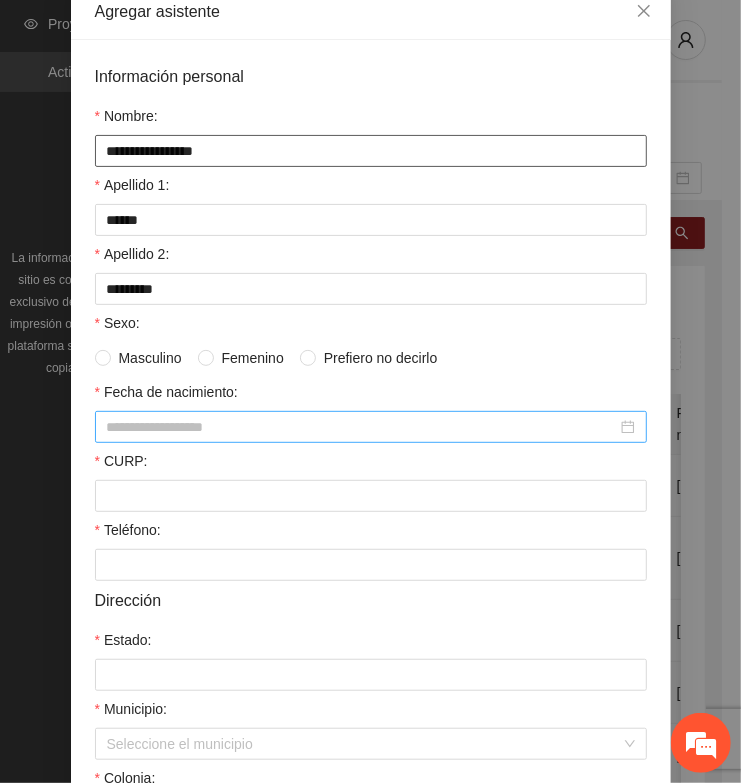 scroll, scrollTop: 375, scrollLeft: 0, axis: vertical 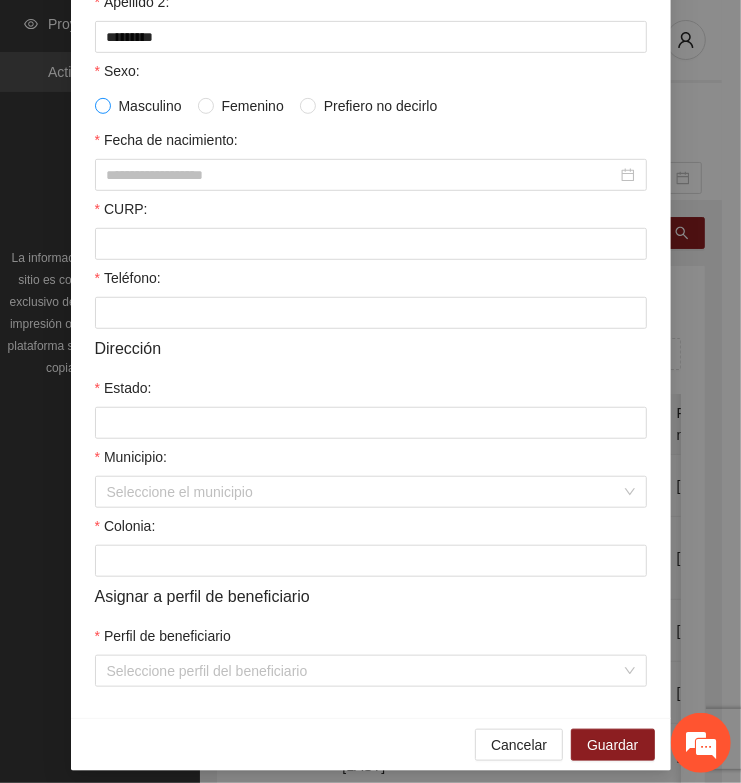 type on "**********" 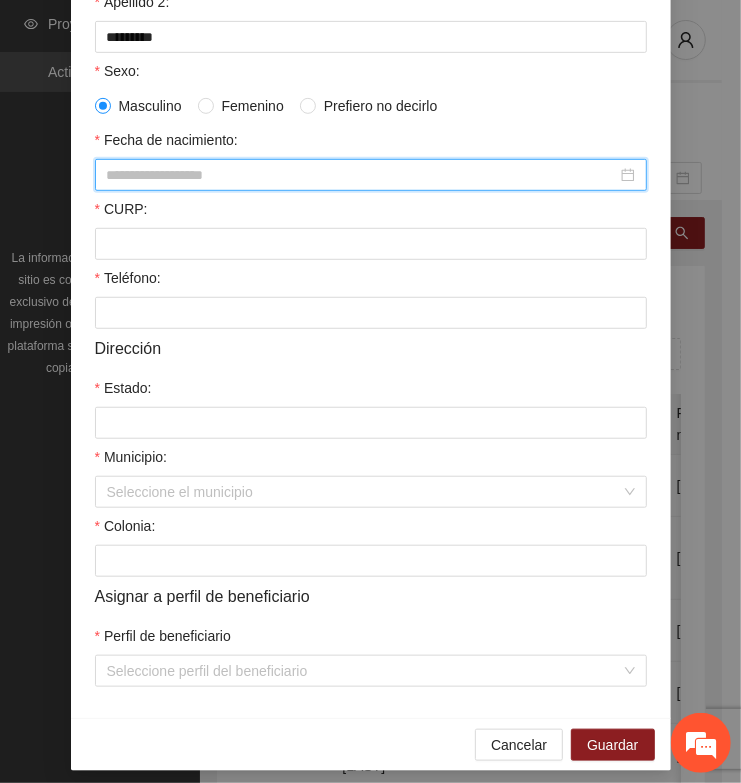 click on "Fecha de nacimiento:" at bounding box center [362, 175] 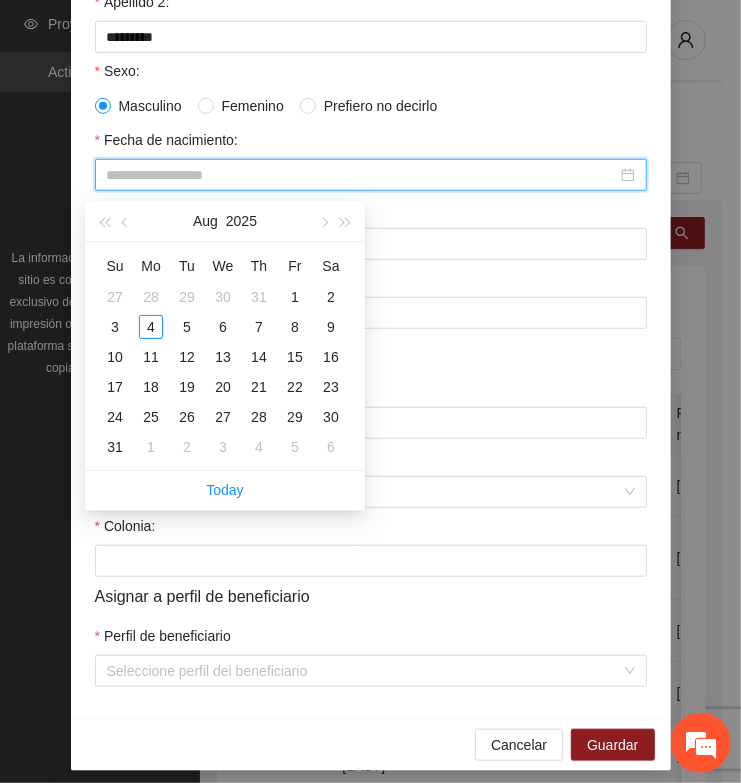 paste on "**********" 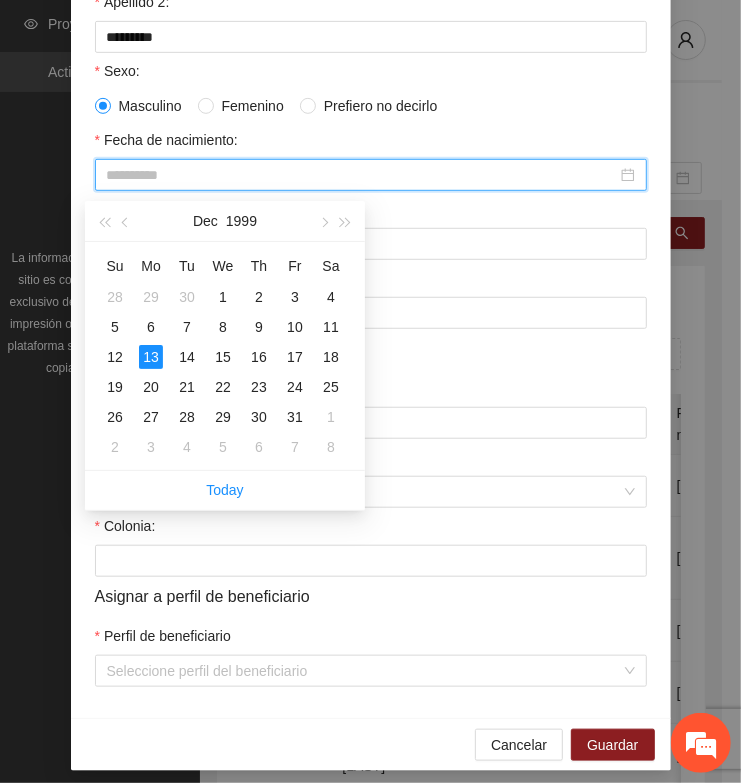 click on "13" at bounding box center [151, 357] 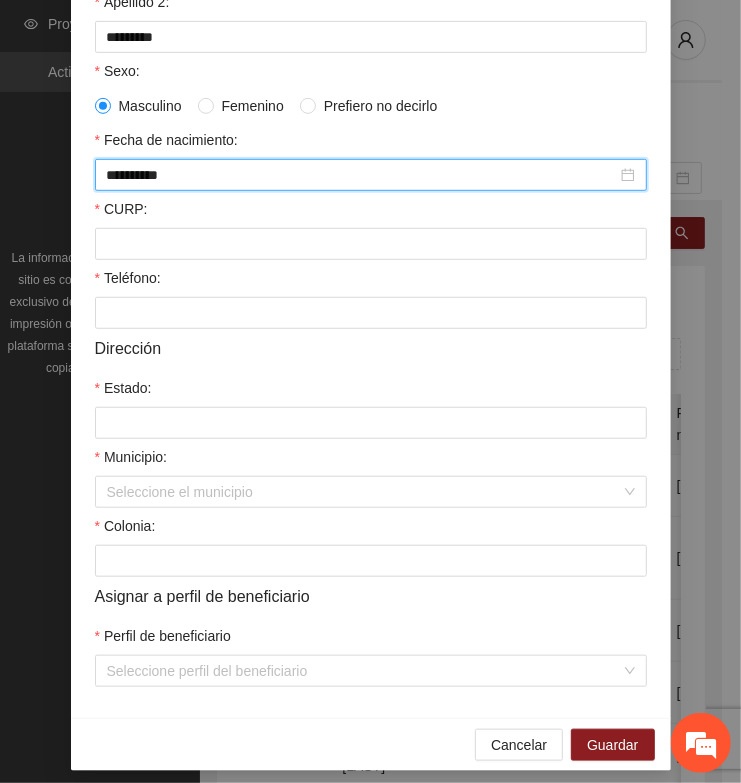 type on "**********" 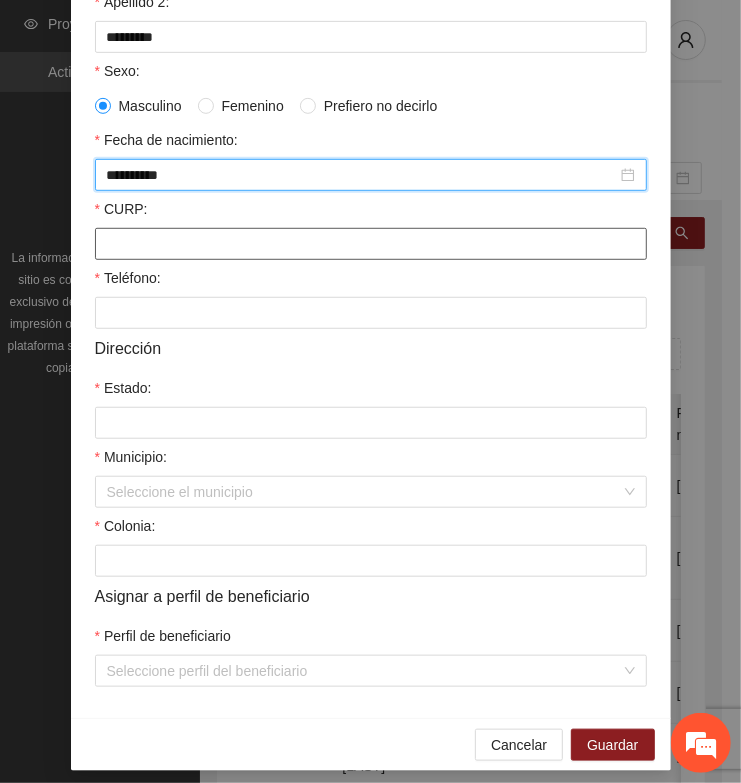 click on "CURP:" at bounding box center [371, 244] 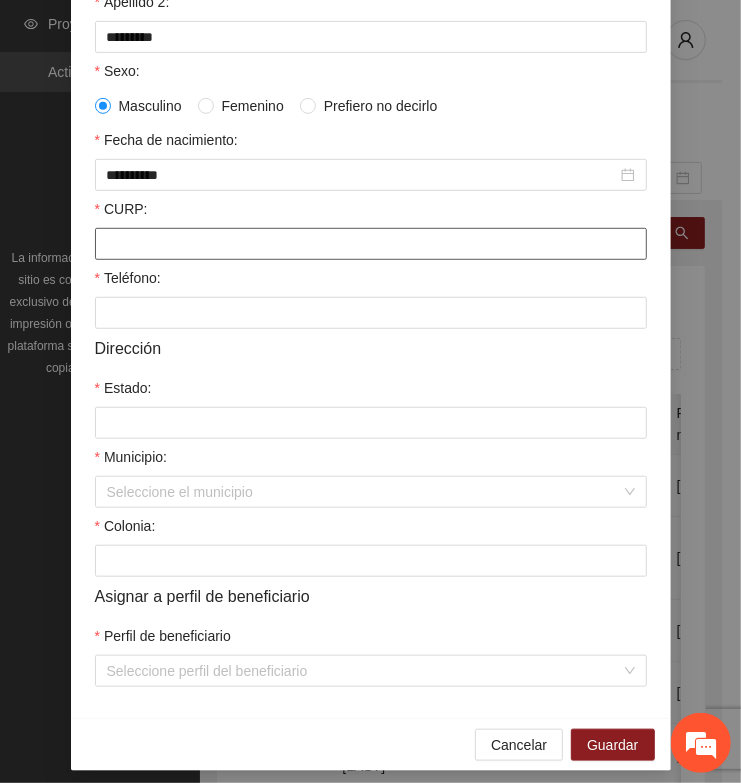 paste on "**********" 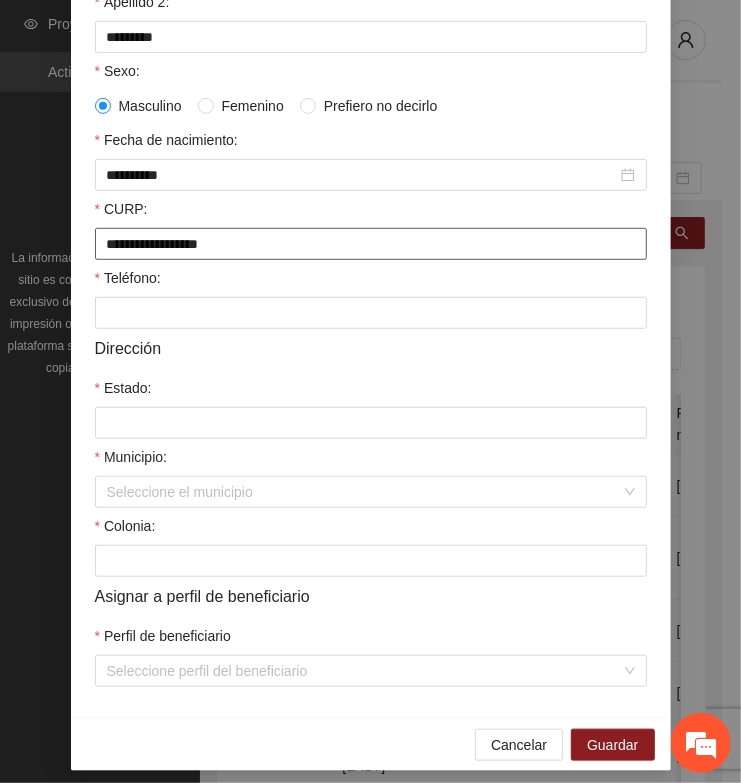 type on "**********" 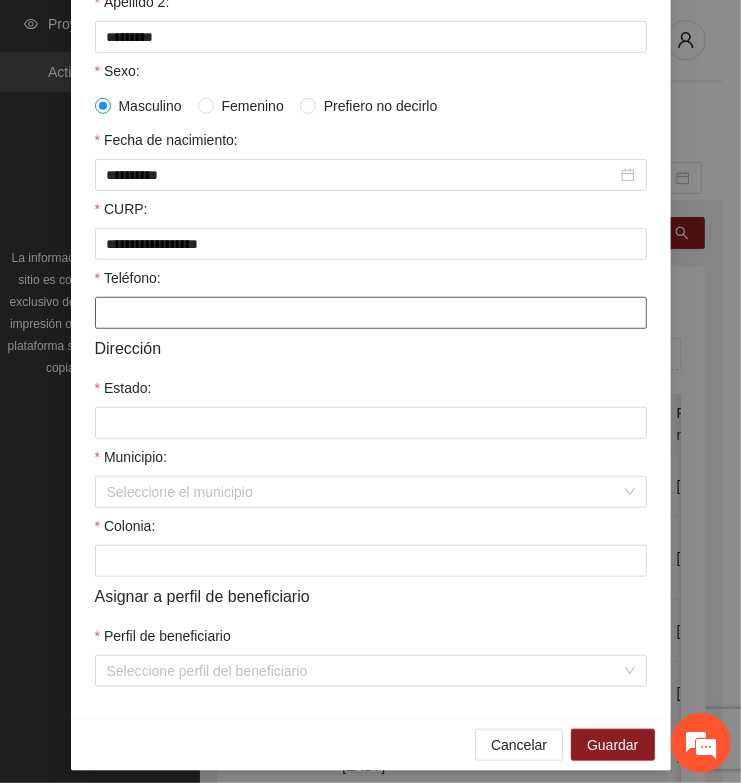 click on "Teléfono:" at bounding box center (371, 313) 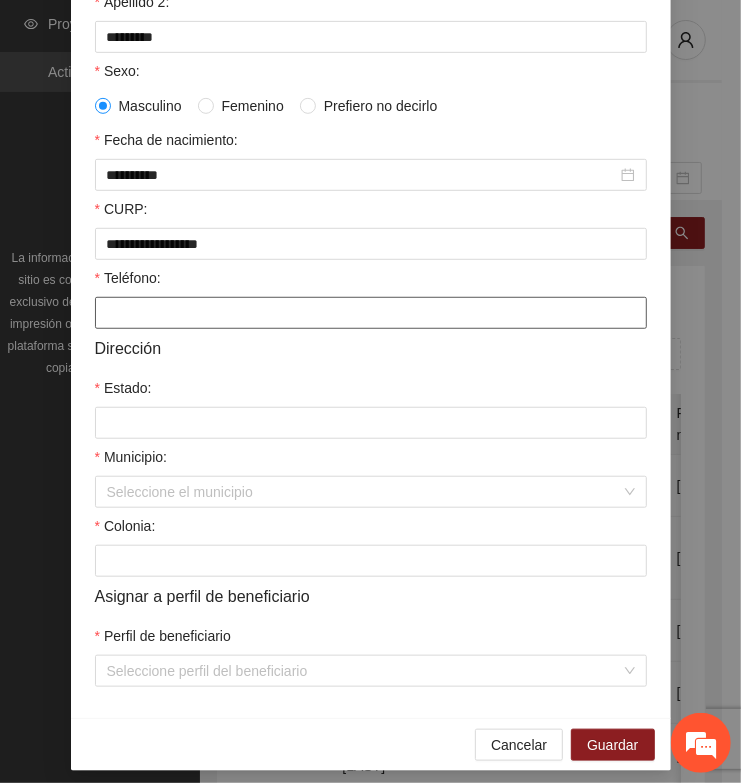 paste on "**********" 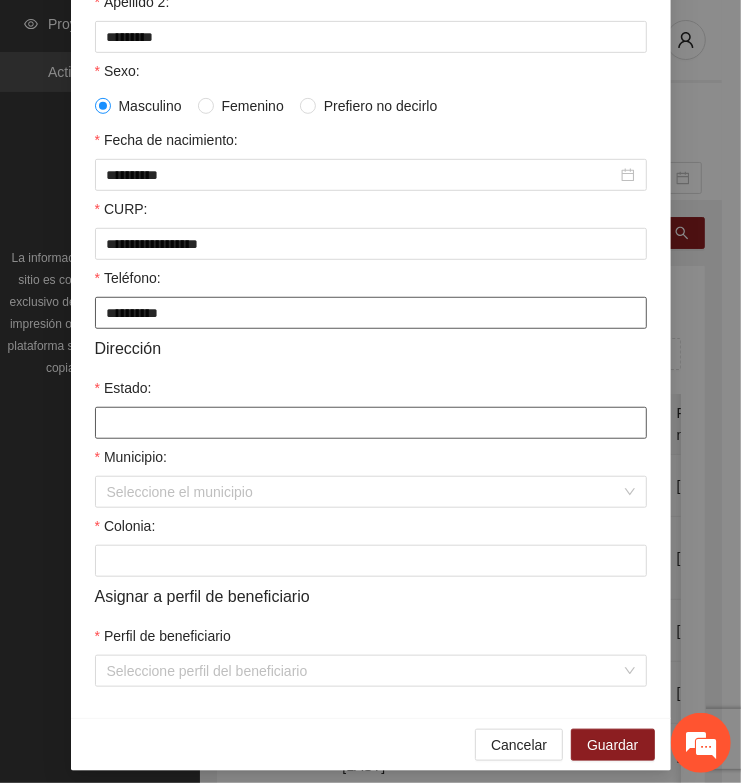 type on "**********" 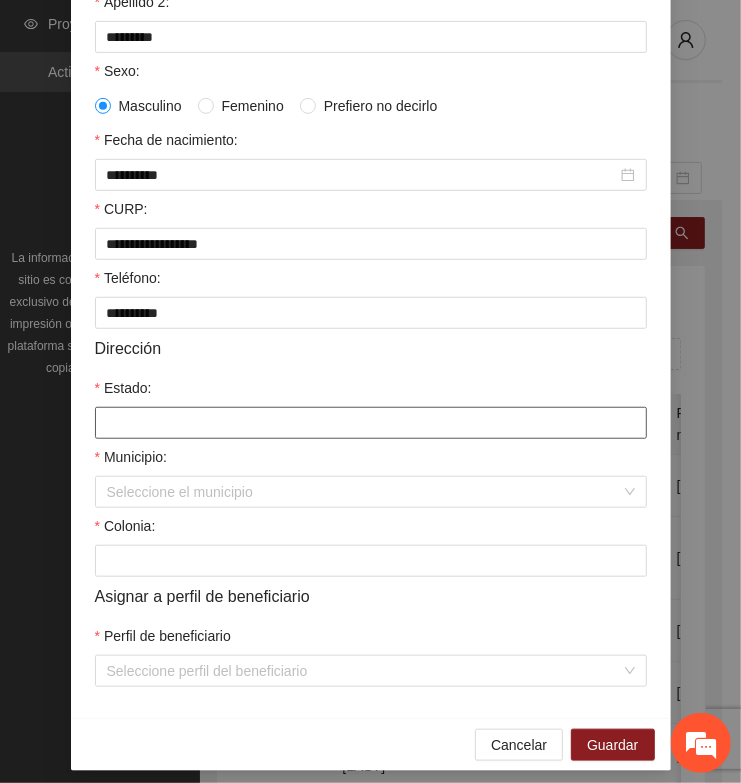 click on "Estado:" at bounding box center (371, 423) 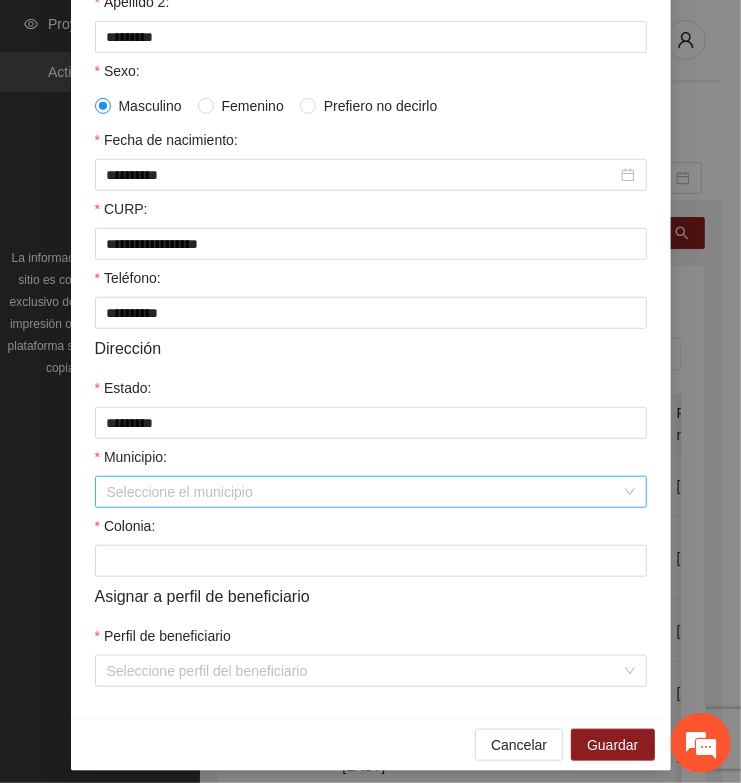 click on "Municipio:" at bounding box center (364, 492) 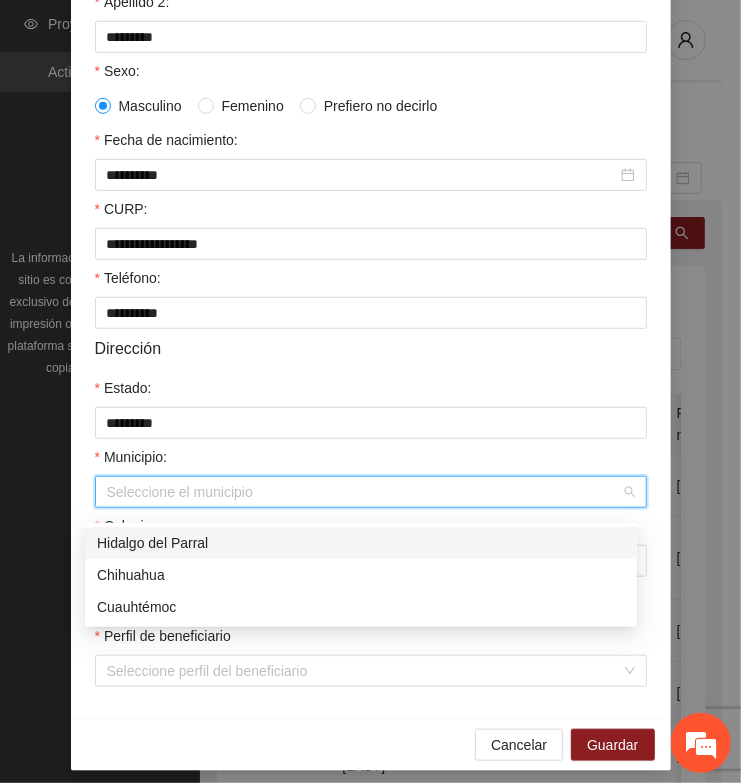 click on "Hidalgo del Parral" at bounding box center [361, 543] 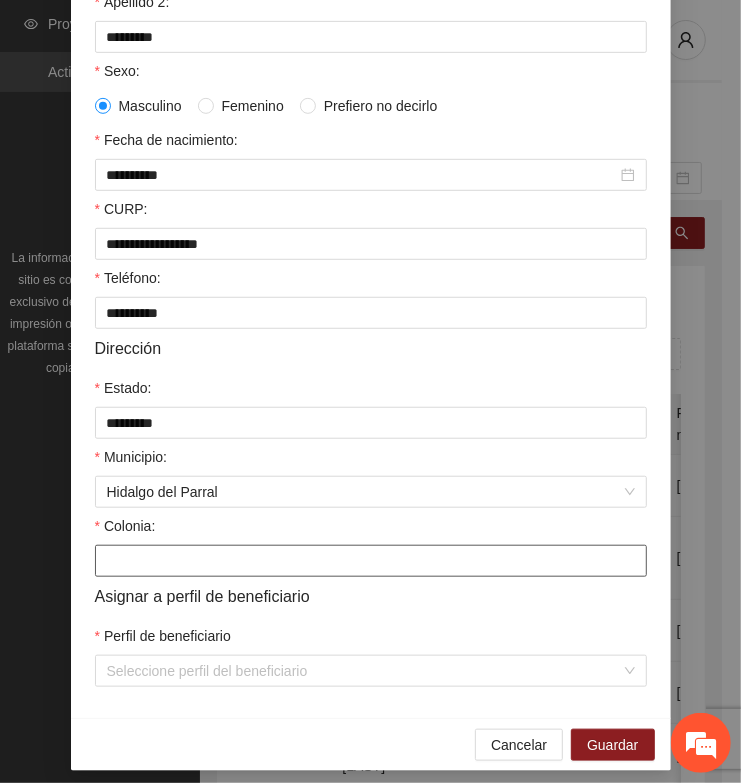 click on "Colonia:" at bounding box center (371, 561) 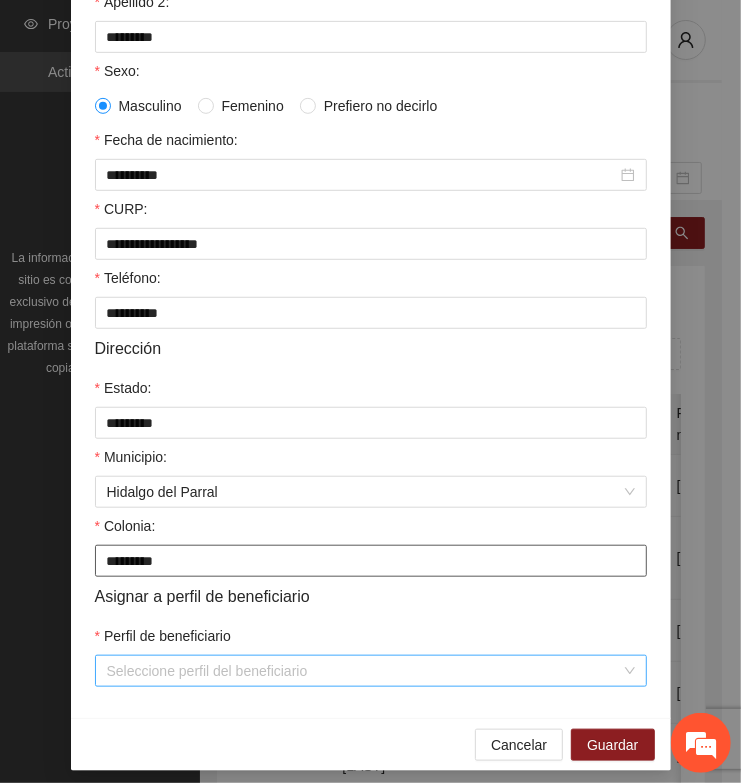 type on "*********" 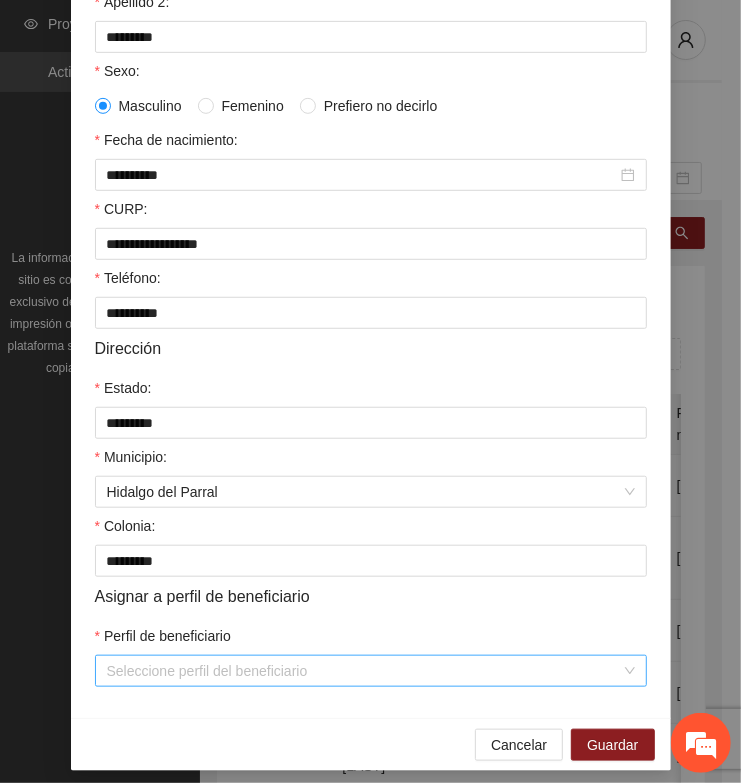 click on "Perfil de beneficiario" at bounding box center [364, 671] 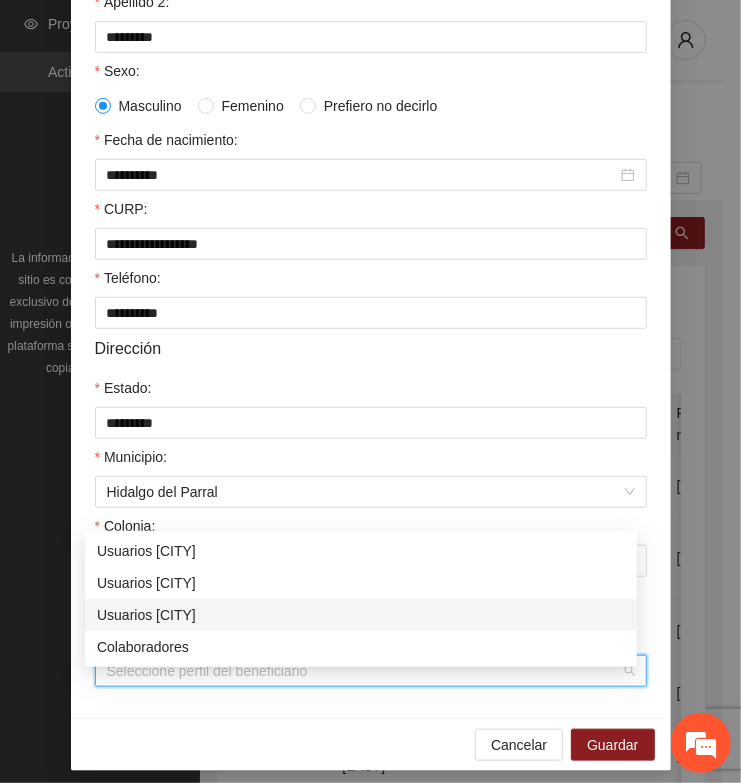 click on "Usuarios [CITY]" at bounding box center (361, 615) 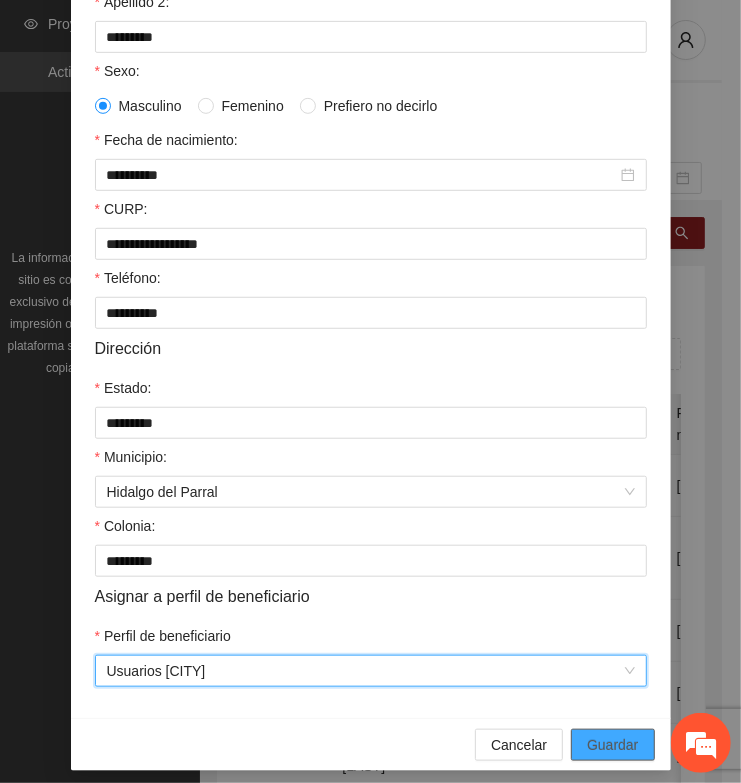 click on "Guardar" at bounding box center [612, 745] 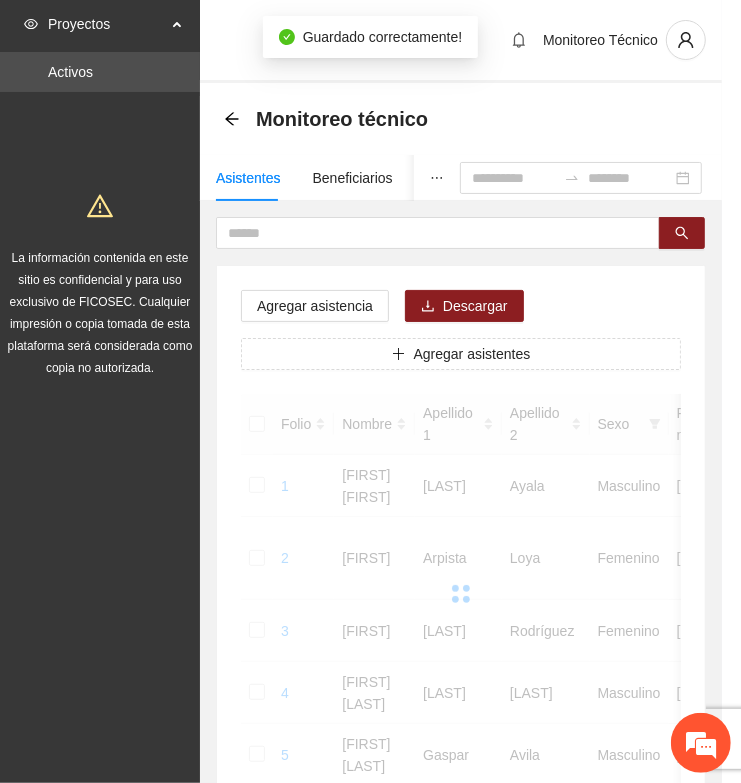 scroll, scrollTop: 310, scrollLeft: 0, axis: vertical 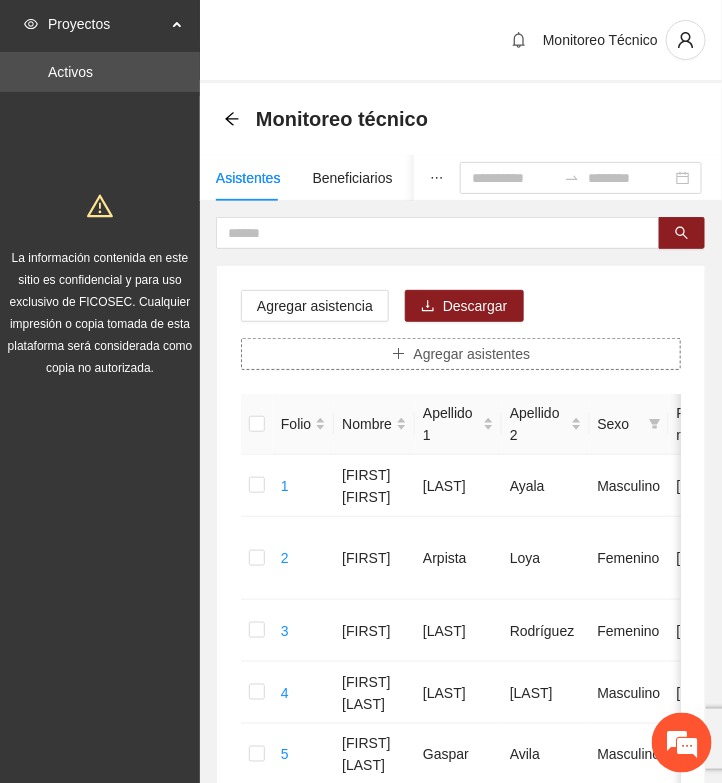 click on "Agregar asistentes" at bounding box center [472, 354] 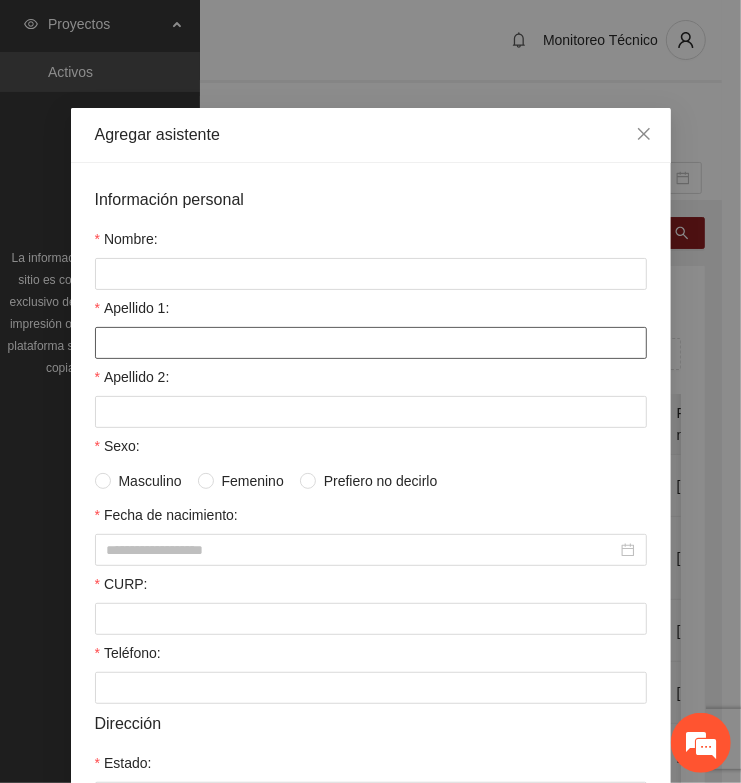 click on "Apellido 1:" at bounding box center [371, 343] 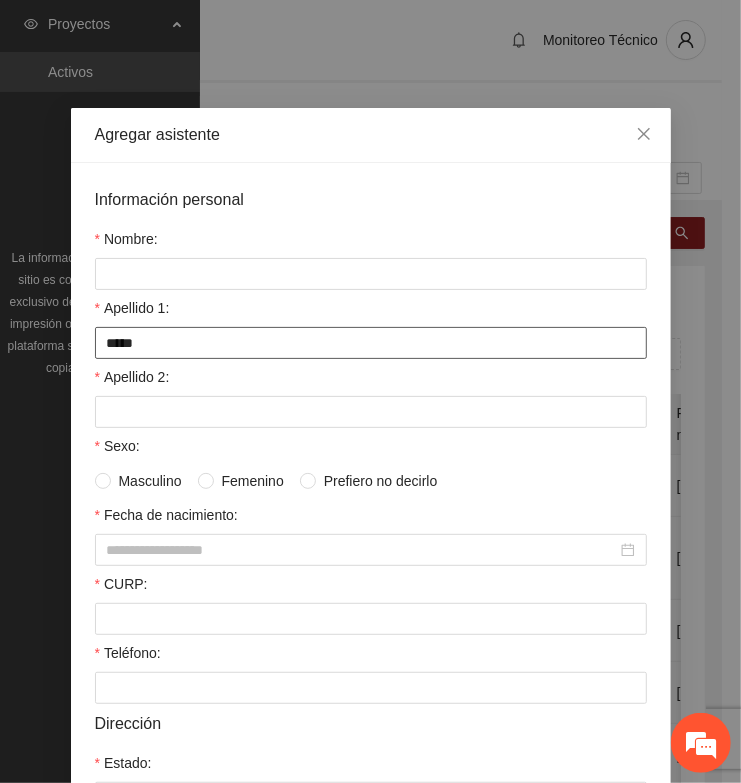 type on "*****" 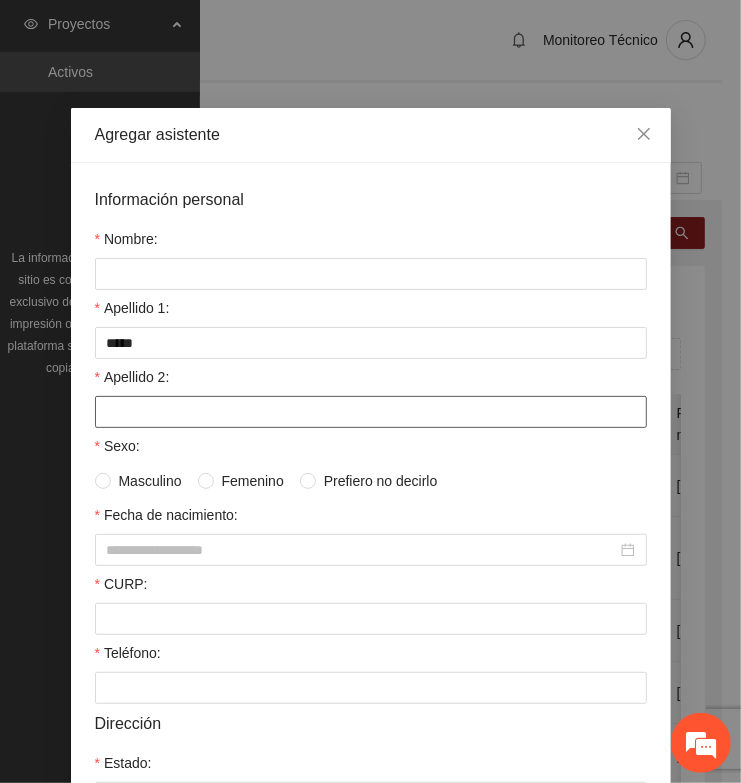 click on "Apellido 2:" at bounding box center [371, 412] 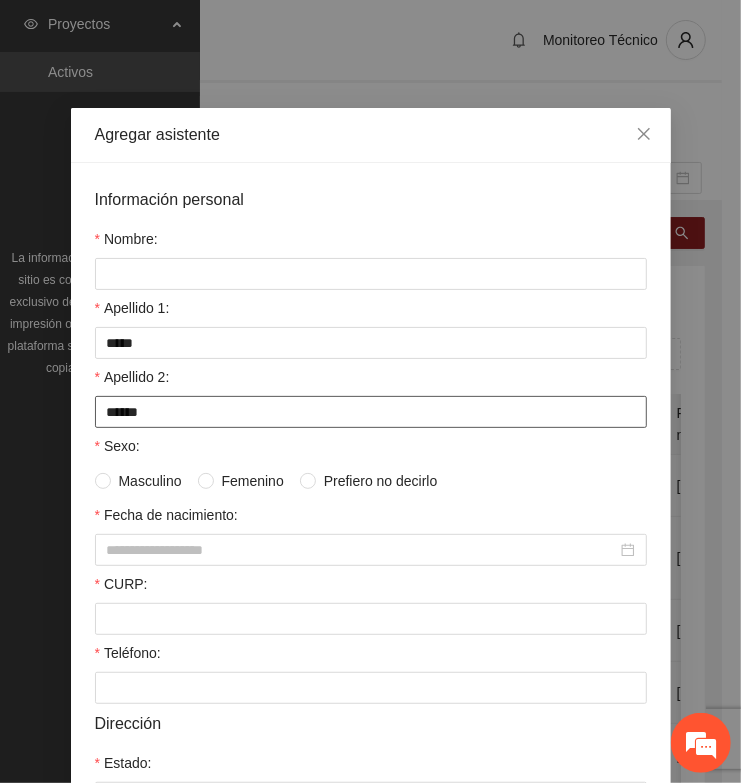 type on "******" 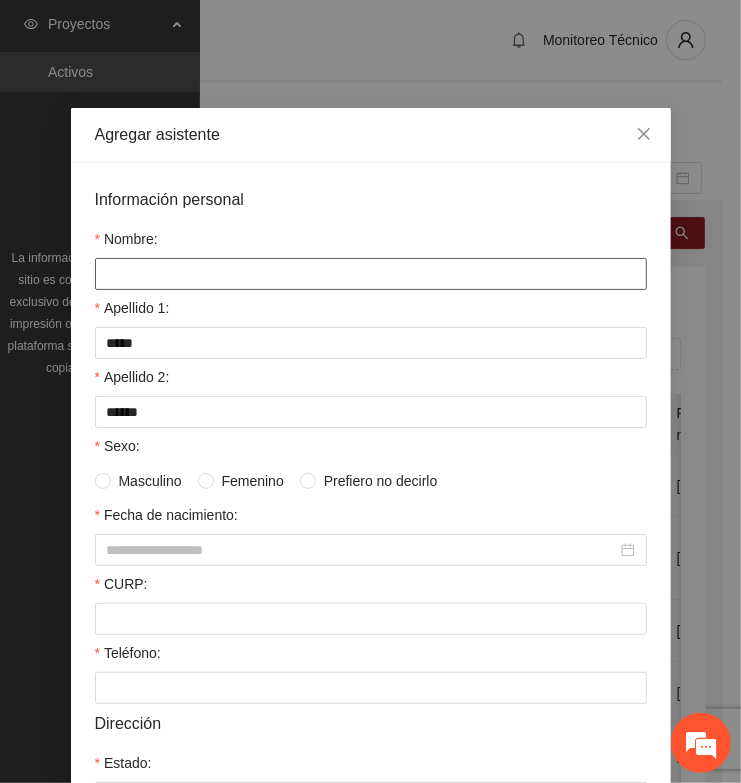 click on "Nombre:" at bounding box center [371, 274] 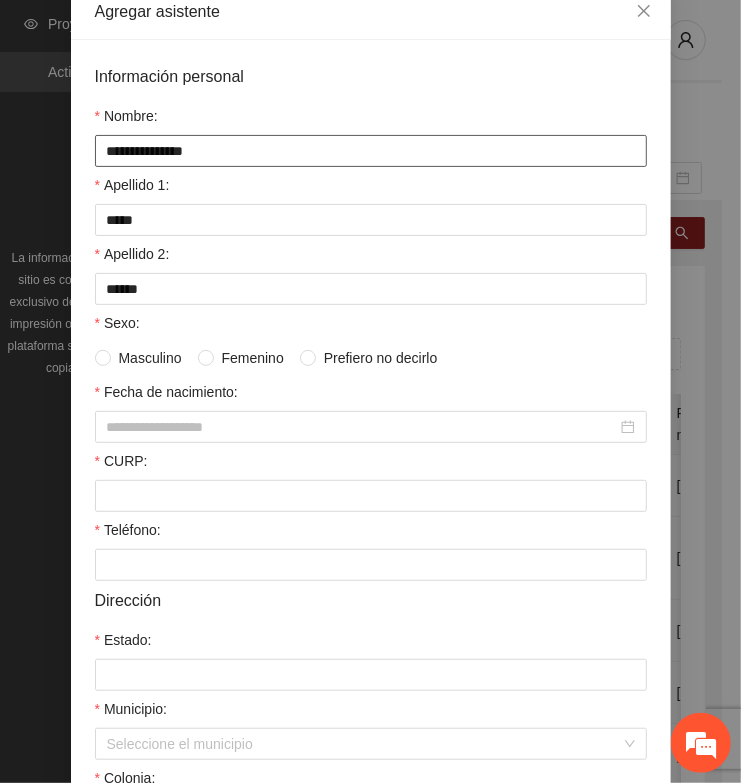 scroll, scrollTop: 125, scrollLeft: 0, axis: vertical 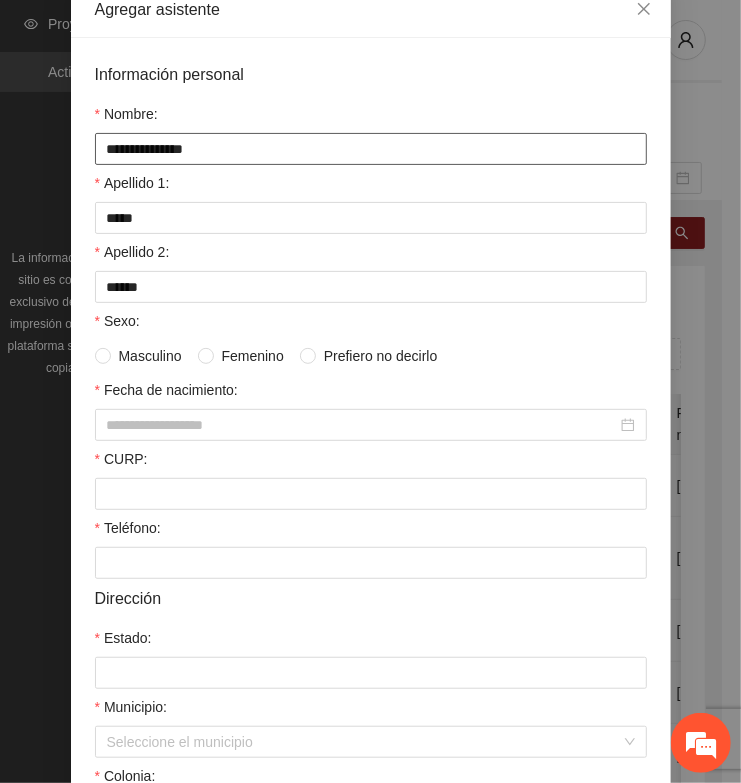 type on "**********" 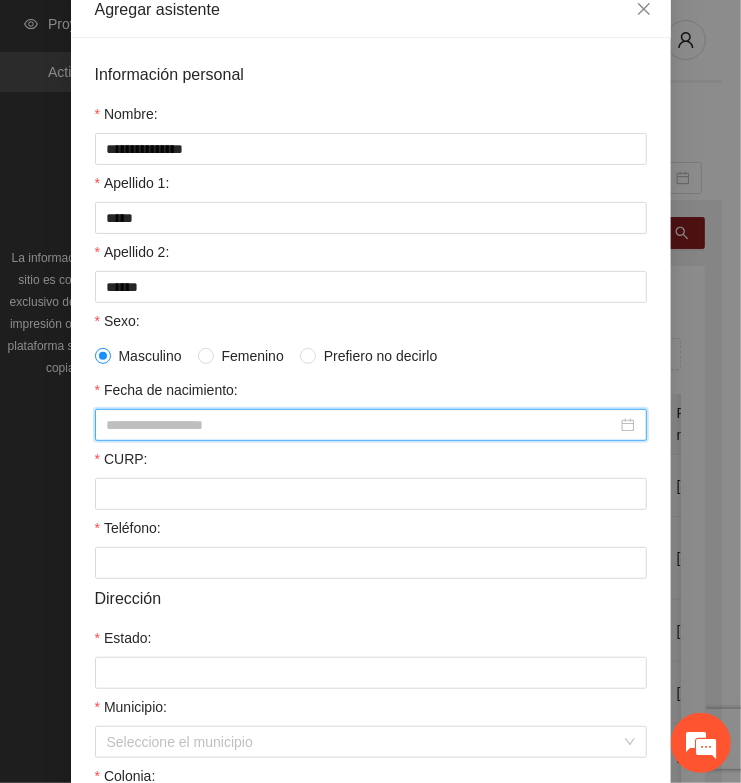 click on "Fecha de nacimiento:" at bounding box center (362, 425) 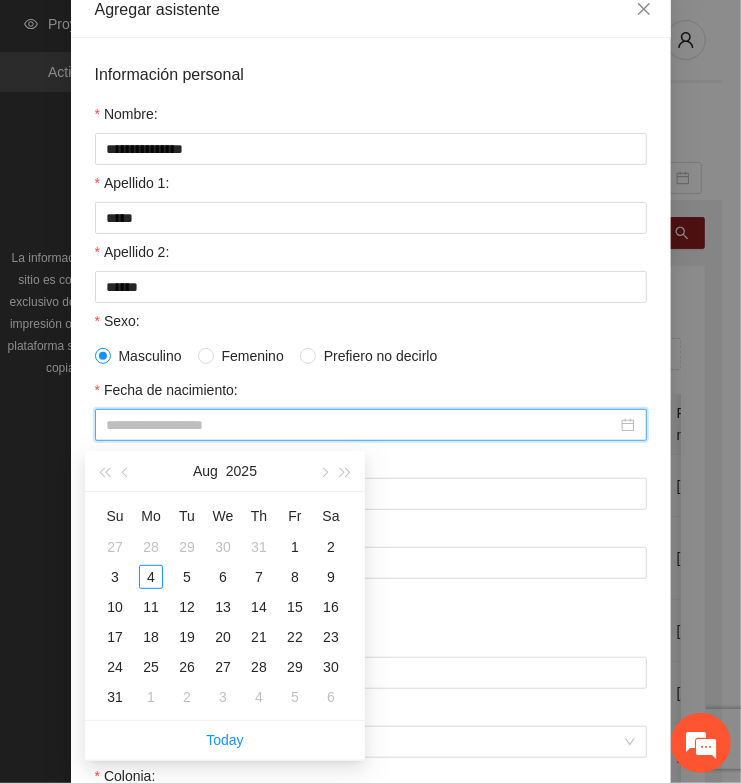 paste on "**********" 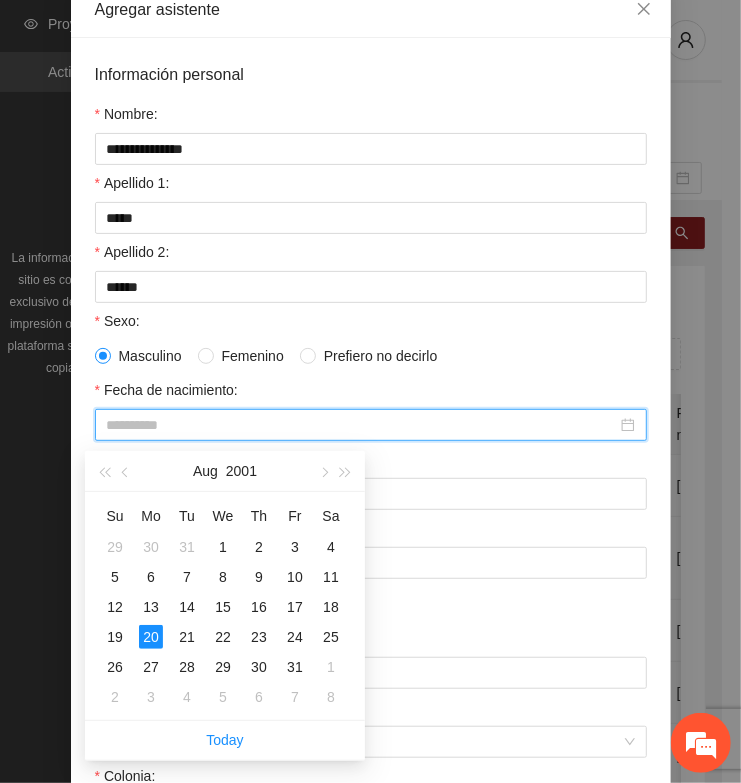click on "20" at bounding box center (151, 637) 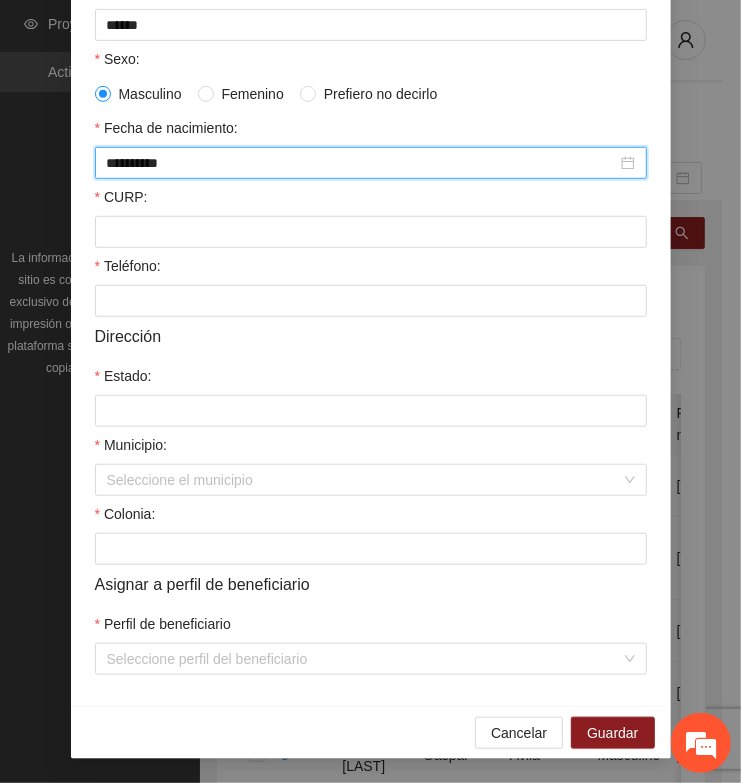 scroll, scrollTop: 401, scrollLeft: 0, axis: vertical 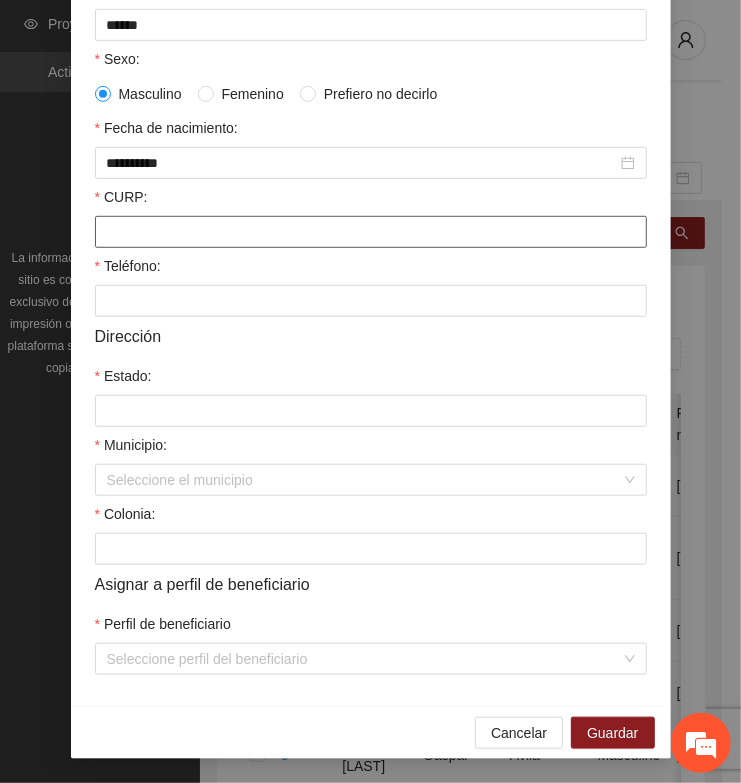 click on "CURP:" at bounding box center (371, 232) 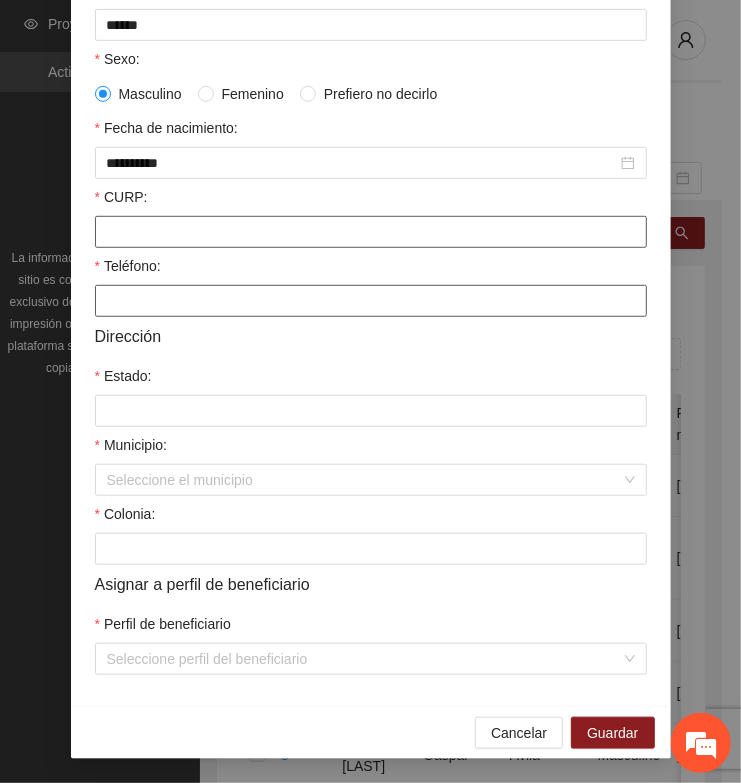 paste on "**********" 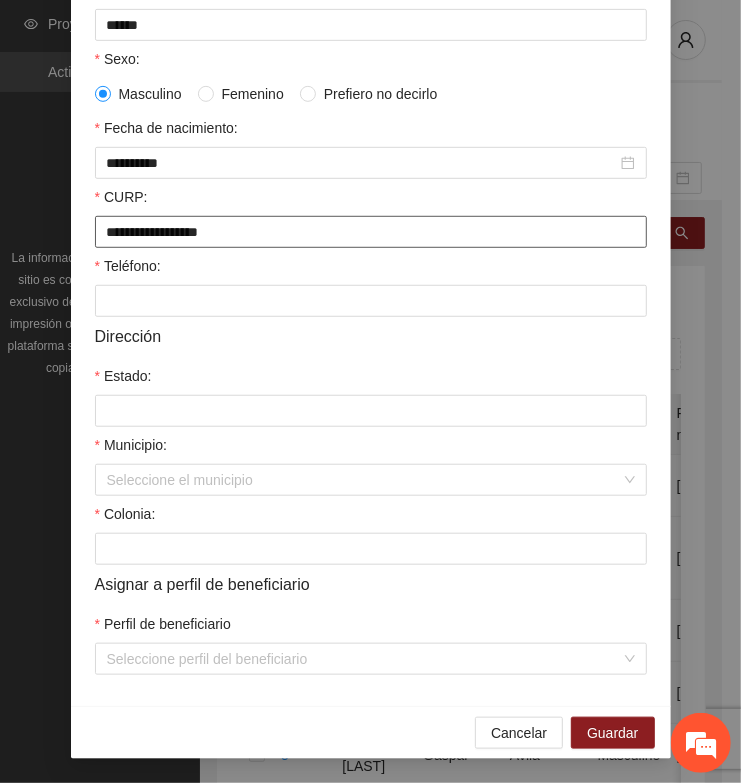 type on "**********" 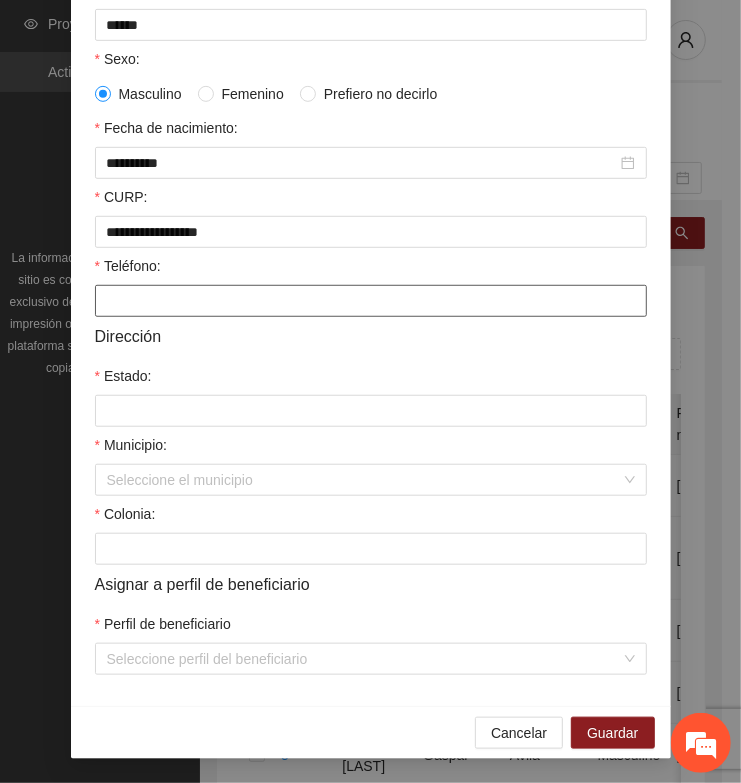 click on "Teléfono:" at bounding box center [371, 301] 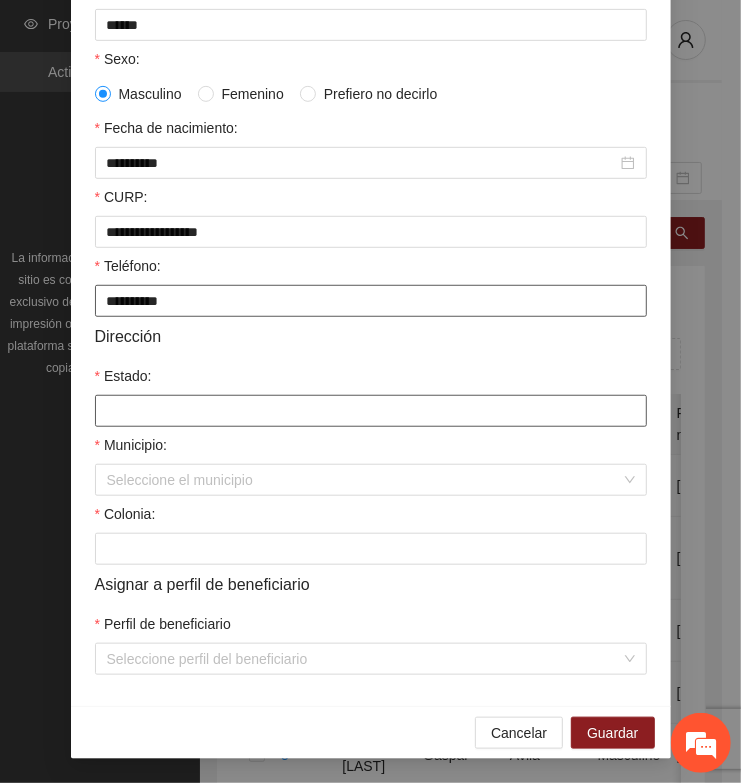 type on "**********" 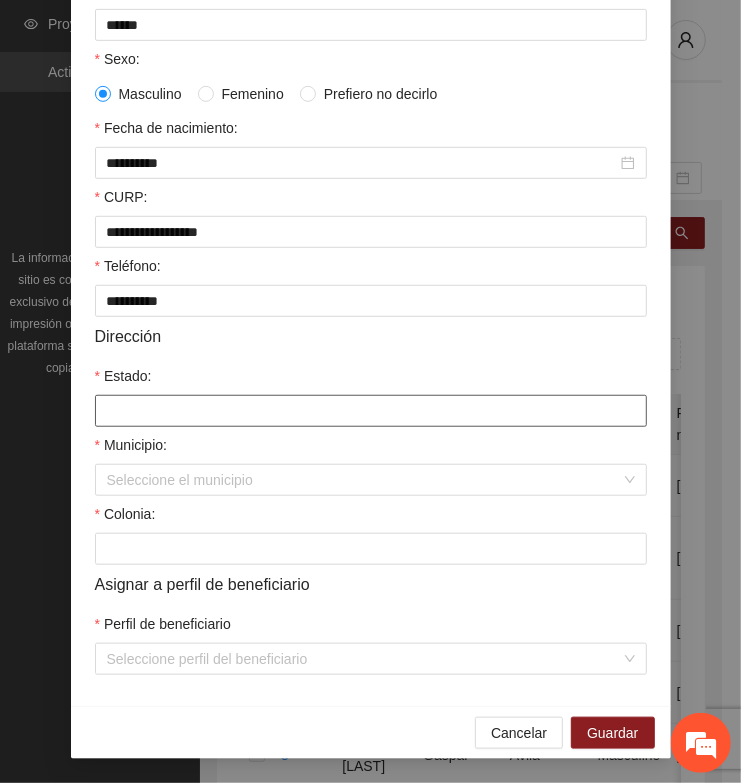 click on "Estado:" at bounding box center [371, 411] 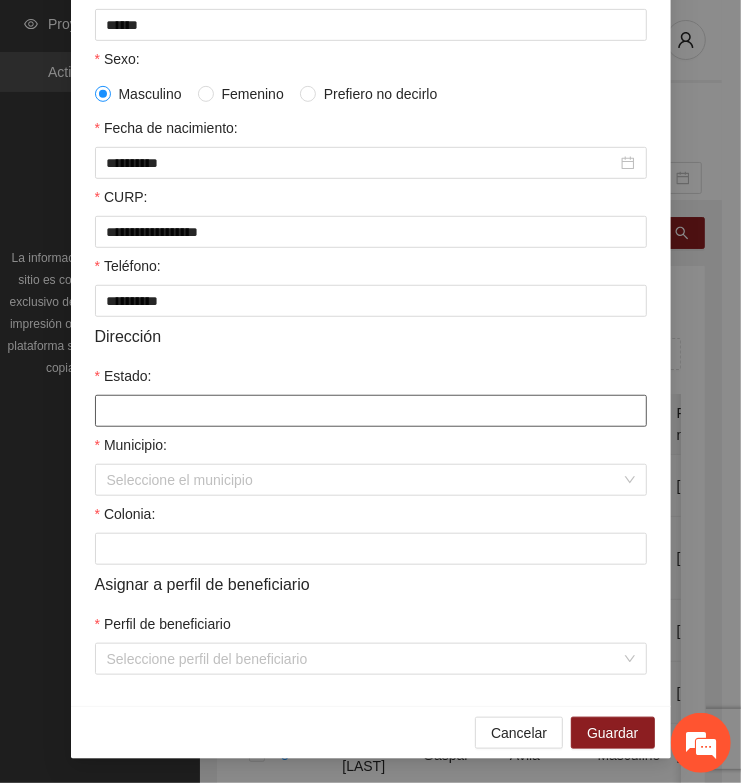 type on "*********" 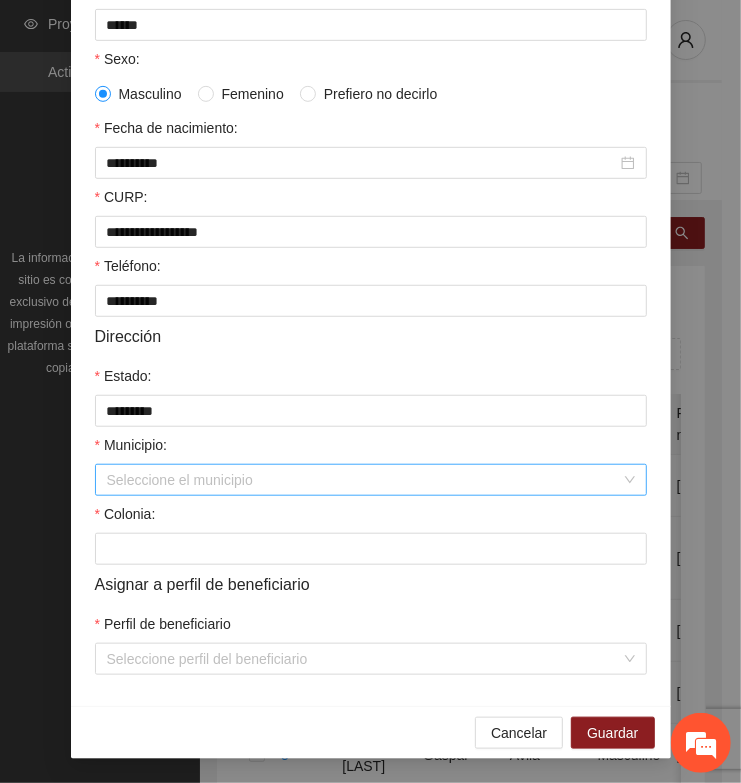 click on "Municipio:" at bounding box center (364, 480) 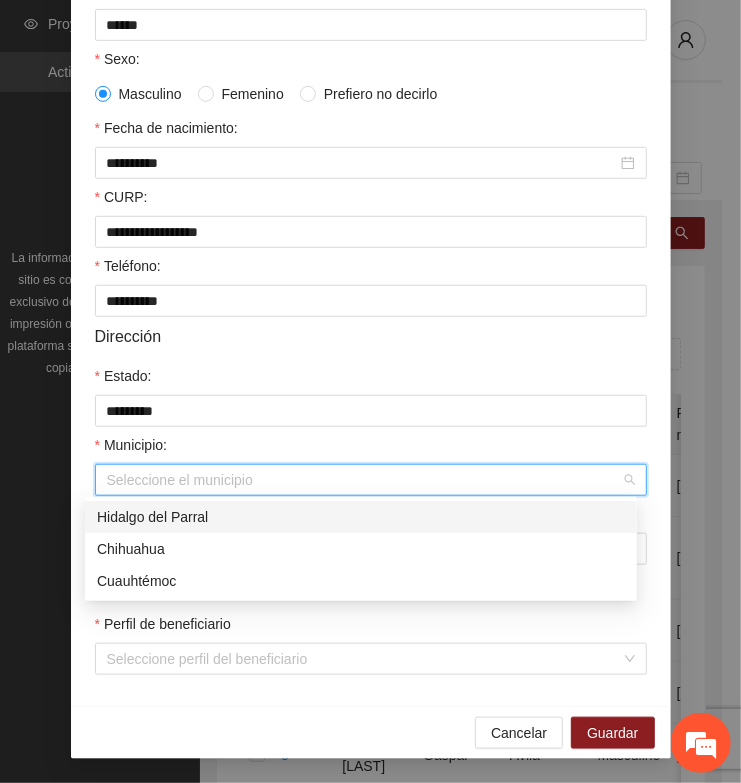 click on "Hidalgo del Parral" at bounding box center (361, 517) 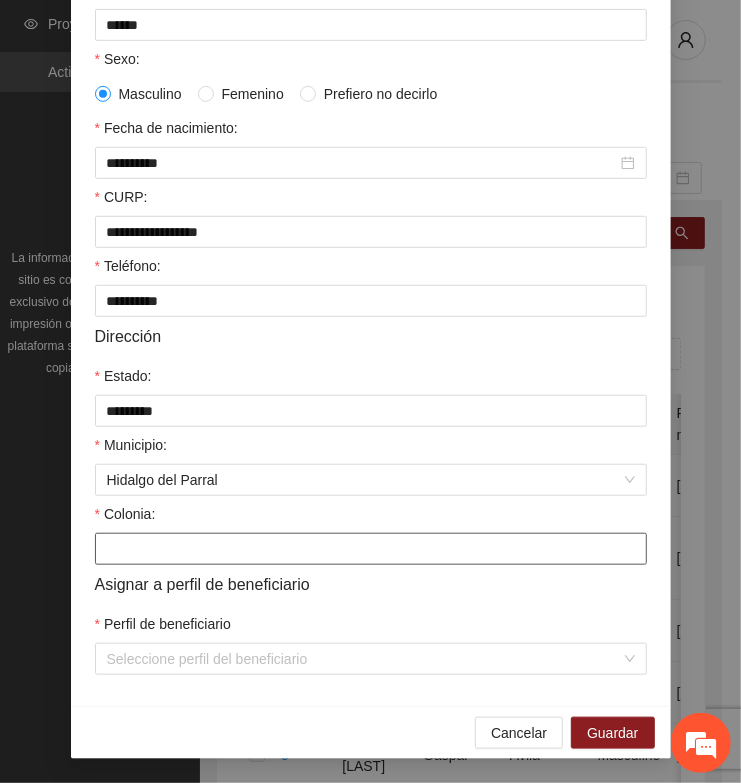click on "Colonia:" at bounding box center (371, 549) 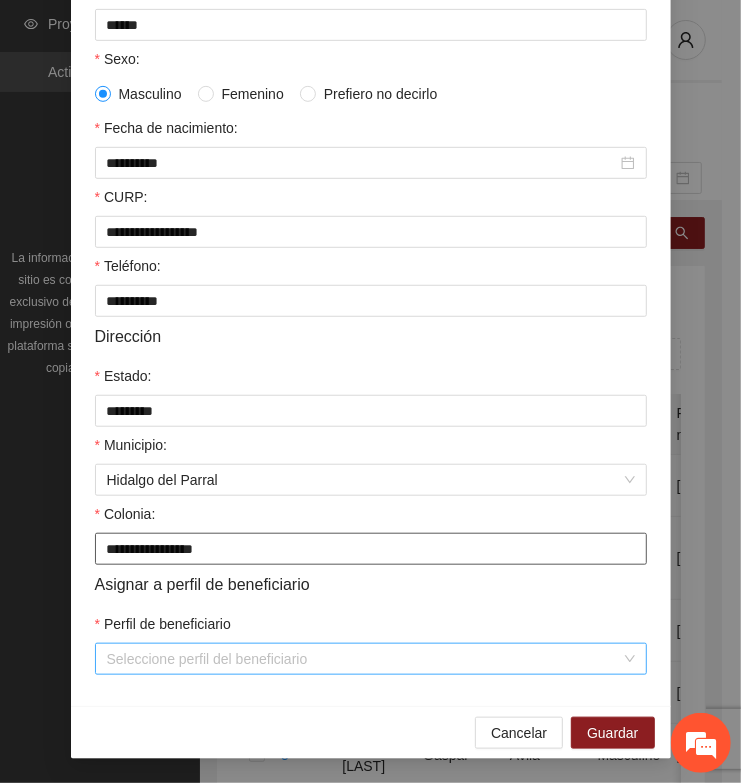 type on "**********" 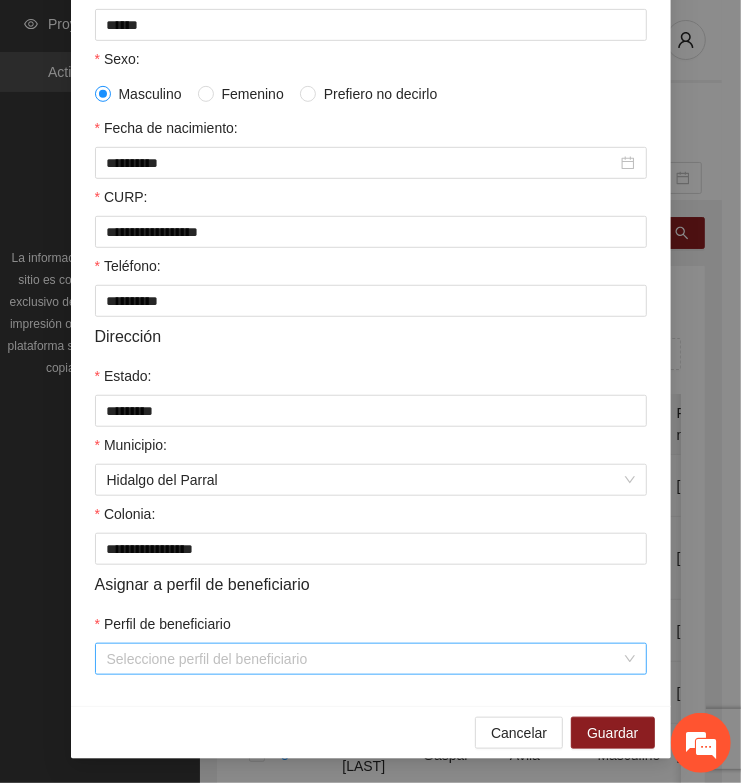 click on "Perfil de beneficiario" at bounding box center [364, 659] 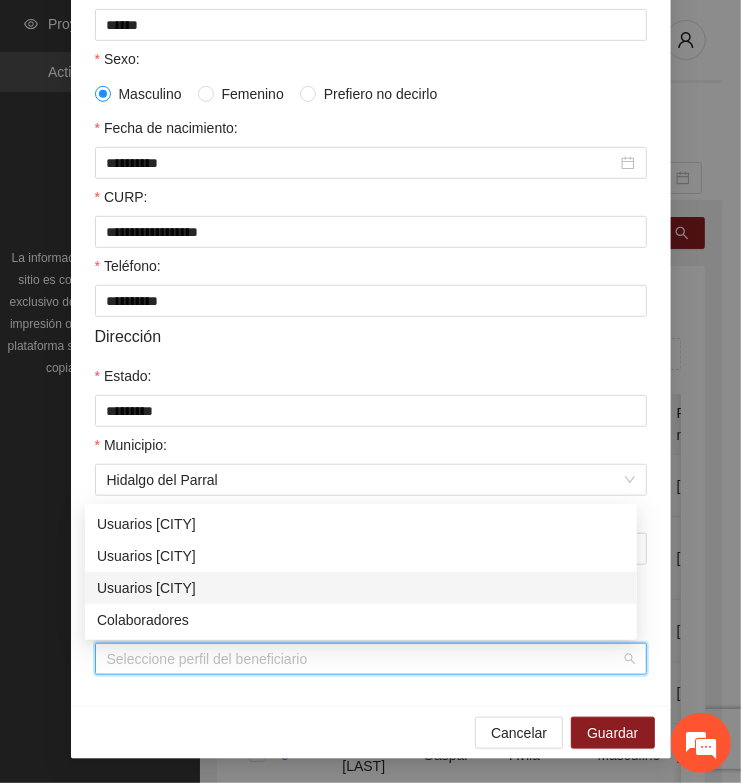 click on "Usuarios [CITY]" at bounding box center (361, 588) 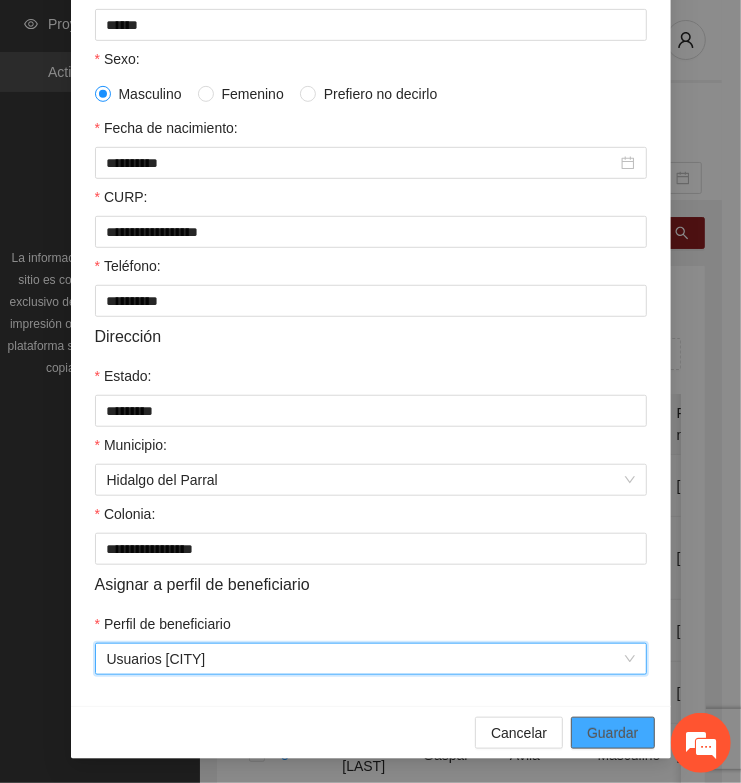 click on "Guardar" at bounding box center (612, 733) 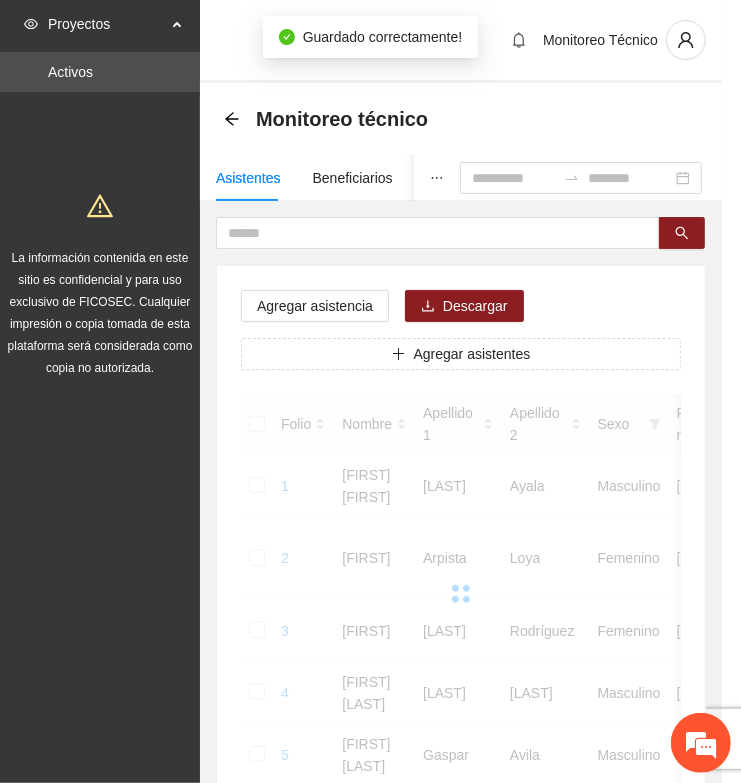scroll, scrollTop: 310, scrollLeft: 0, axis: vertical 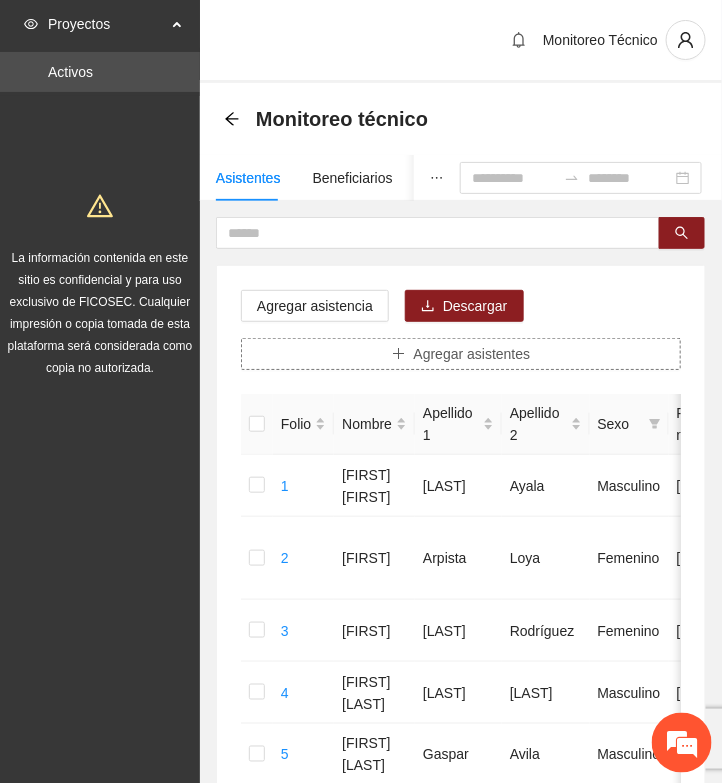 click on "Agregar asistentes" at bounding box center (472, 354) 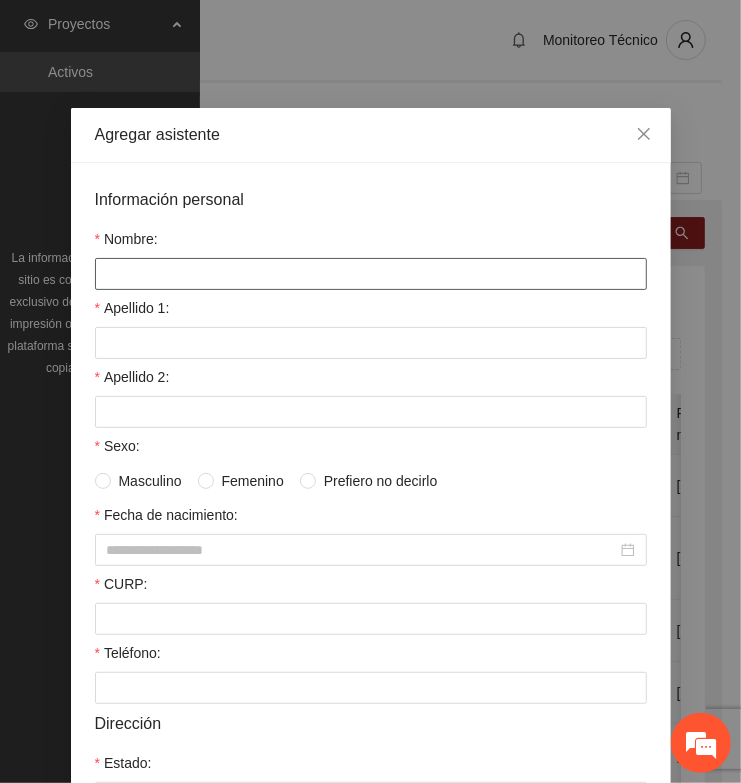 click on "Nombre:" at bounding box center [371, 274] 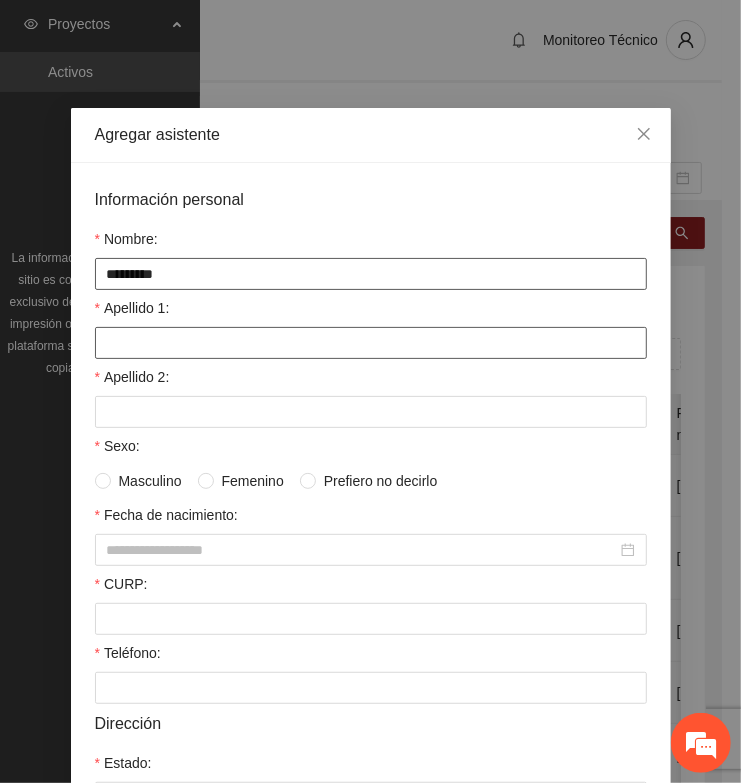 type on "*********" 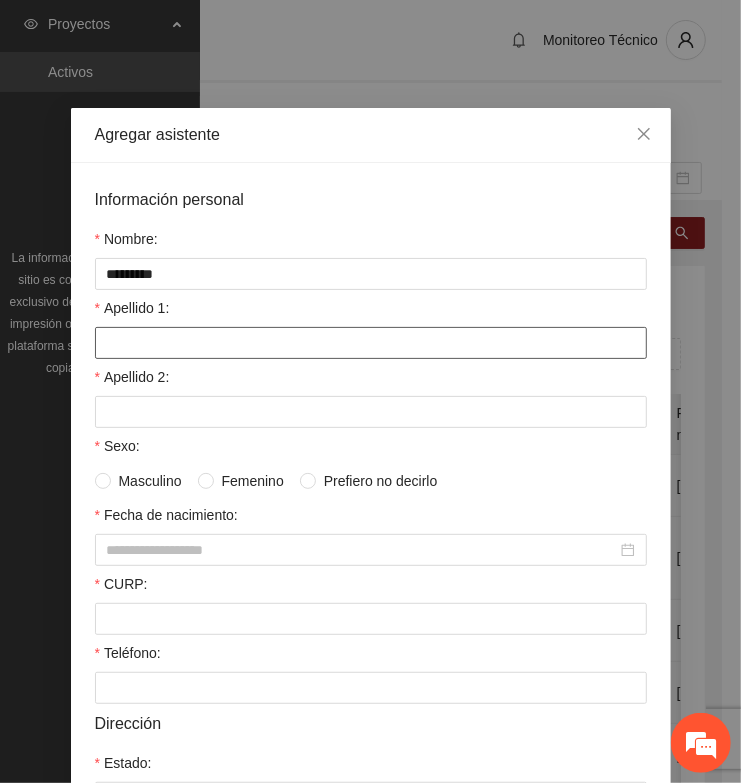 click on "Apellido 1:" at bounding box center (371, 343) 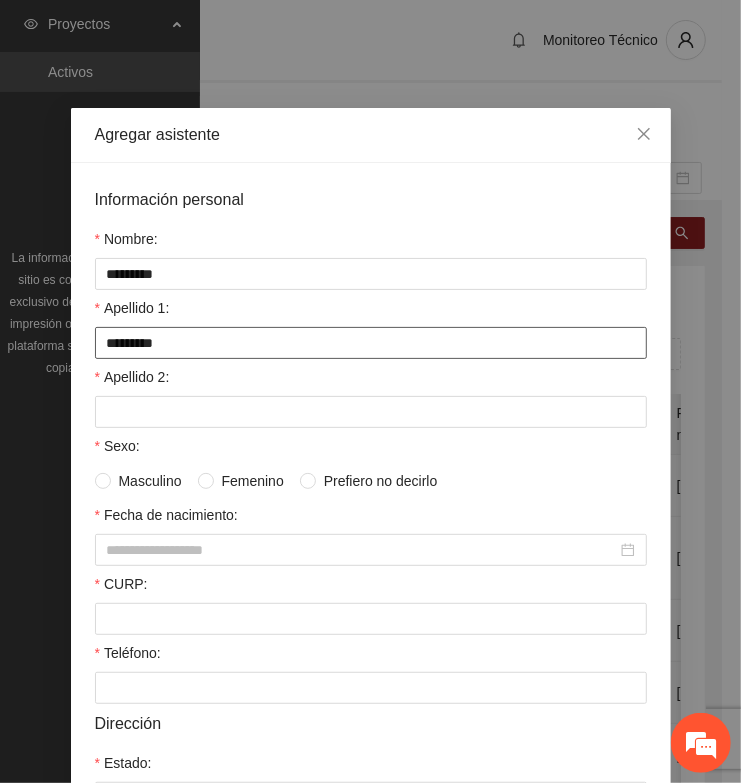 type on "*********" 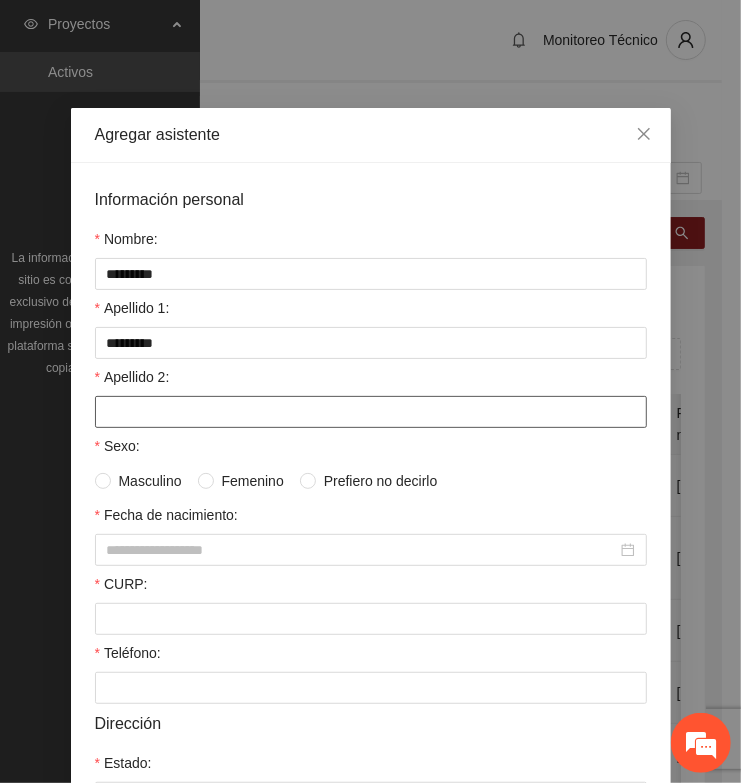 click on "Apellido 2:" at bounding box center [371, 412] 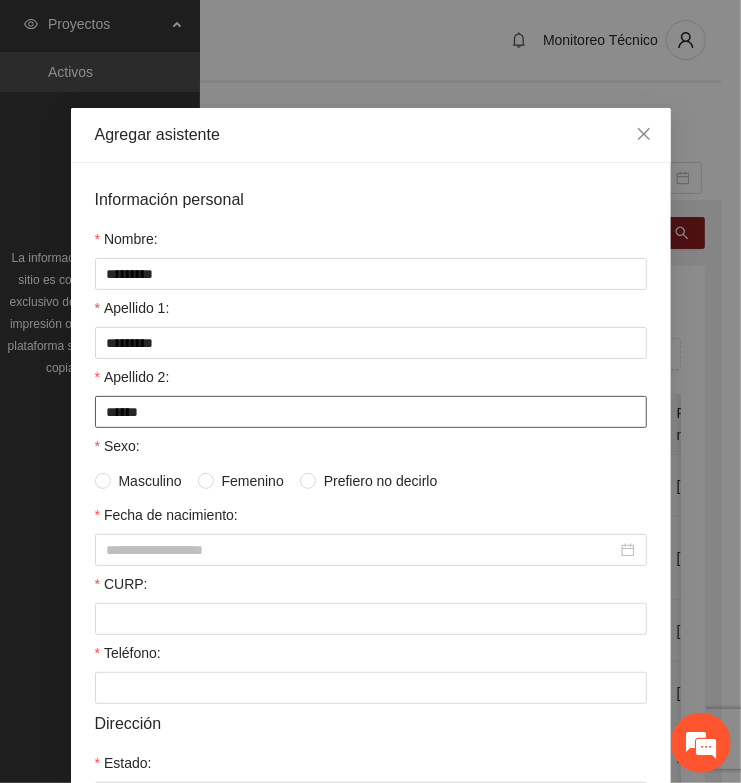 type on "******" 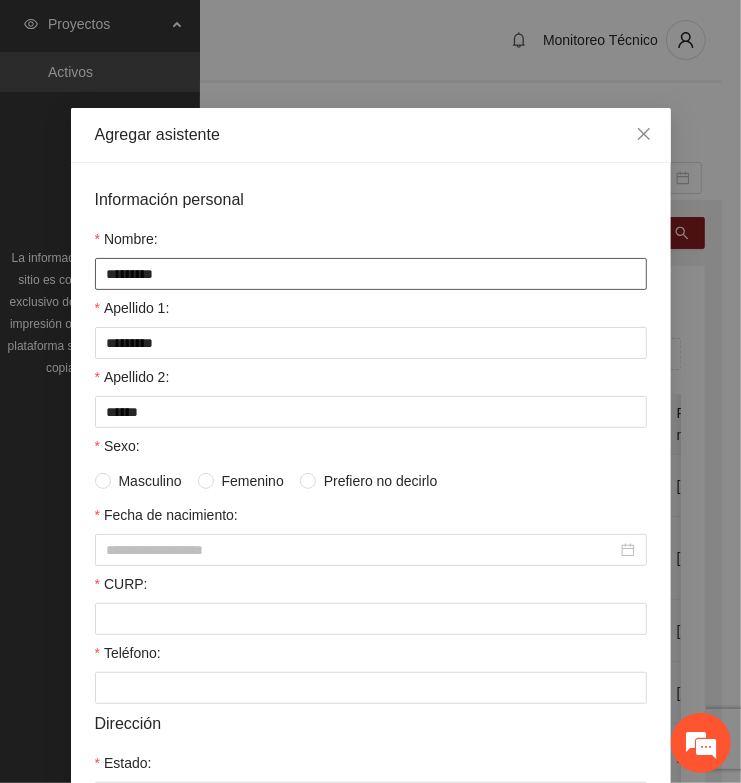drag, startPoint x: 182, startPoint y: 280, endPoint x: -62, endPoint y: 262, distance: 244.66304 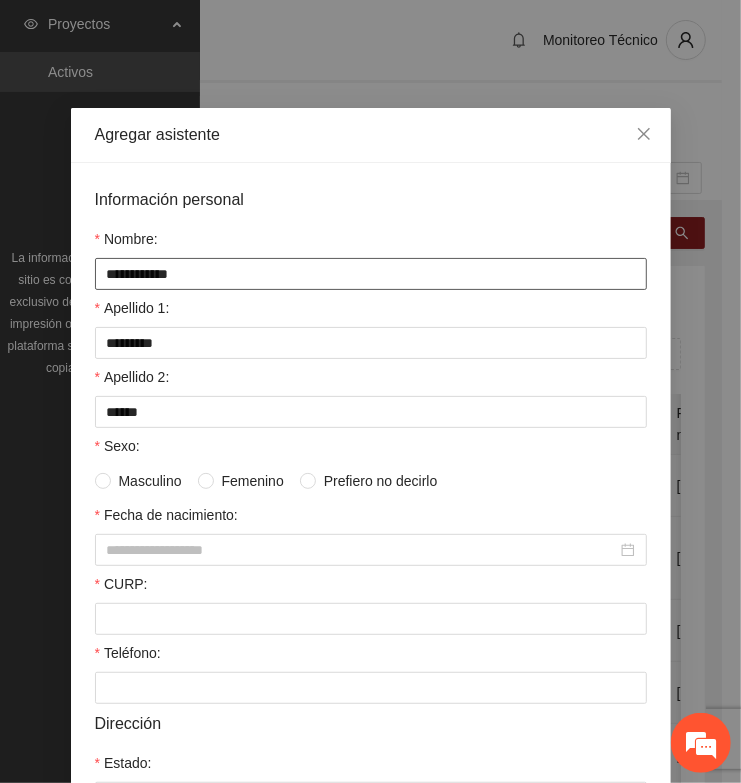 type on "**********" 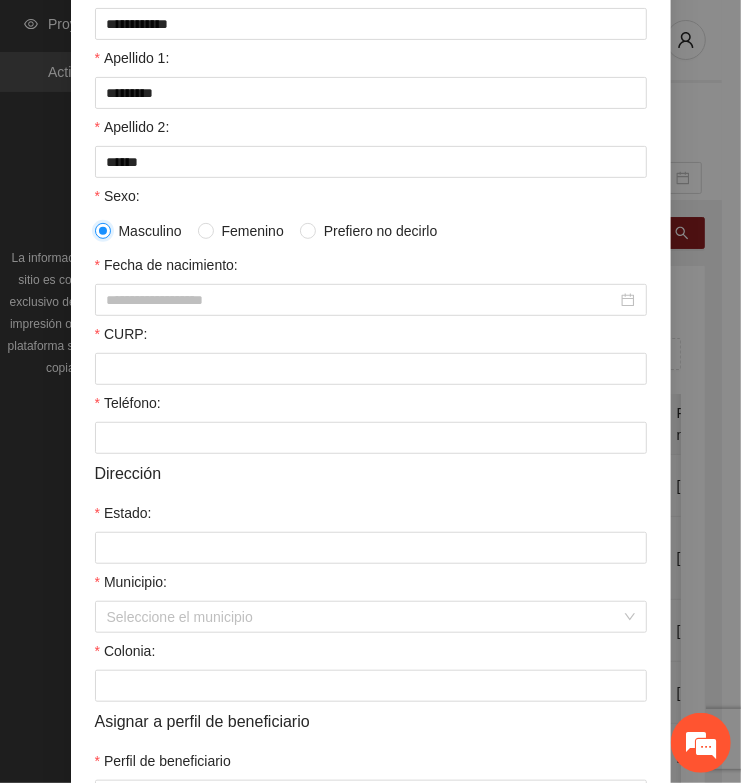 scroll, scrollTop: 375, scrollLeft: 0, axis: vertical 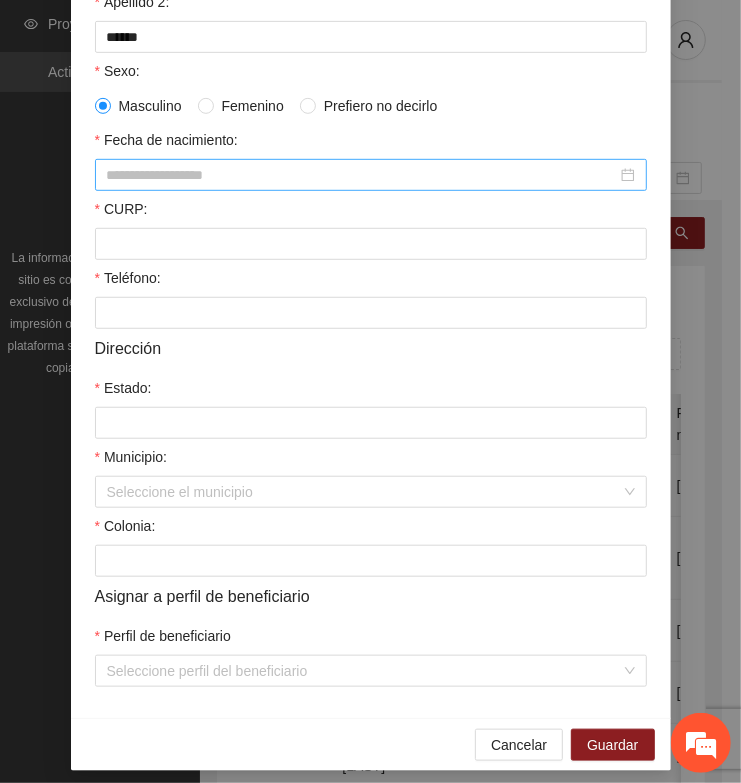 click on "Fecha de nacimiento:" at bounding box center (362, 175) 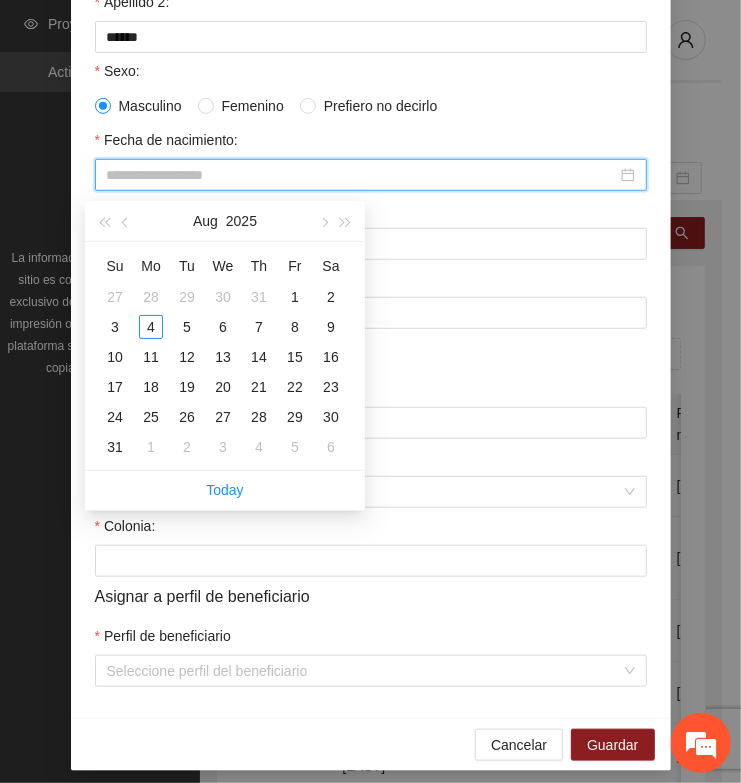 paste on "**********" 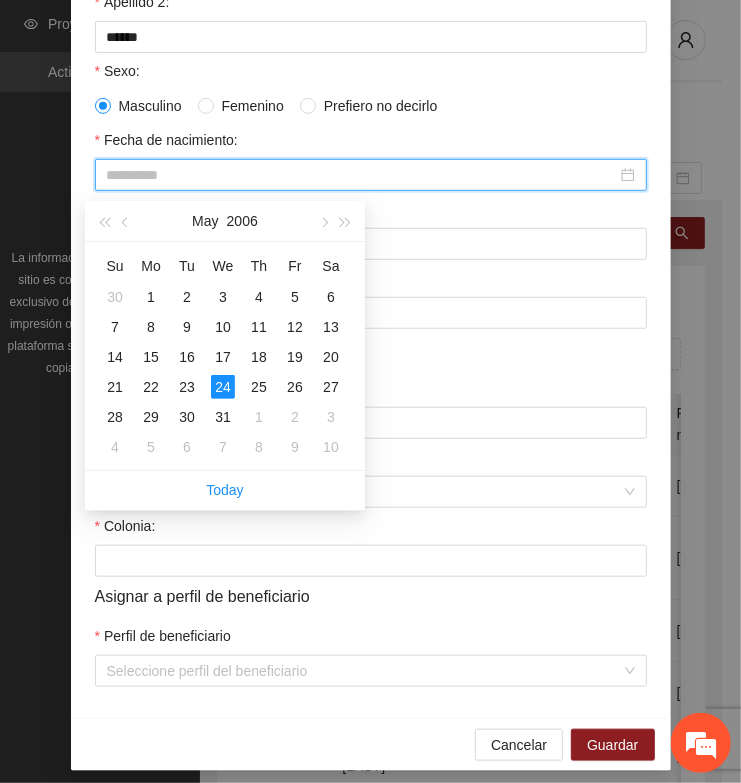 click on "24" at bounding box center (223, 387) 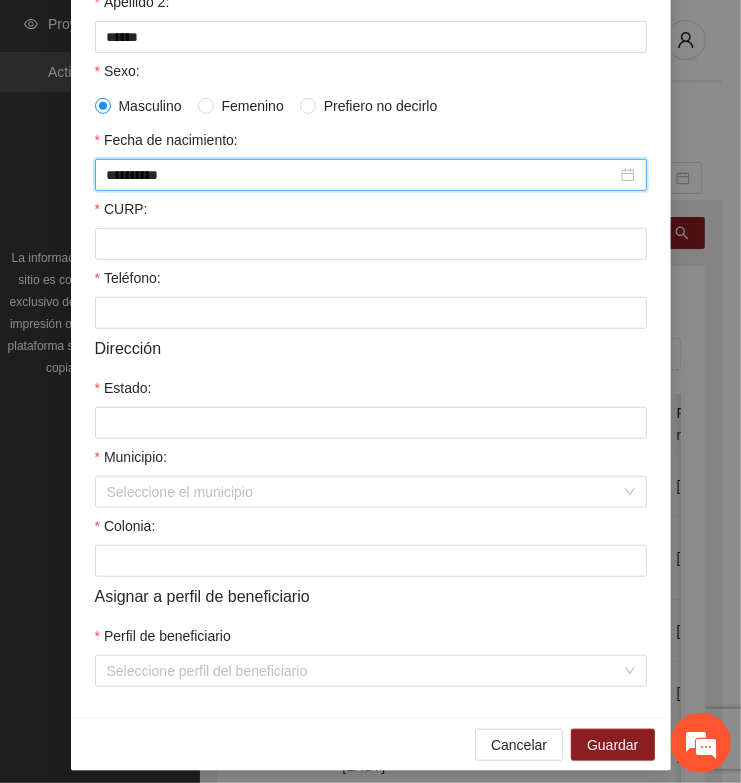 type on "**********" 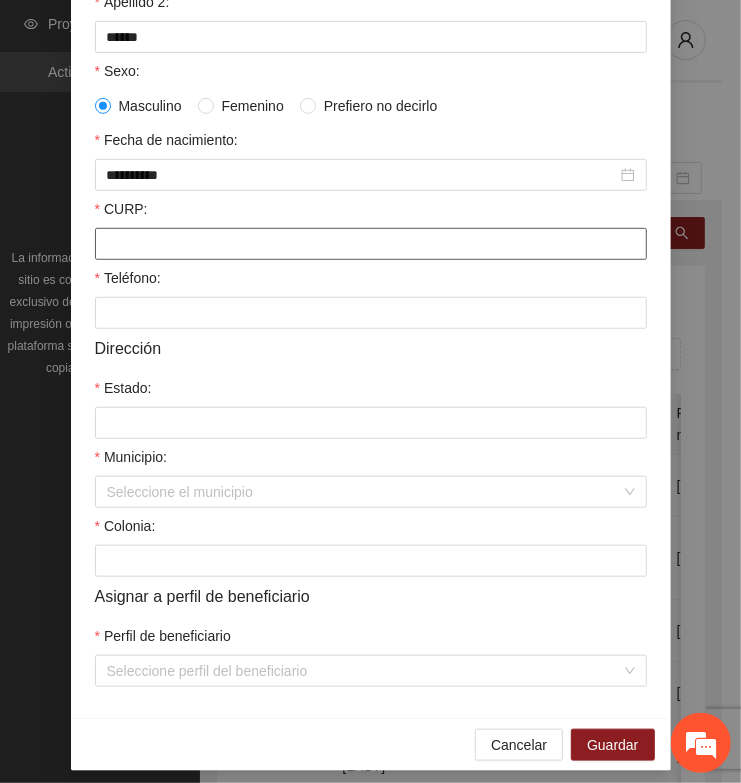 click on "CURP:" at bounding box center [371, 244] 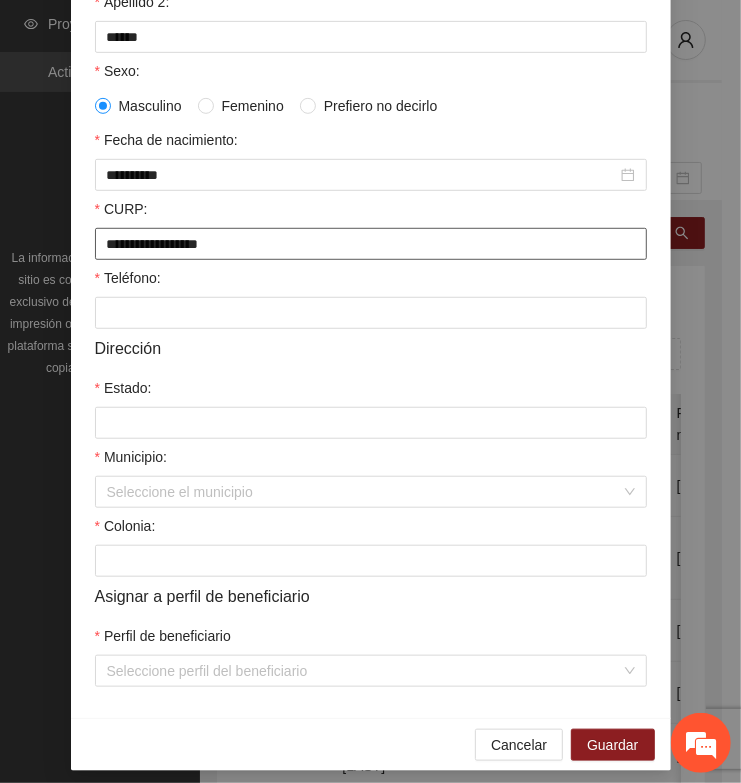 type on "**********" 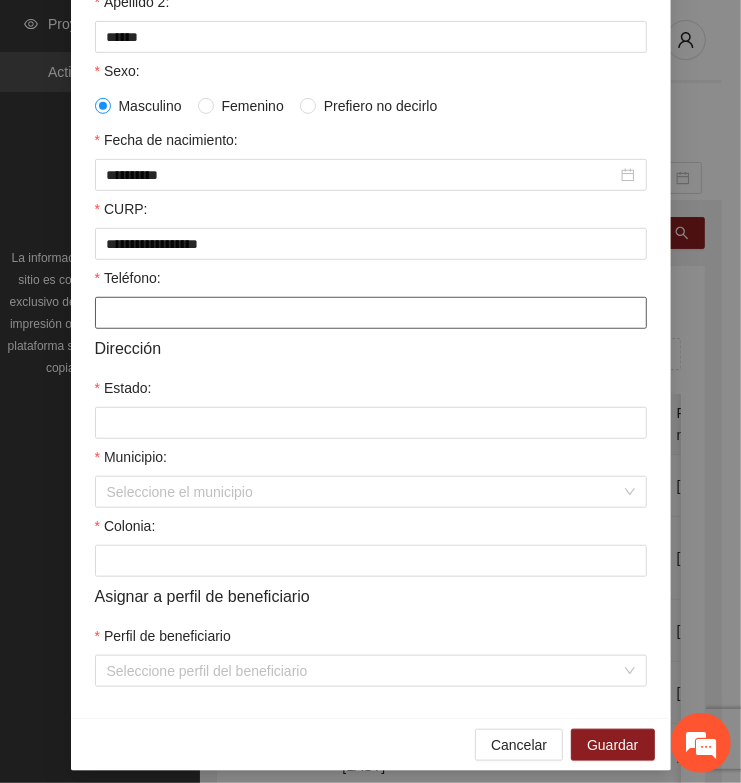 click on "Teléfono:" at bounding box center (371, 313) 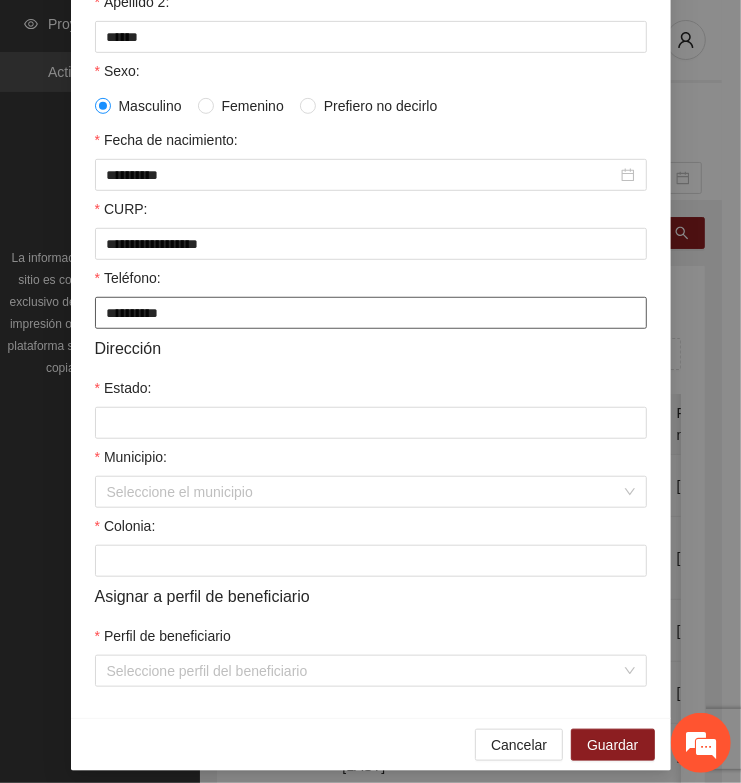 scroll, scrollTop: 401, scrollLeft: 0, axis: vertical 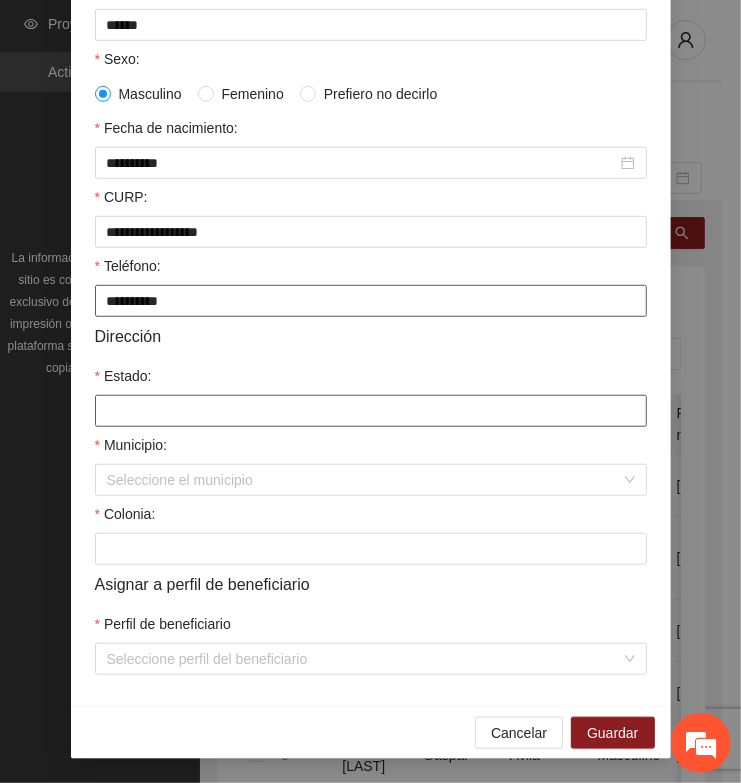 type on "**********" 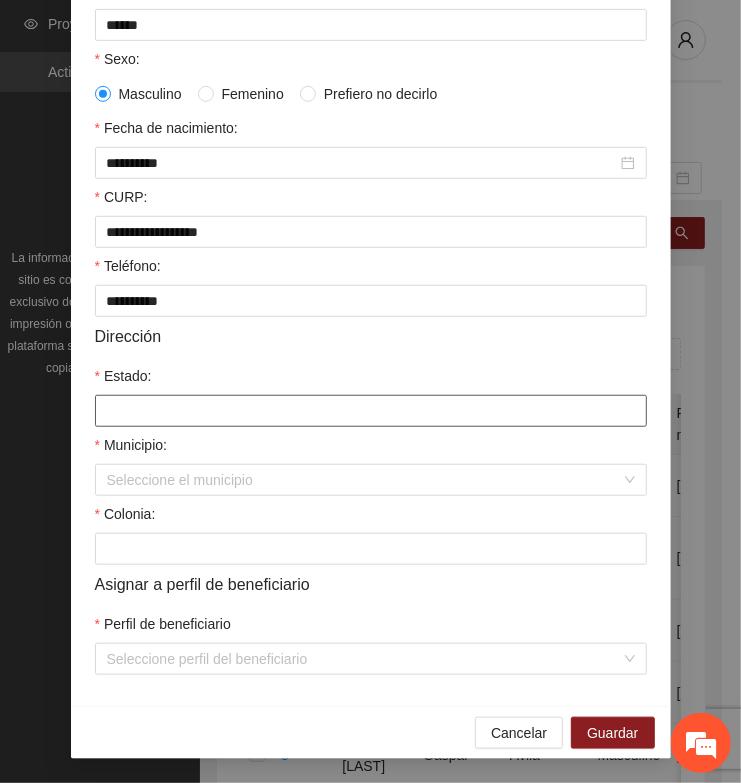click on "Estado:" at bounding box center (371, 411) 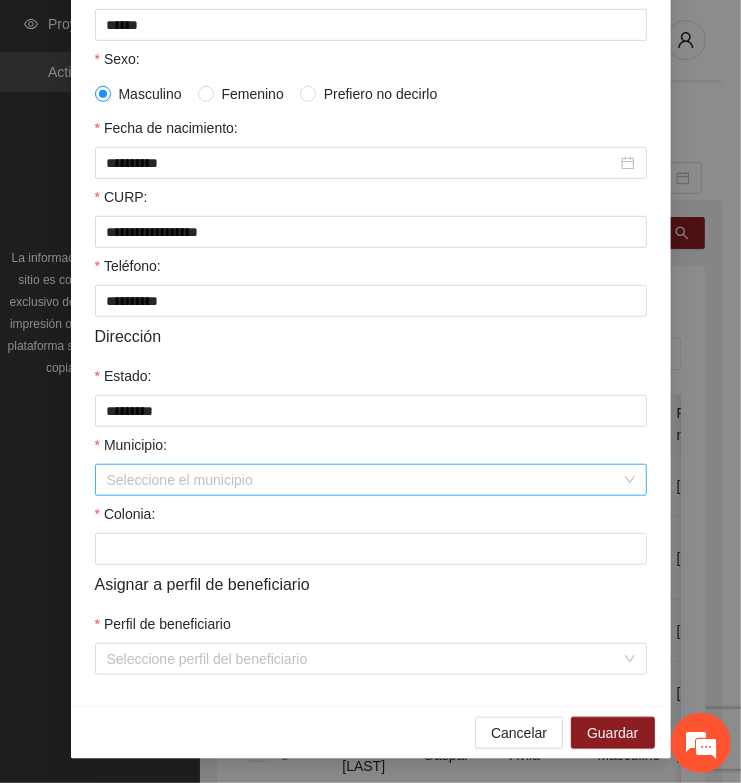 click on "Municipio:" at bounding box center (364, 480) 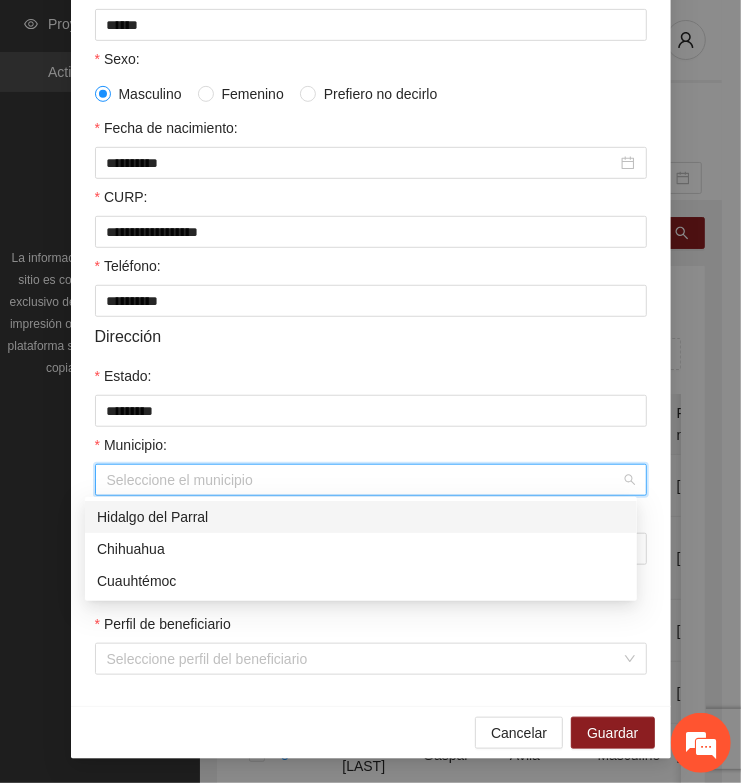 click on "Hidalgo del Parral" at bounding box center [361, 517] 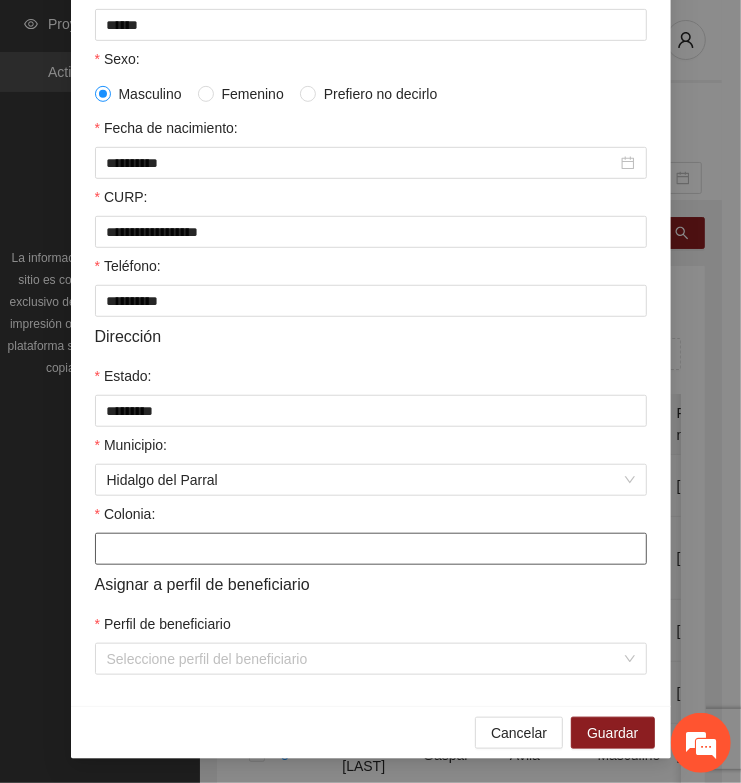 click on "Colonia:" at bounding box center [371, 549] 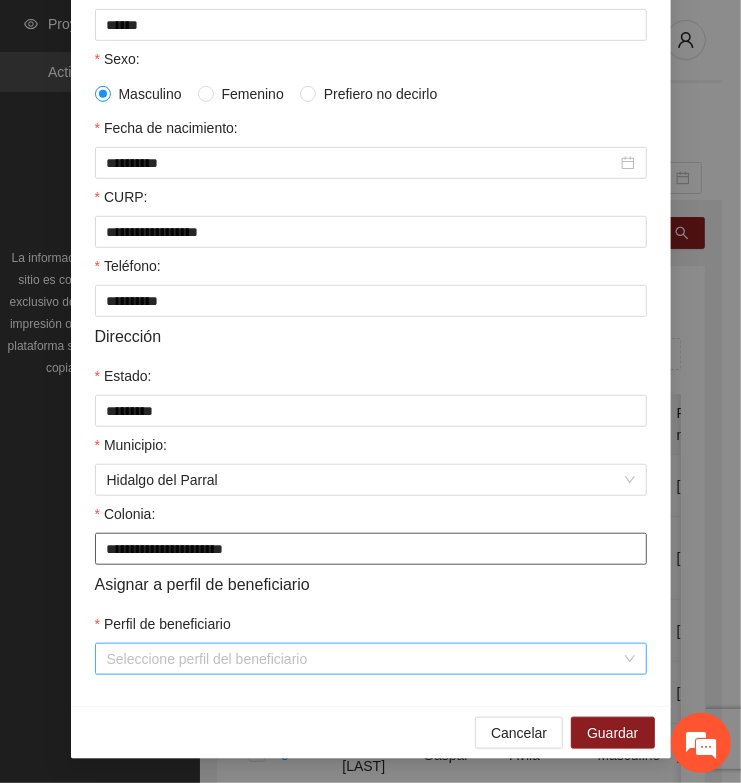 type on "**********" 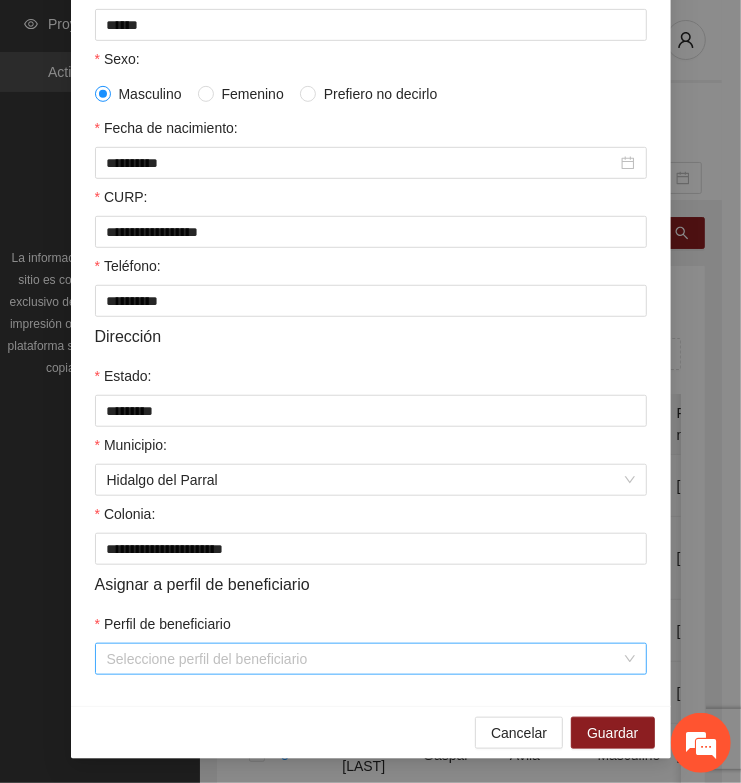 click on "Perfil de beneficiario" at bounding box center [364, 659] 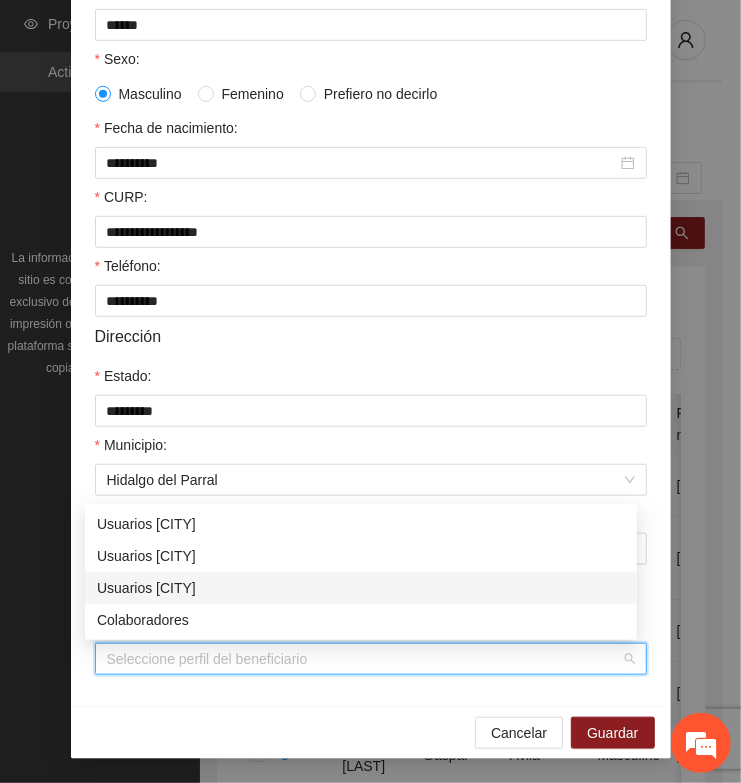click on "Usuarios [CITY]" at bounding box center [361, 588] 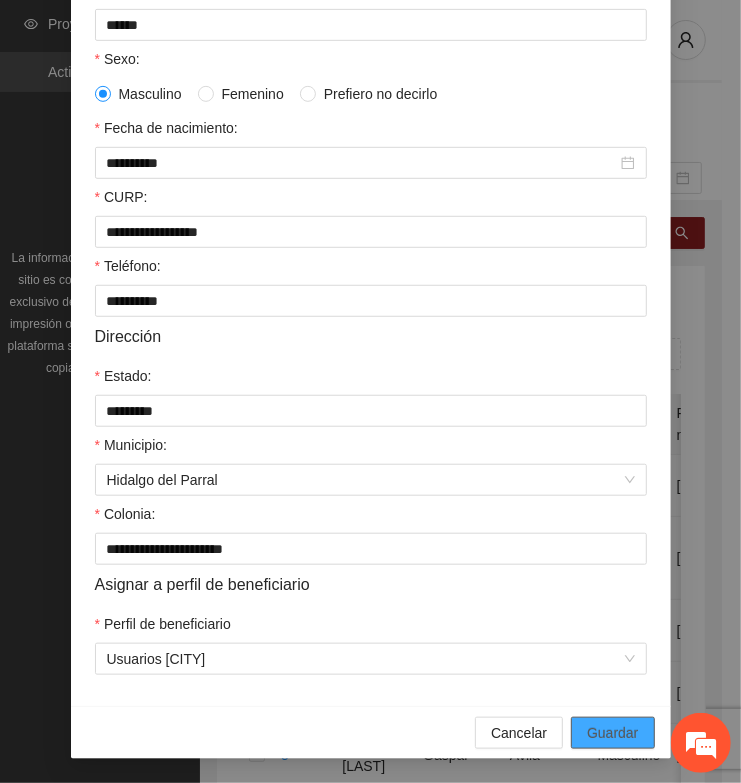 click on "Guardar" at bounding box center [612, 733] 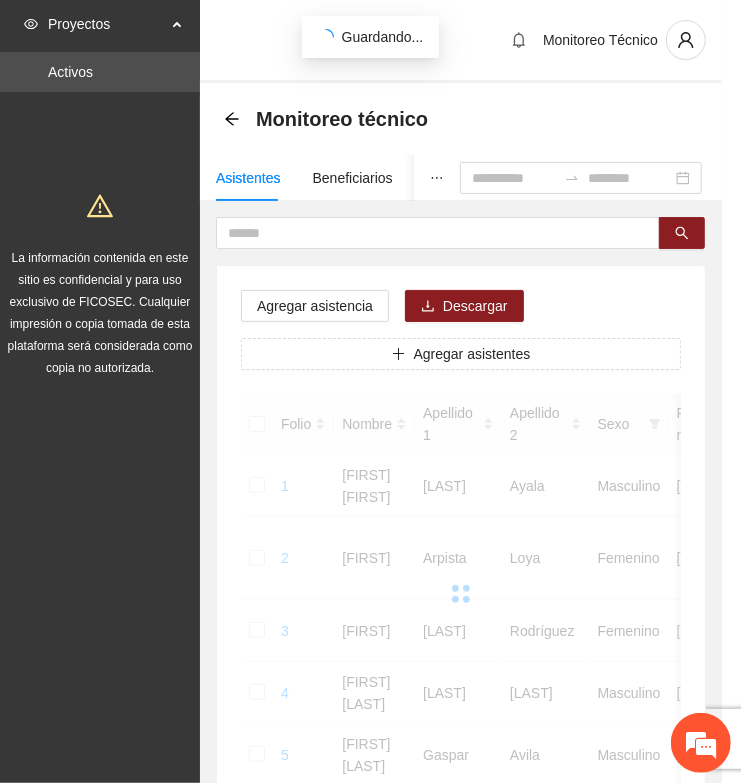 scroll, scrollTop: 310, scrollLeft: 0, axis: vertical 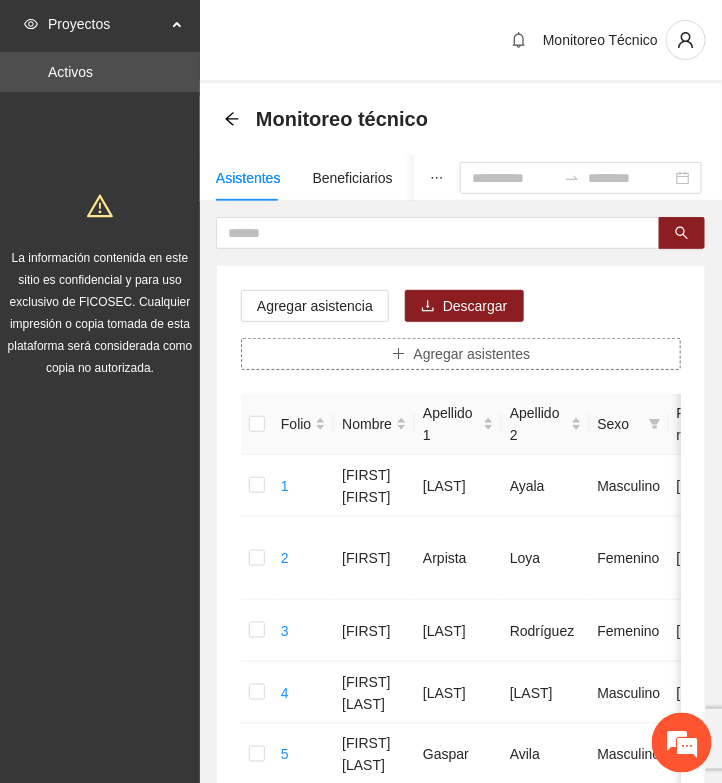 click on "Agregar asistentes" at bounding box center (461, 354) 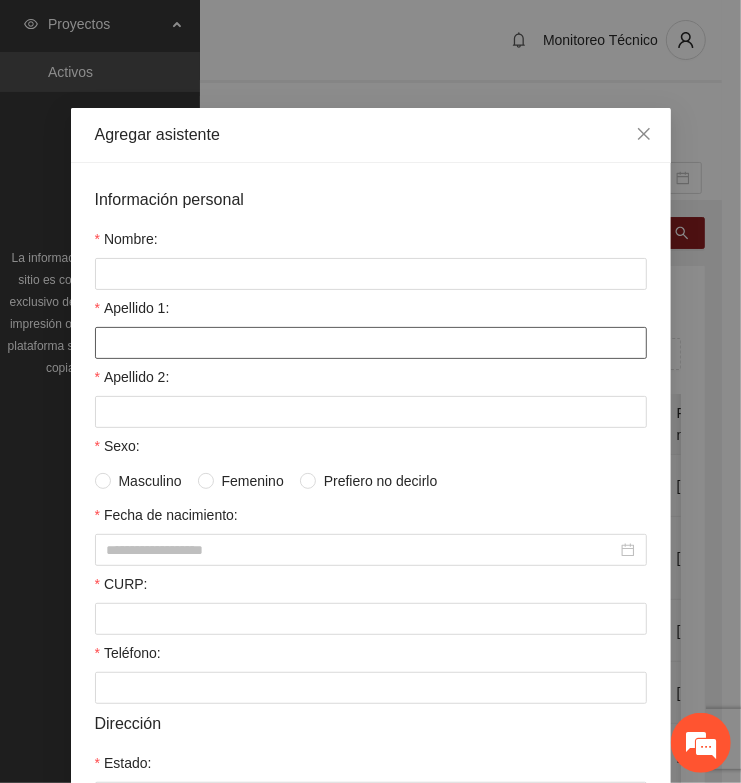 click on "Apellido 1:" at bounding box center [371, 343] 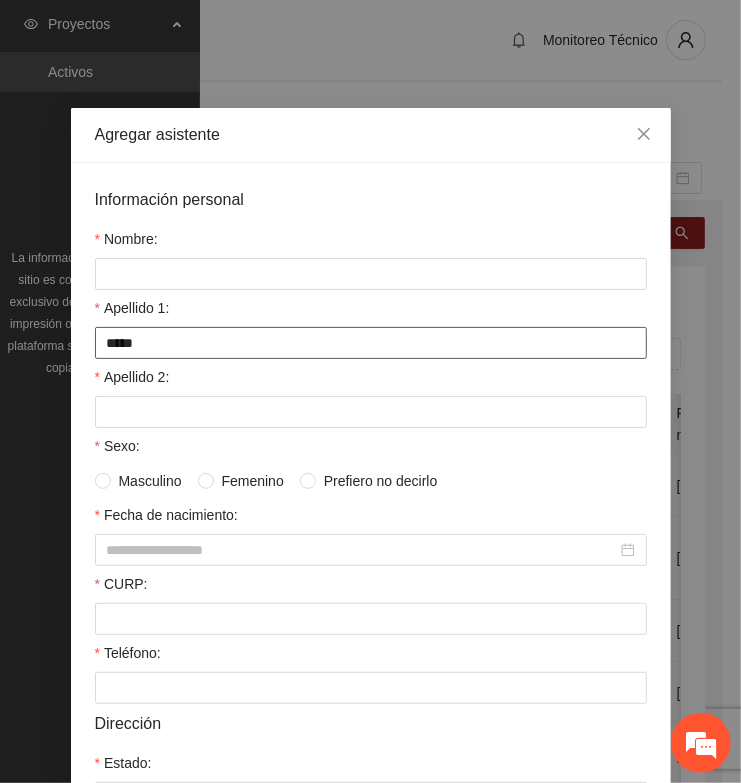 type on "****" 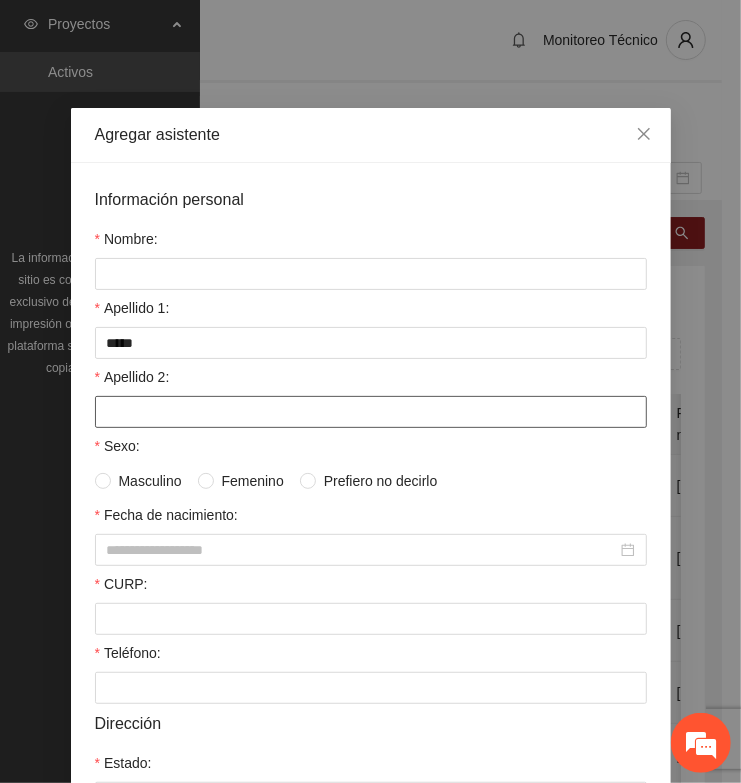 click on "Apellido 2:" at bounding box center (371, 412) 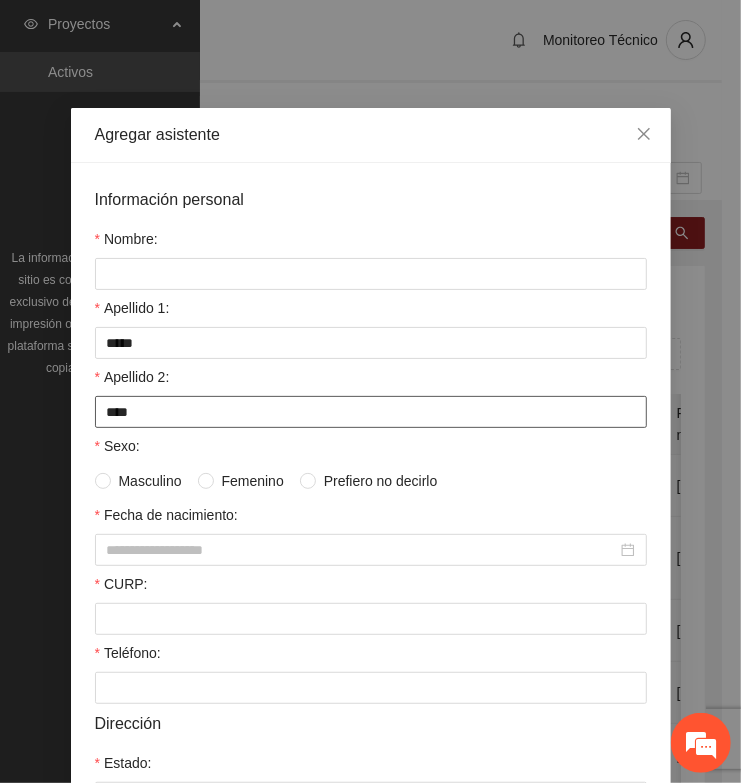 type on "****" 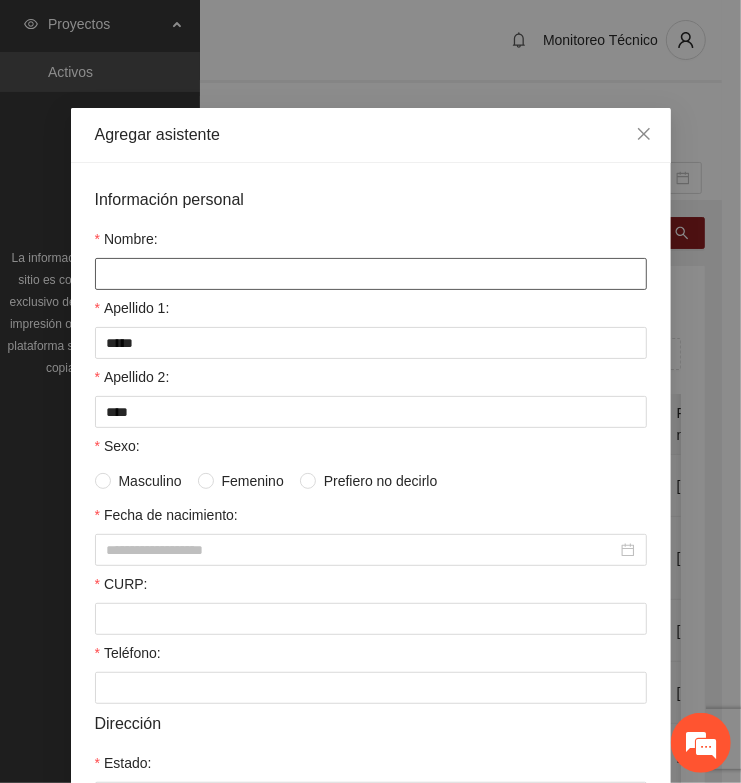 click on "Nombre:" at bounding box center [371, 274] 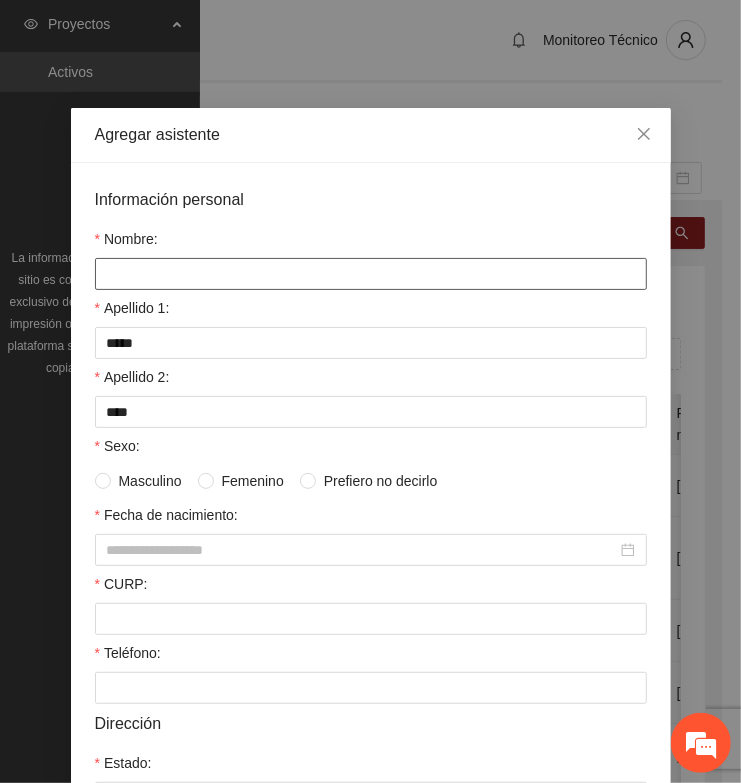 paste on "**********" 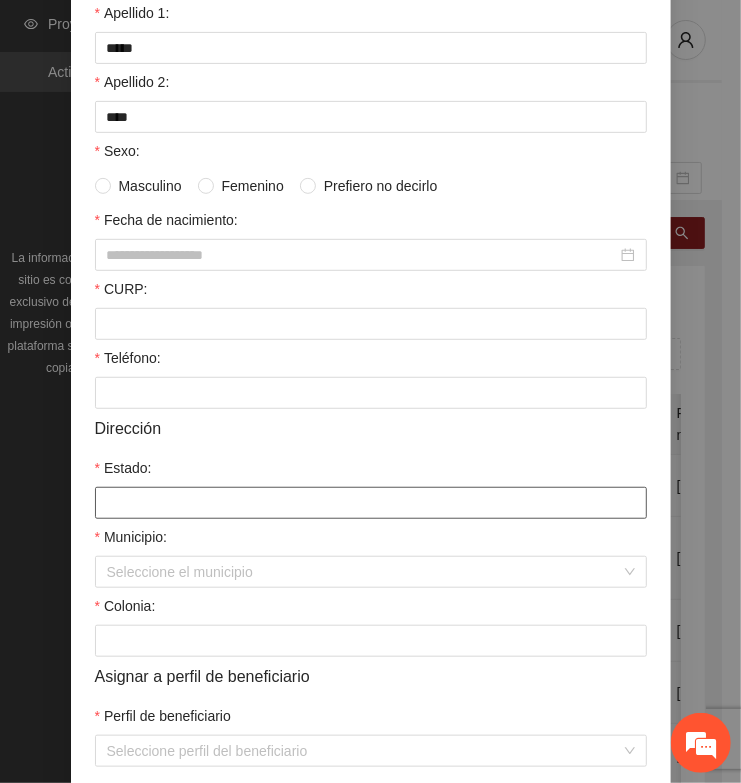 scroll, scrollTop: 375, scrollLeft: 0, axis: vertical 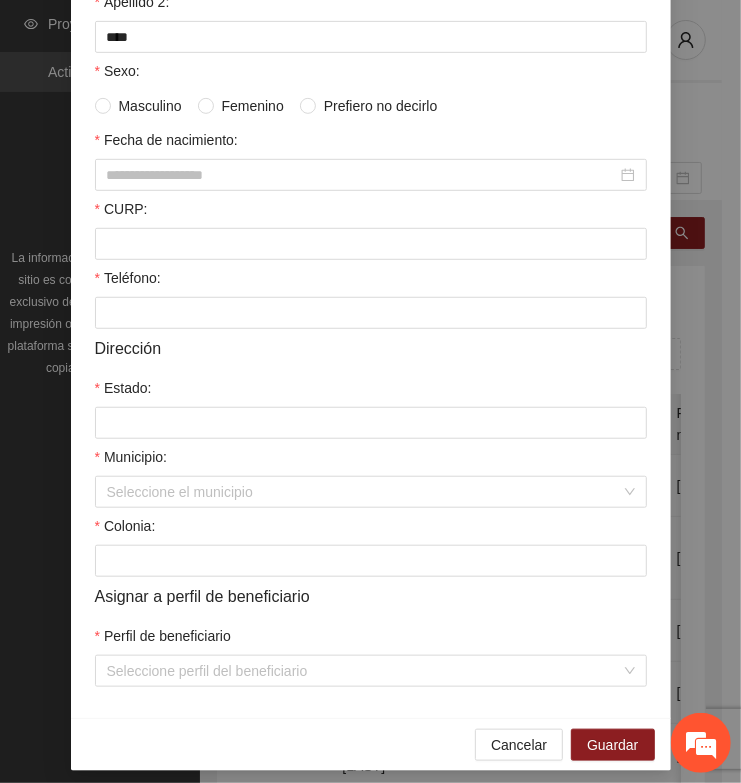 type on "**********" 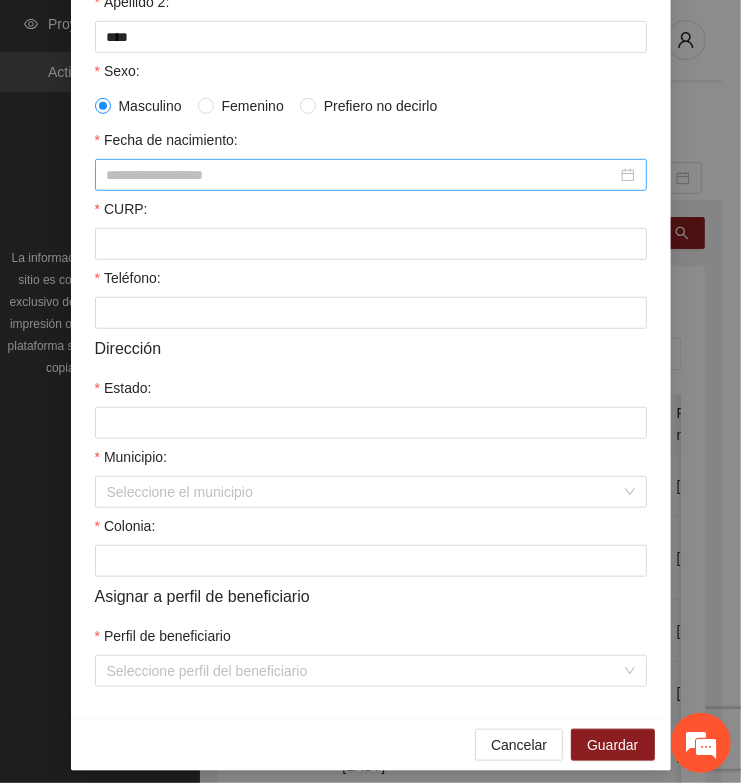 click at bounding box center [371, 175] 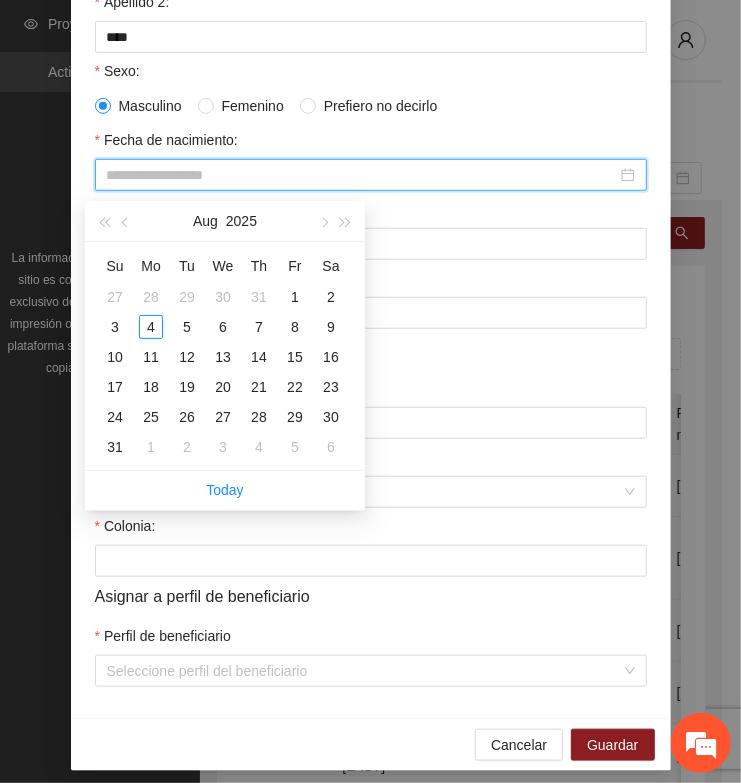 paste on "**********" 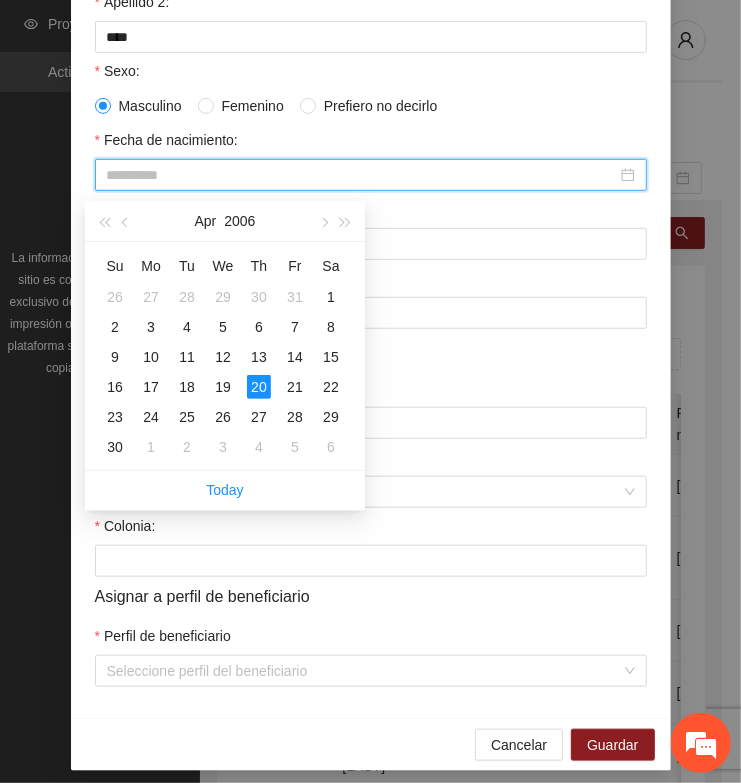 click on "20" at bounding box center (259, 387) 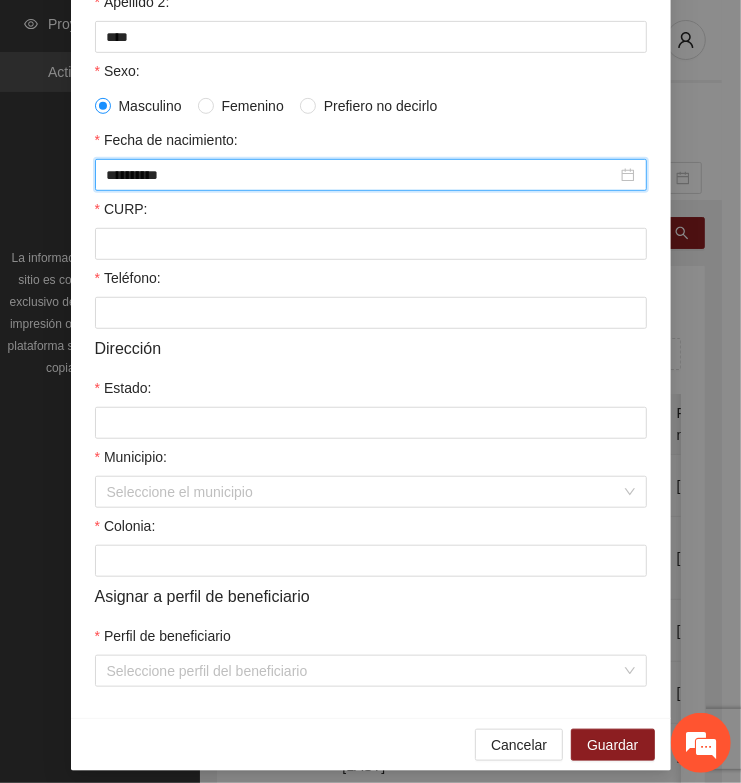 type on "**********" 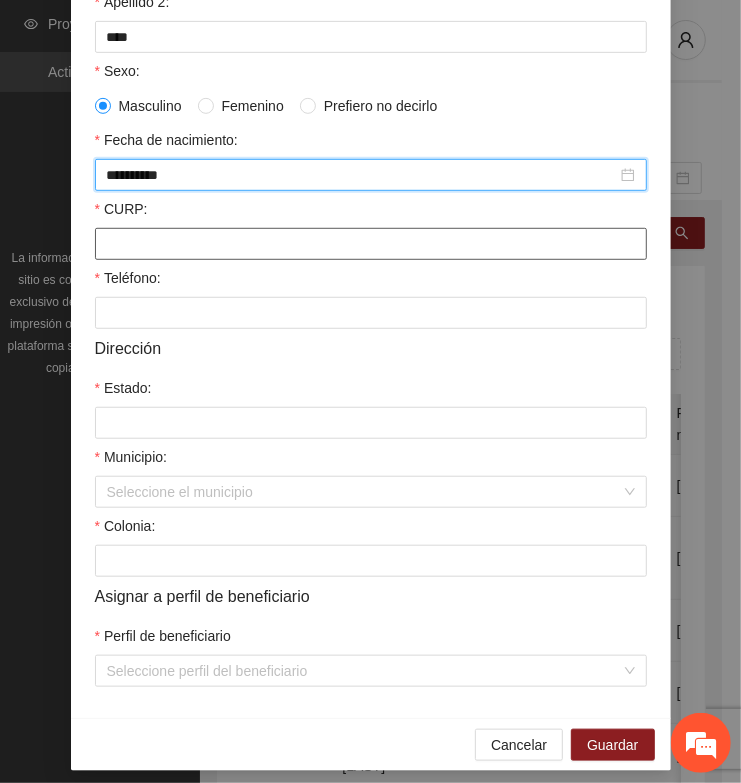 click on "CURP:" at bounding box center [371, 244] 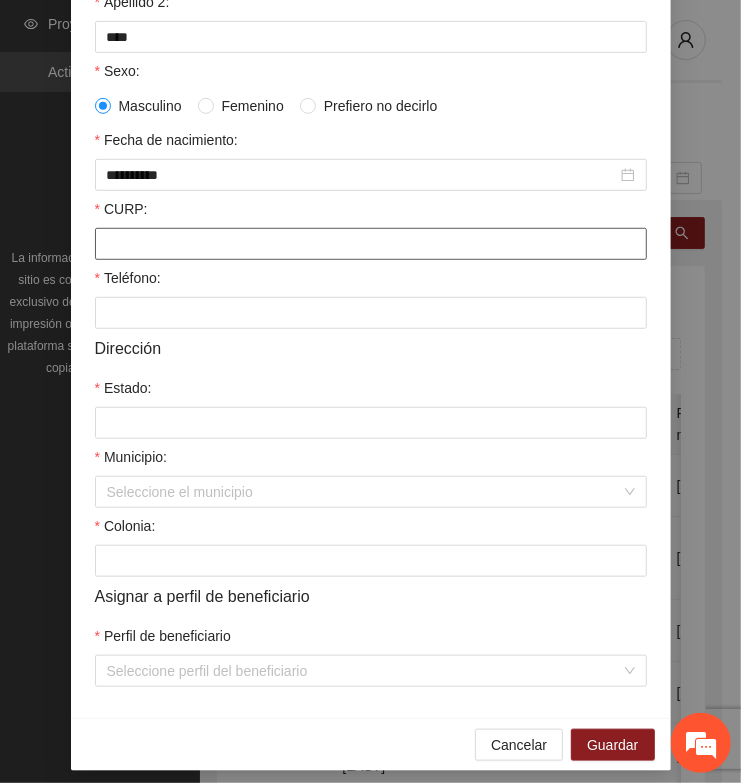 paste on "**********" 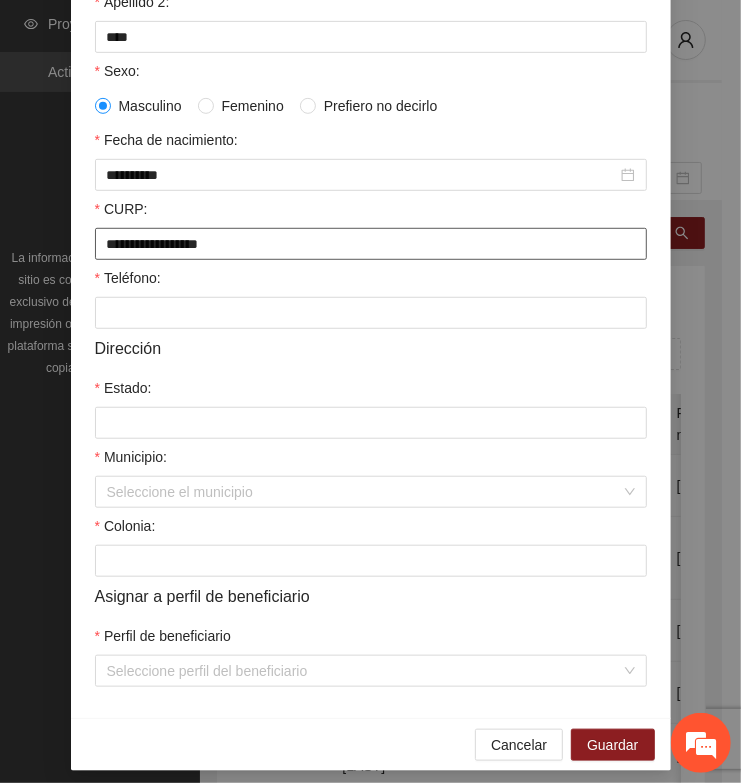 type on "**********" 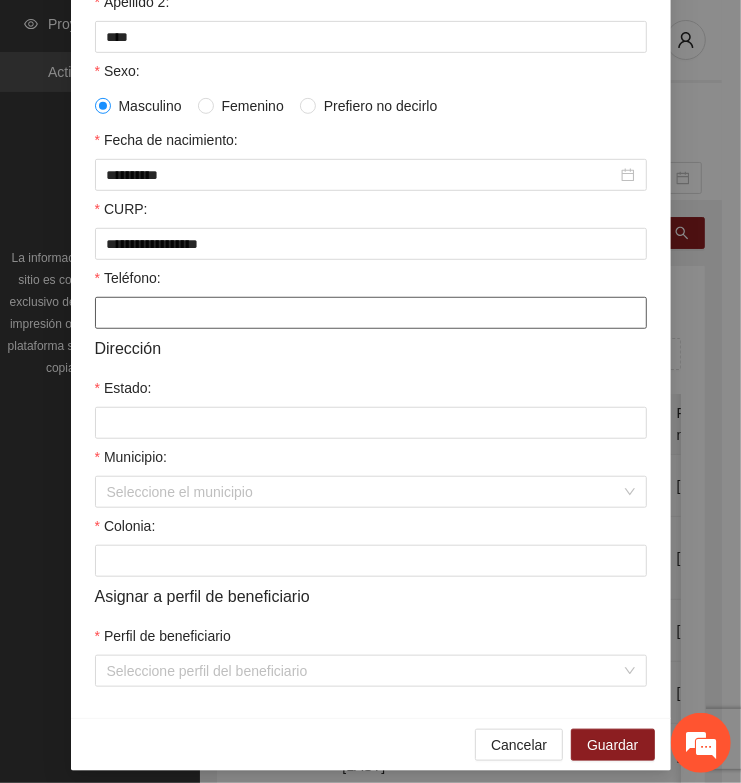 click on "Teléfono:" at bounding box center (371, 313) 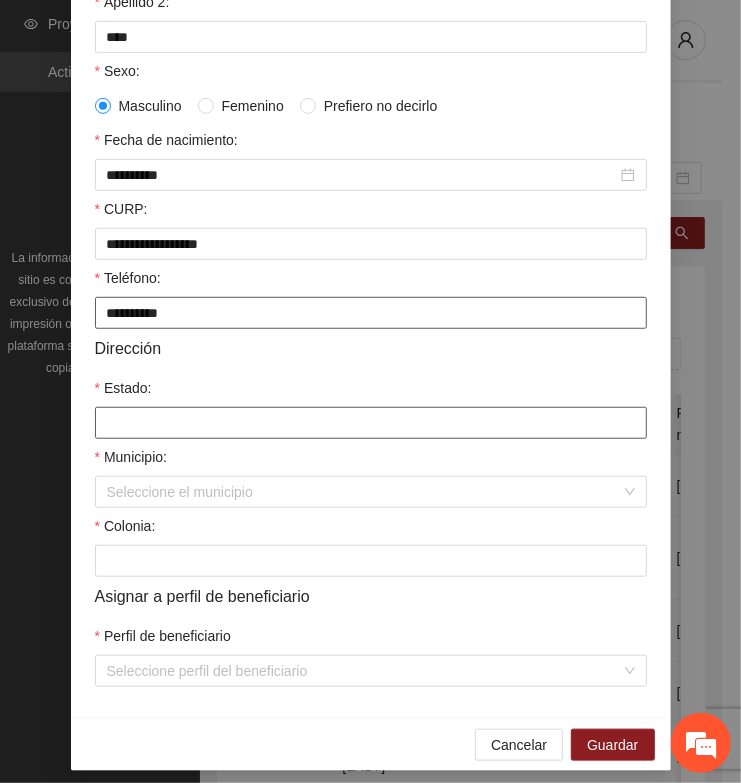 type on "**********" 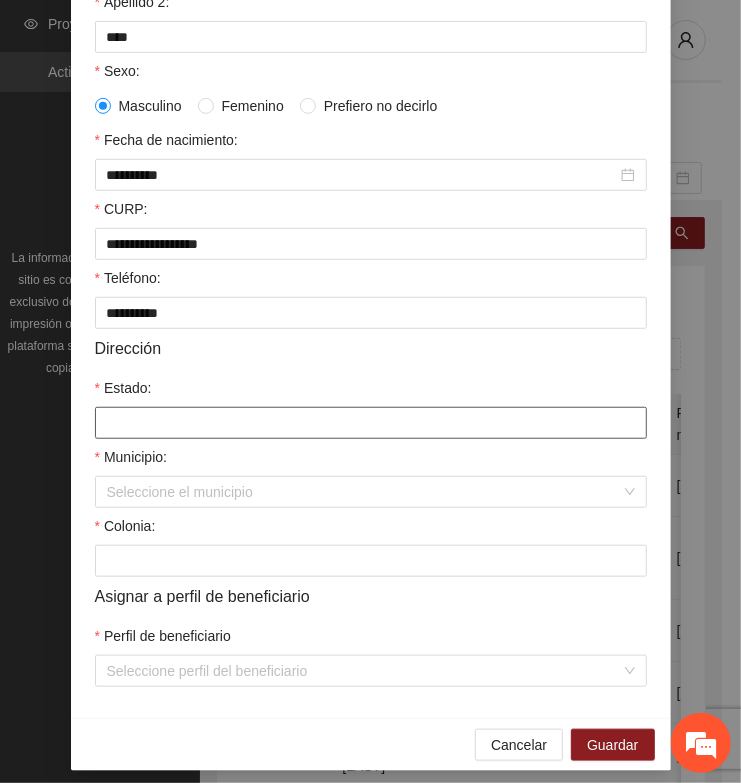 click on "Estado:" at bounding box center [371, 423] 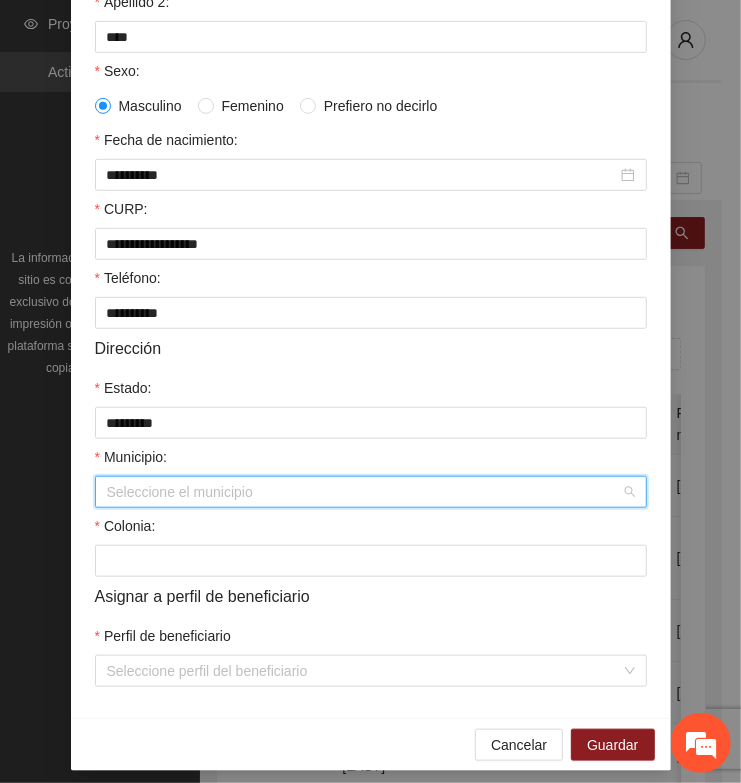 click on "Municipio:" at bounding box center [364, 492] 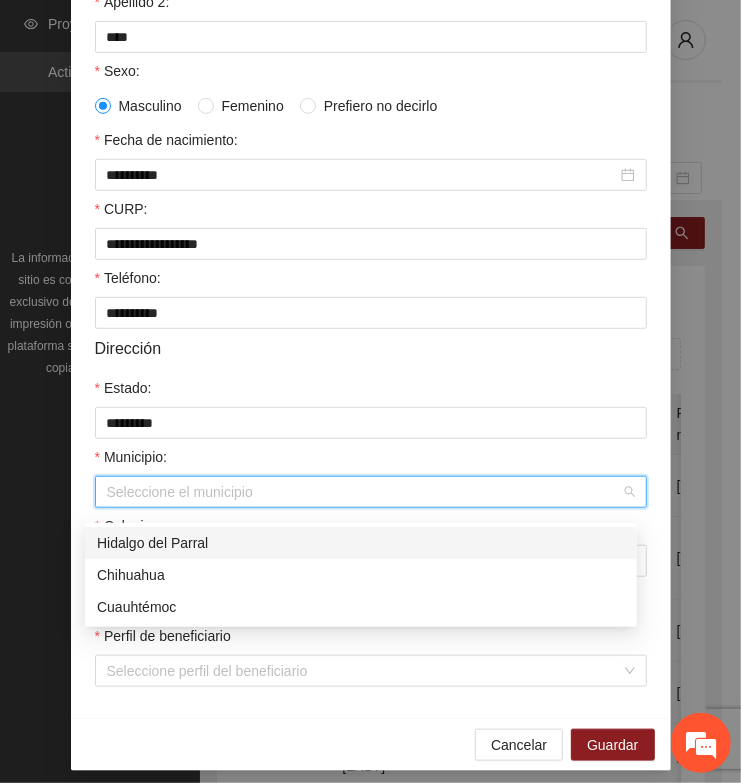 click on "Hidalgo del Parral" at bounding box center (361, 543) 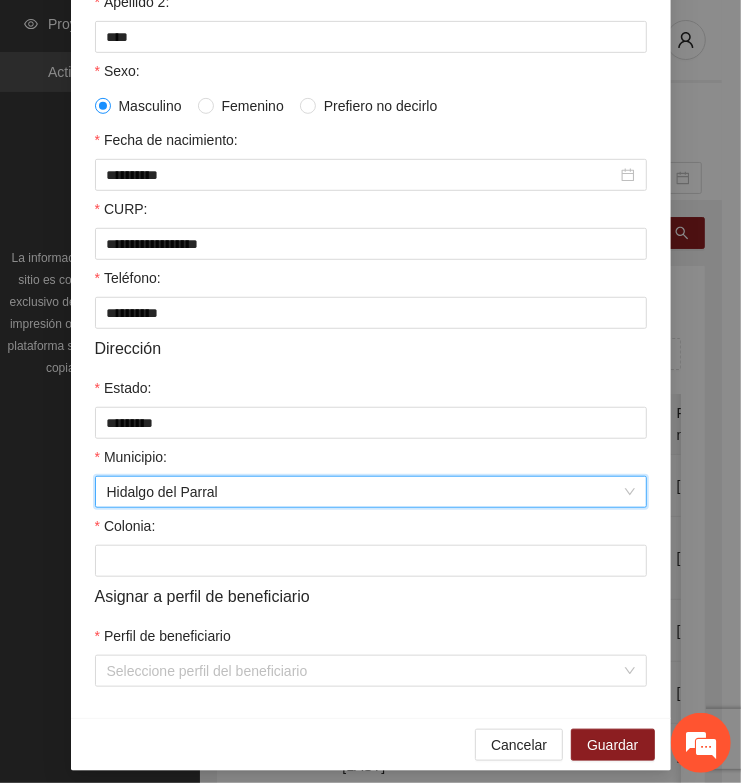 scroll, scrollTop: 401, scrollLeft: 0, axis: vertical 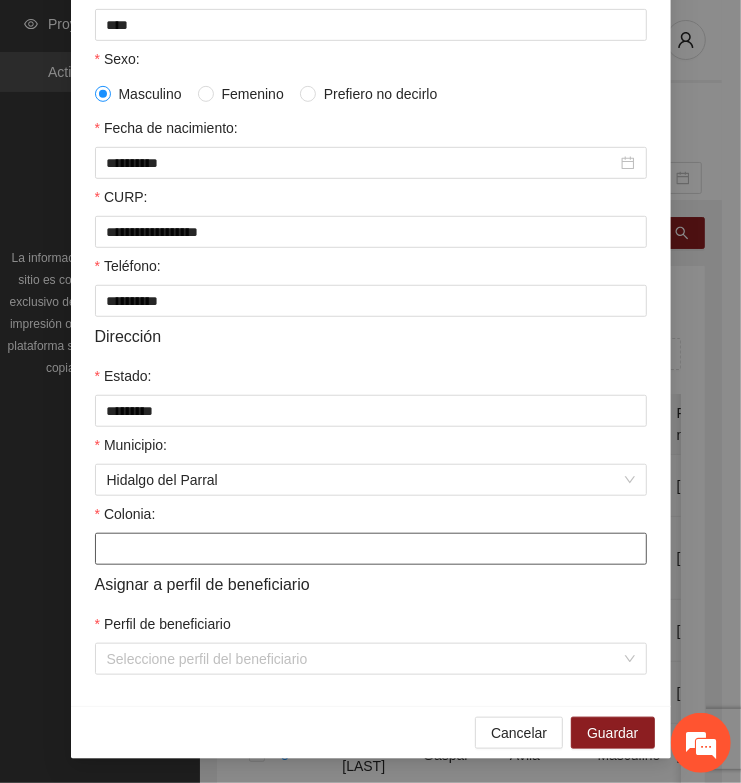 click on "Colonia:" at bounding box center [371, 549] 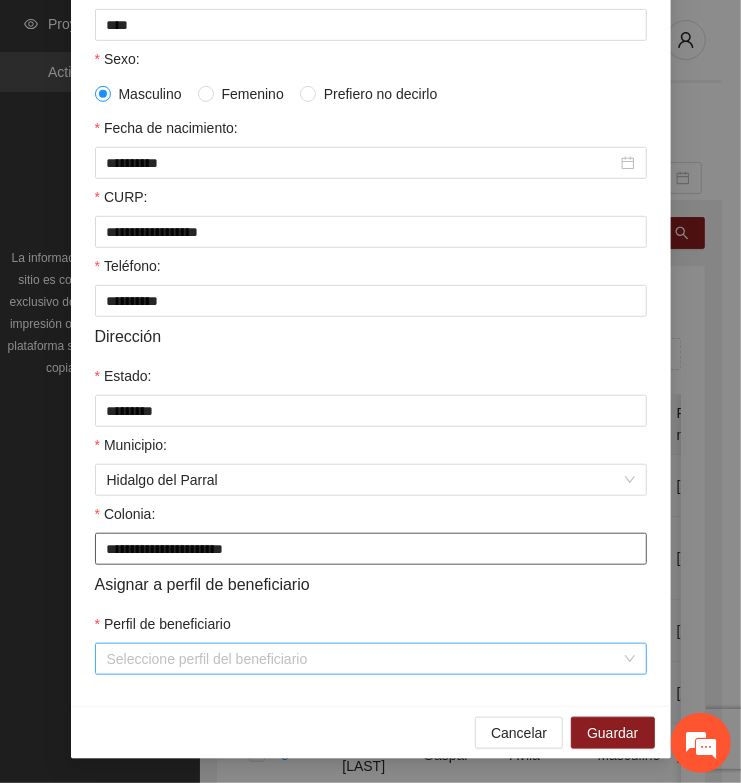 type on "**********" 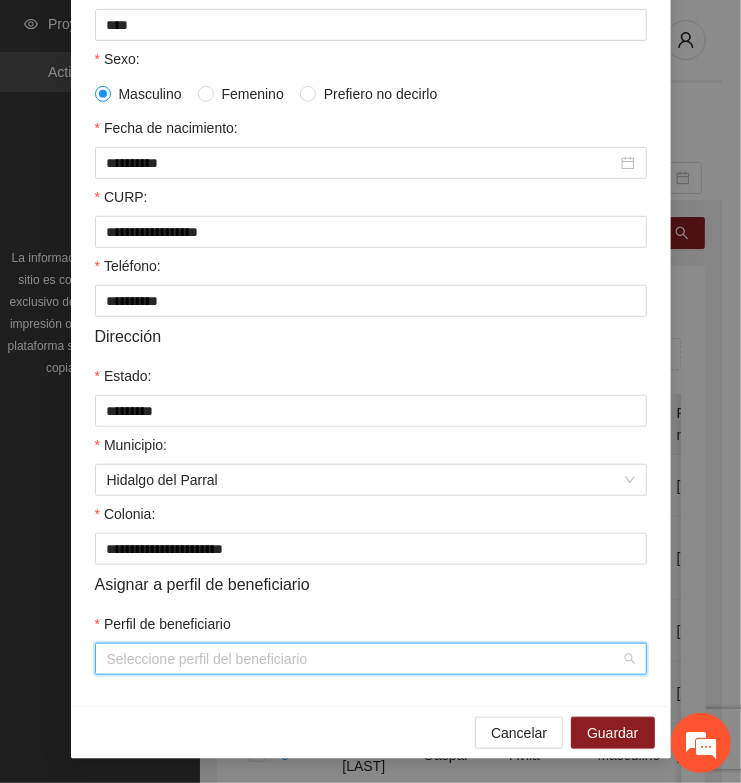 click on "Perfil de beneficiario" at bounding box center [364, 659] 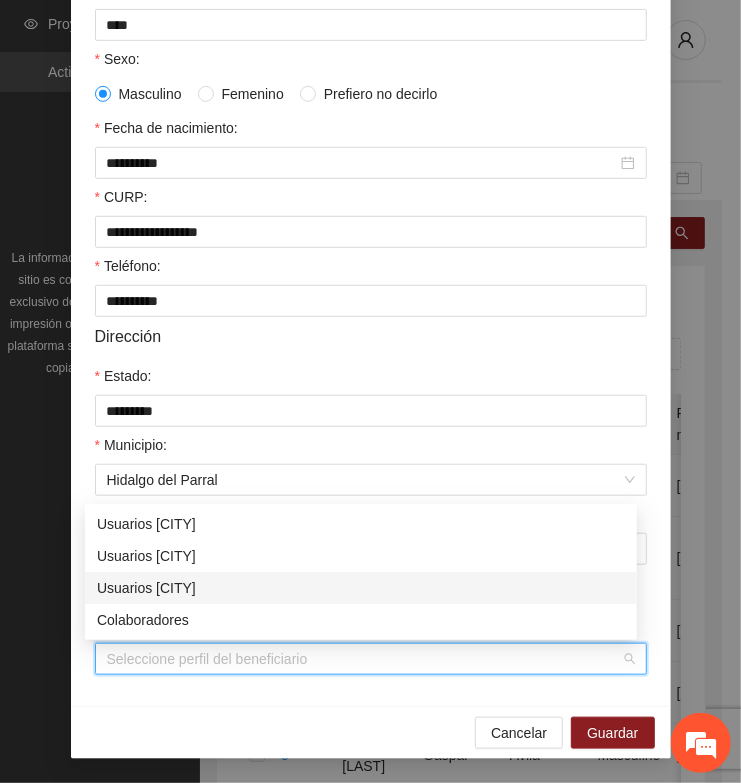 click on "Usuarios [CITY]" at bounding box center (361, 588) 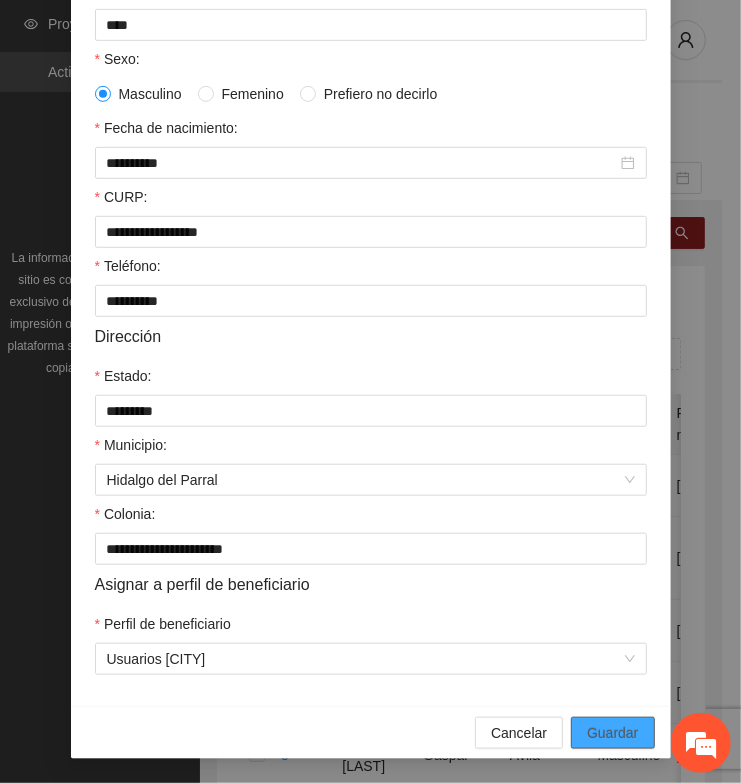click on "Guardar" at bounding box center [612, 733] 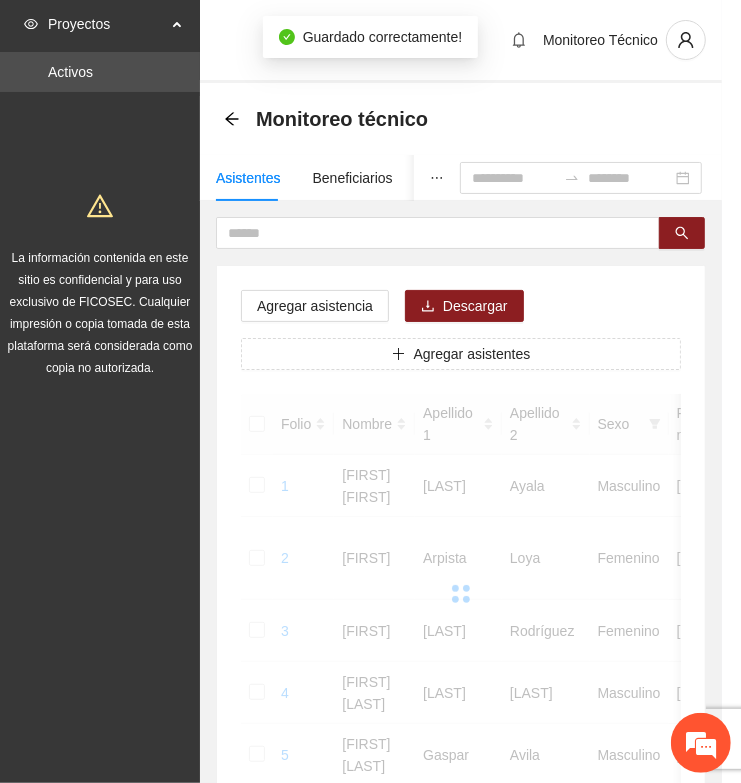 scroll, scrollTop: 310, scrollLeft: 0, axis: vertical 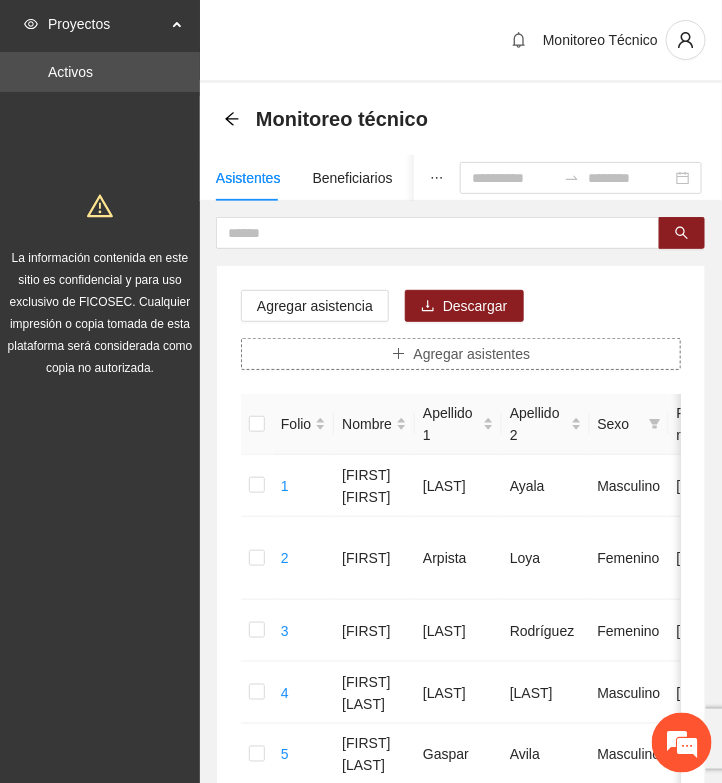 click on "Agregar asistentes" at bounding box center [461, 354] 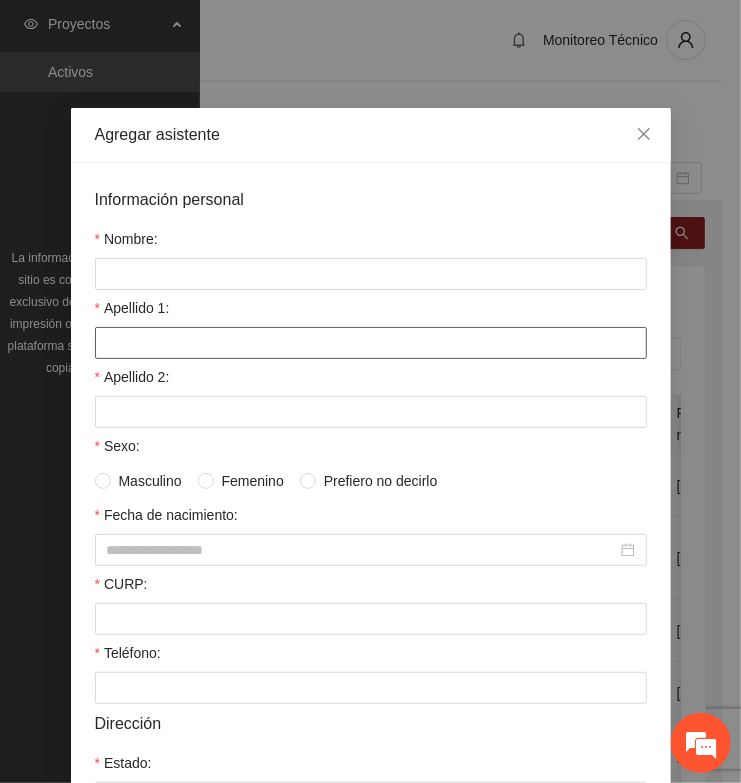 click on "Apellido 1:" at bounding box center (371, 343) 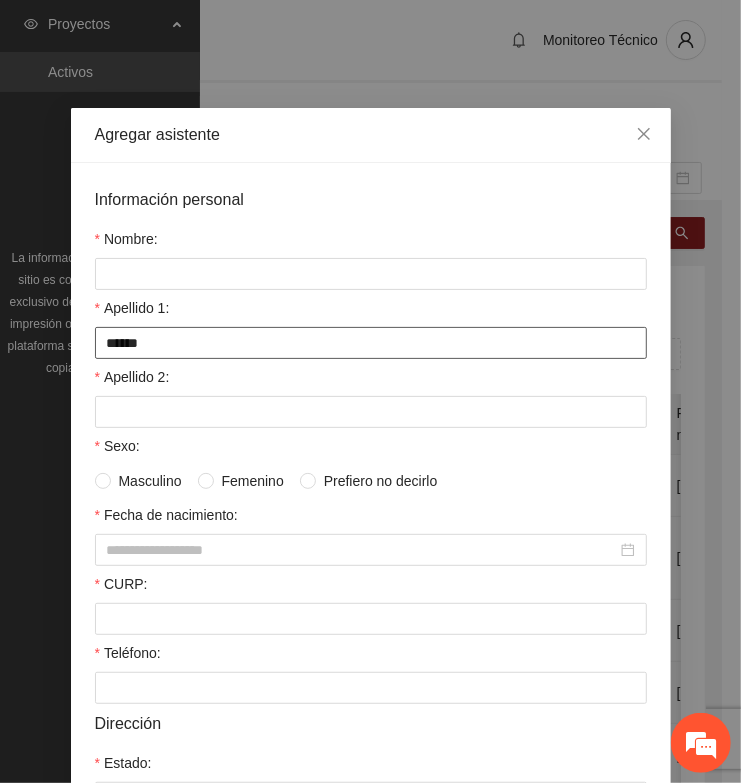 type on "******" 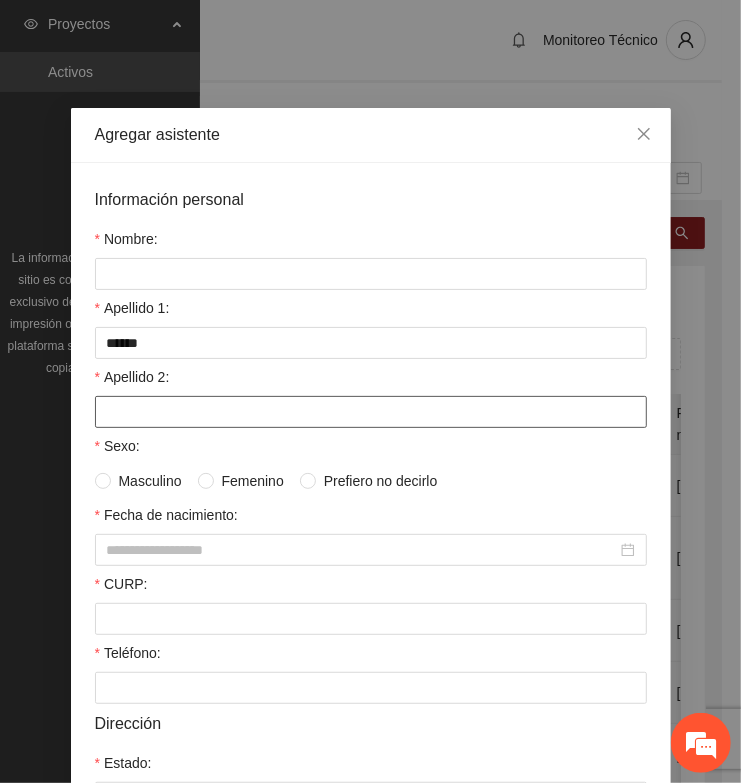 click on "Apellido 2:" at bounding box center [371, 412] 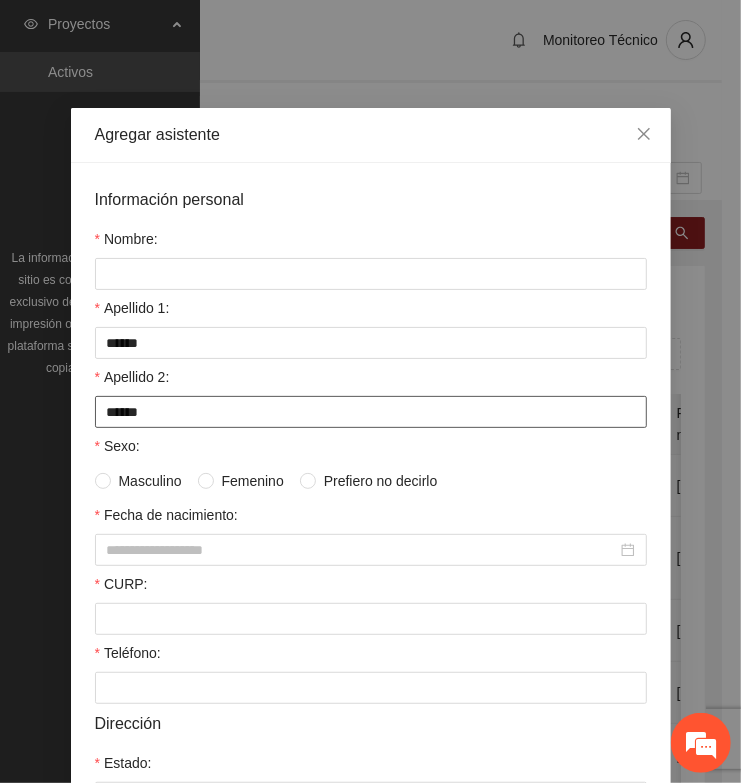 type on "******" 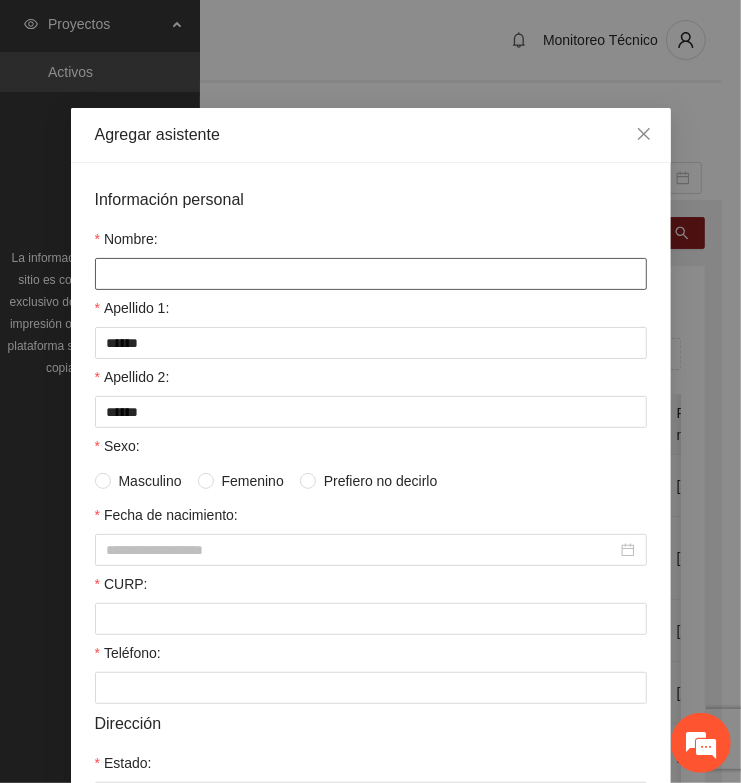 click on "Nombre:" at bounding box center (371, 274) 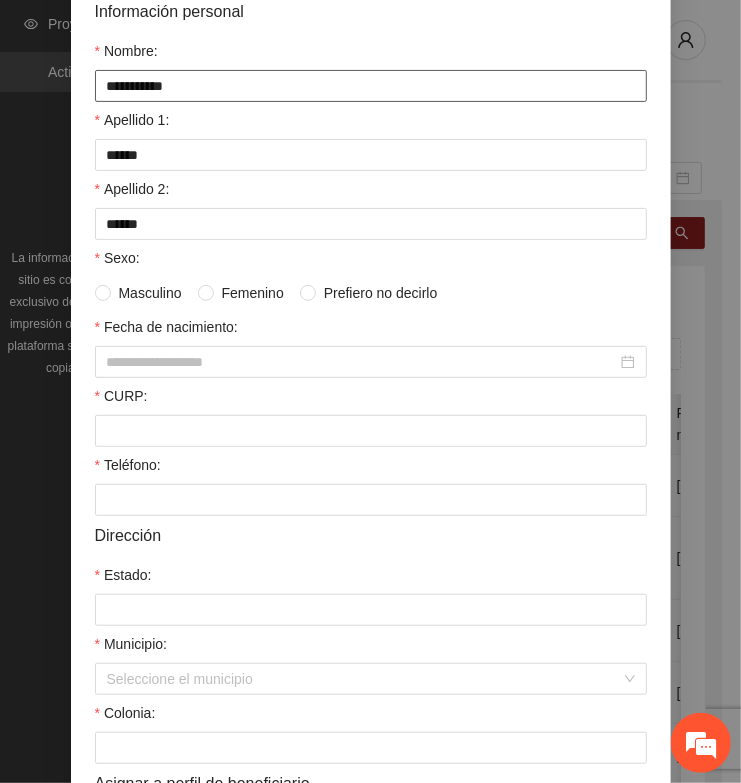 scroll, scrollTop: 375, scrollLeft: 0, axis: vertical 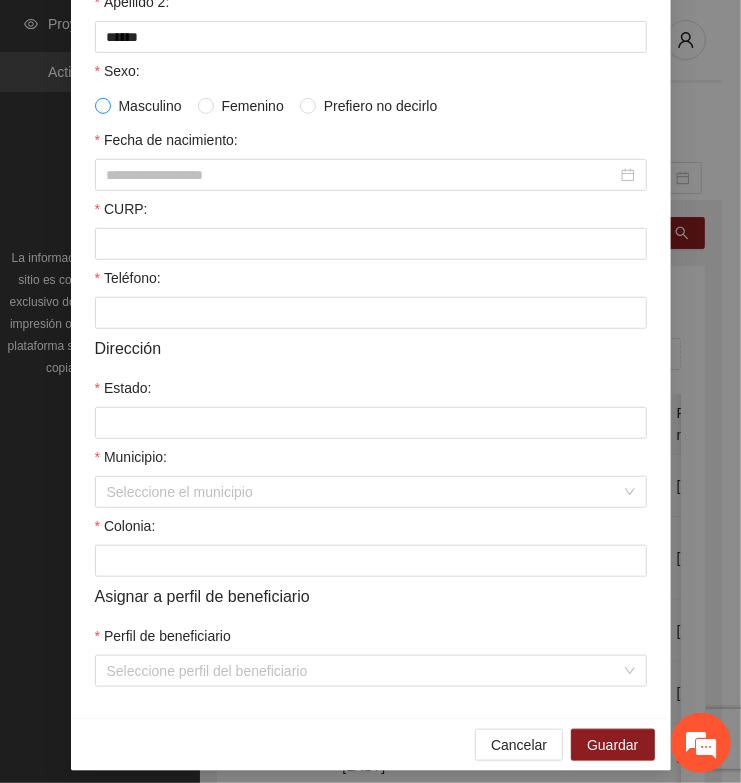 type on "**********" 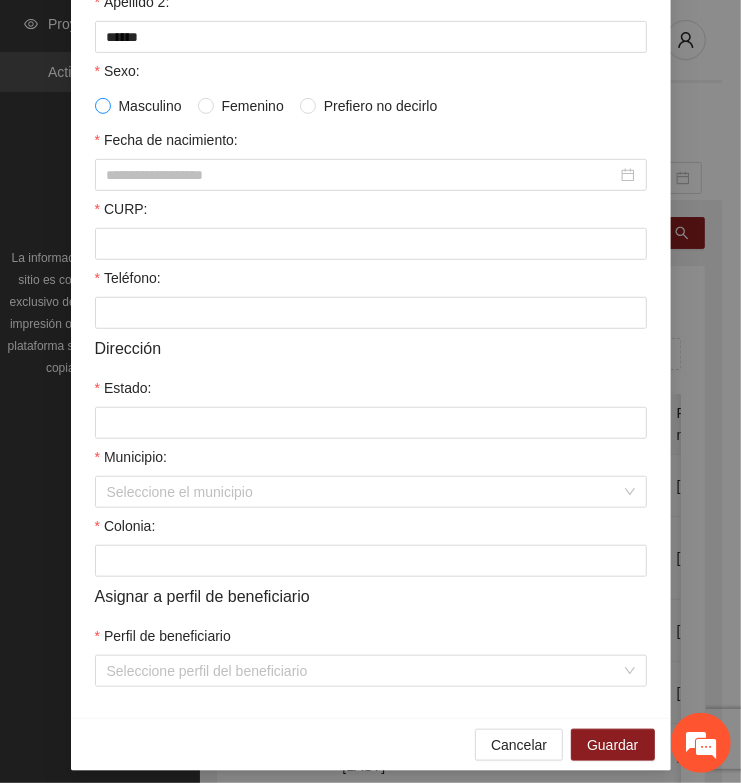 click at bounding box center (103, 106) 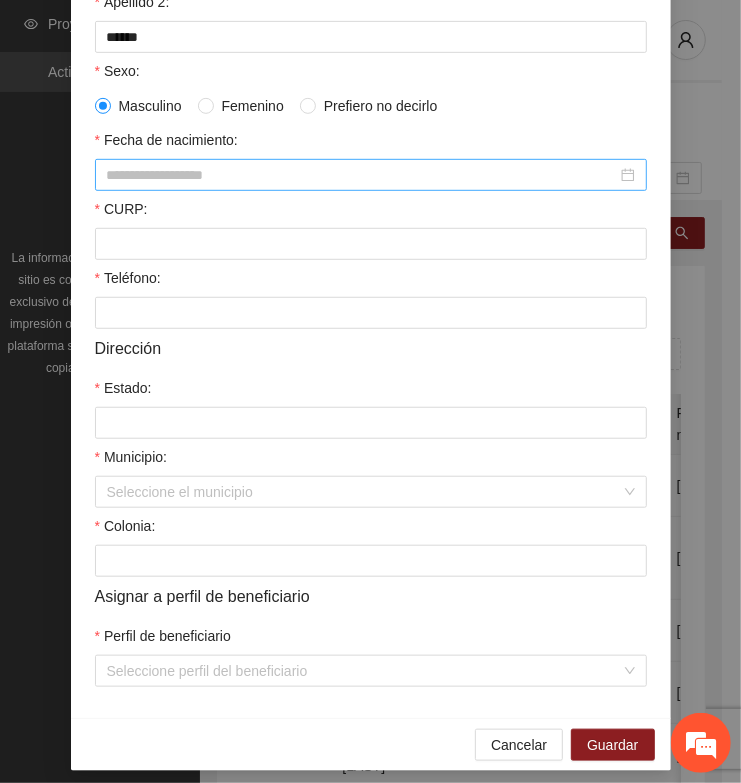 click on "Fecha de nacimiento:" at bounding box center (362, 175) 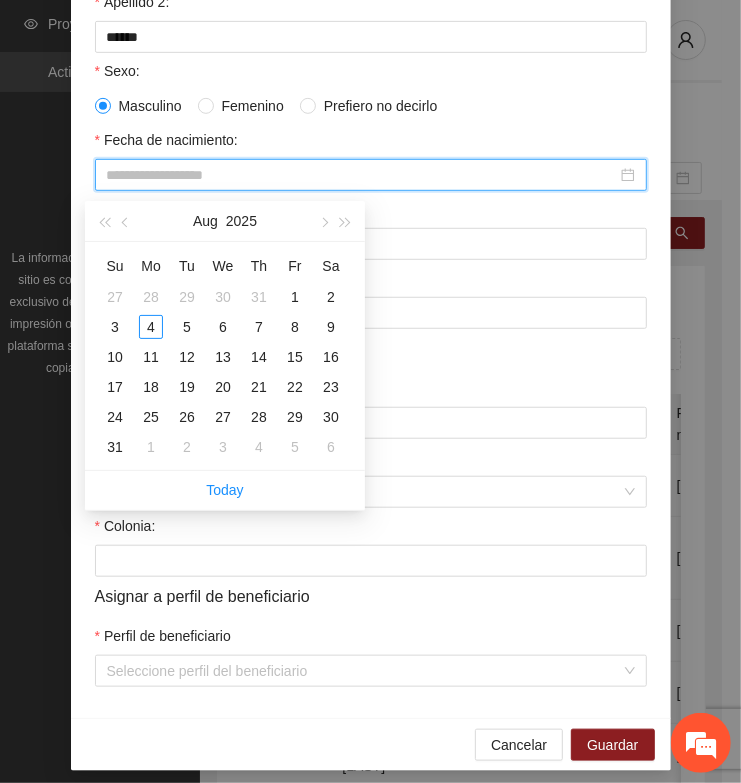 paste on "**********" 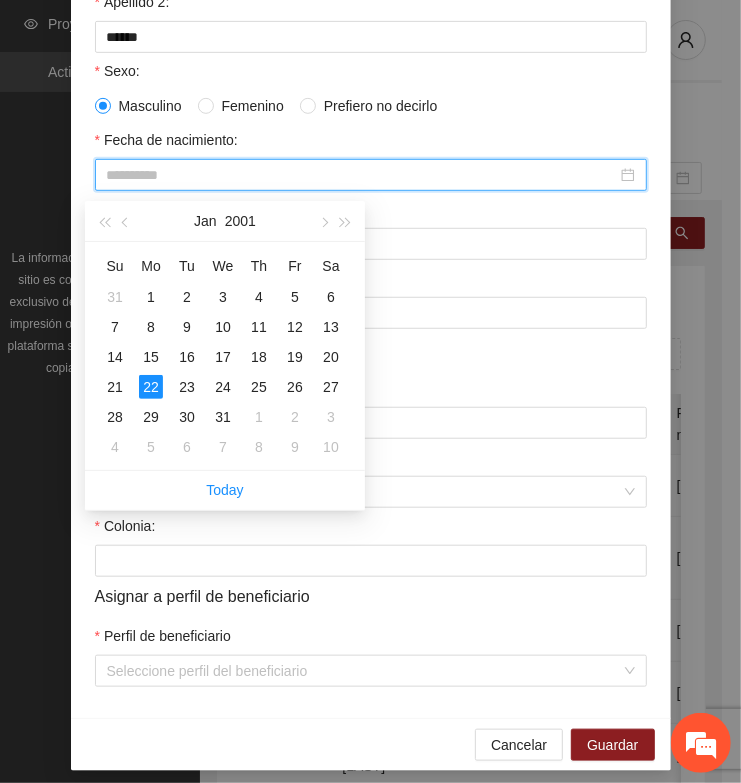 click on "22" at bounding box center (151, 387) 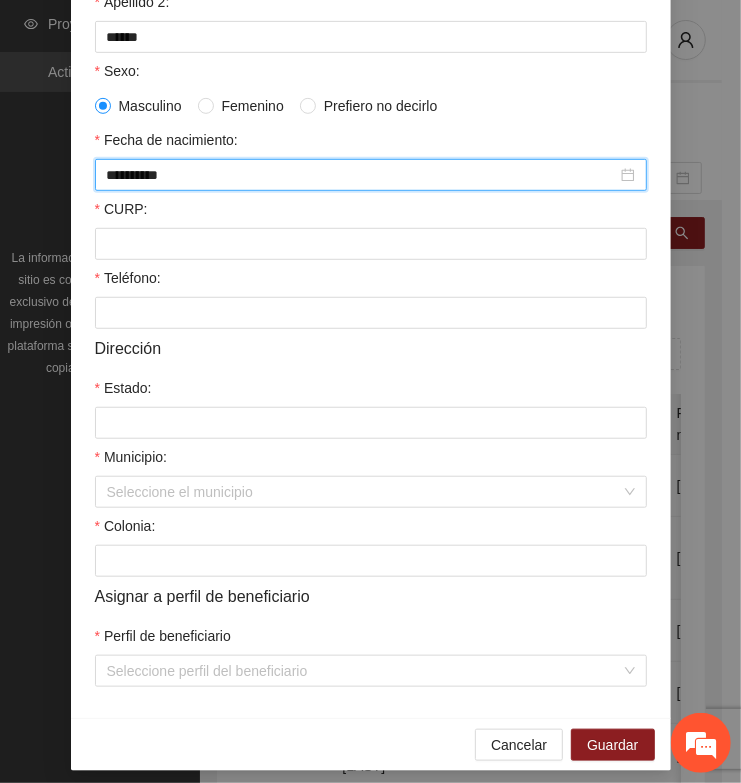 type on "**********" 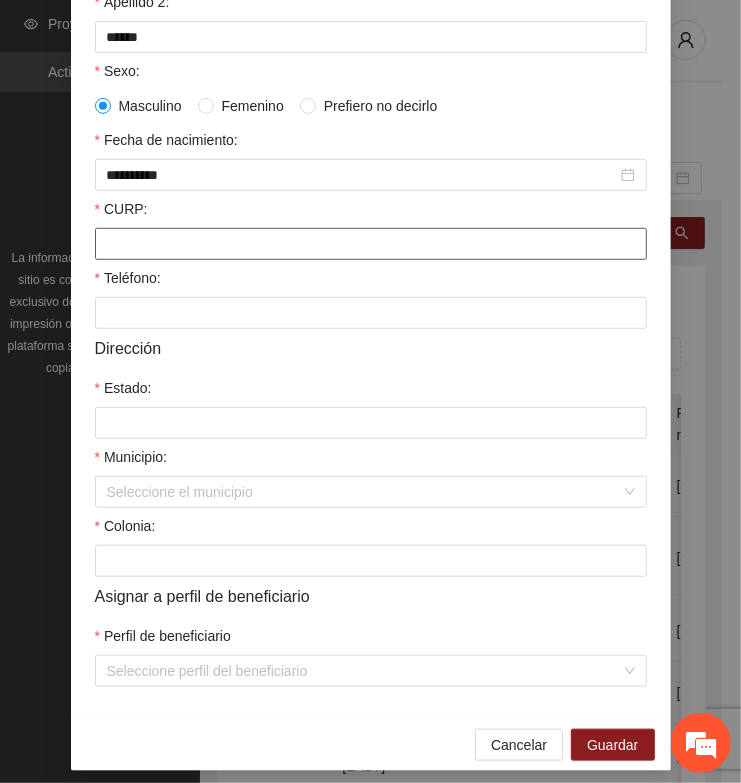 click on "CURP:" at bounding box center (371, 244) 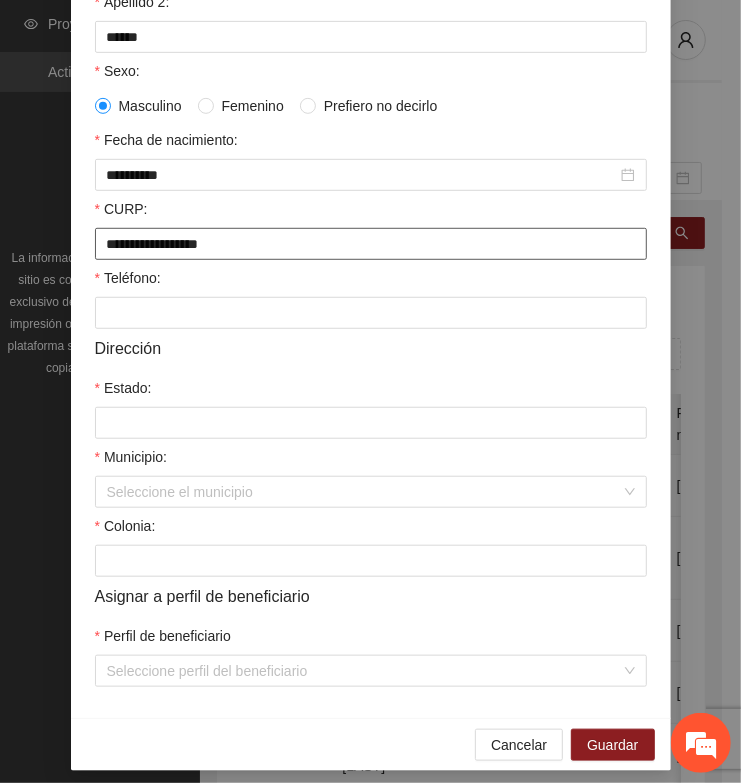 type on "**********" 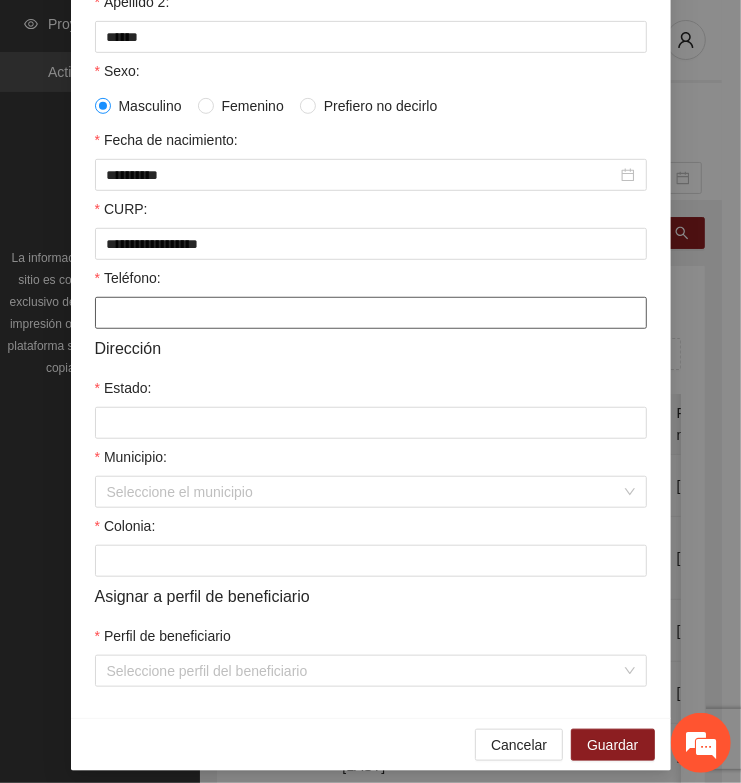 click on "Teléfono:" at bounding box center (371, 313) 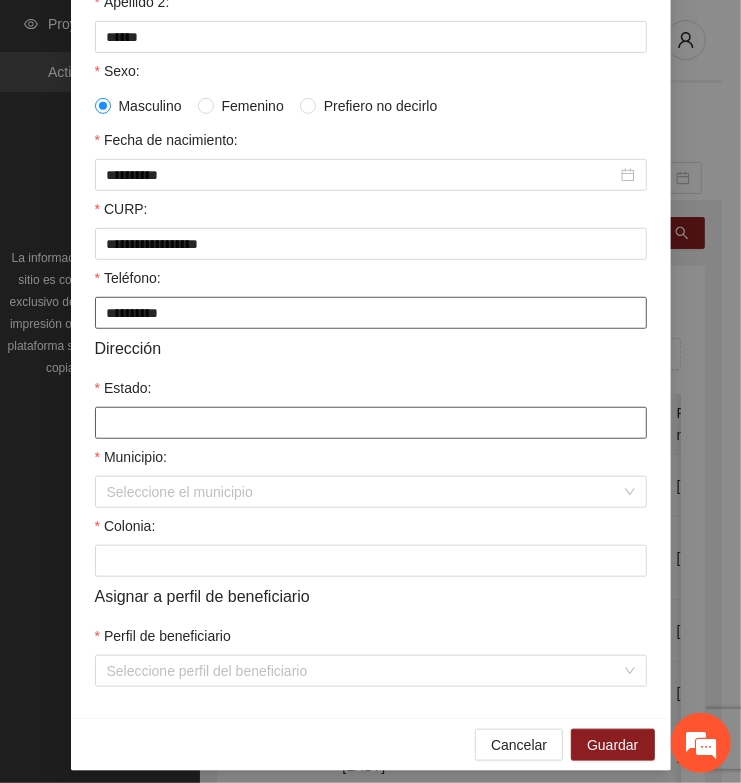 type on "**********" 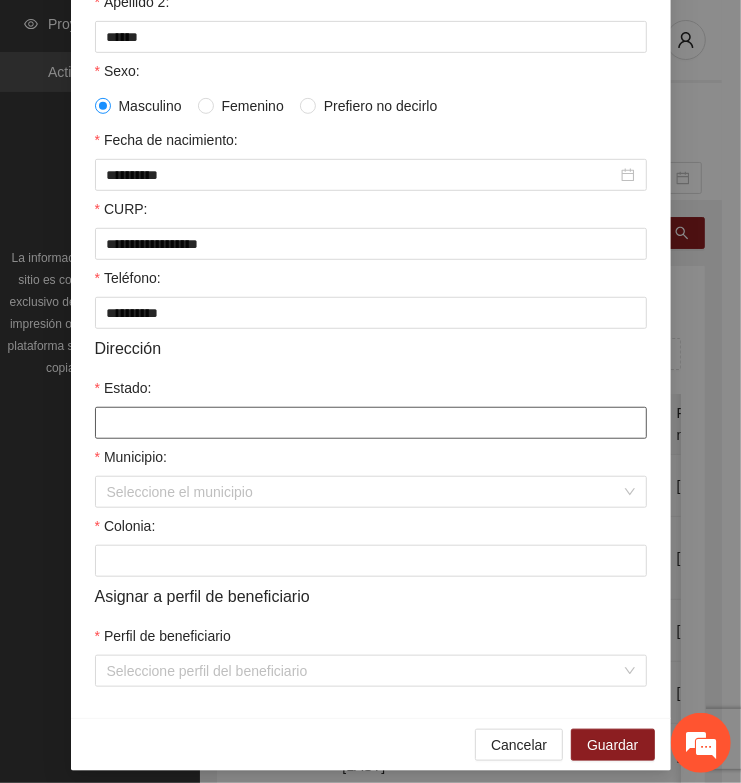 click on "Estado:" at bounding box center (371, 423) 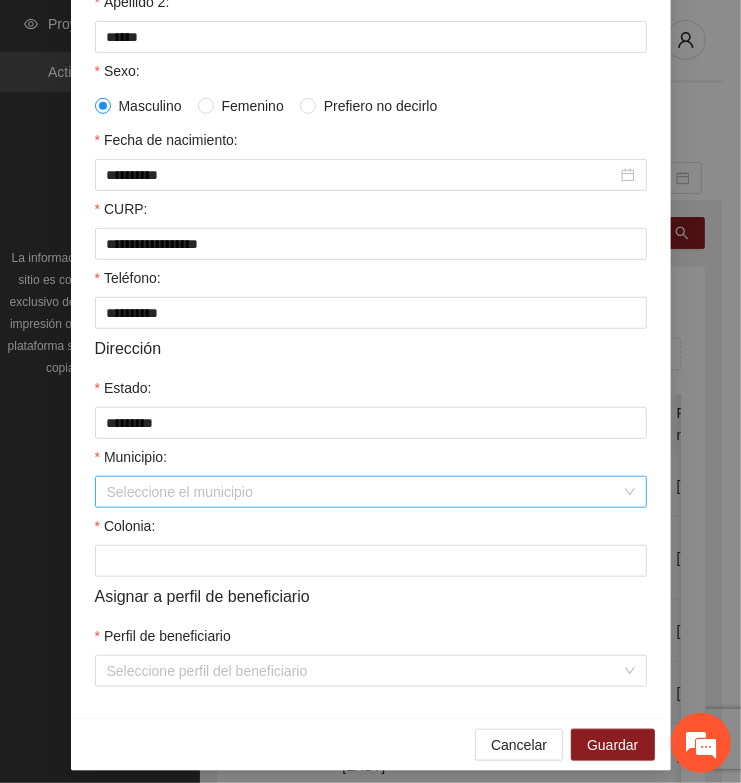 click on "Municipio:" at bounding box center (364, 492) 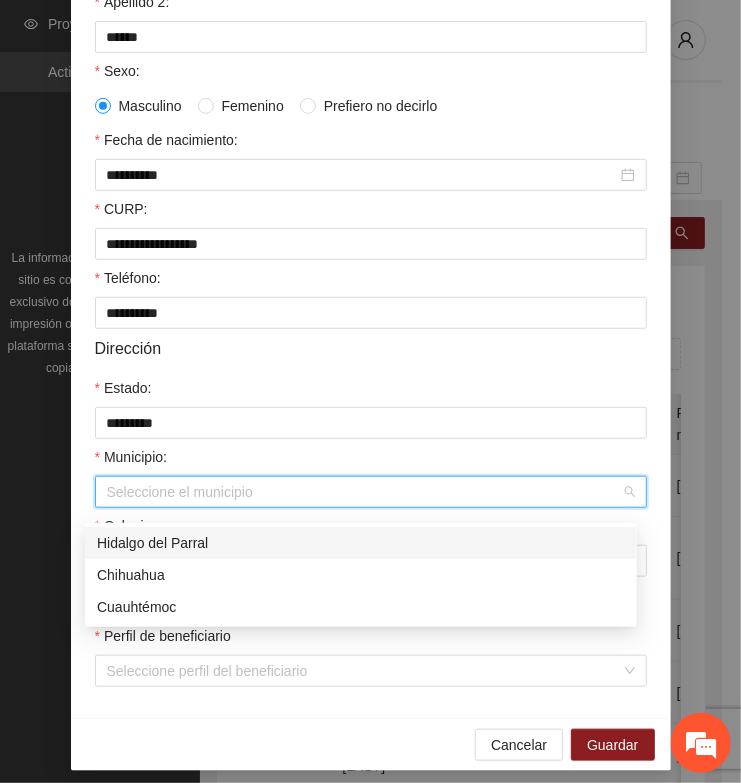 click on "Hidalgo del Parral" at bounding box center [361, 543] 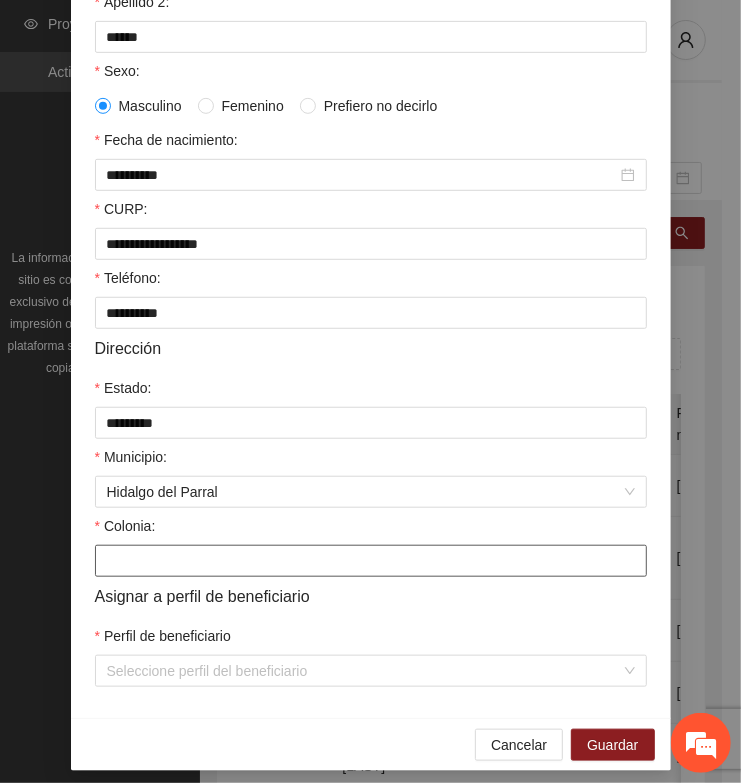 click on "Colonia:" at bounding box center [371, 561] 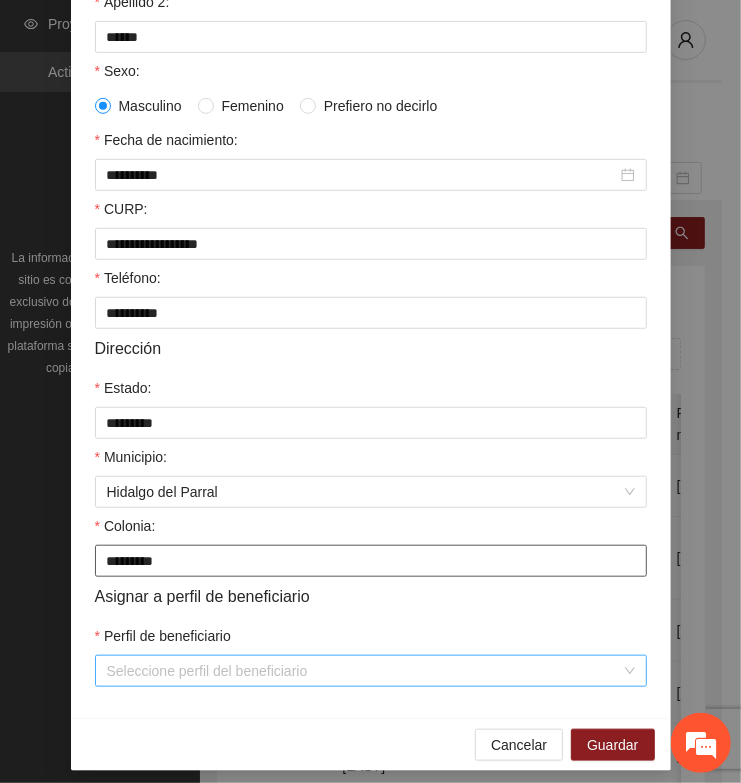 type on "*********" 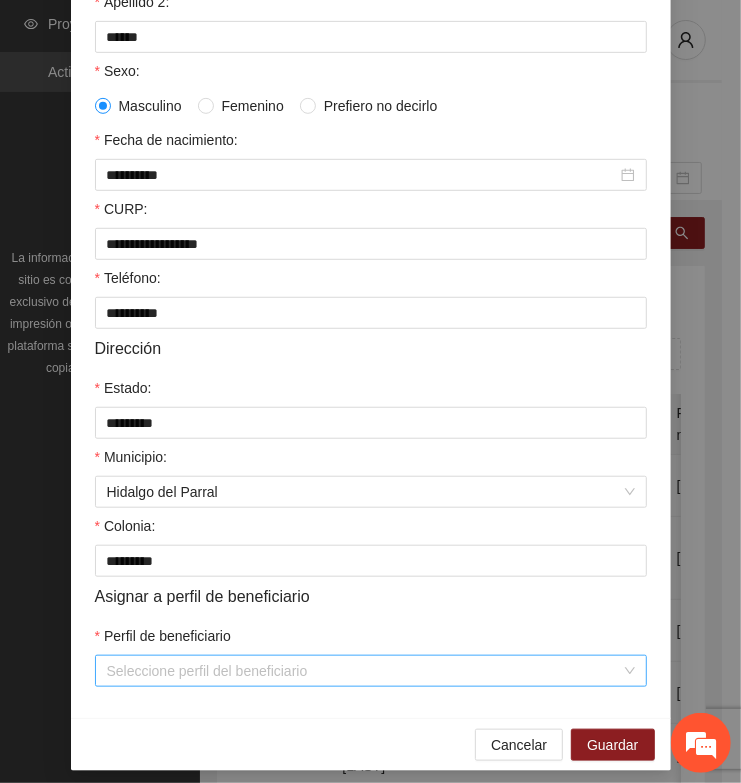 click on "Perfil de beneficiario" at bounding box center (364, 671) 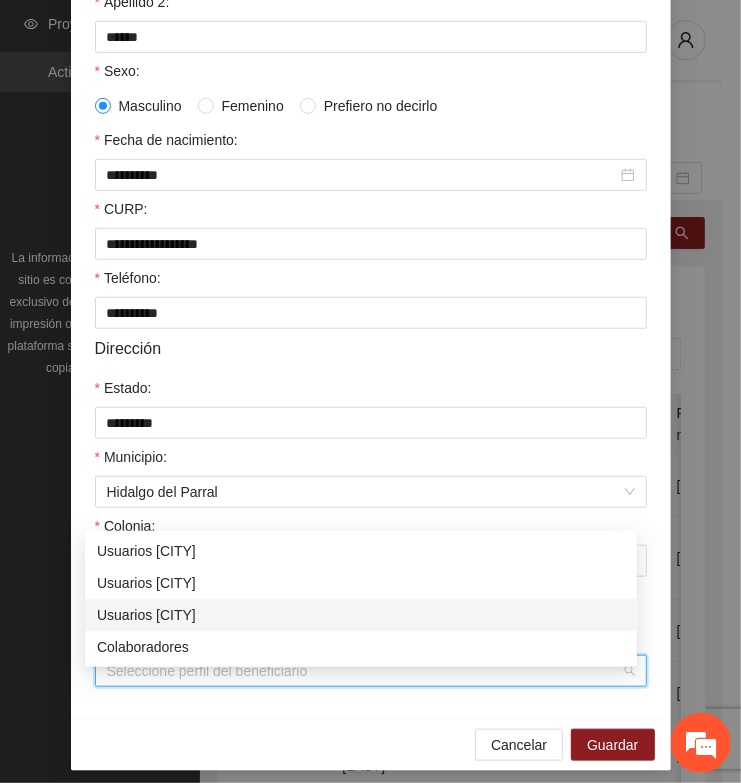 click on "Usuarios [CITY]" at bounding box center (361, 615) 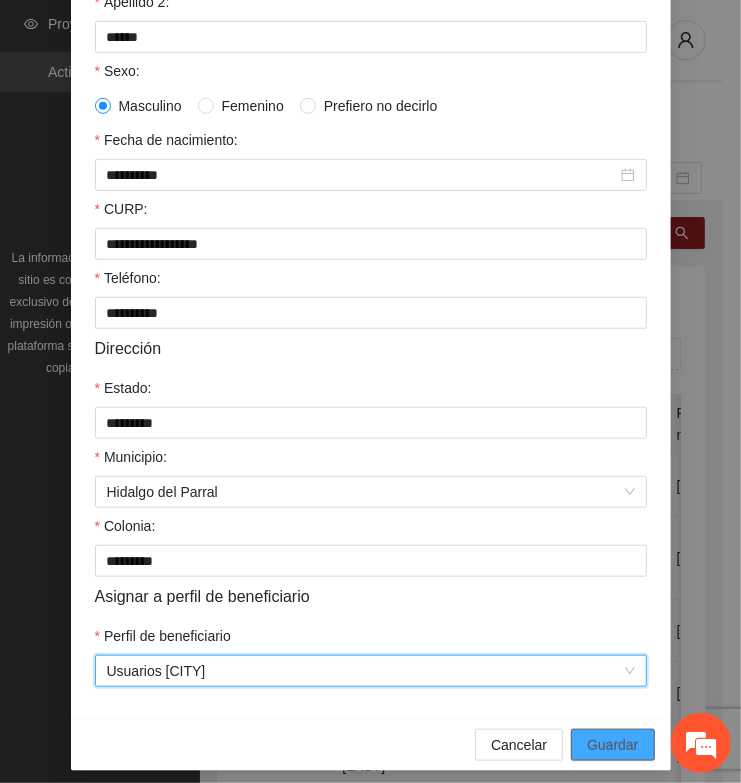drag, startPoint x: 611, startPoint y: 765, endPoint x: 595, endPoint y: 750, distance: 21.931713 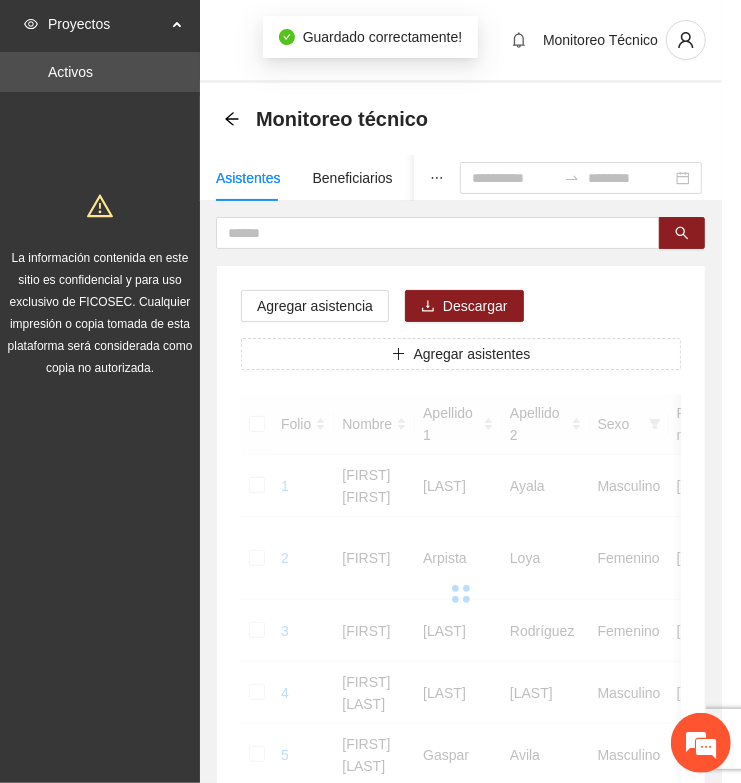 scroll, scrollTop: 310, scrollLeft: 0, axis: vertical 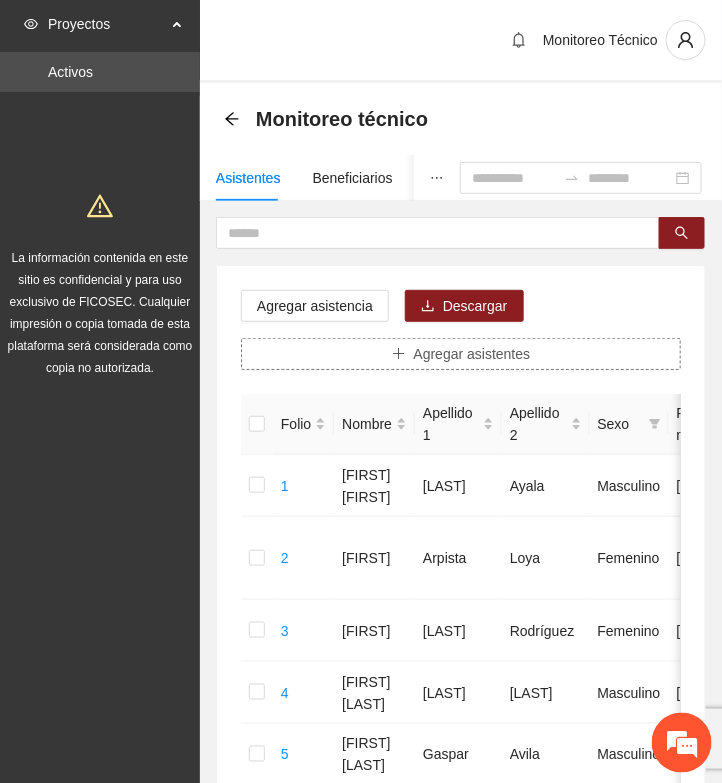 click on "Agregar asistentes" at bounding box center (472, 354) 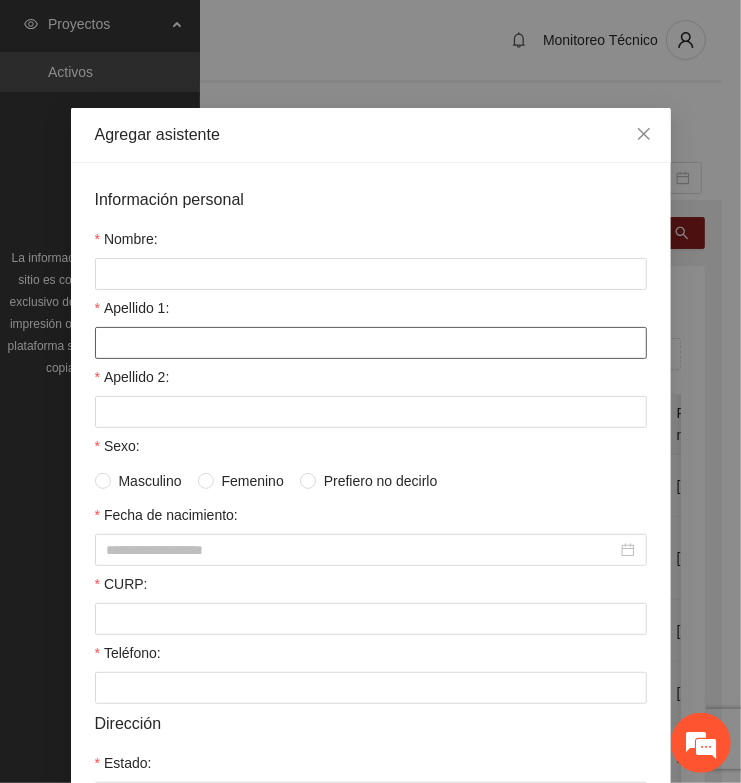 click on "Apellido 1:" at bounding box center (371, 343) 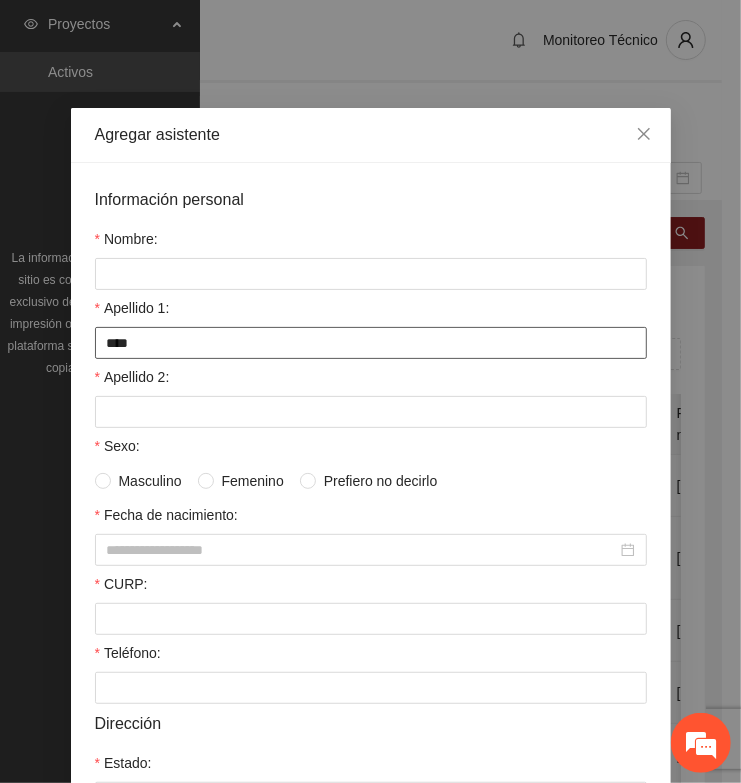 type on "****" 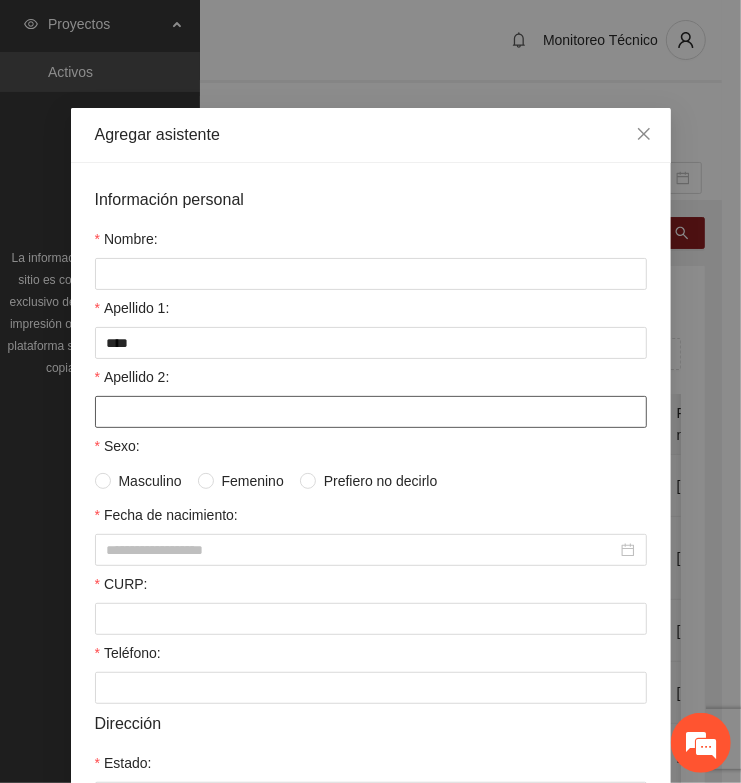 click on "Apellido 2:" at bounding box center (371, 412) 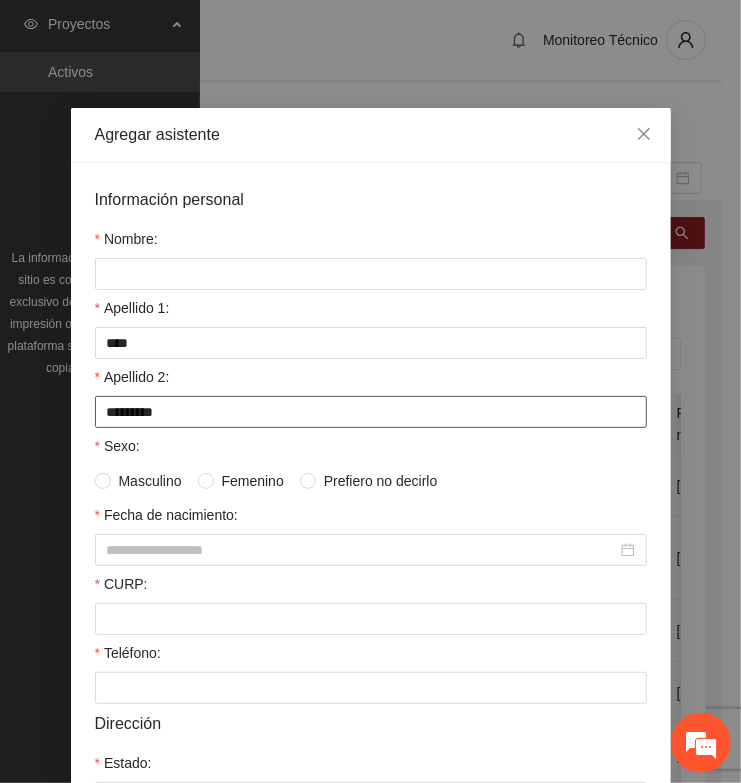 type on "*********" 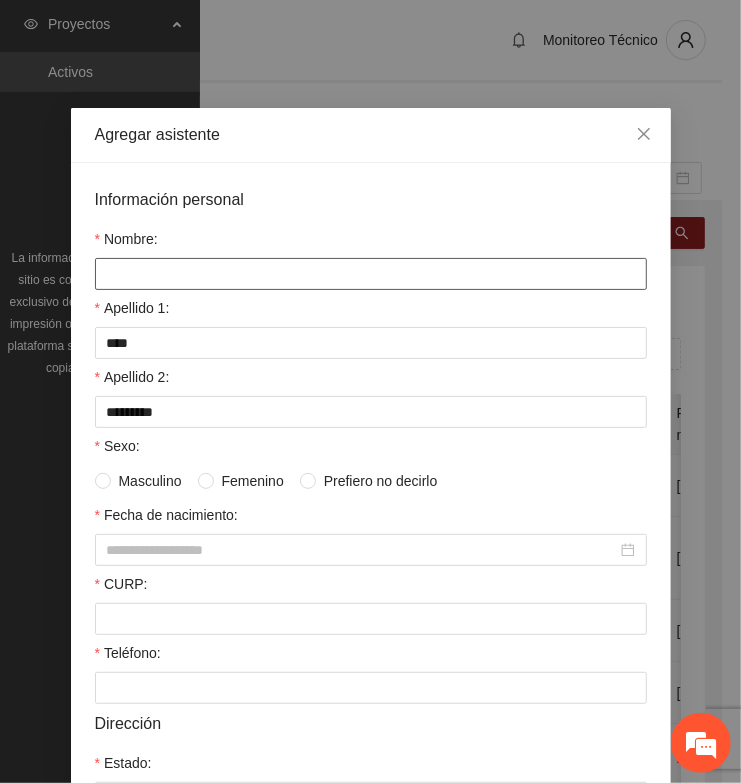 click on "Nombre:" at bounding box center (371, 274) 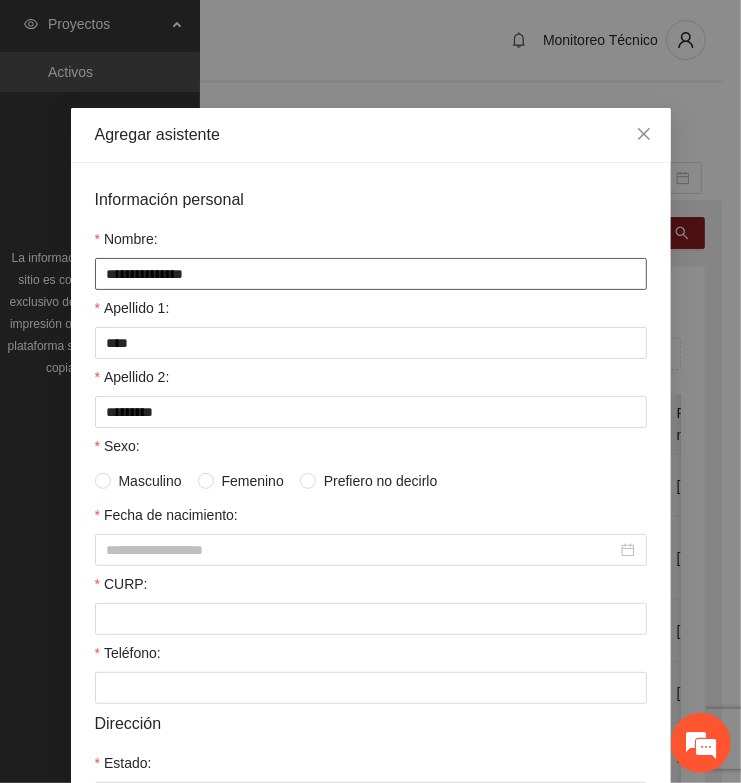 type on "**********" 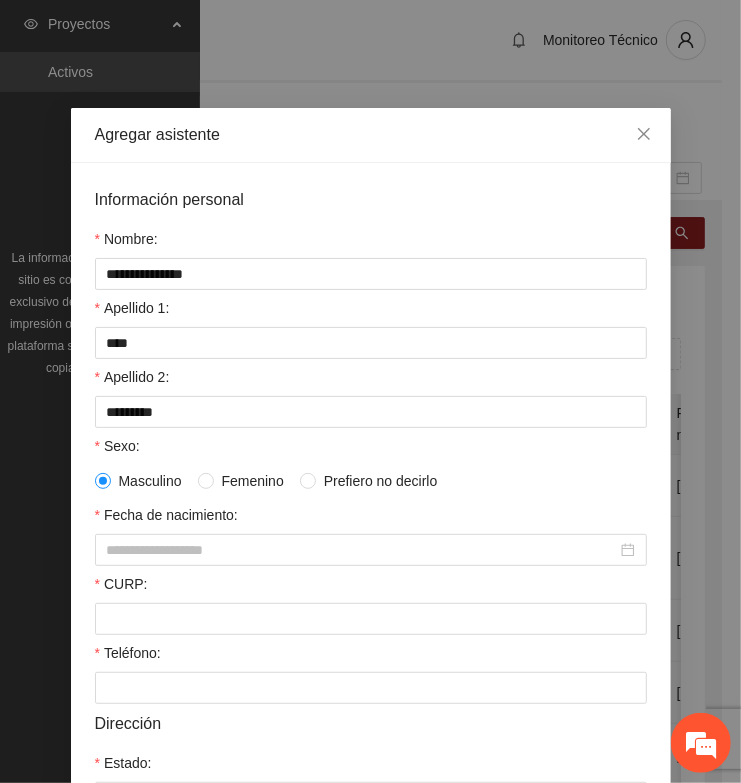 click on "Femenino" at bounding box center [253, 481] 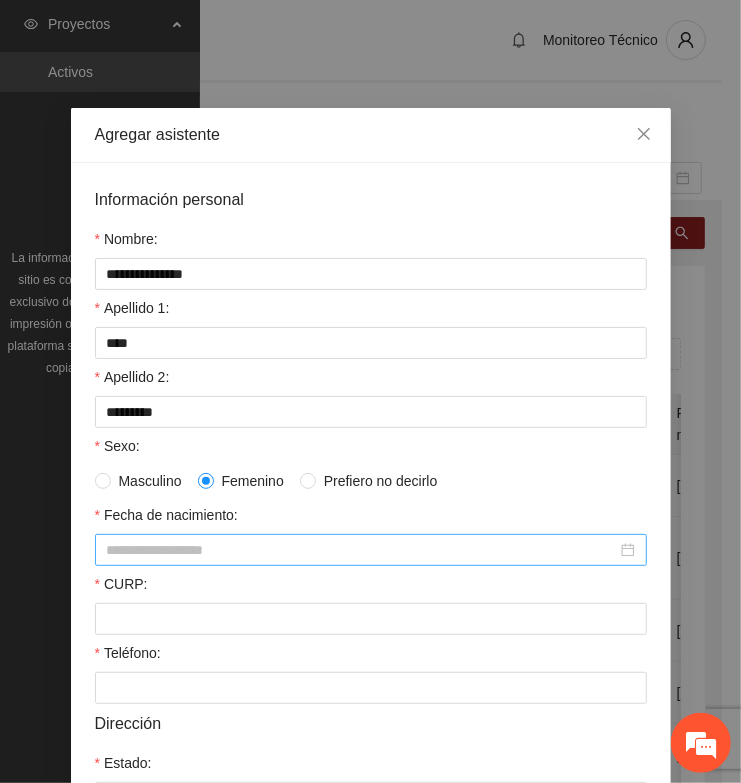 click on "Fecha de nacimiento:" at bounding box center [362, 550] 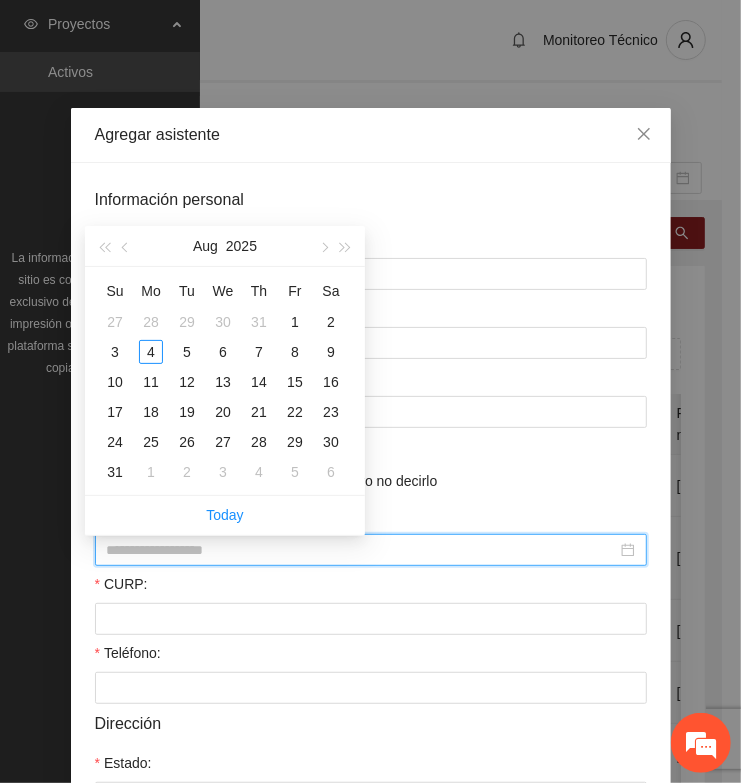 paste on "**********" 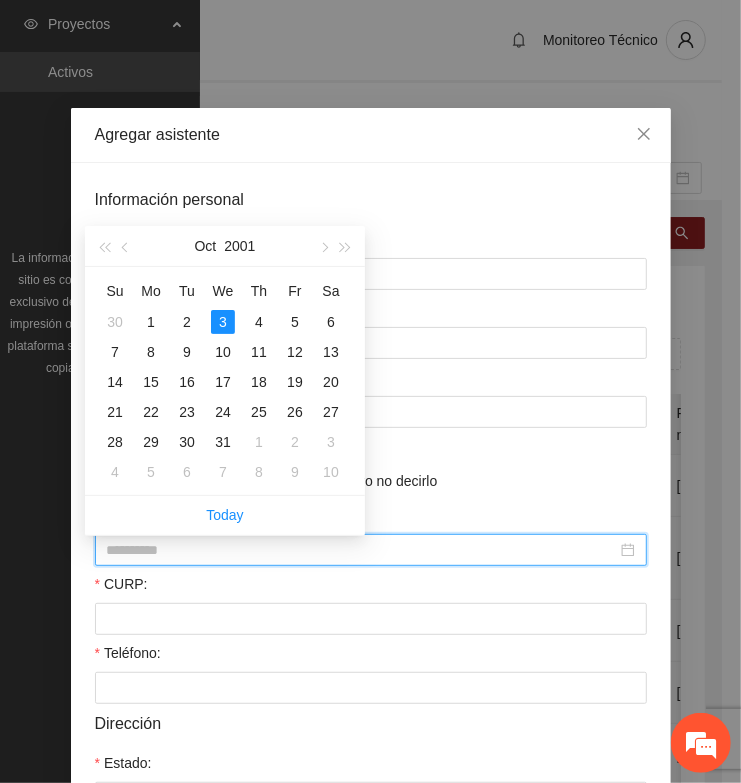 click on "3" at bounding box center (223, 322) 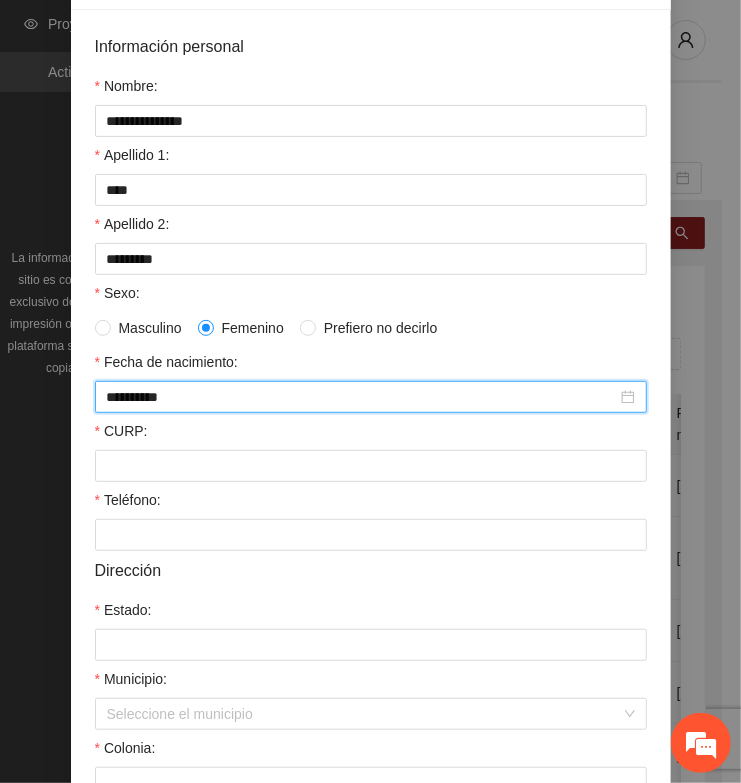 scroll, scrollTop: 250, scrollLeft: 0, axis: vertical 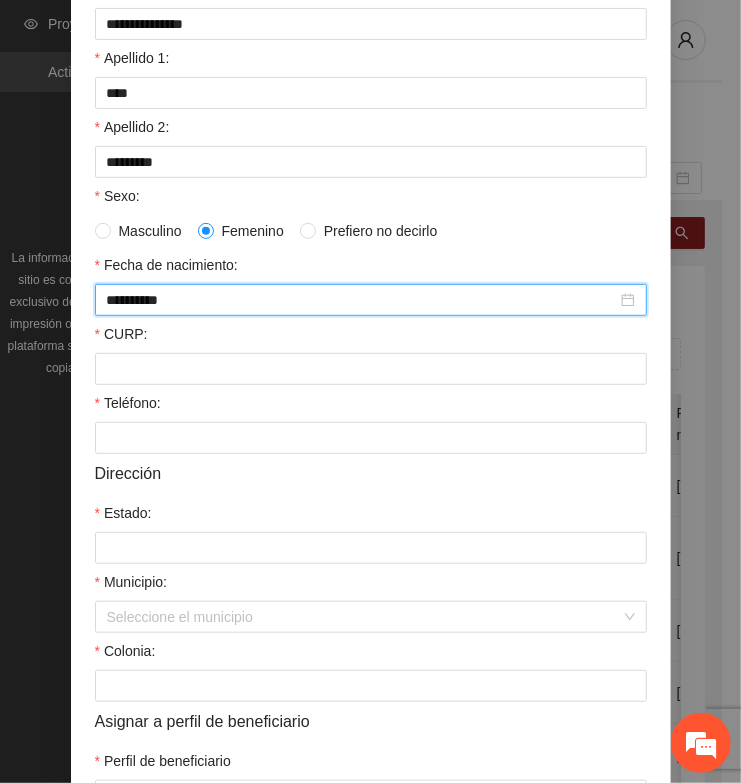 type on "**********" 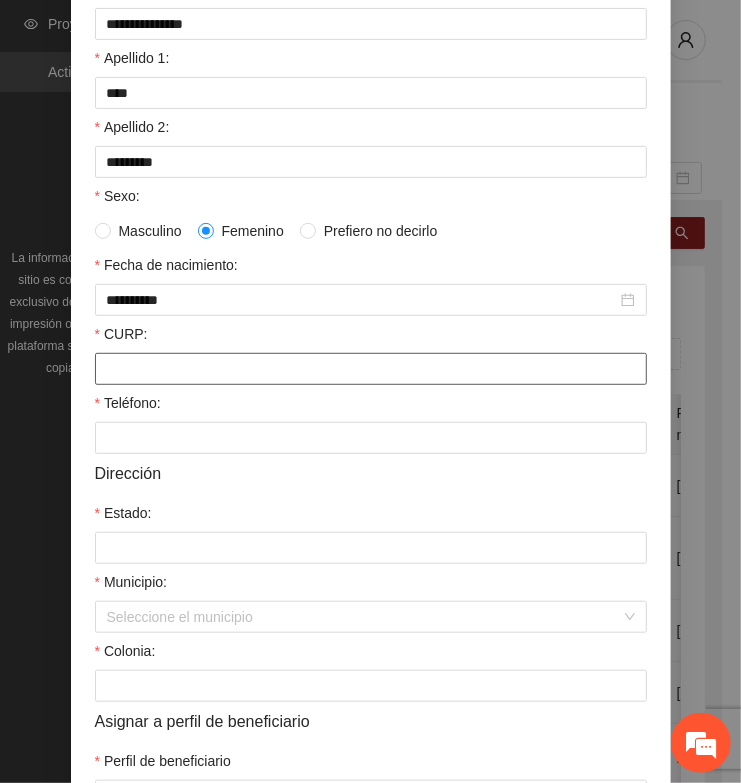 click on "CURP:" at bounding box center [371, 369] 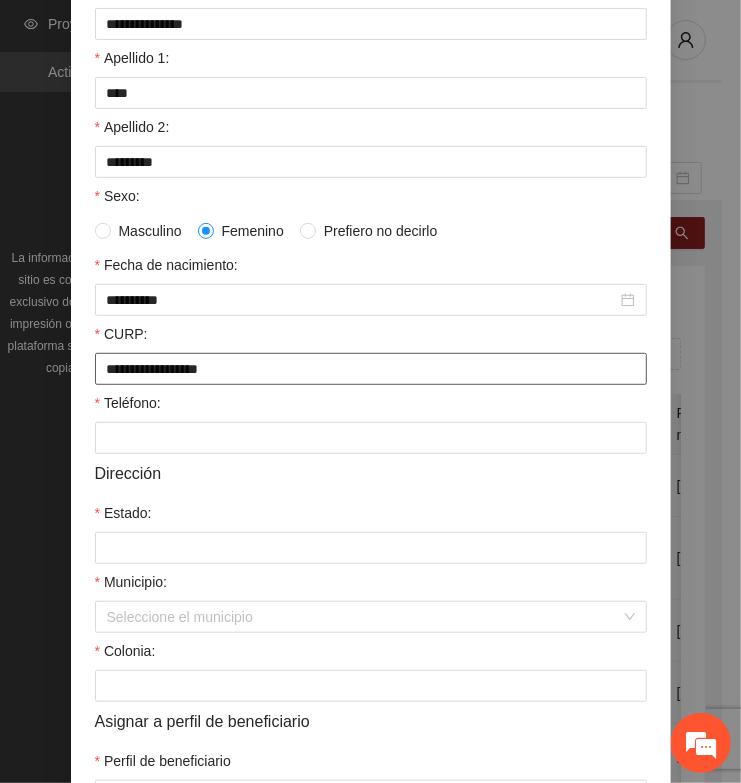 type on "**********" 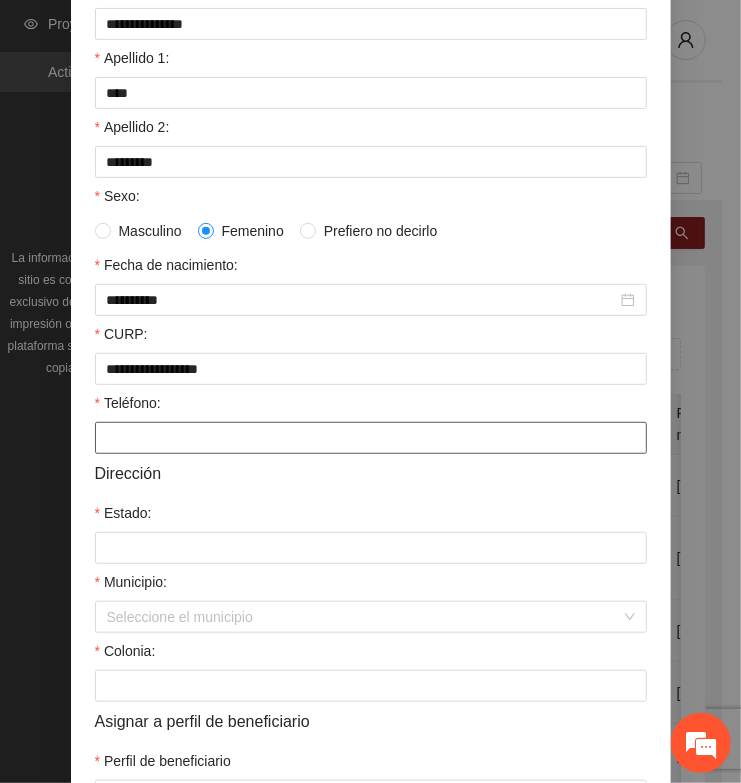 click on "Teléfono:" at bounding box center (371, 438) 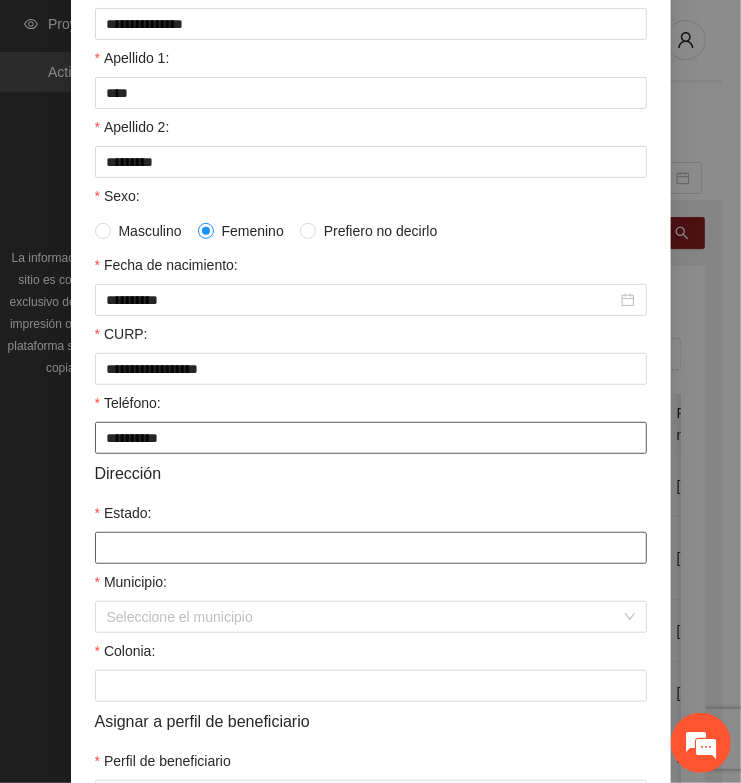 scroll, scrollTop: 401, scrollLeft: 0, axis: vertical 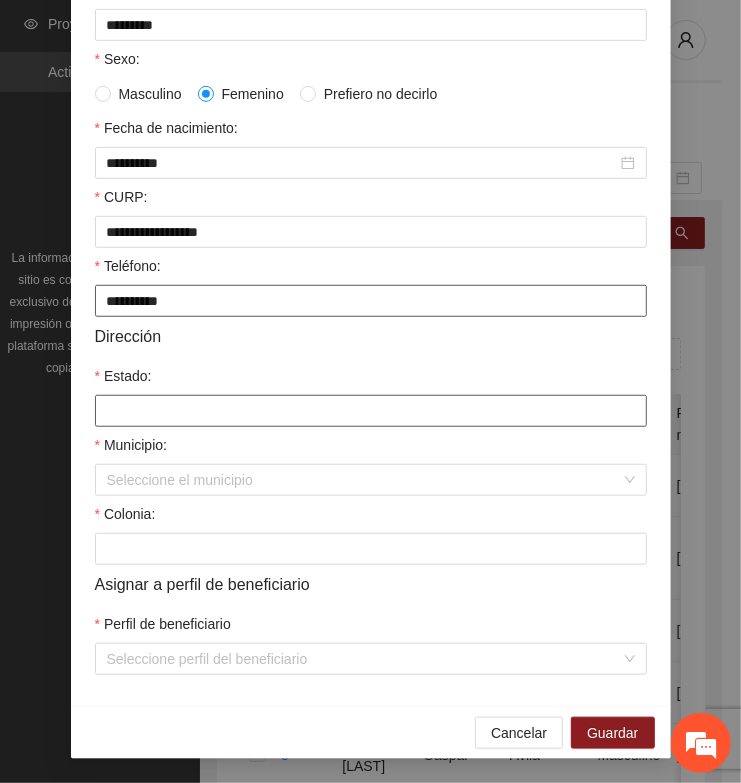type on "**********" 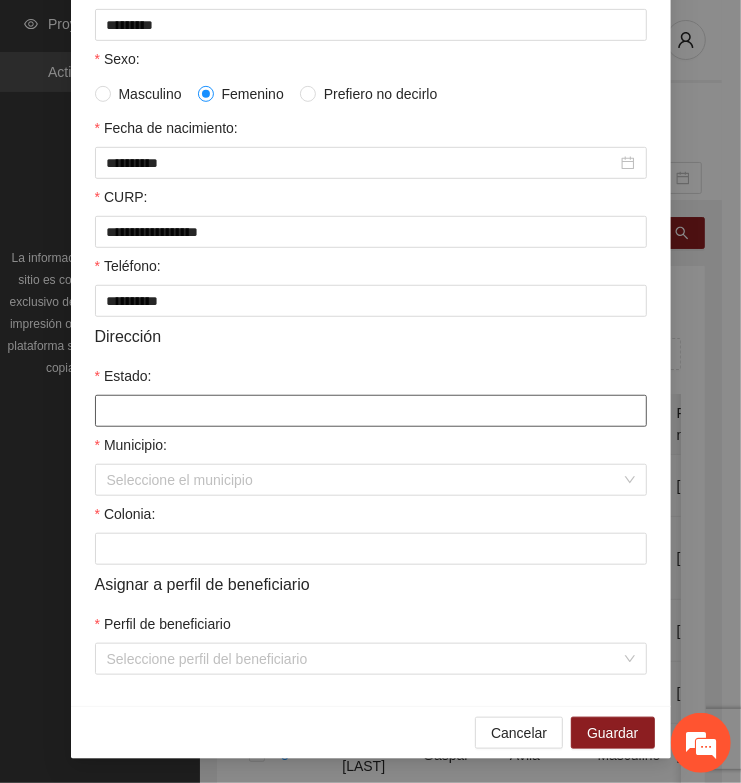 click on "Estado:" at bounding box center (371, 411) 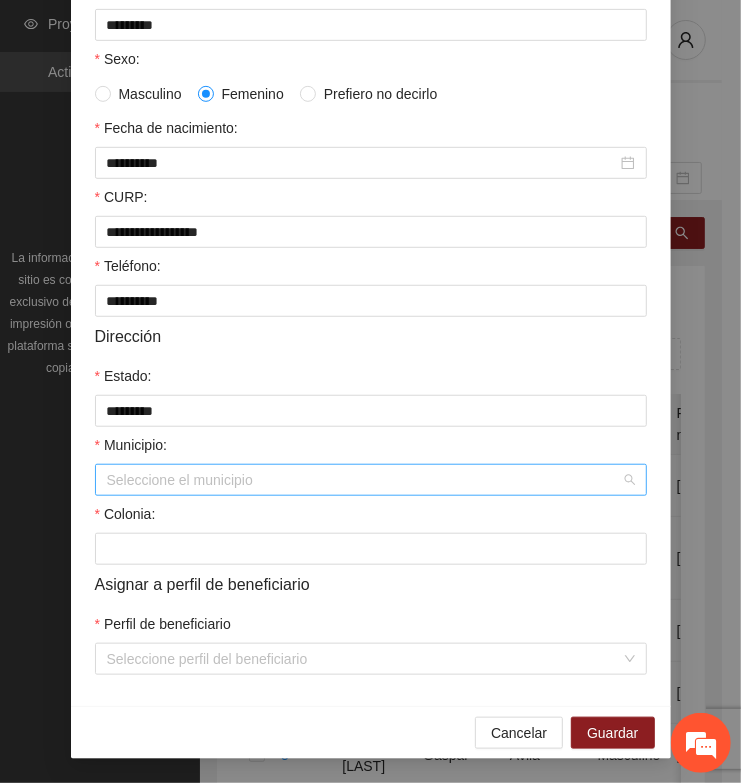 click on "Municipio:" at bounding box center (364, 480) 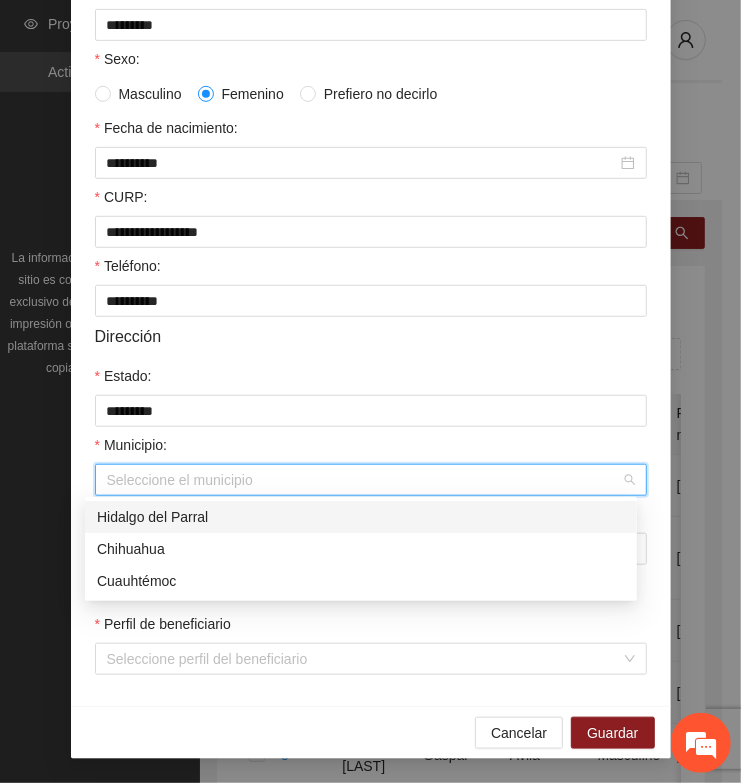 click on "Hidalgo del Parral" at bounding box center [361, 517] 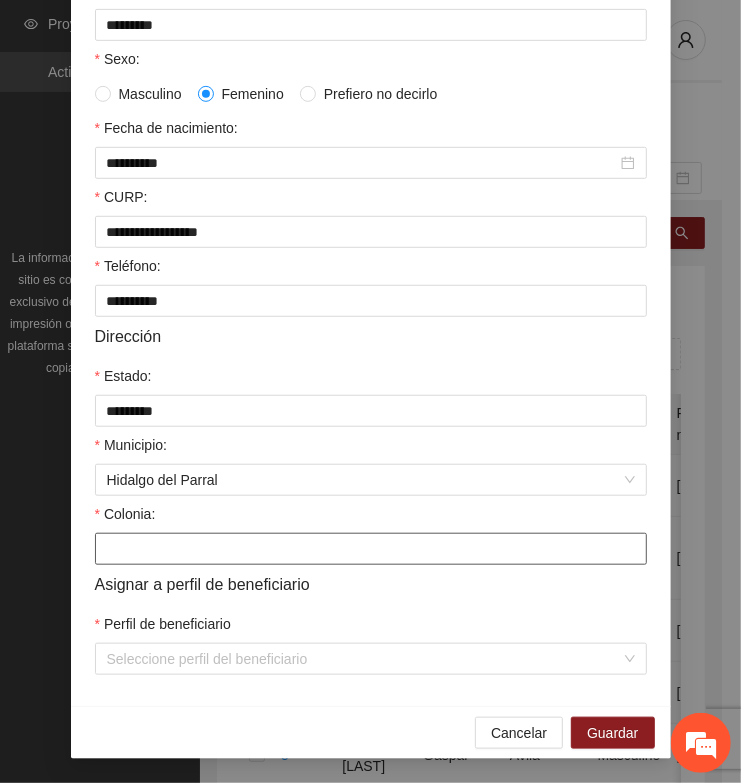 click on "Colonia:" at bounding box center (371, 549) 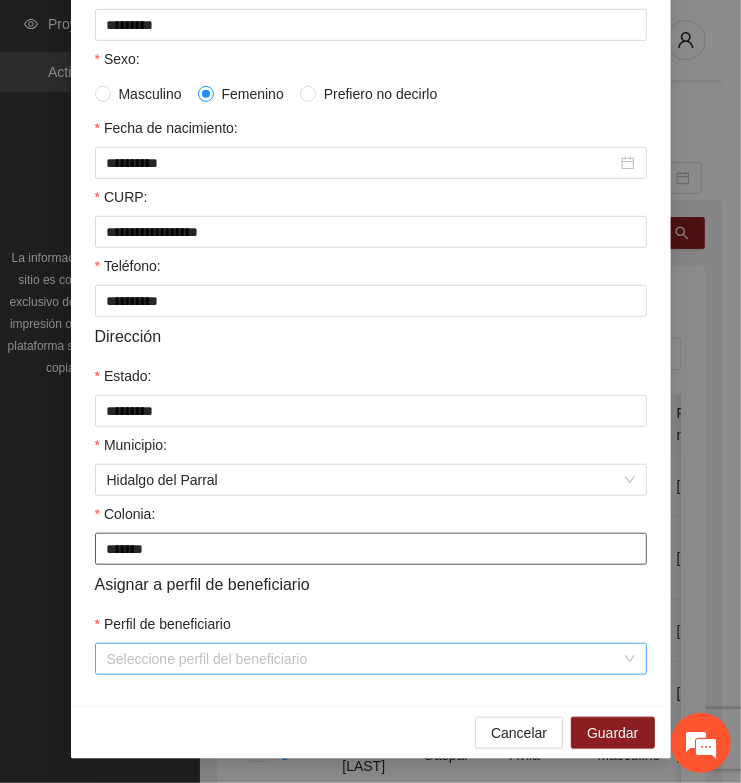 type on "*******" 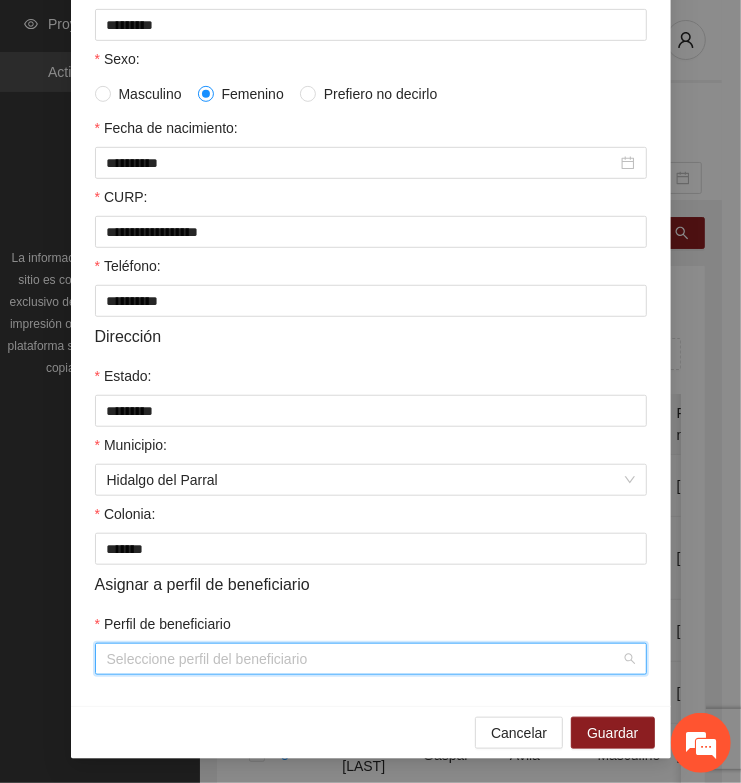 click on "Perfil de beneficiario" at bounding box center [364, 659] 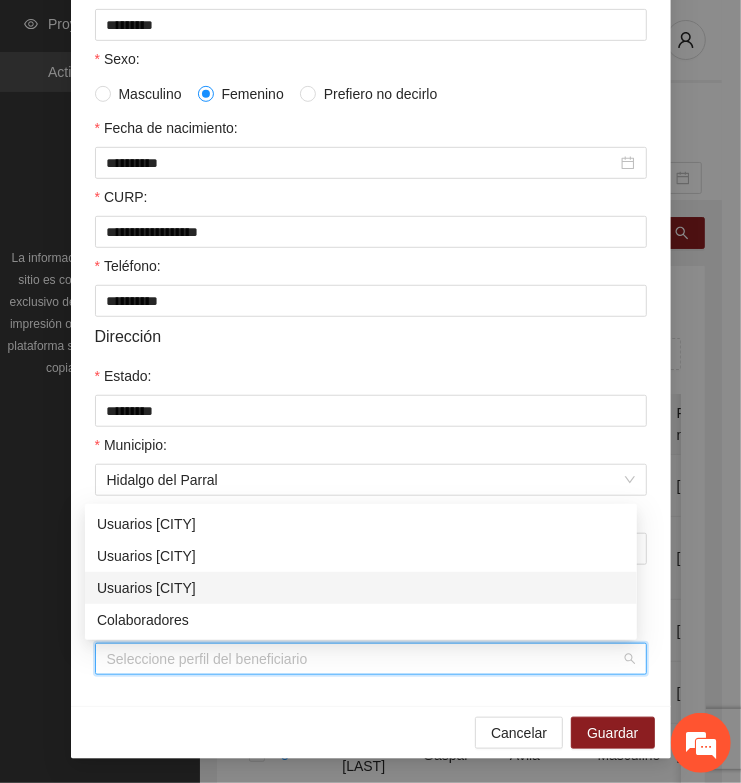click on "Usuarios [CITY]" at bounding box center [361, 588] 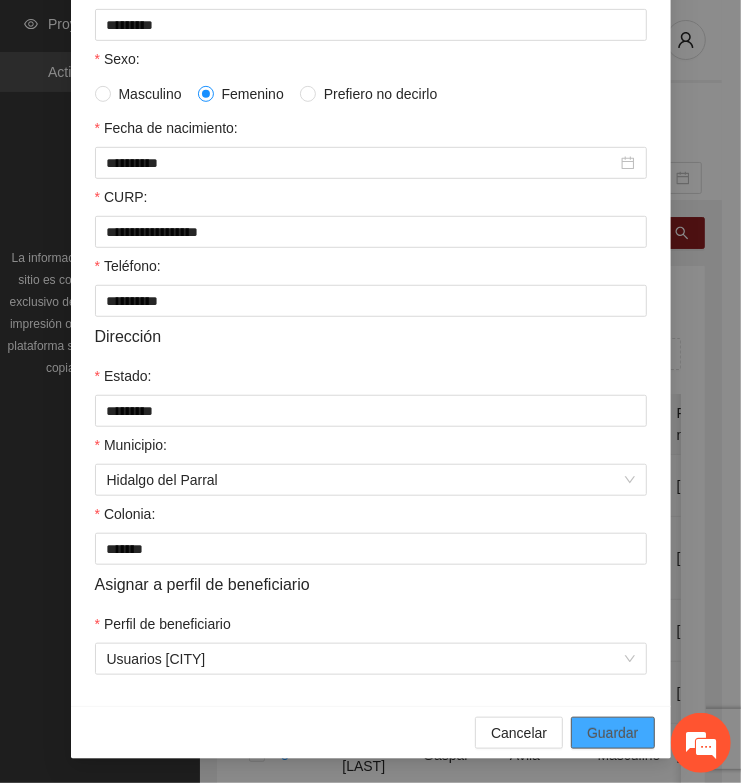 click on "Guardar" at bounding box center (612, 733) 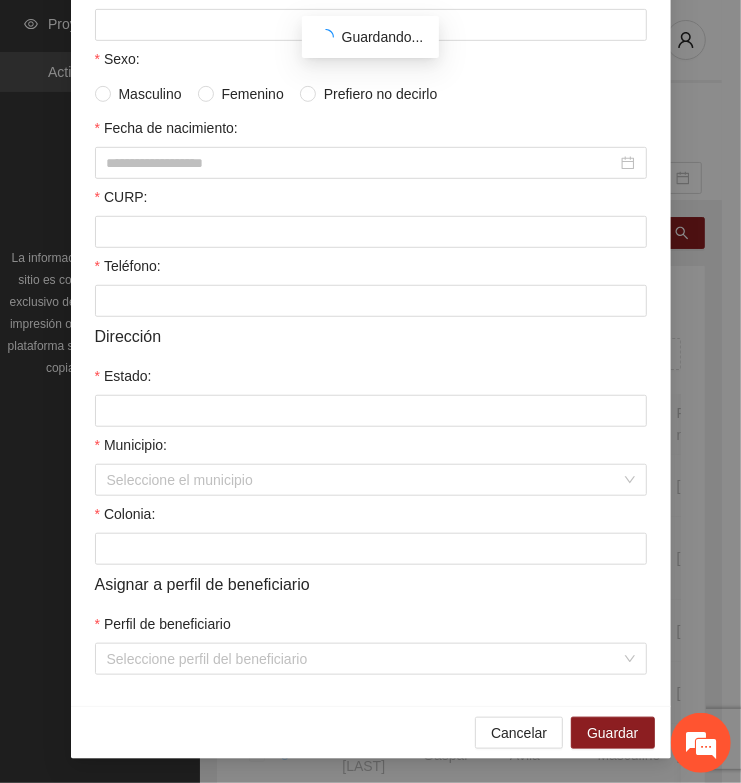 scroll, scrollTop: 310, scrollLeft: 0, axis: vertical 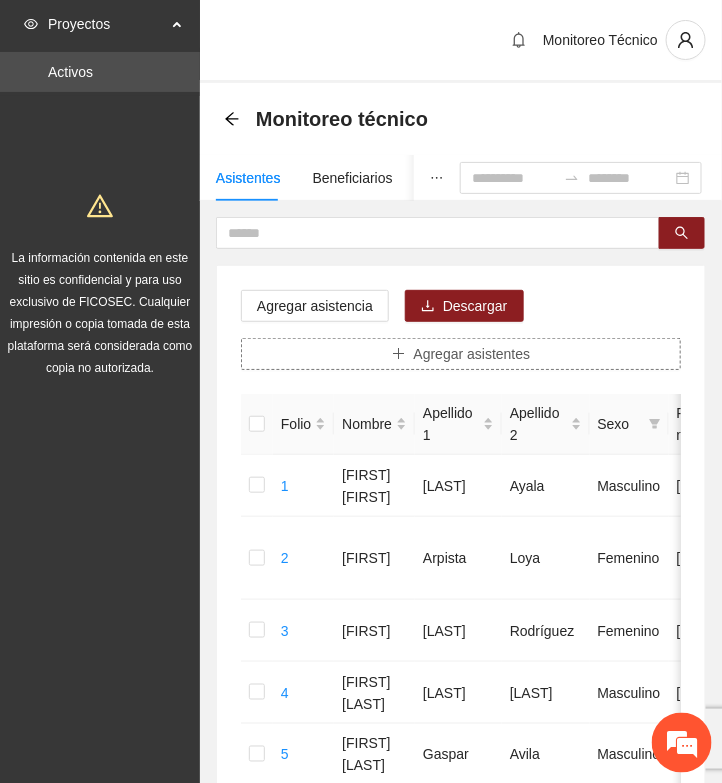 click on "Agregar asistentes" at bounding box center [472, 354] 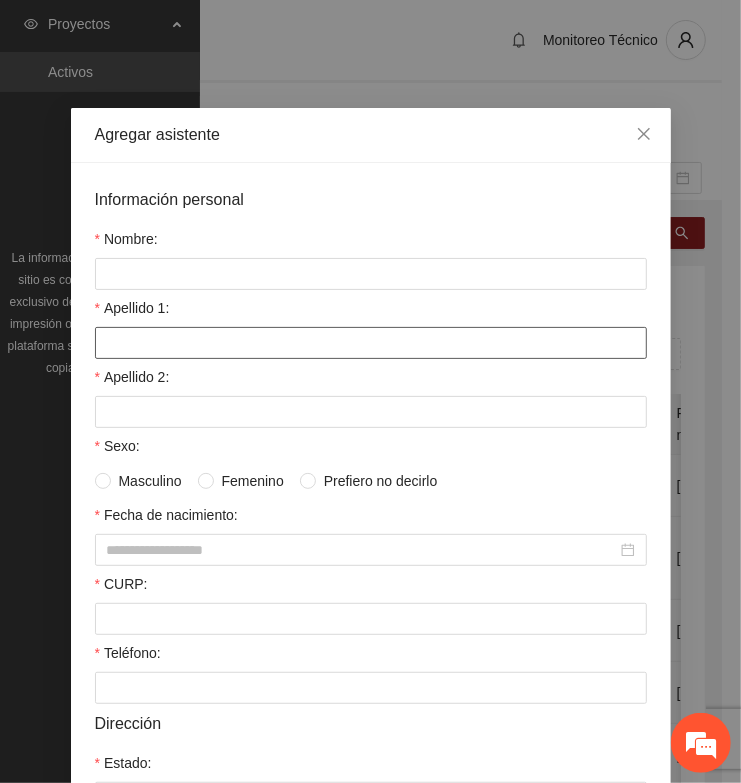 click on "Apellido 1:" at bounding box center [371, 343] 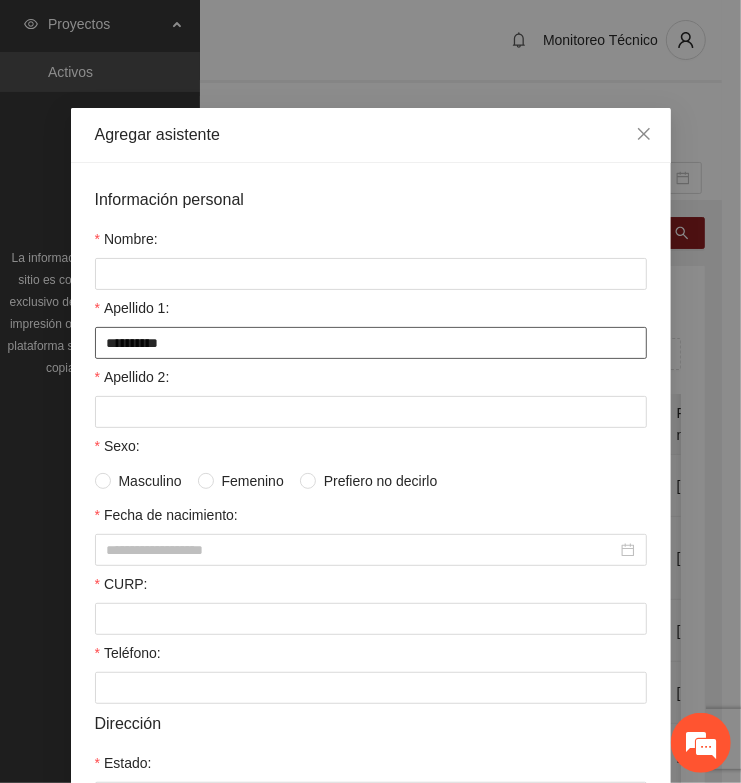 type on "**********" 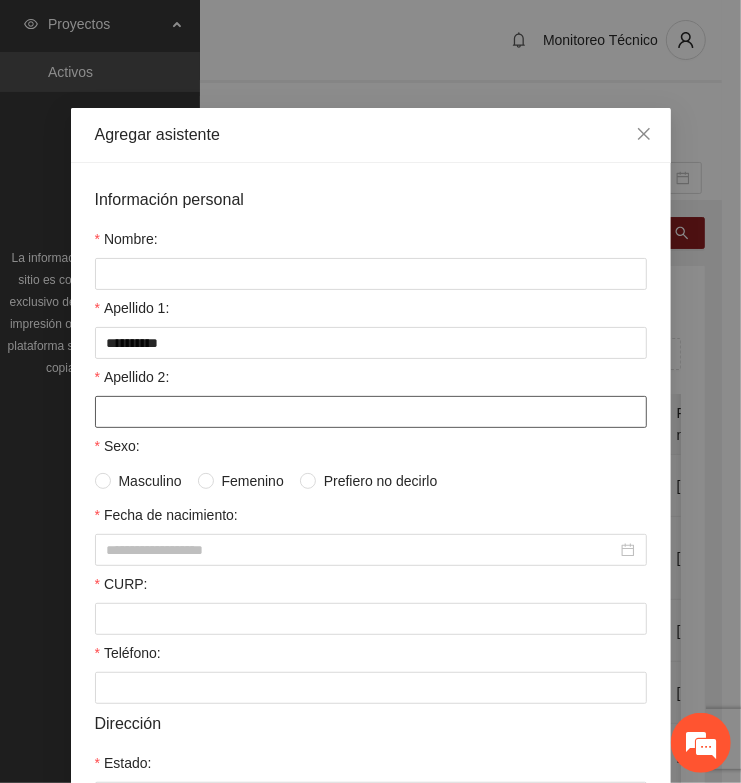 click on "Apellido 2:" at bounding box center (371, 412) 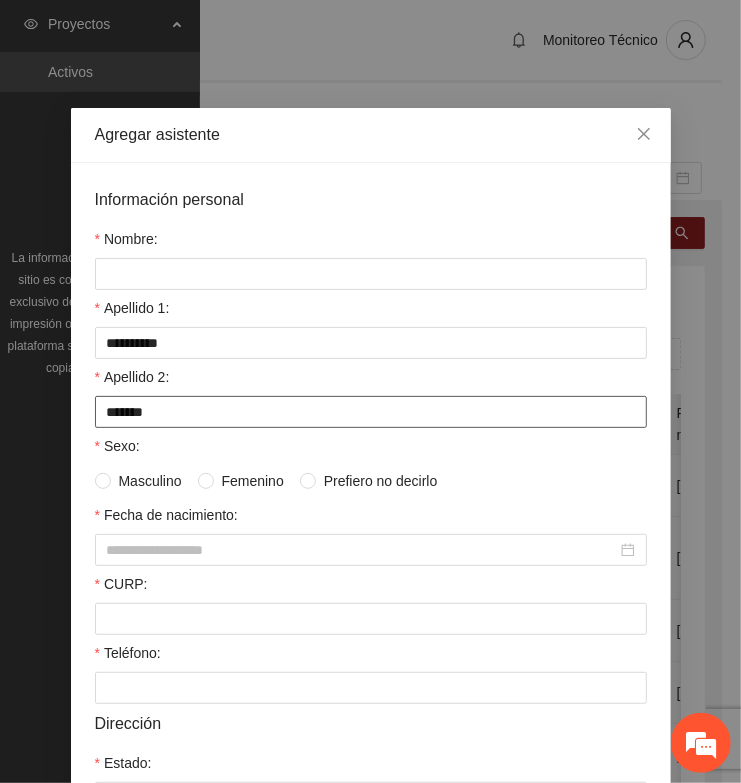 type on "*******" 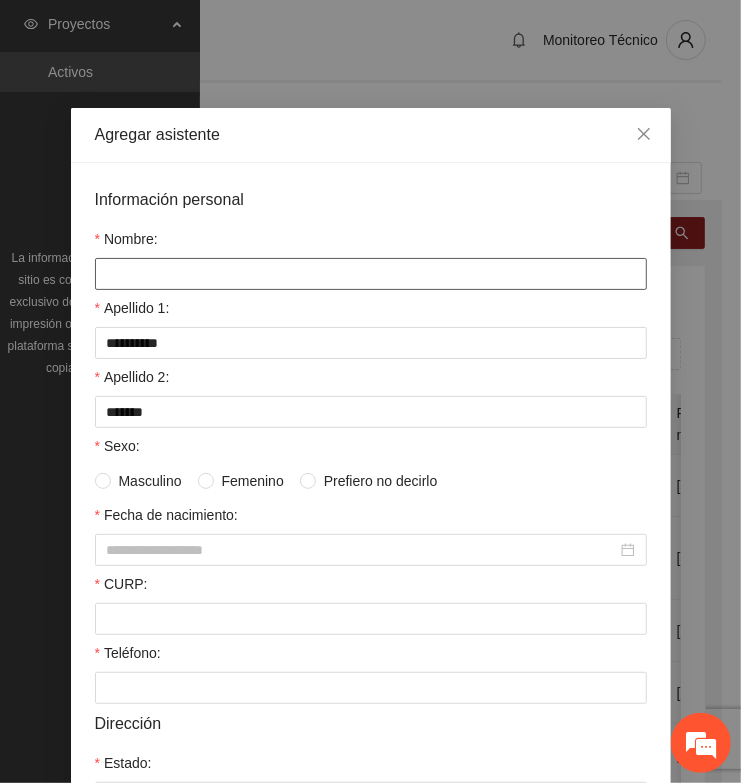 click on "Nombre:" at bounding box center (371, 274) 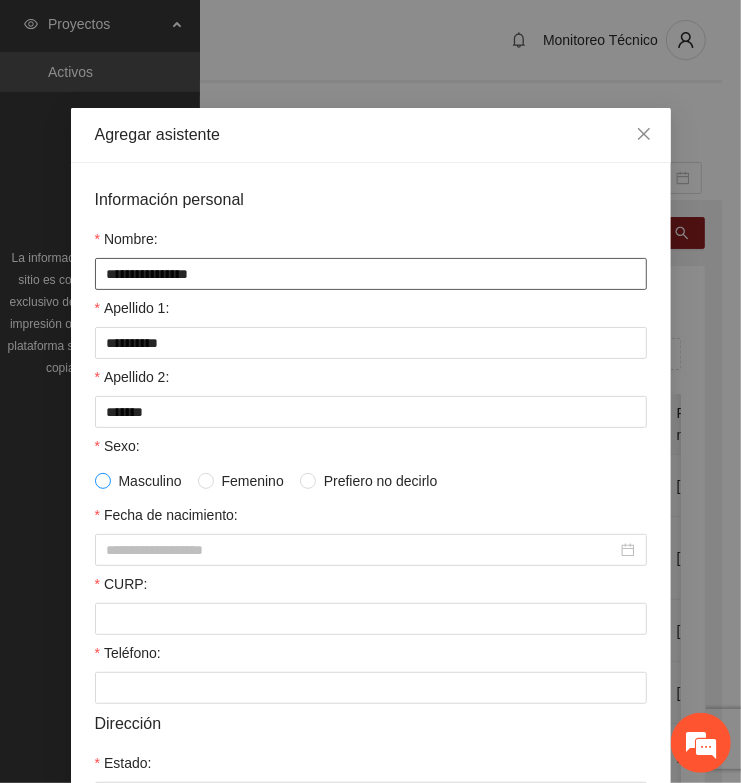type on "**********" 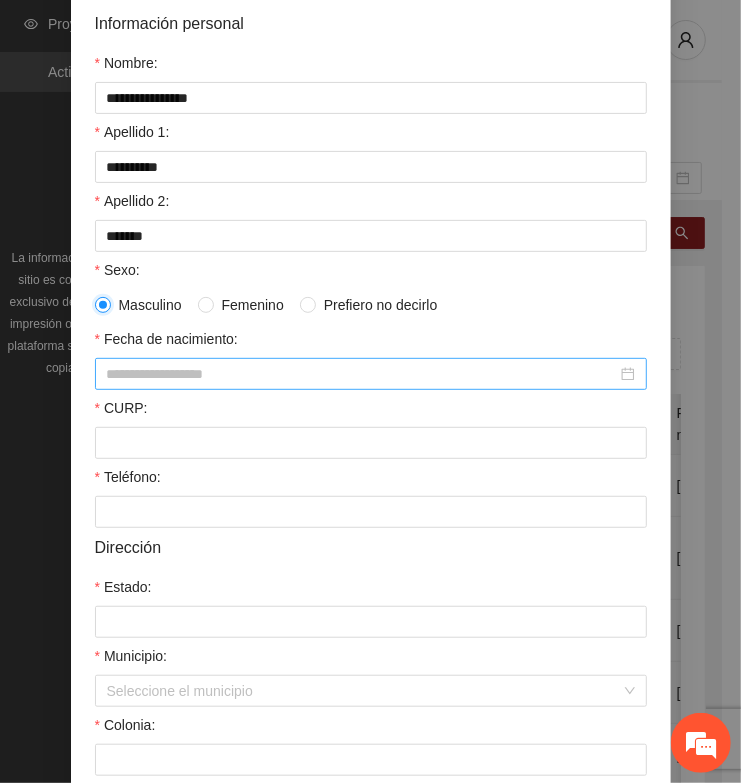 scroll, scrollTop: 250, scrollLeft: 0, axis: vertical 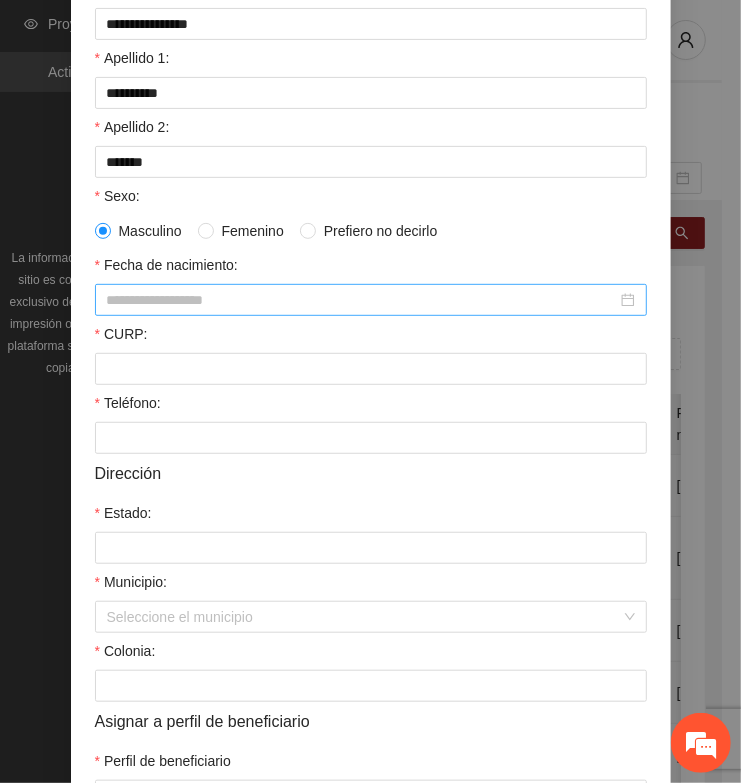 click on "Fecha de nacimiento:" at bounding box center [362, 300] 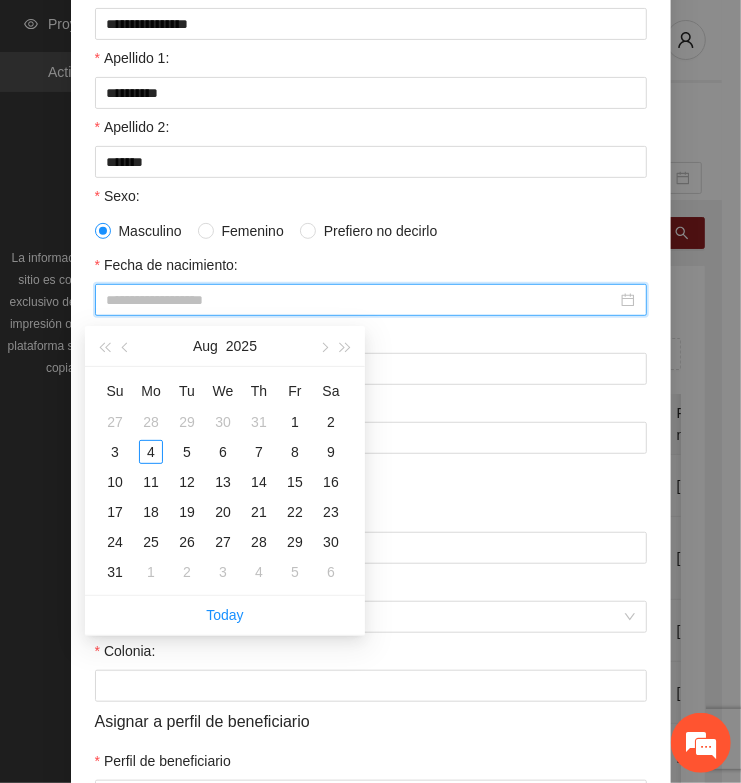 paste on "**********" 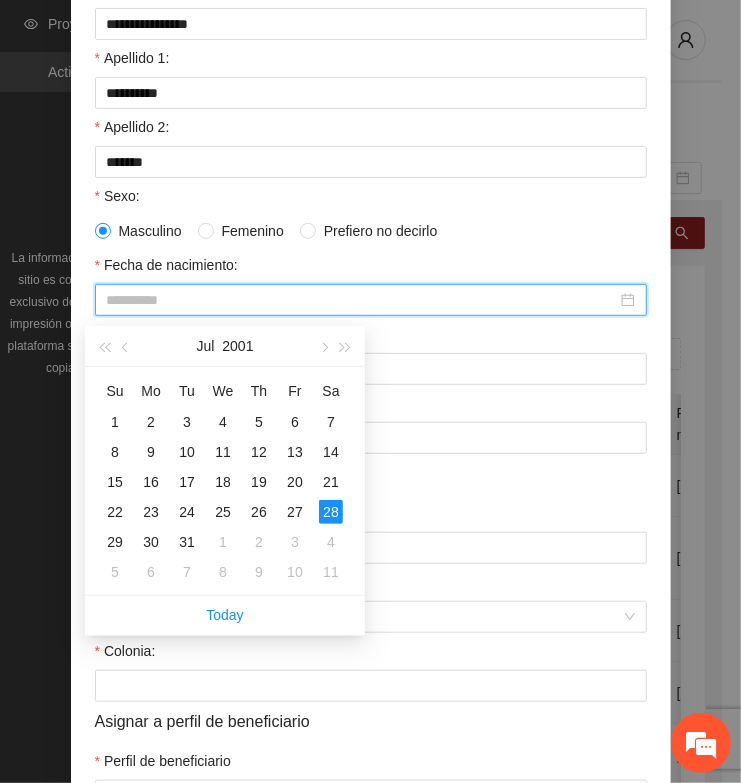 click on "28" at bounding box center [331, 512] 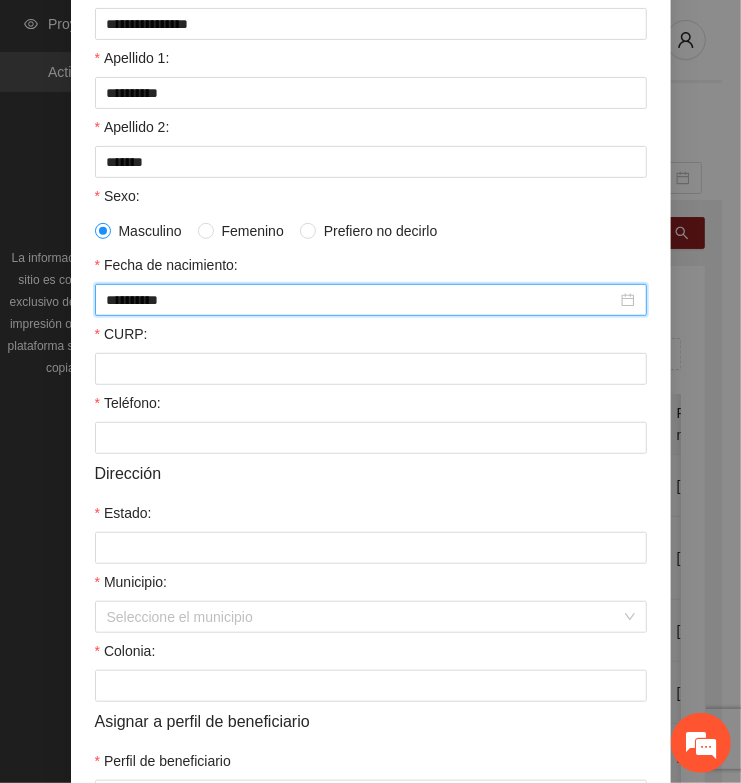 type on "**********" 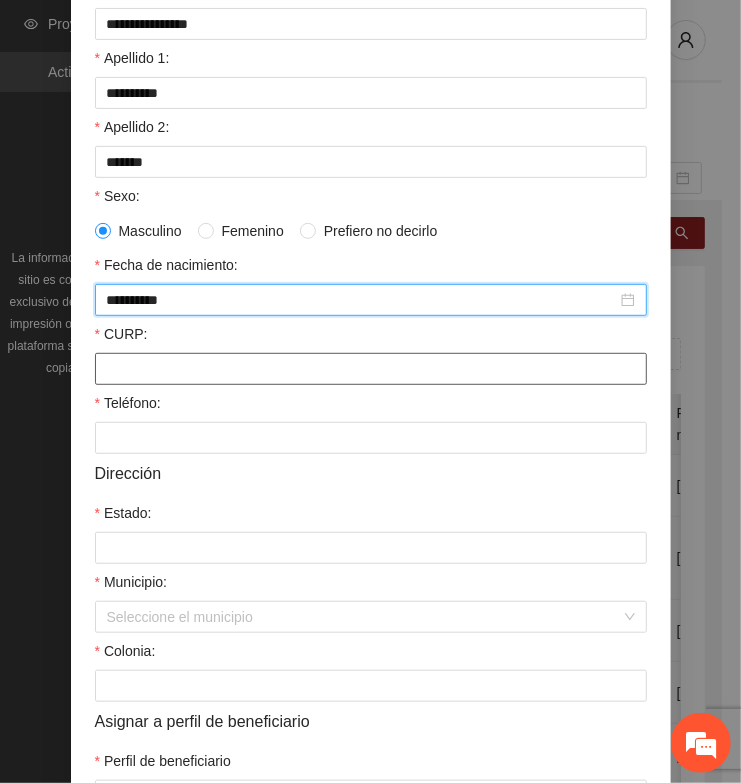 click on "CURP:" at bounding box center (371, 369) 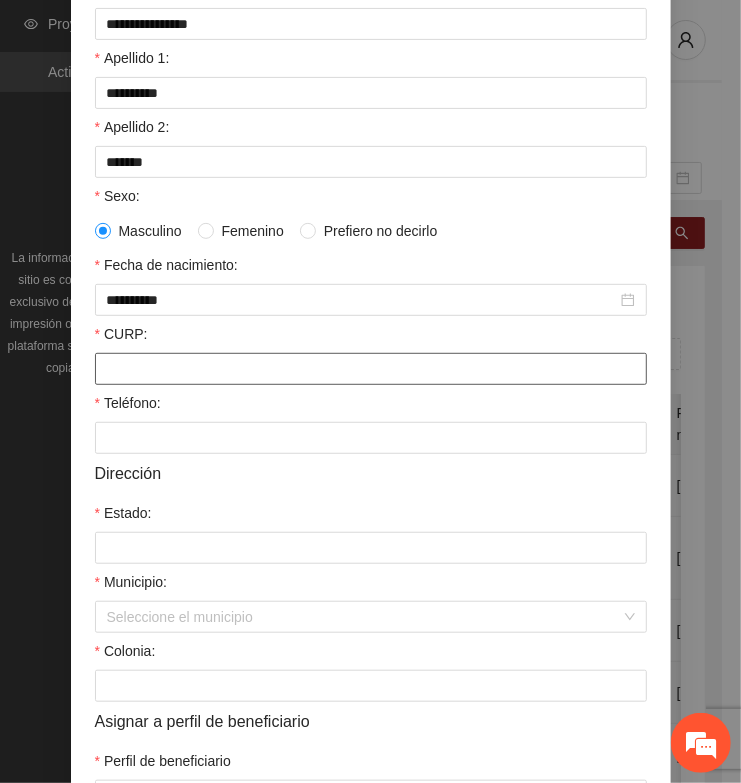 paste on "**********" 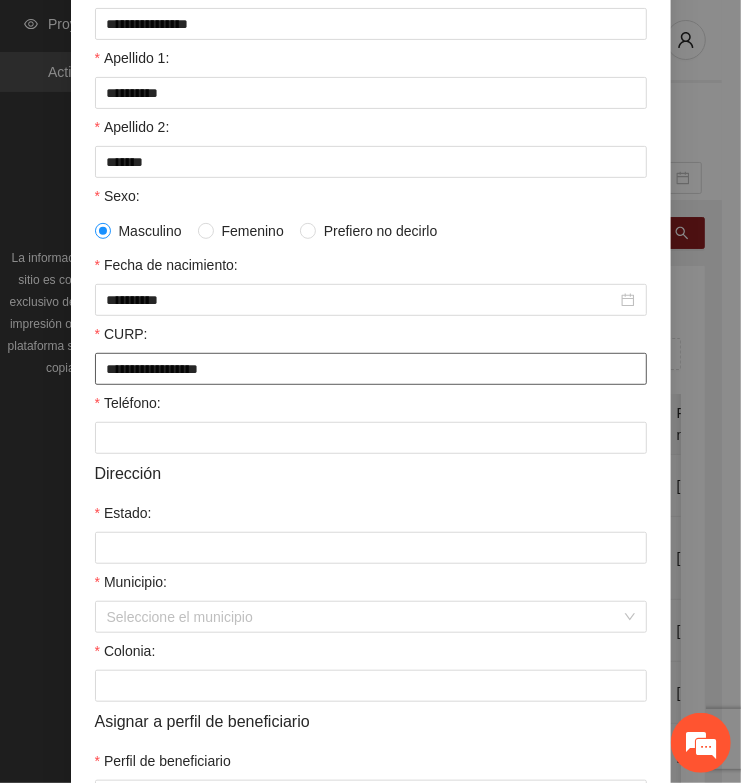 type on "**********" 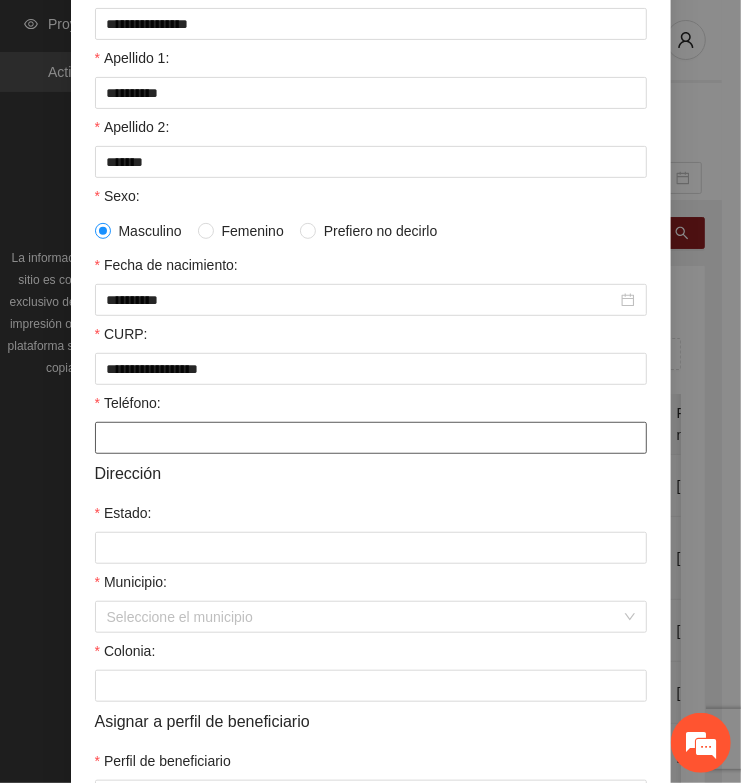 click on "Teléfono:" at bounding box center [371, 438] 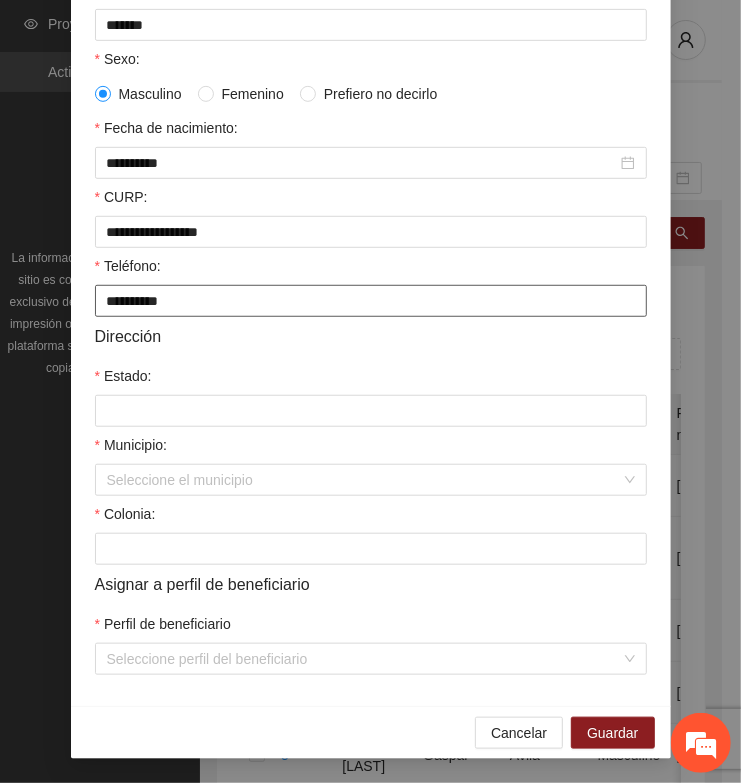 scroll, scrollTop: 401, scrollLeft: 0, axis: vertical 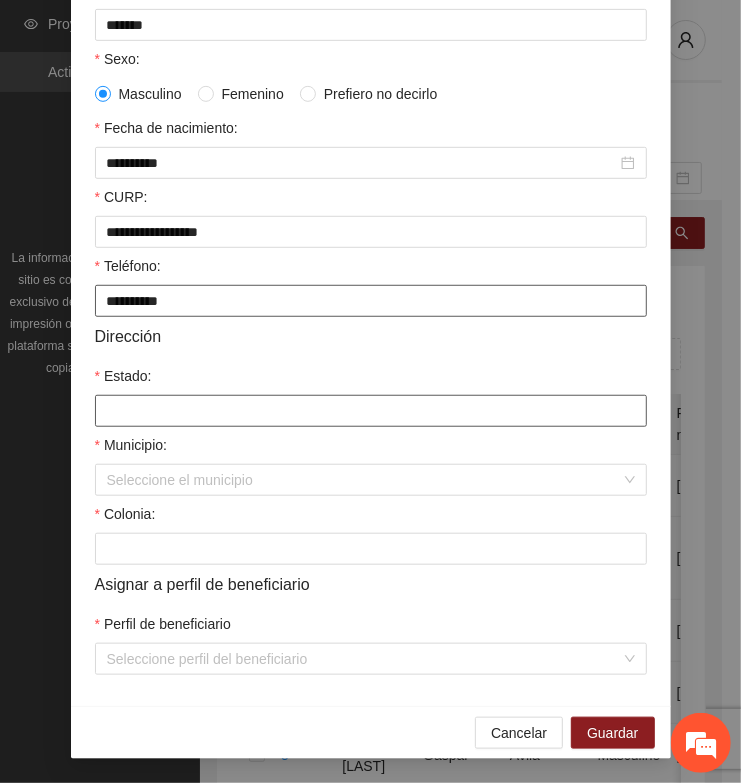 type on "**********" 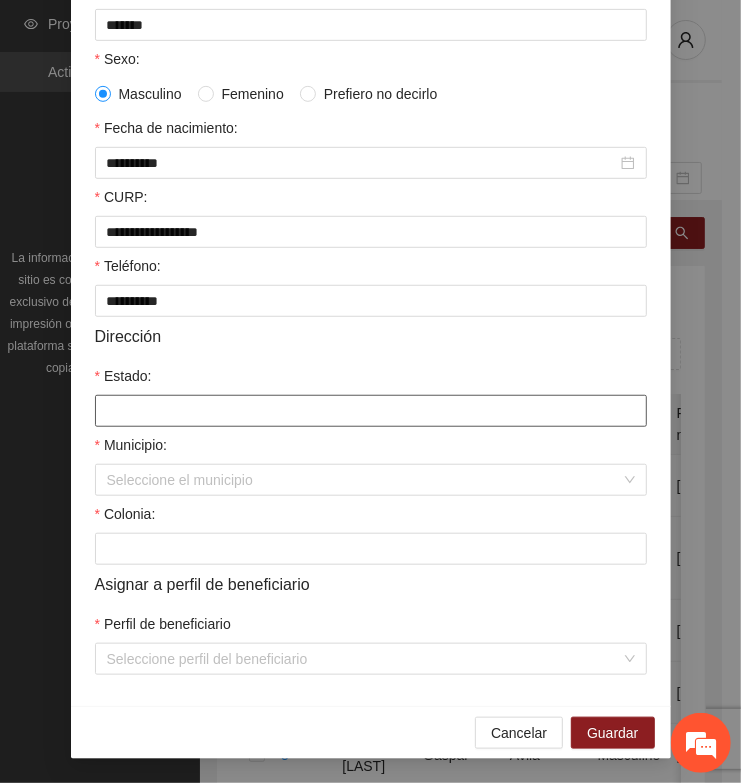 click on "Estado:" at bounding box center [371, 411] 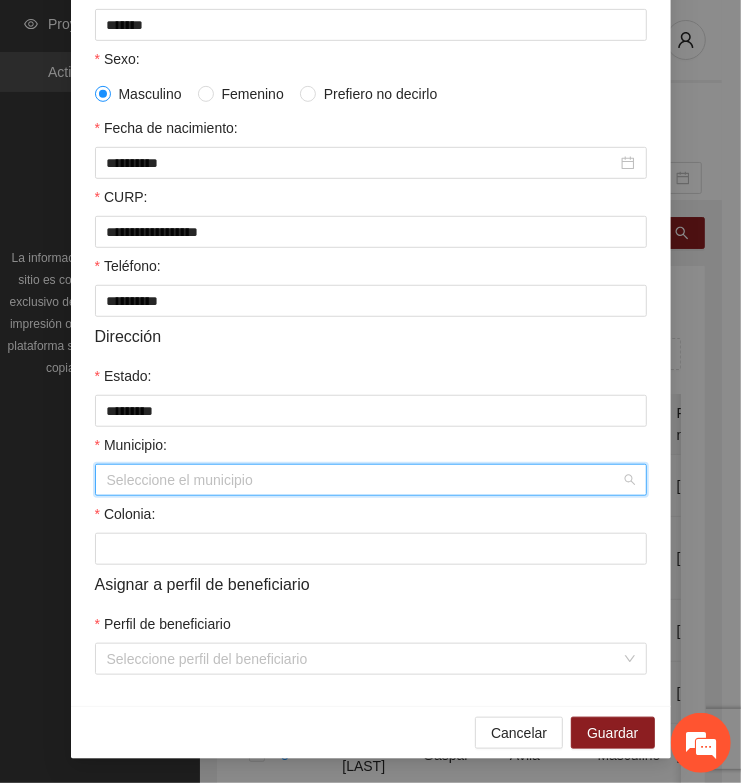 click on "Municipio:" at bounding box center [364, 480] 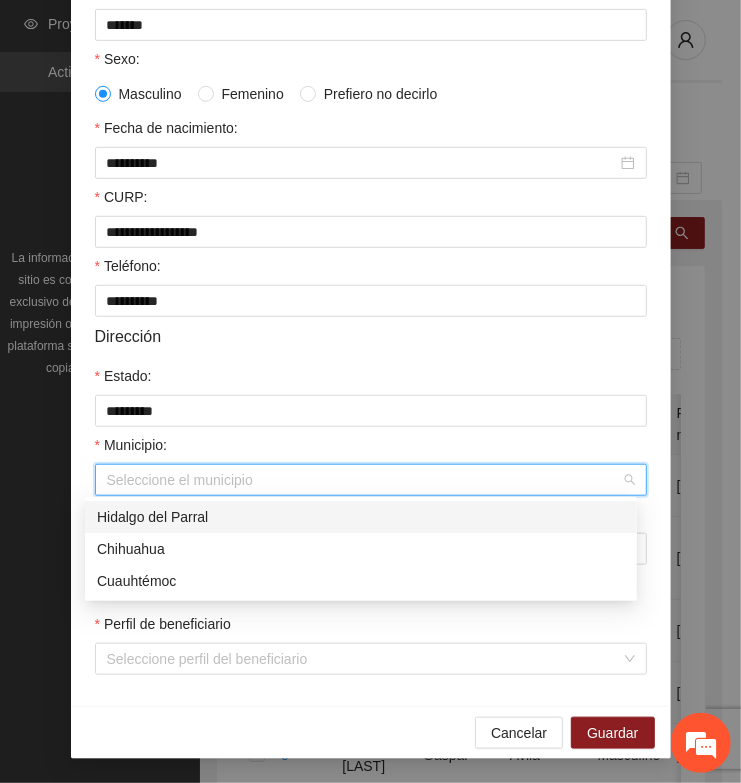 drag, startPoint x: 172, startPoint y: 508, endPoint x: 153, endPoint y: 508, distance: 19 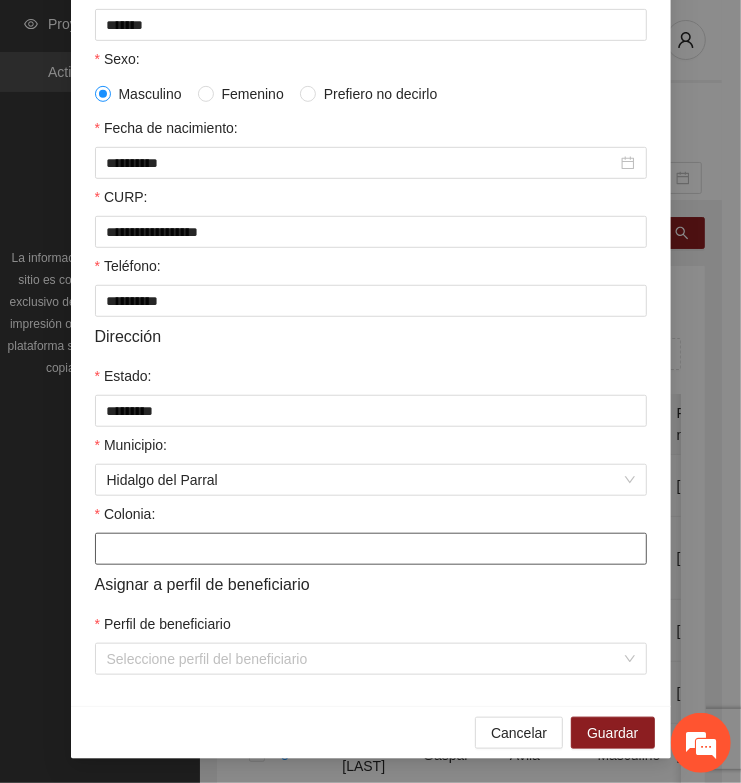 click on "Colonia:" at bounding box center (371, 549) 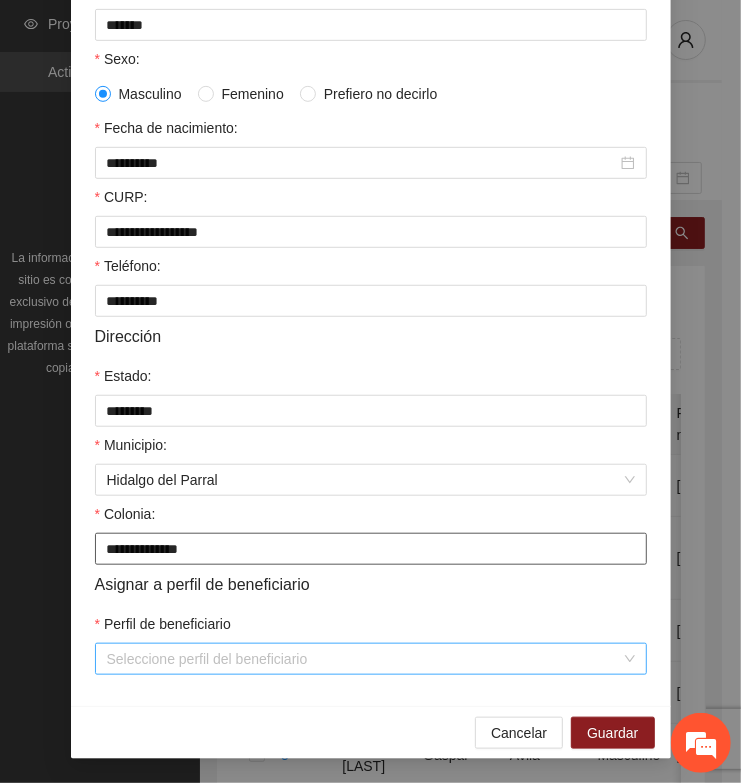 type on "**********" 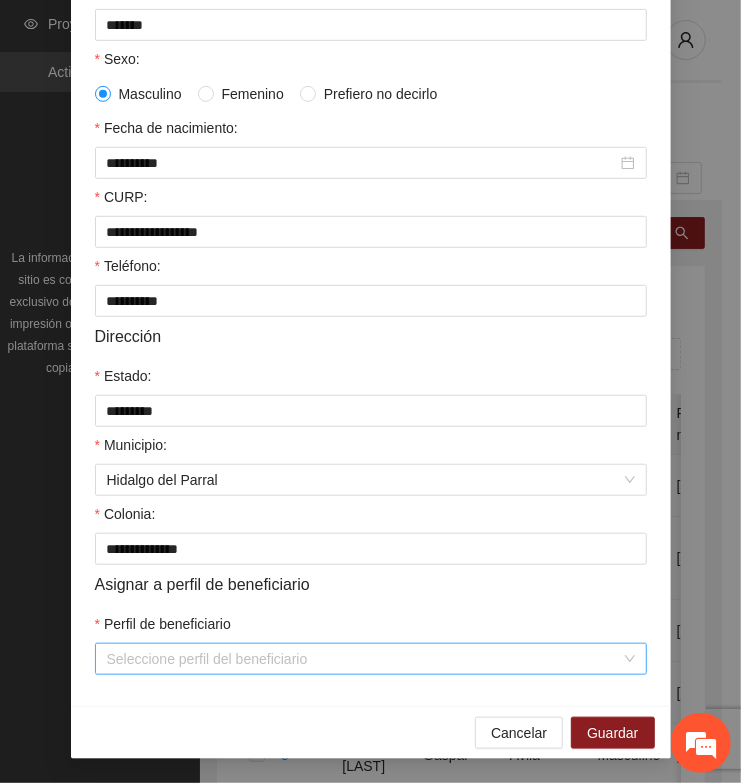 click on "Perfil de beneficiario" at bounding box center (364, 659) 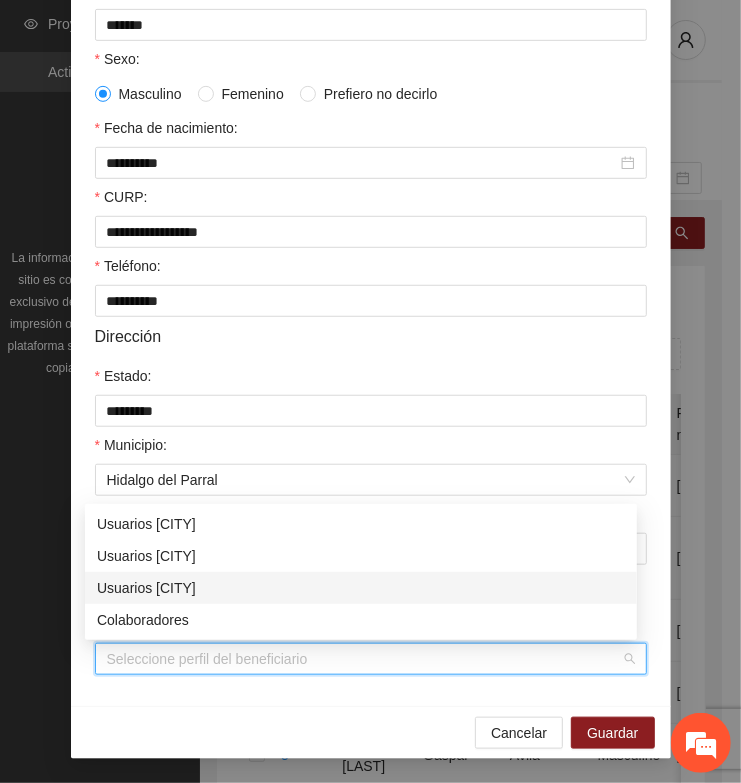 click on "Usuarios [CITY]" at bounding box center (361, 588) 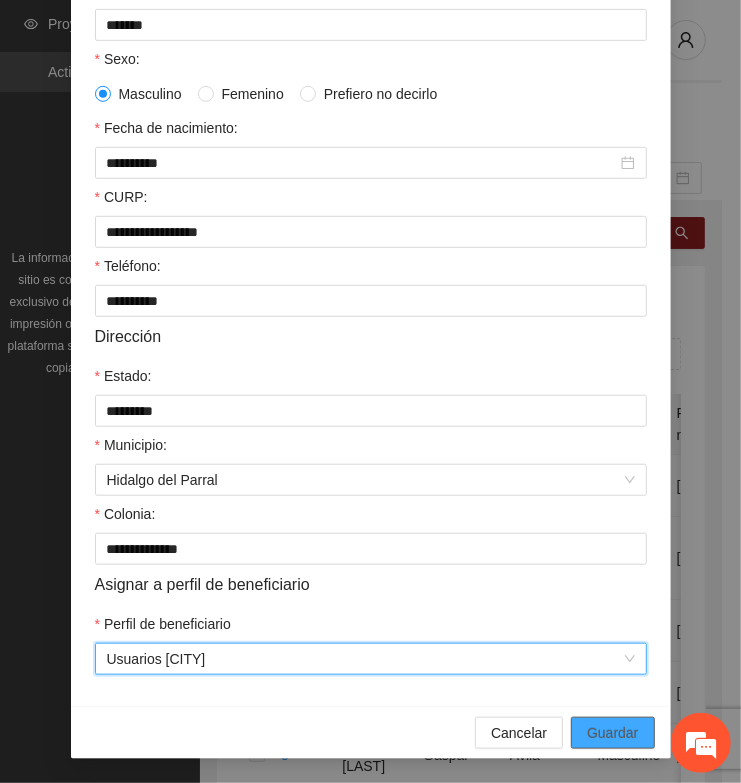 click on "Guardar" at bounding box center [612, 733] 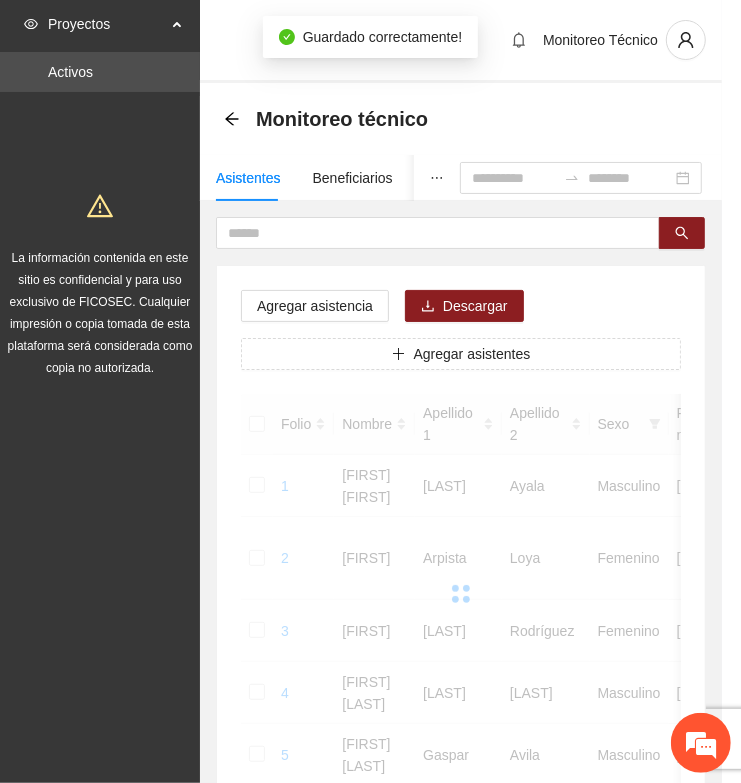 scroll, scrollTop: 310, scrollLeft: 0, axis: vertical 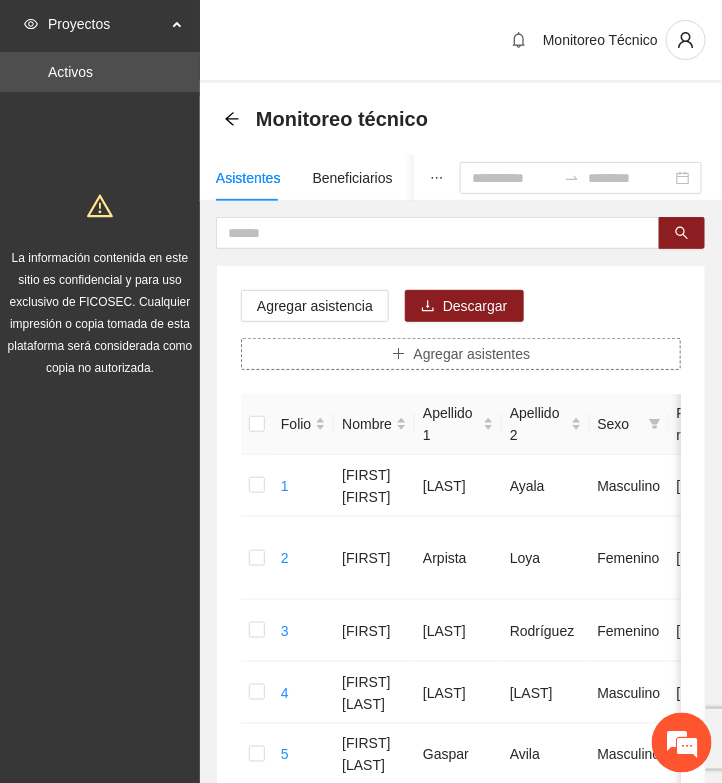 click on "Agregar asistentes" at bounding box center (461, 354) 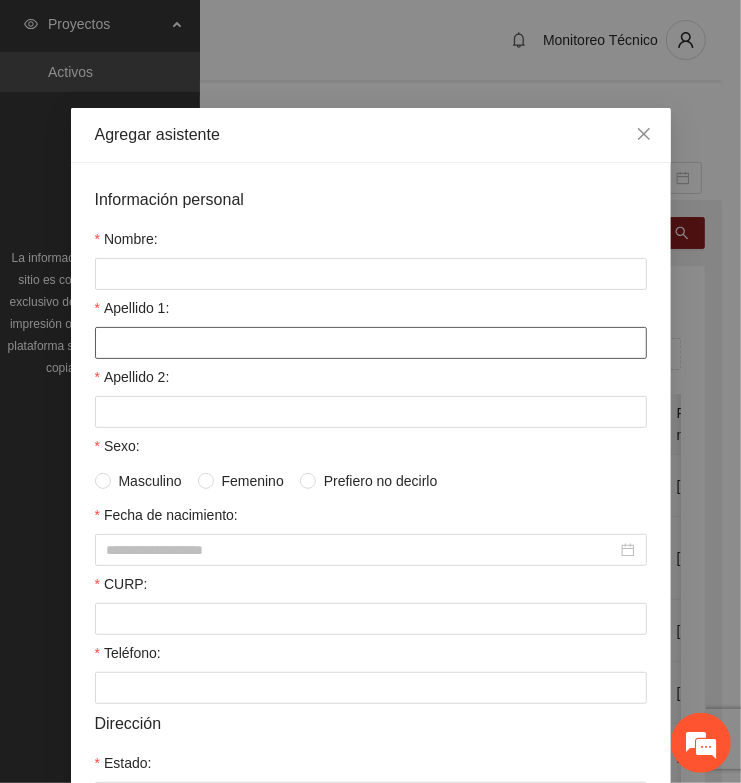 click on "Apellido 1:" at bounding box center [371, 343] 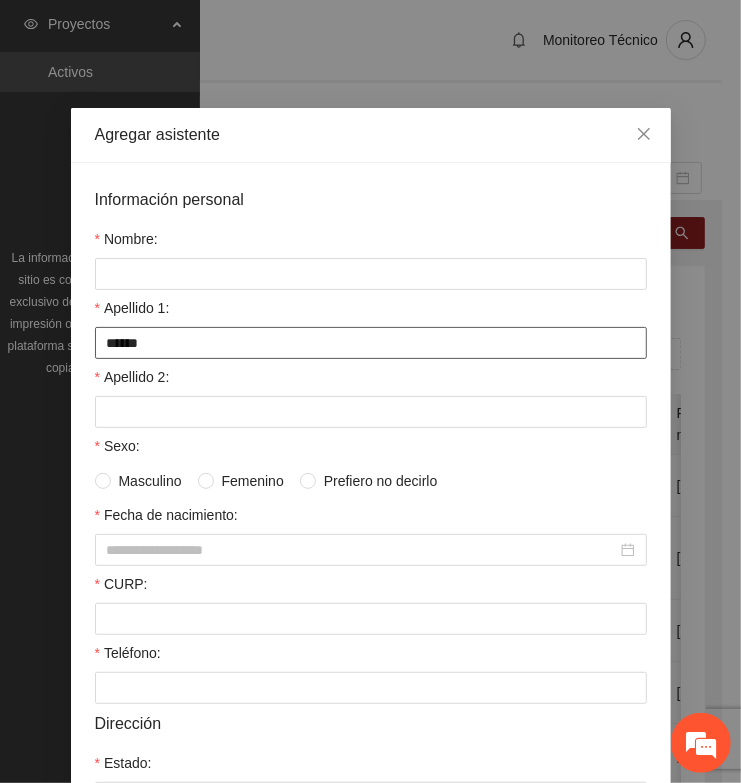 type on "******" 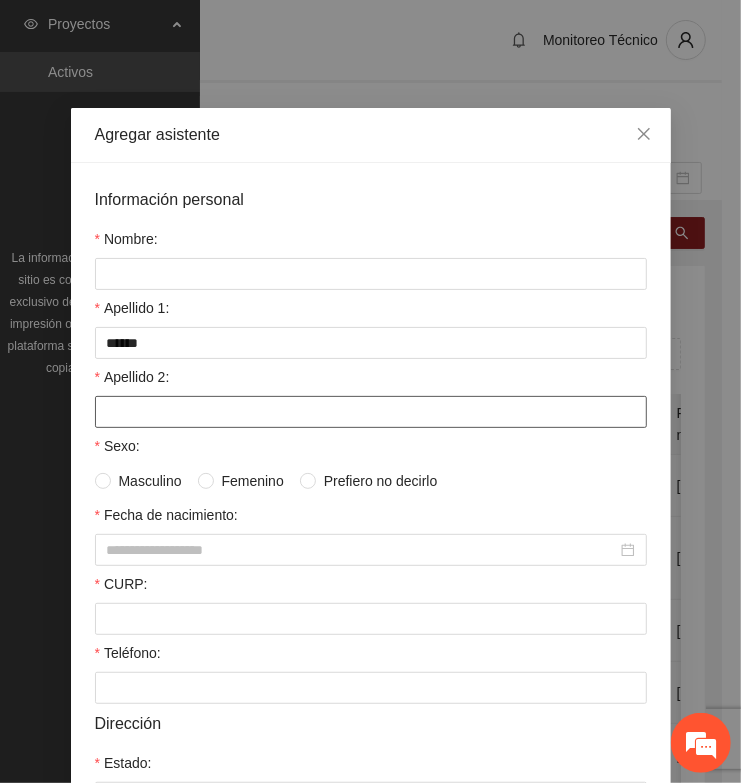 click on "Apellido 2:" at bounding box center (371, 412) 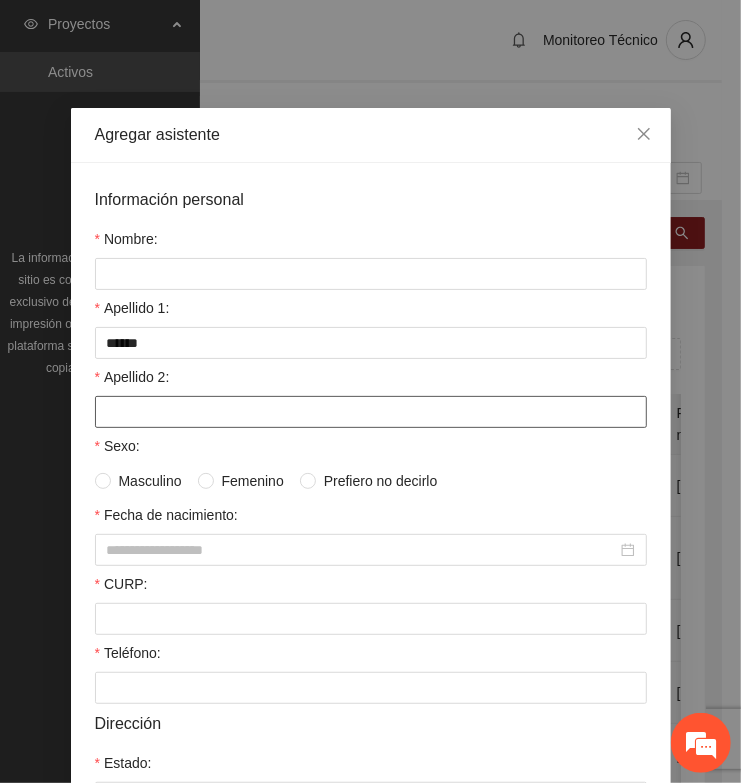 paste on "********" 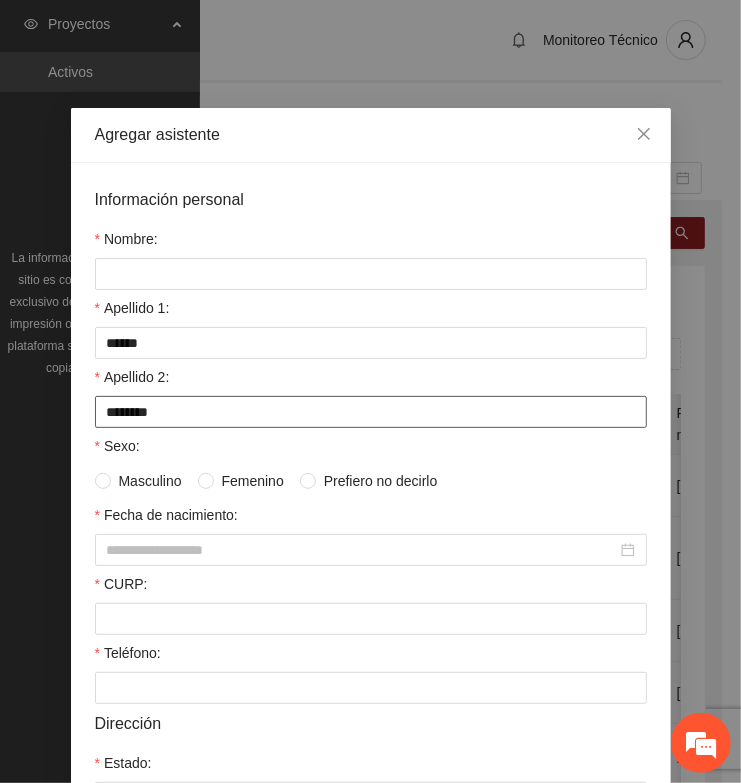 type on "********" 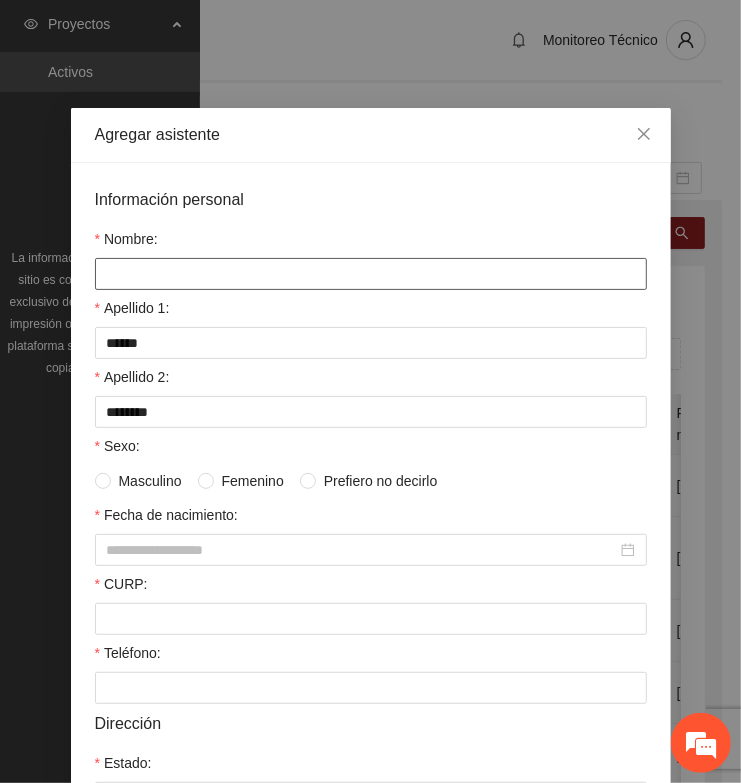 click on "Nombre:" at bounding box center (371, 274) 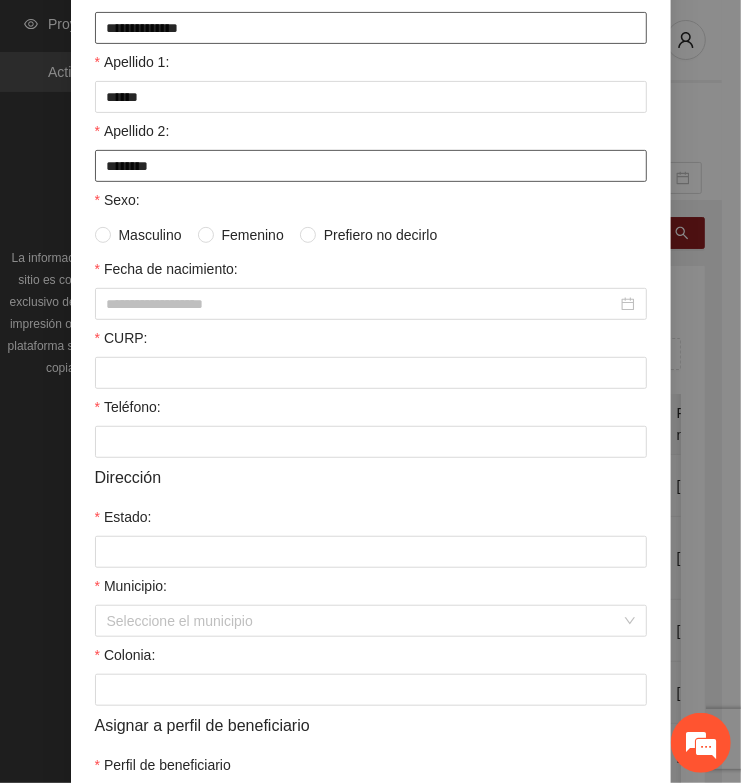 scroll, scrollTop: 250, scrollLeft: 0, axis: vertical 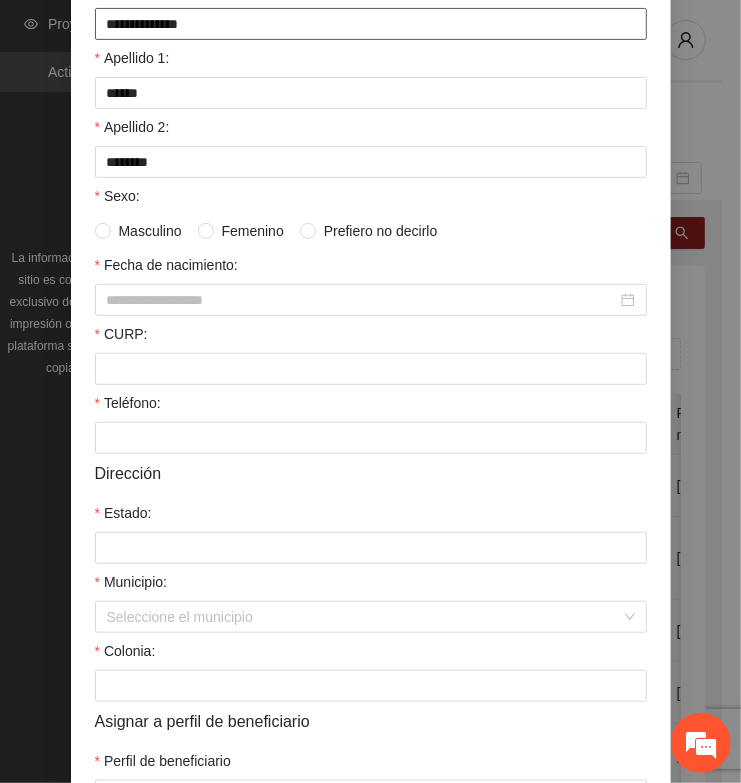 type on "**********" 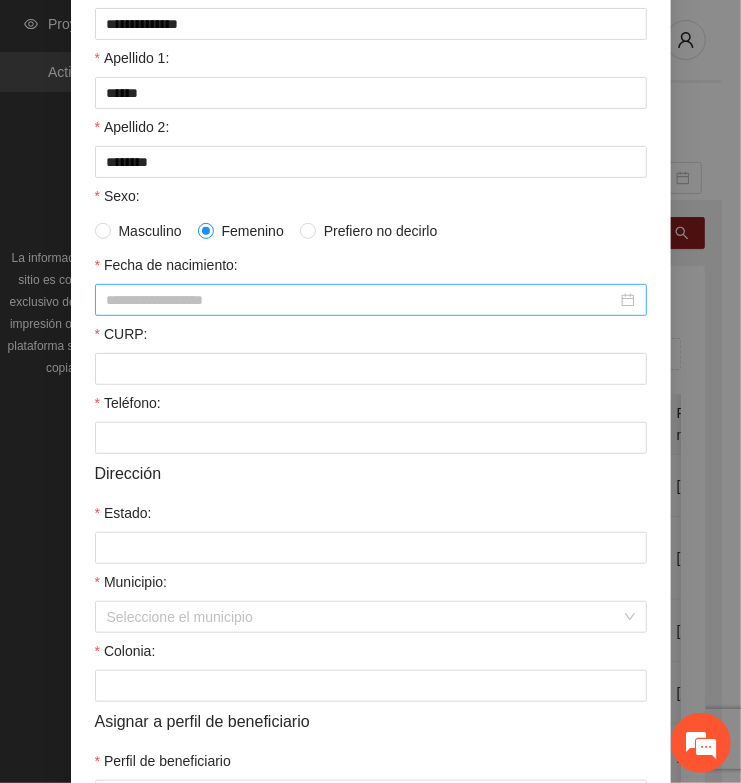 click on "Fecha de nacimiento:" at bounding box center (362, 300) 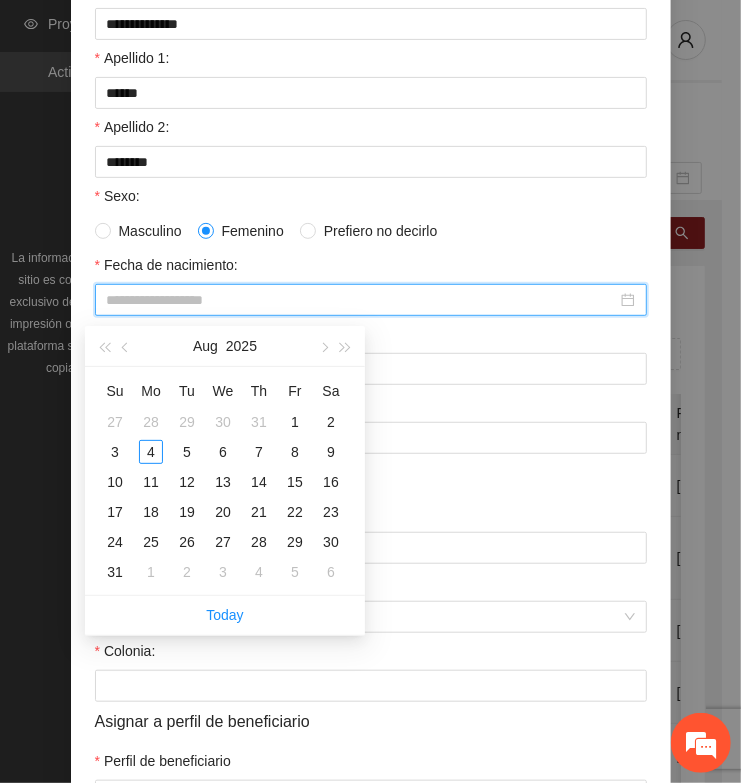 paste on "**********" 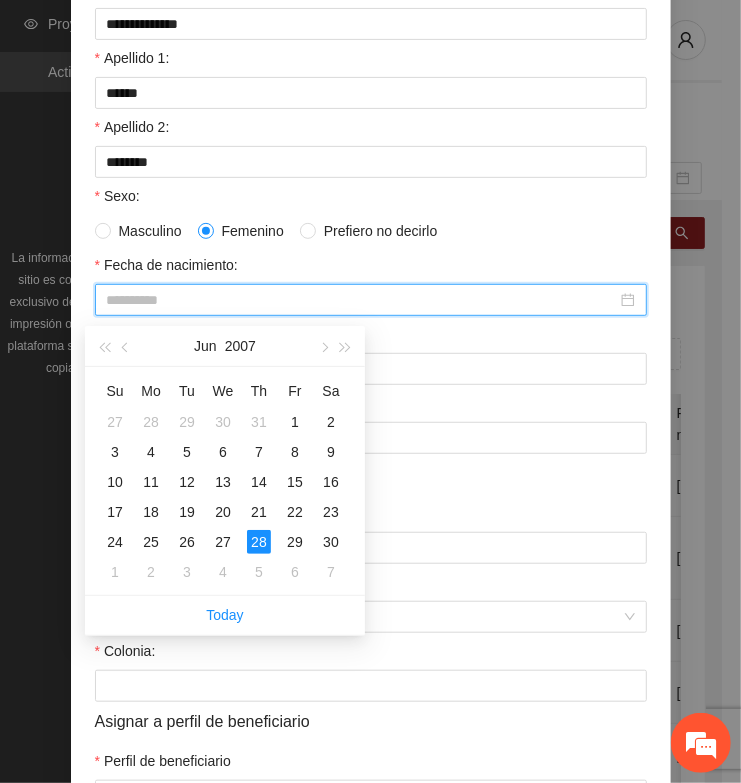 click on "28" at bounding box center [259, 542] 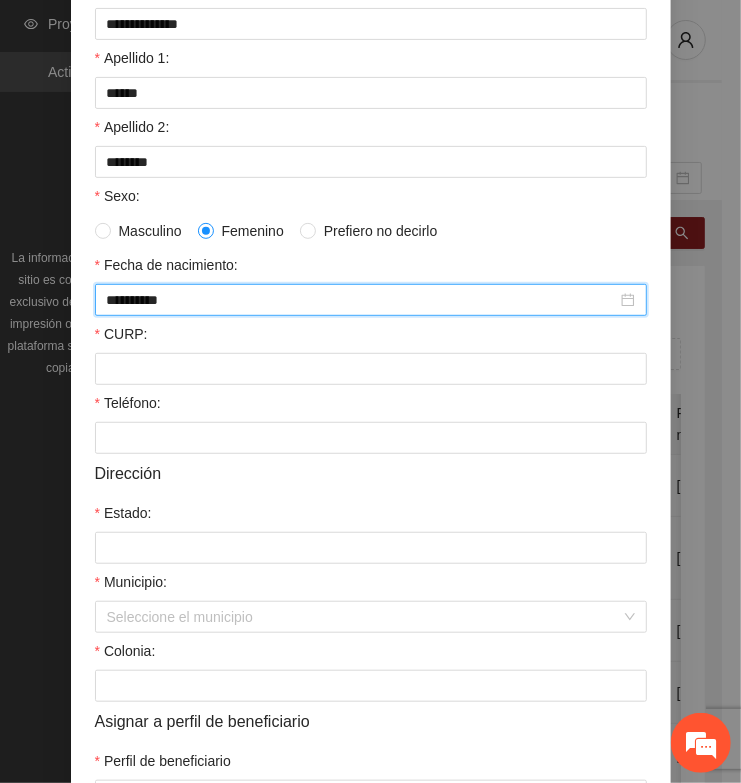 type on "**********" 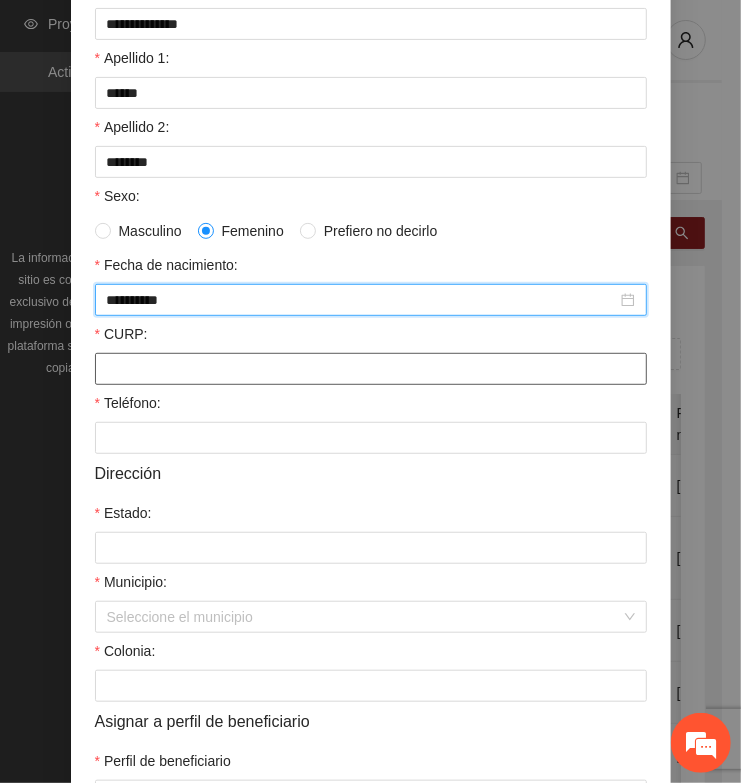click on "CURP:" at bounding box center (371, 369) 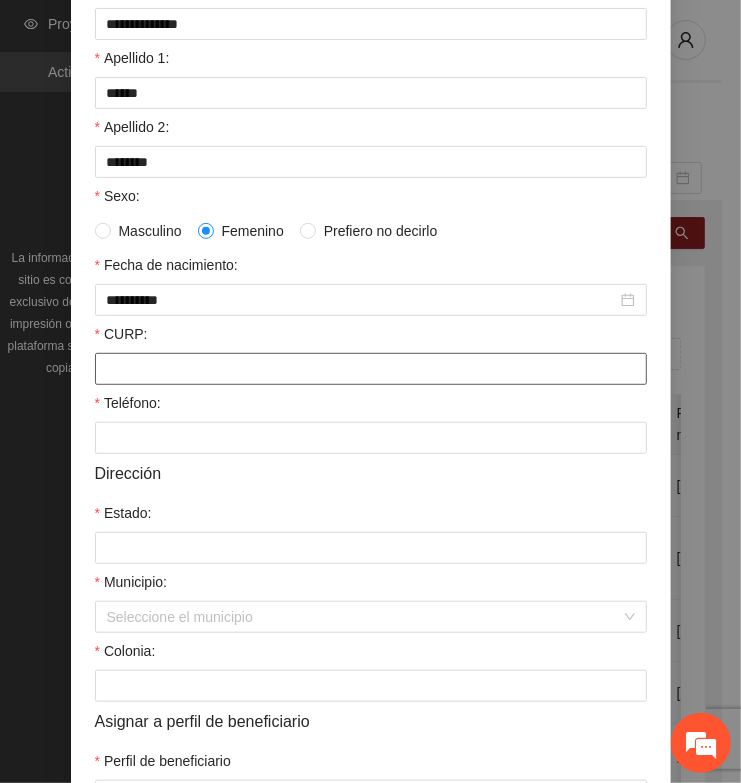 paste on "**********" 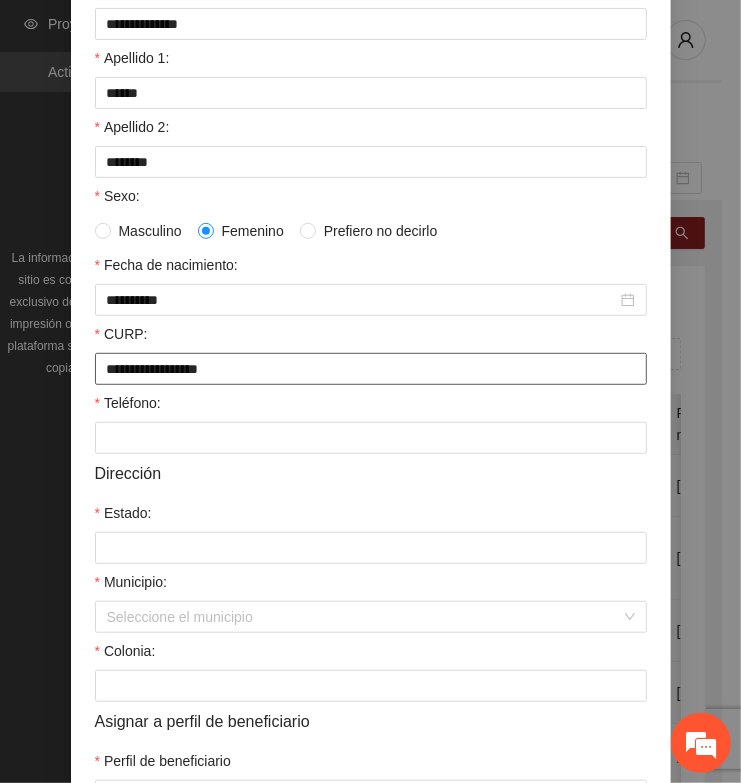 type on "**********" 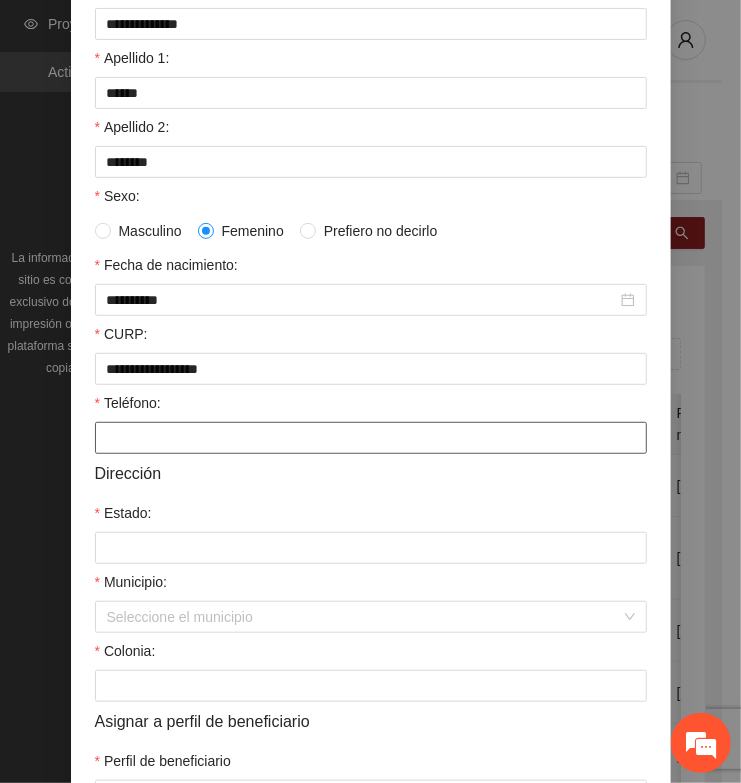 click on "Teléfono:" at bounding box center (371, 438) 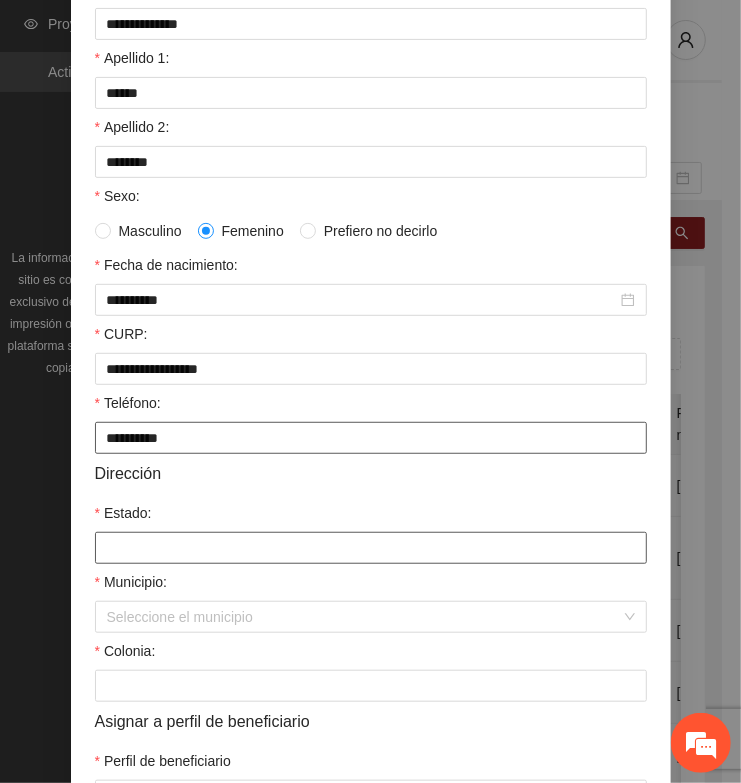 type on "**********" 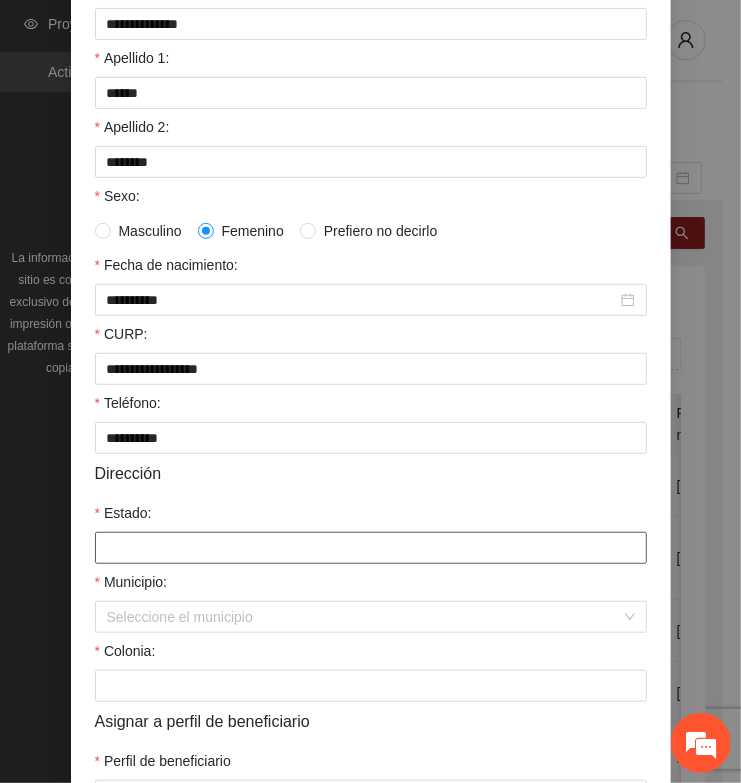 click on "Estado:" at bounding box center [371, 548] 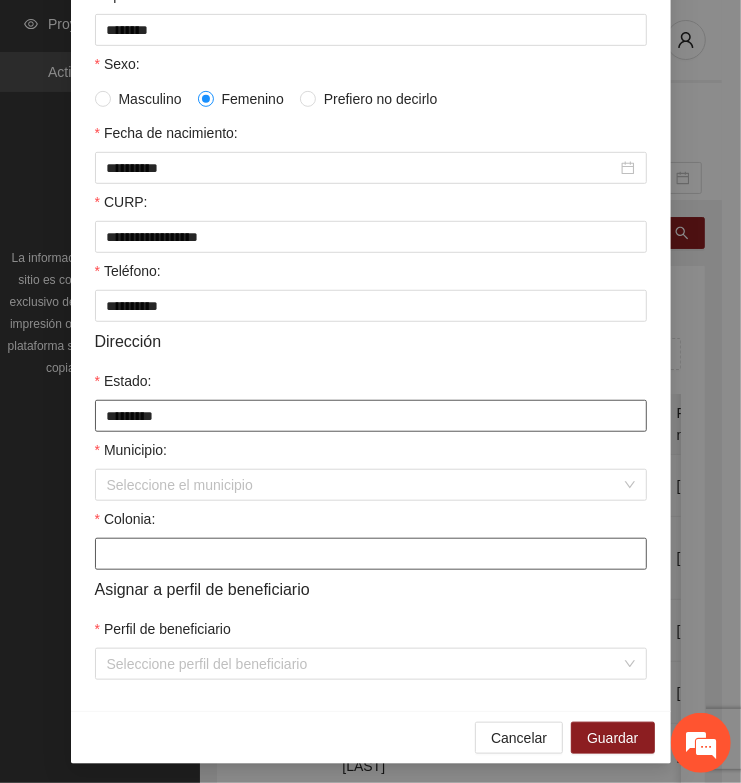 scroll, scrollTop: 401, scrollLeft: 0, axis: vertical 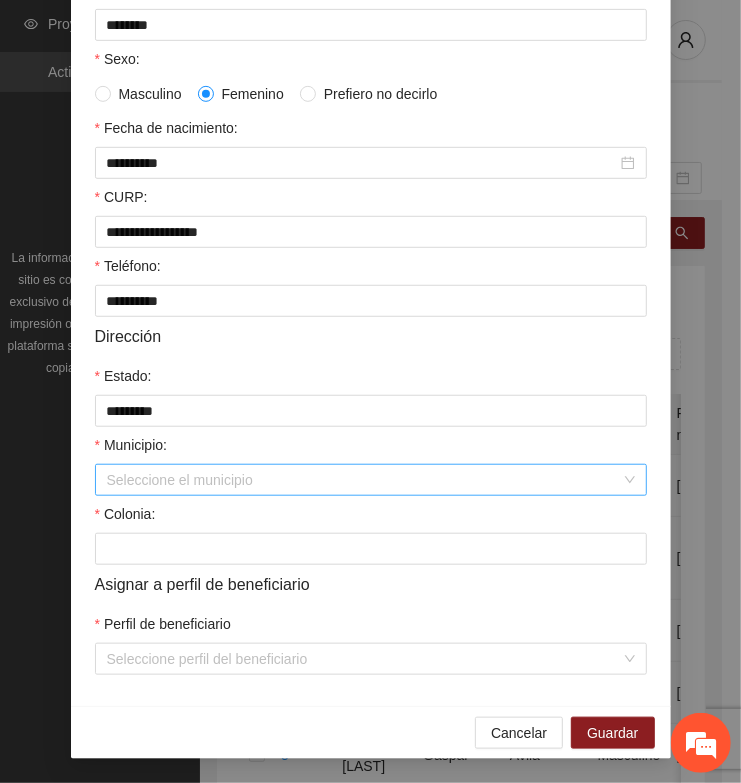 click on "Municipio:" at bounding box center (364, 480) 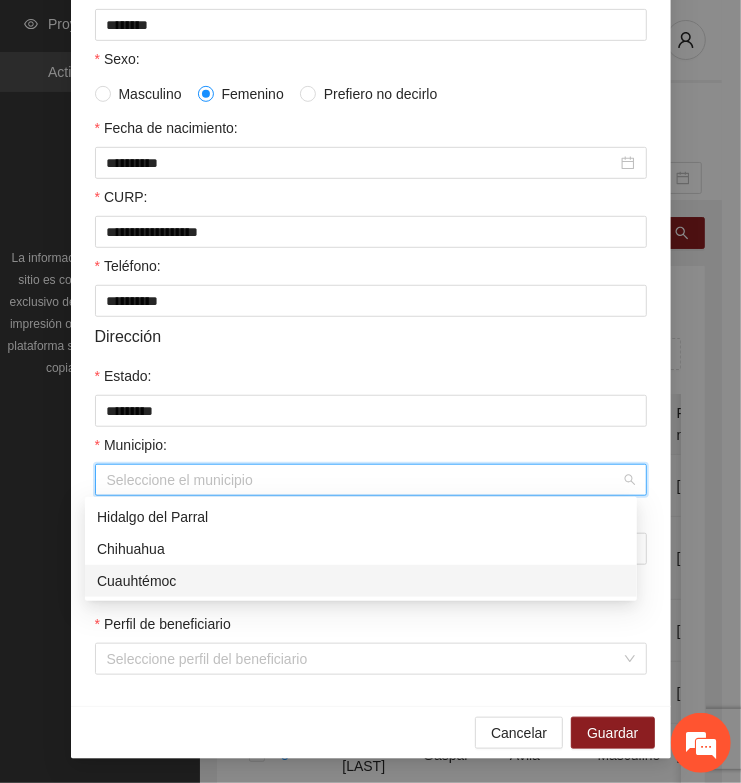 click on "Cuauhtémoc" at bounding box center [361, 581] 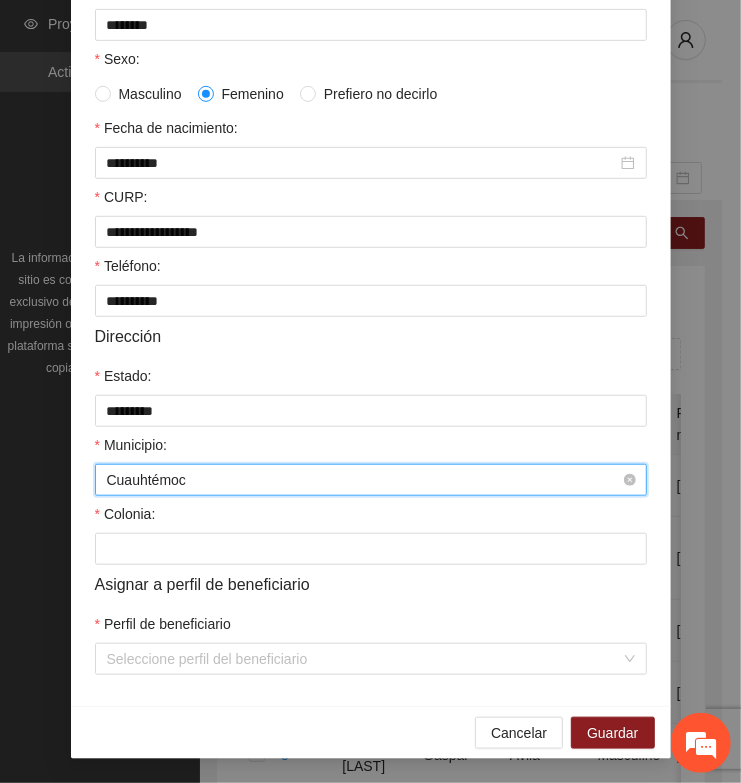 click on "Cuauhtémoc" at bounding box center (371, 480) 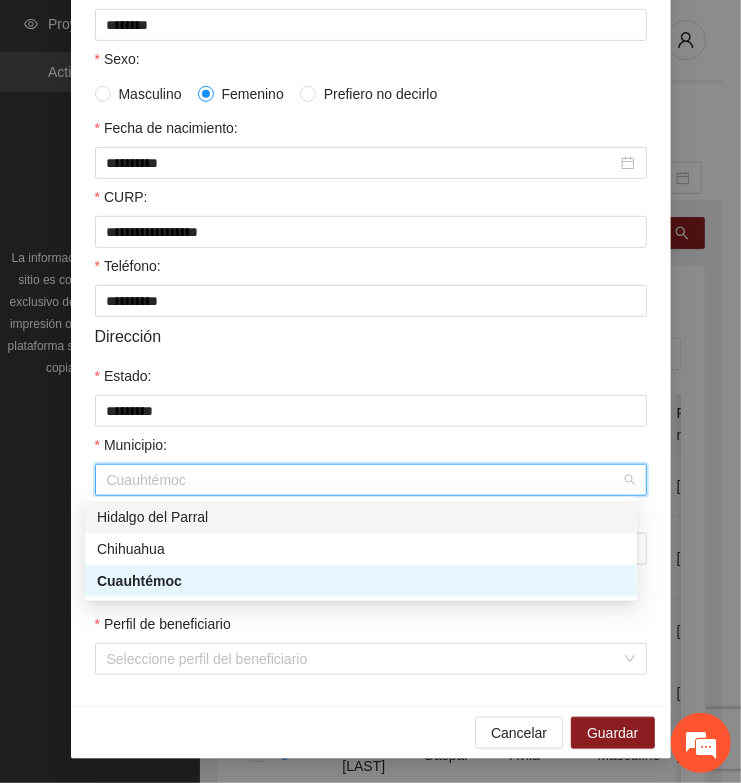 click on "Hidalgo del Parral" at bounding box center [361, 517] 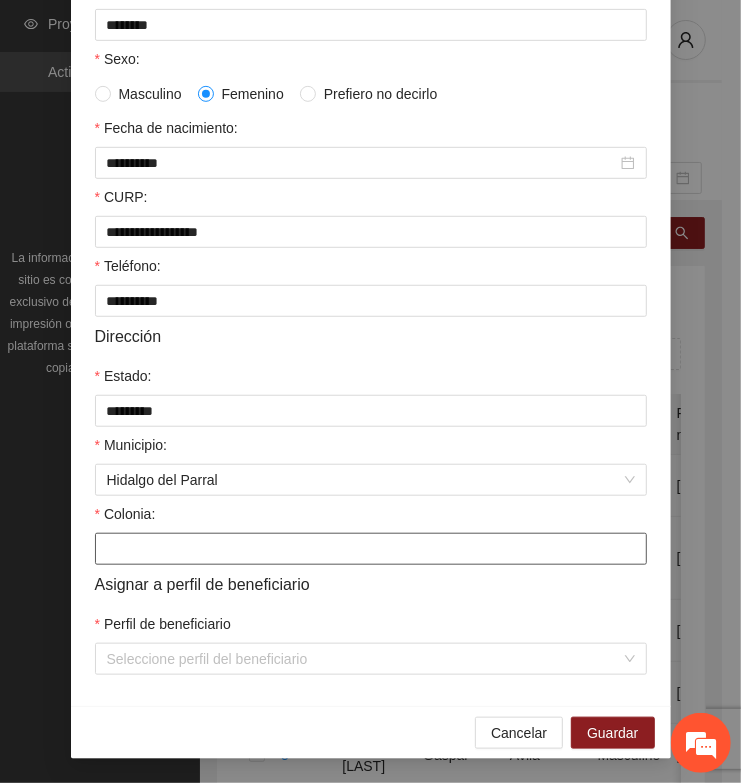 click on "Colonia:" at bounding box center [371, 549] 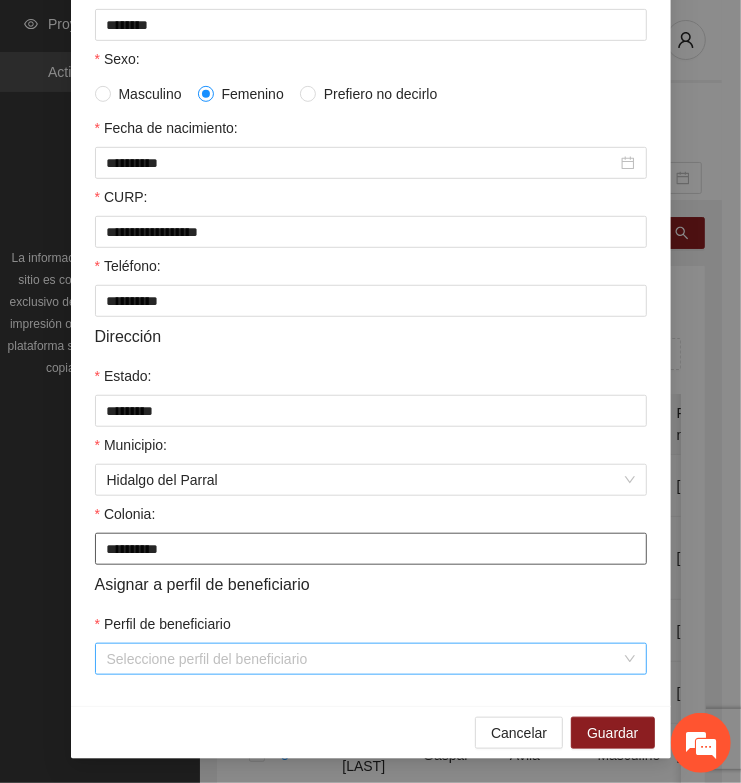 type on "**********" 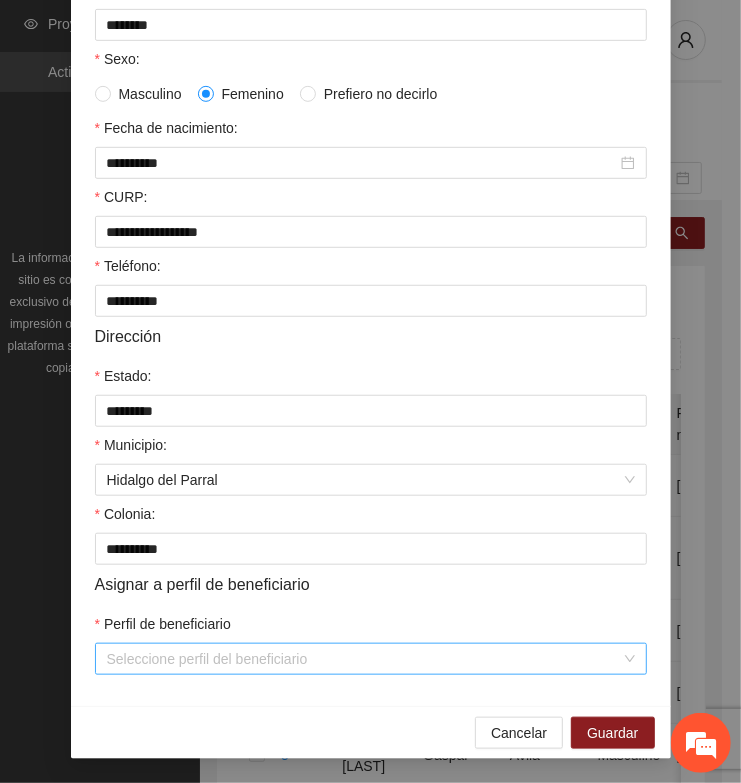 click on "Perfil de beneficiario" at bounding box center [364, 659] 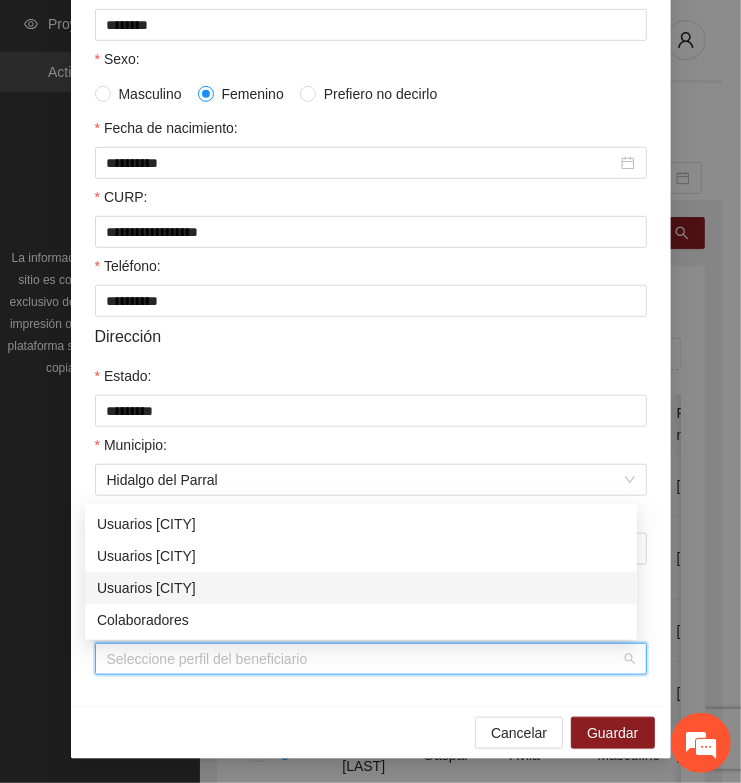 click on "Usuarios [CITY]" at bounding box center (361, 588) 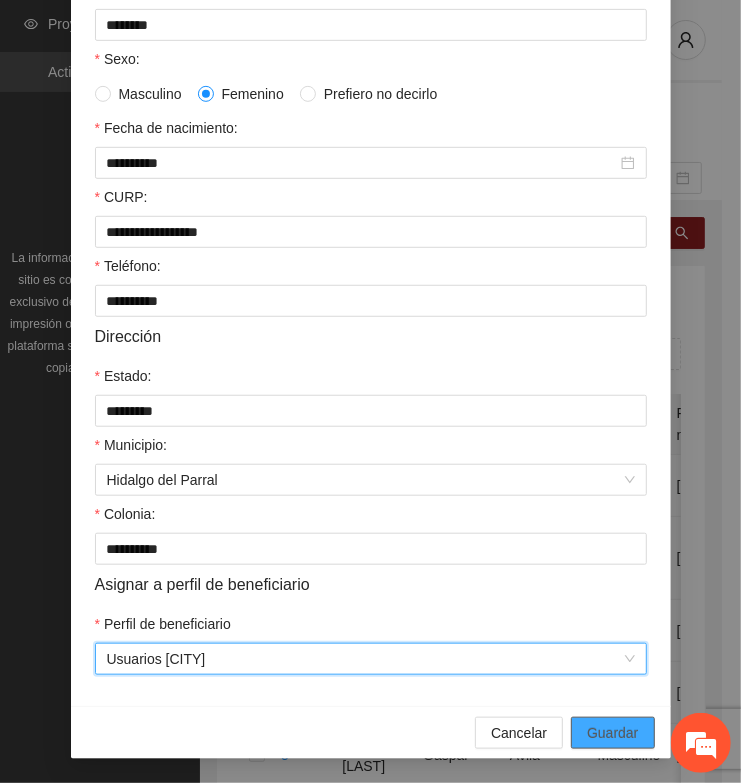 click on "Guardar" at bounding box center [612, 733] 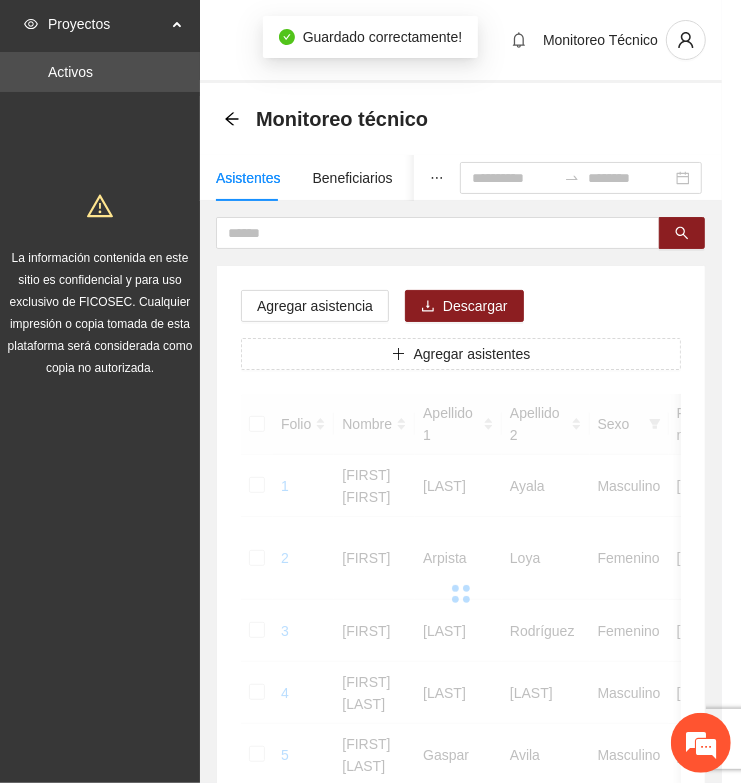 scroll, scrollTop: 310, scrollLeft: 0, axis: vertical 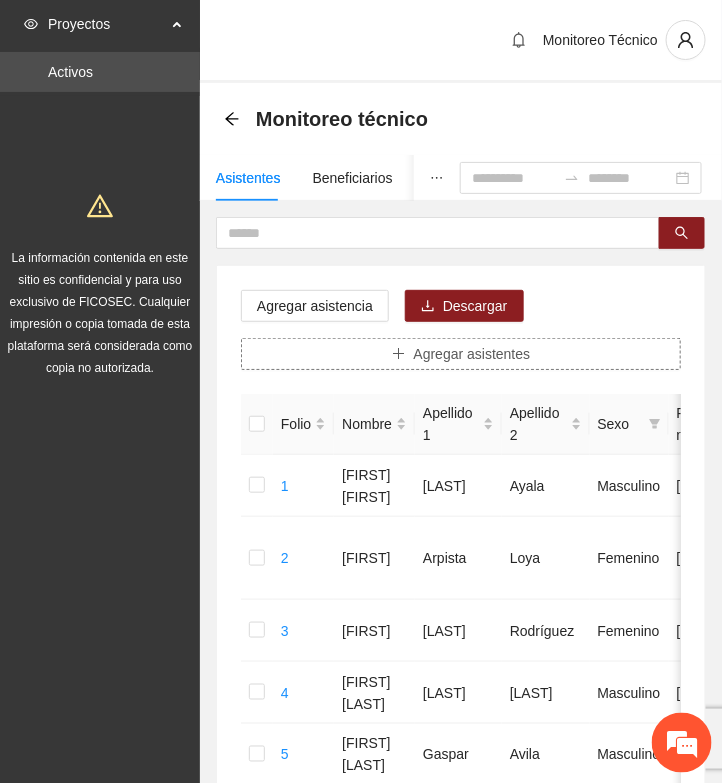 click on "Agregar asistentes" at bounding box center (472, 354) 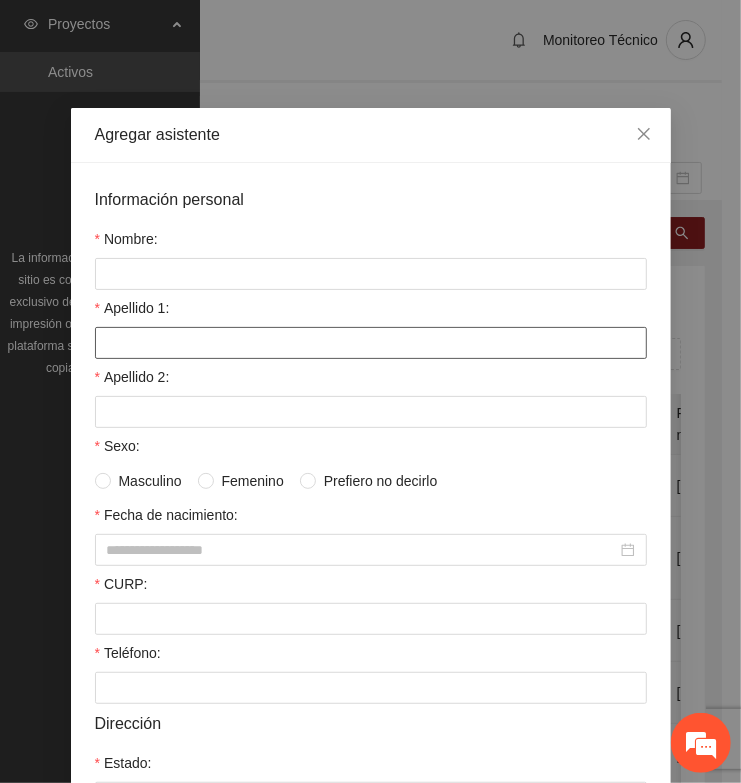 click on "Apellido 1:" at bounding box center (371, 343) 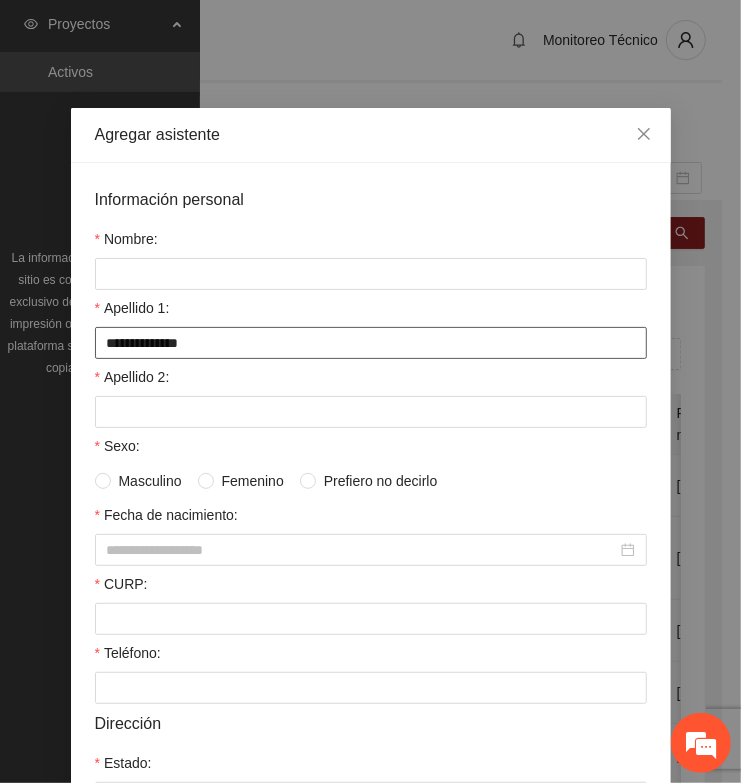 type on "**********" 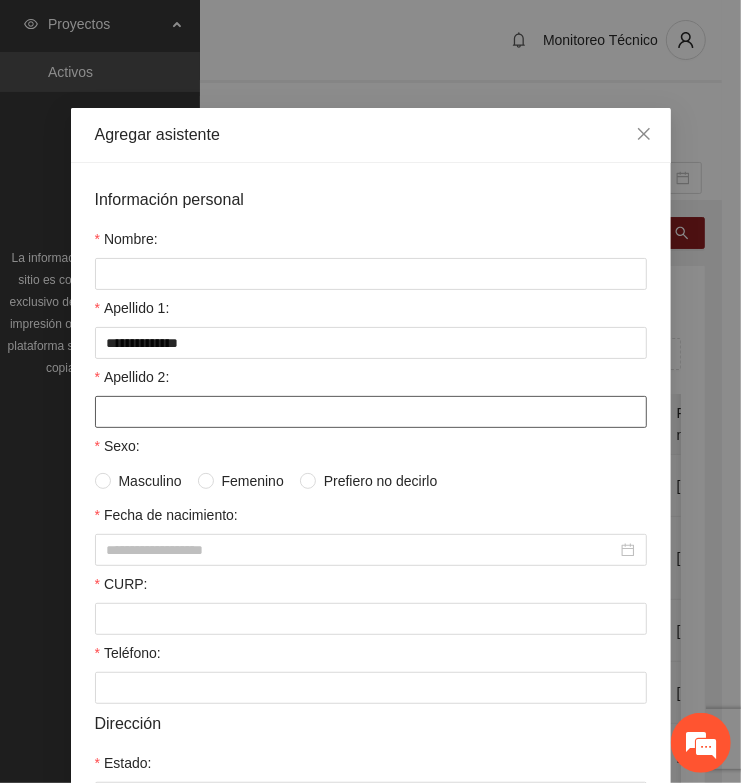 click on "Apellido 2:" at bounding box center [371, 412] 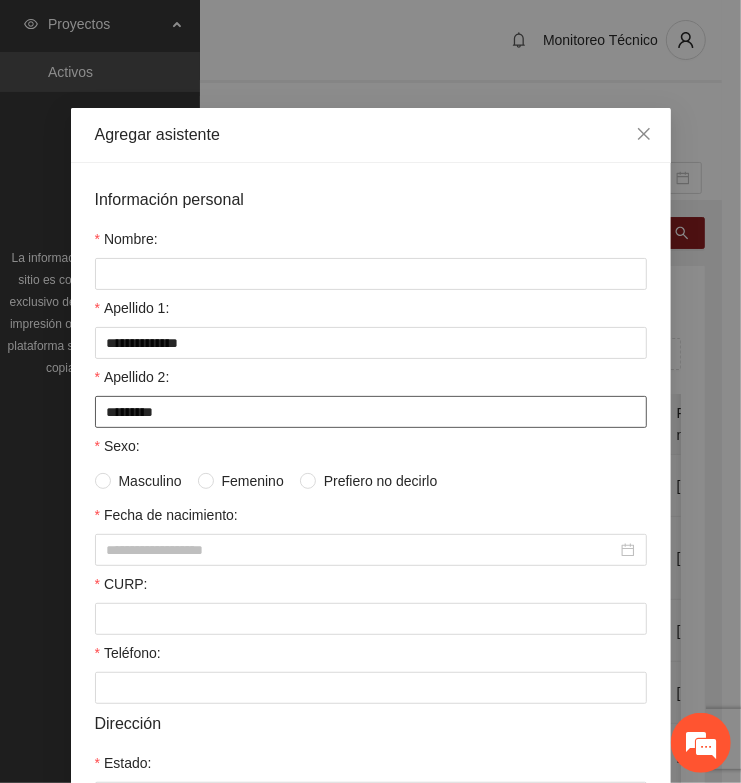 type on "*********" 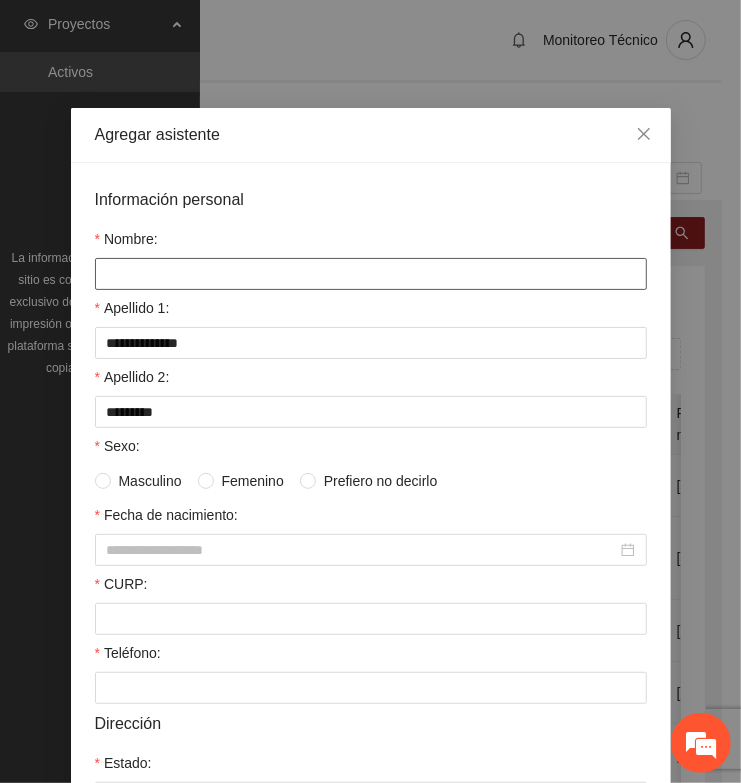 click on "Nombre:" at bounding box center (371, 274) 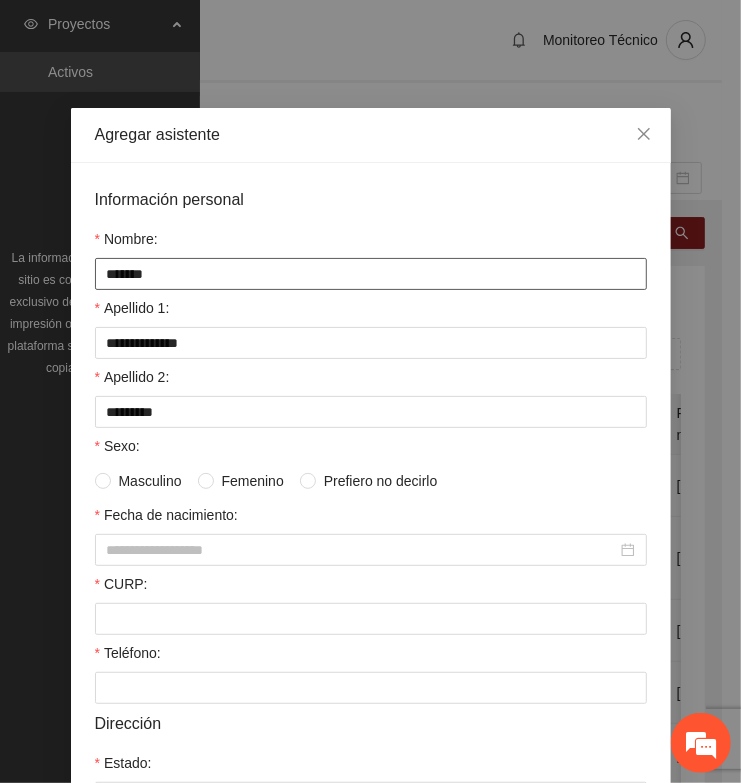 type on "*******" 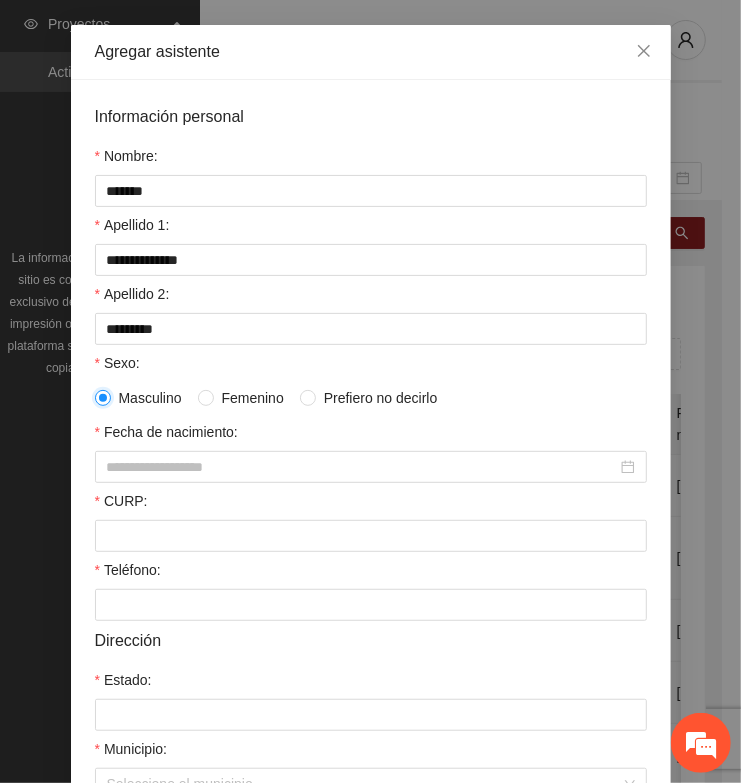 scroll, scrollTop: 125, scrollLeft: 0, axis: vertical 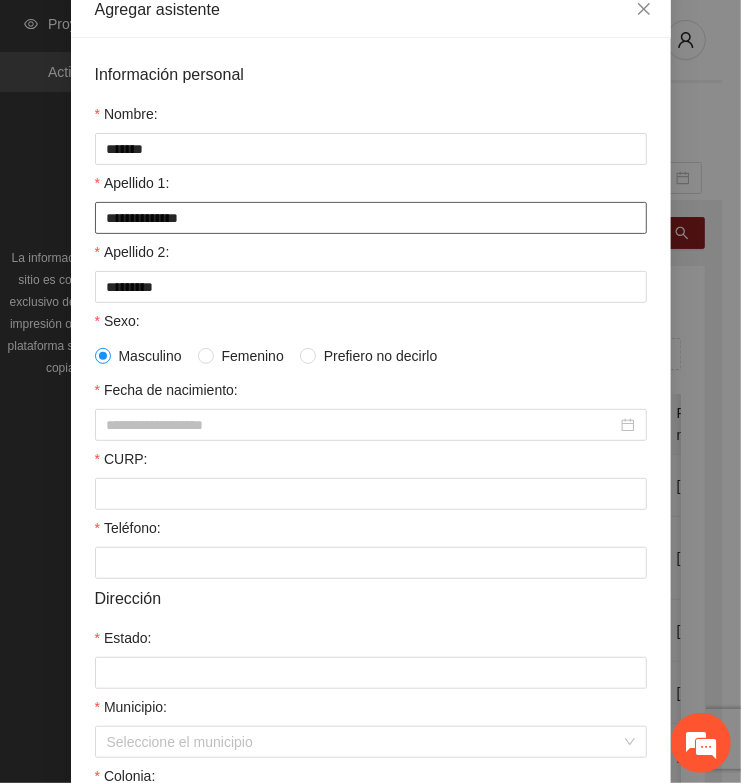 click on "**********" at bounding box center [371, 218] 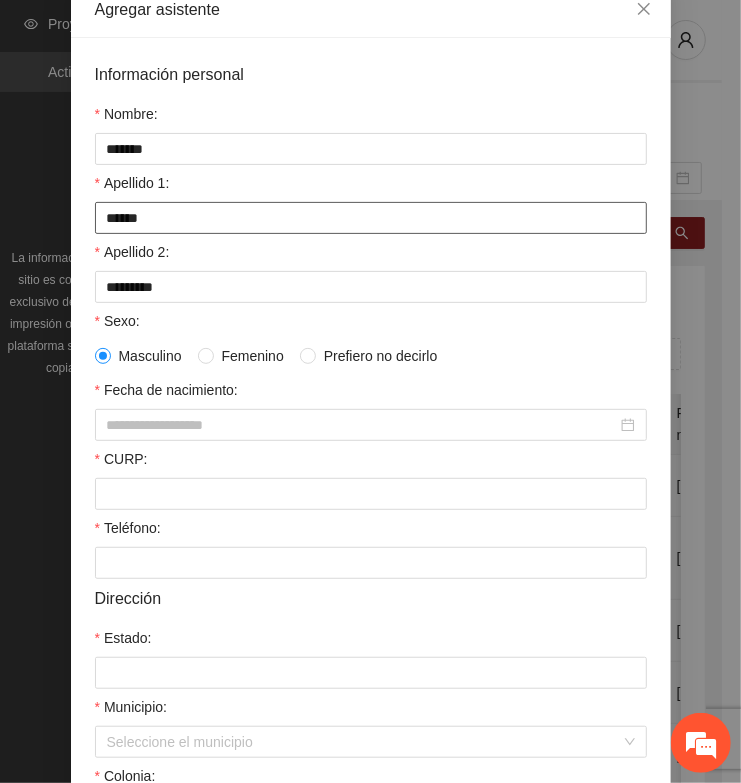 type on "*****" 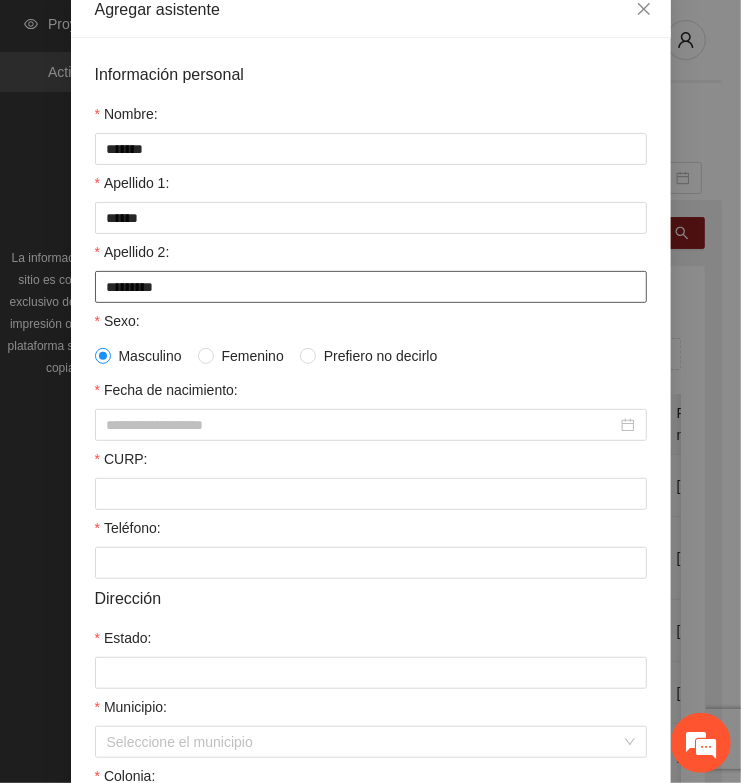 drag, startPoint x: 163, startPoint y: 291, endPoint x: -7, endPoint y: 287, distance: 170.04706 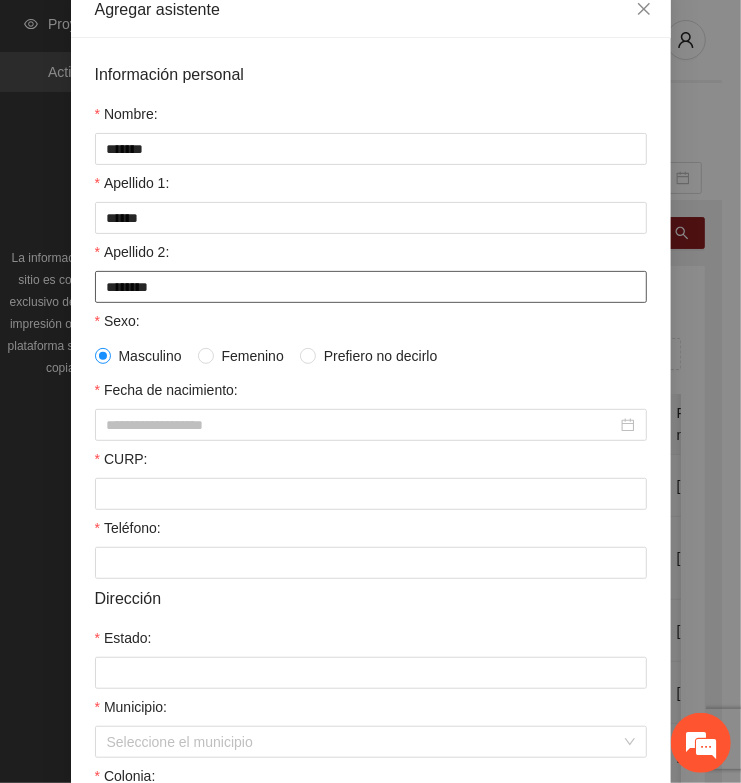 type on "********" 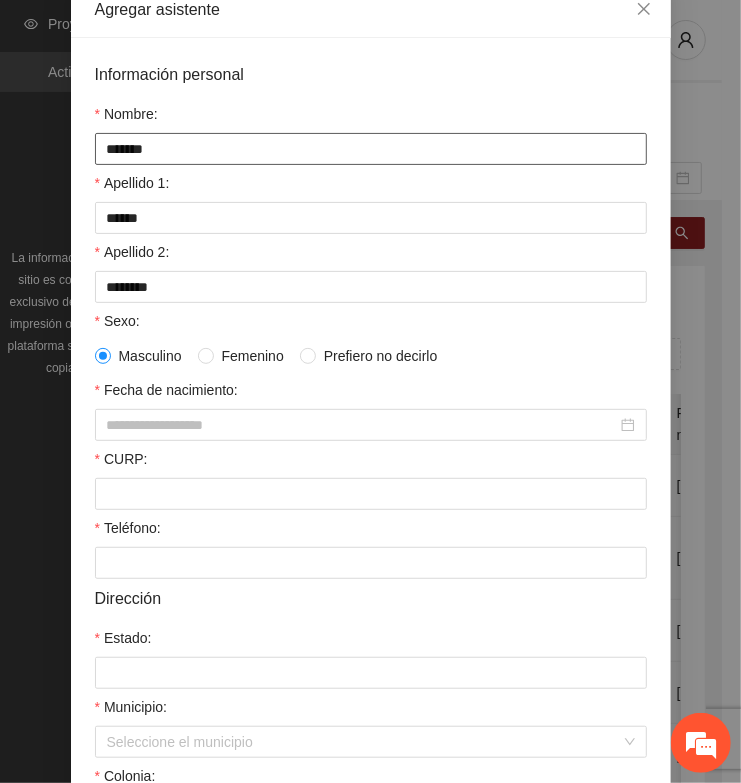 drag, startPoint x: 175, startPoint y: 151, endPoint x: -8, endPoint y: 163, distance: 183.39302 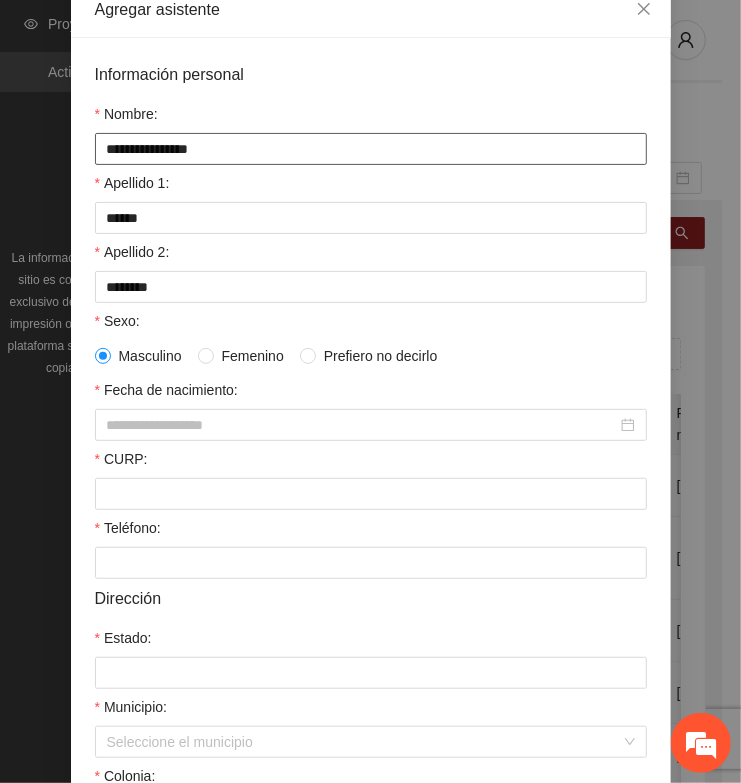 type on "**********" 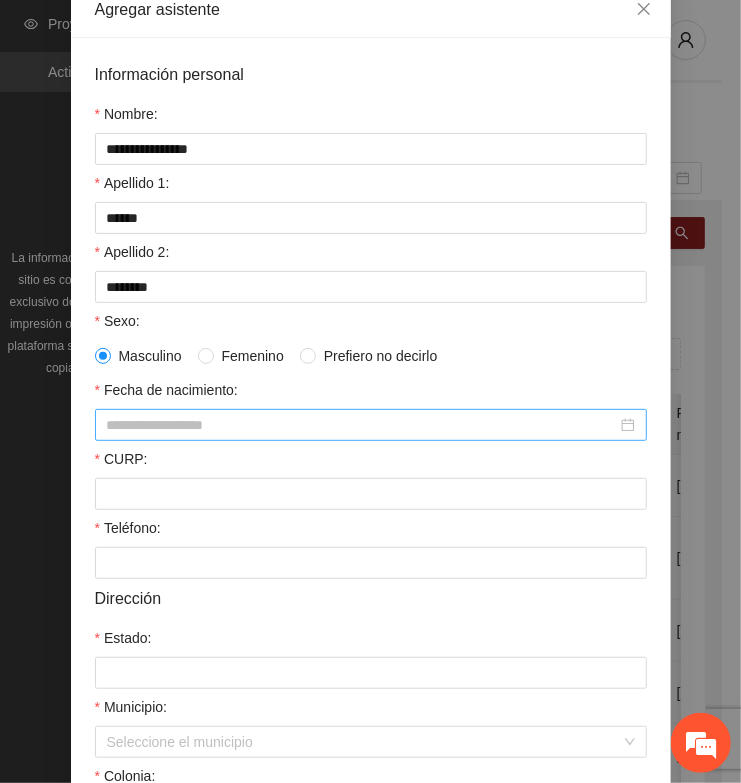 click on "Fecha de nacimiento:" at bounding box center (362, 425) 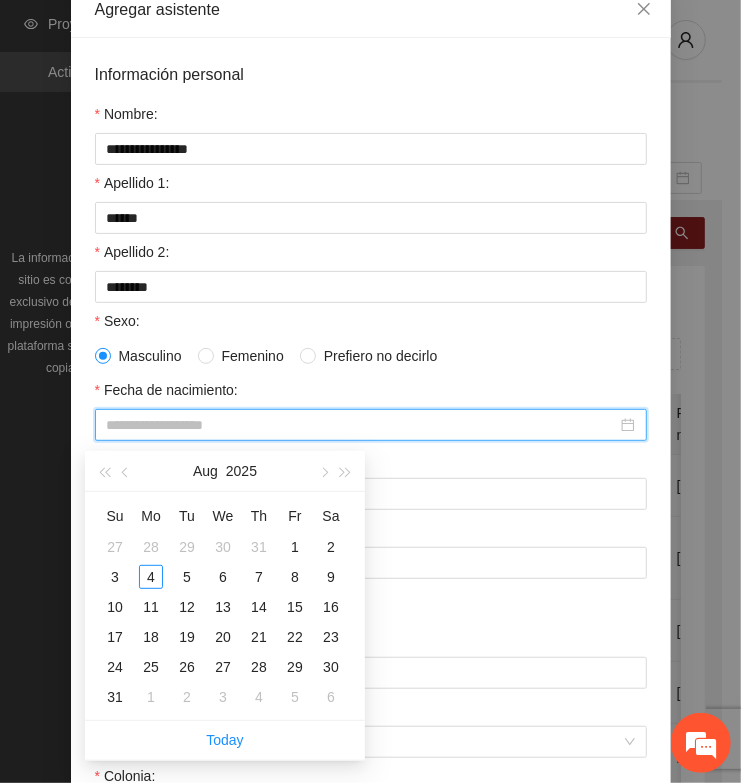 paste on "**********" 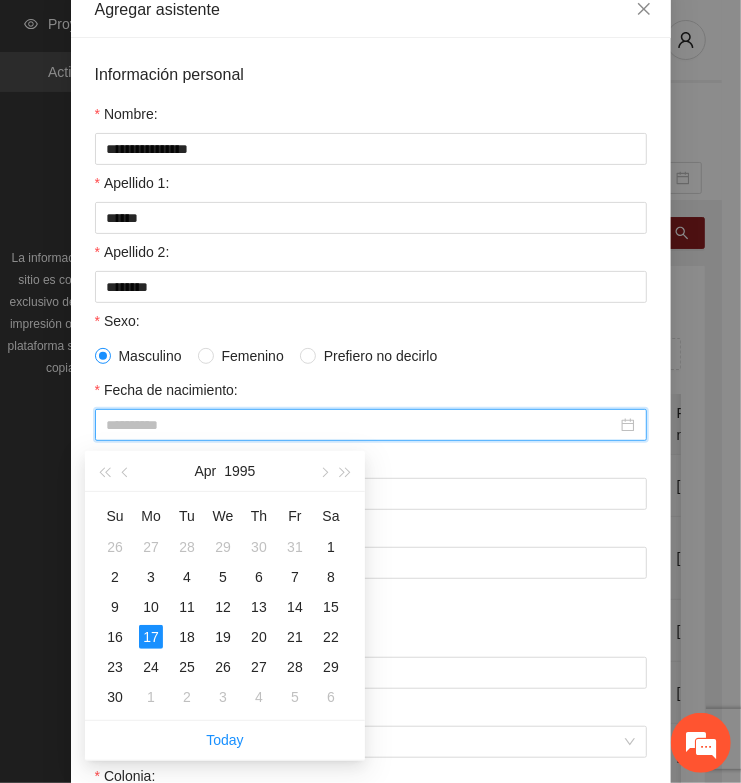click on "17" at bounding box center [151, 637] 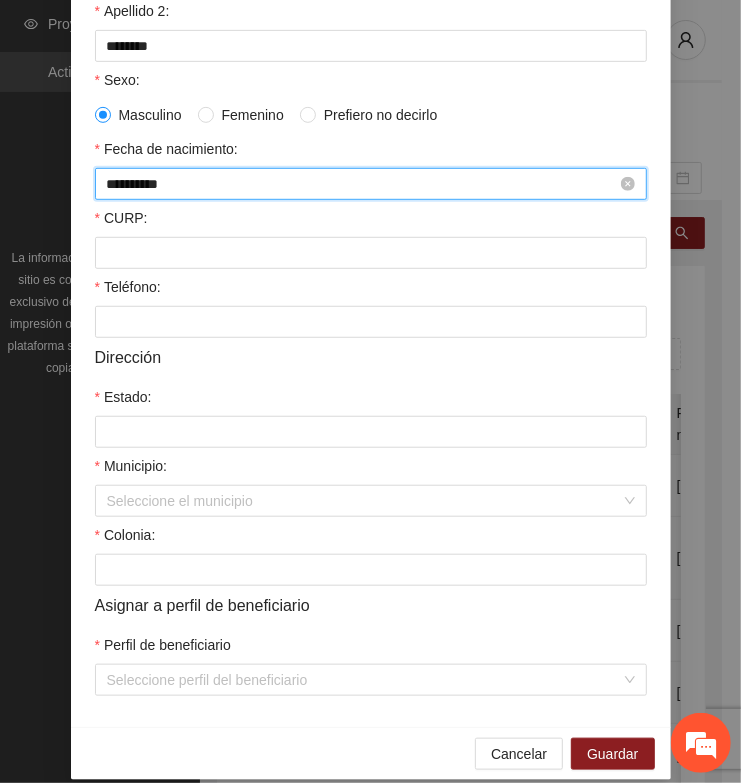 scroll, scrollTop: 375, scrollLeft: 0, axis: vertical 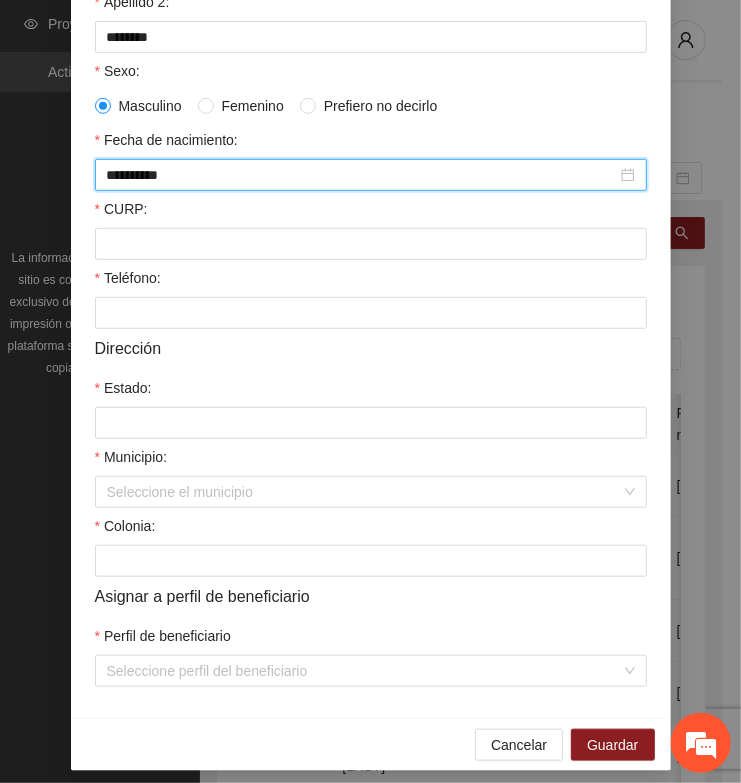 type on "**********" 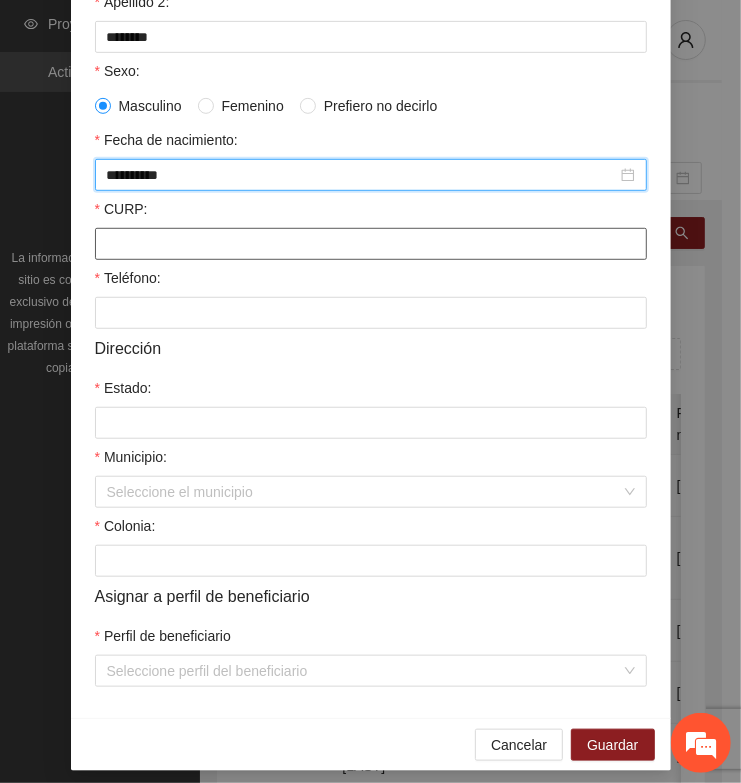 click on "CURP:" at bounding box center [371, 244] 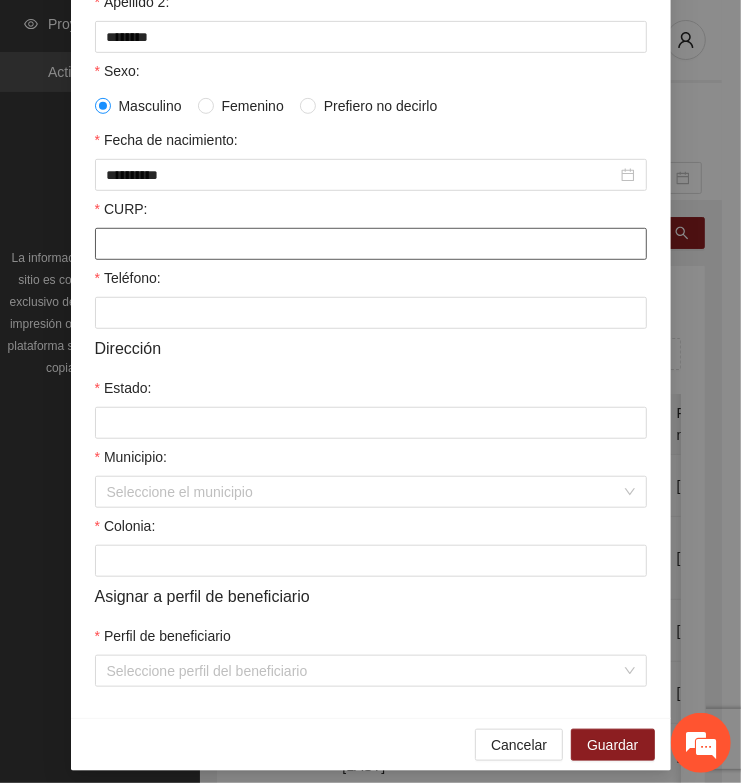 paste on "**********" 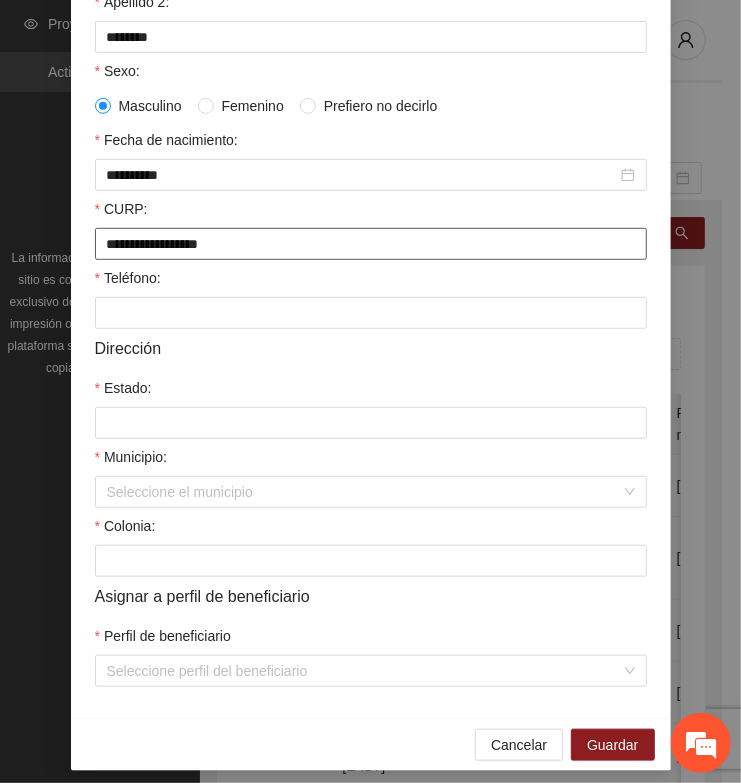 type on "**********" 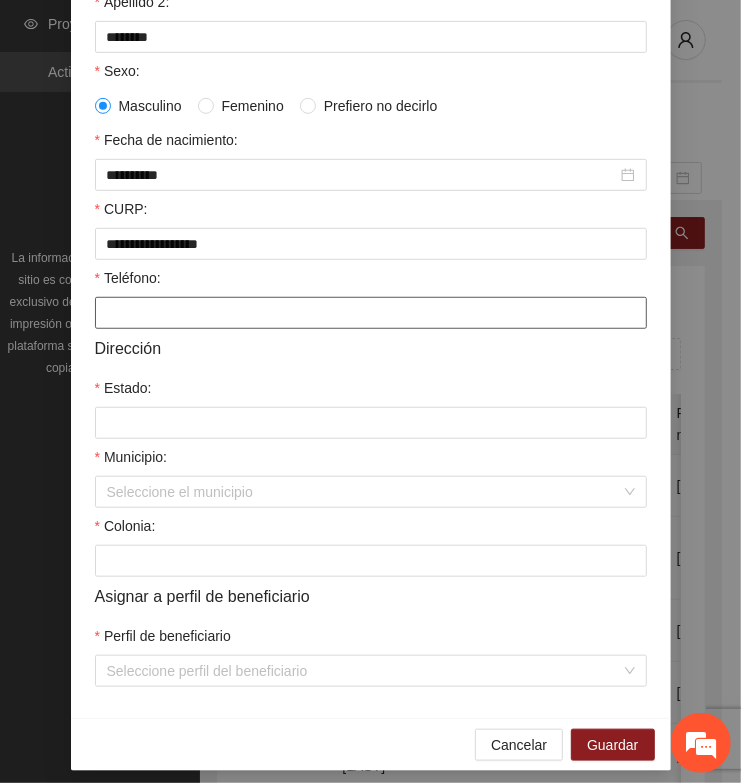 click on "Teléfono:" at bounding box center (371, 313) 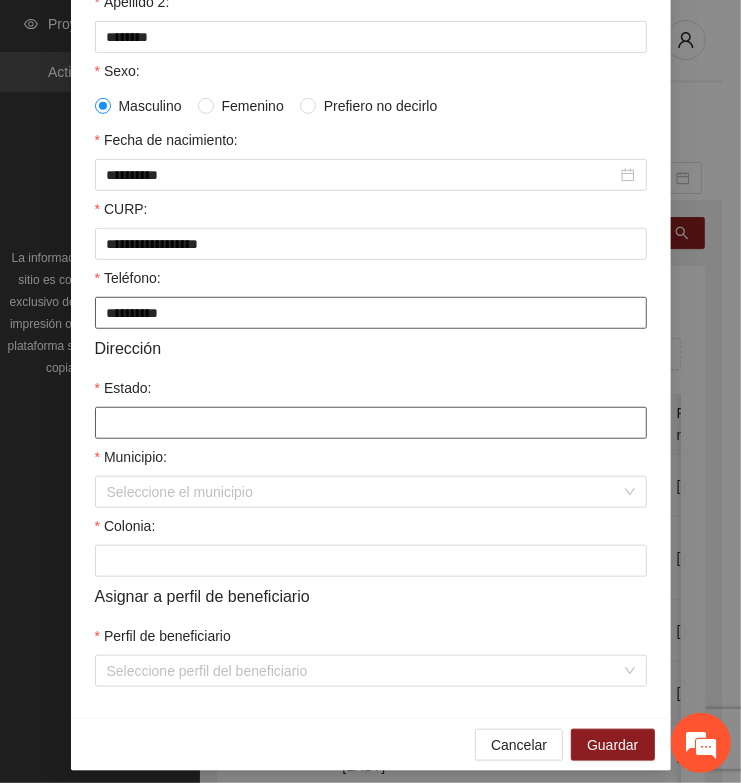 type on "**********" 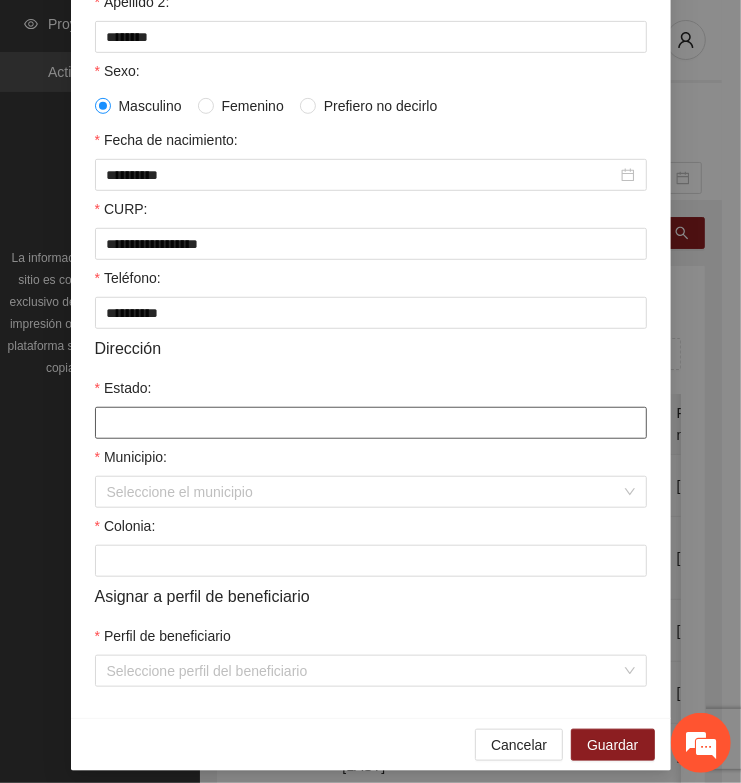 click on "Estado:" at bounding box center (371, 423) 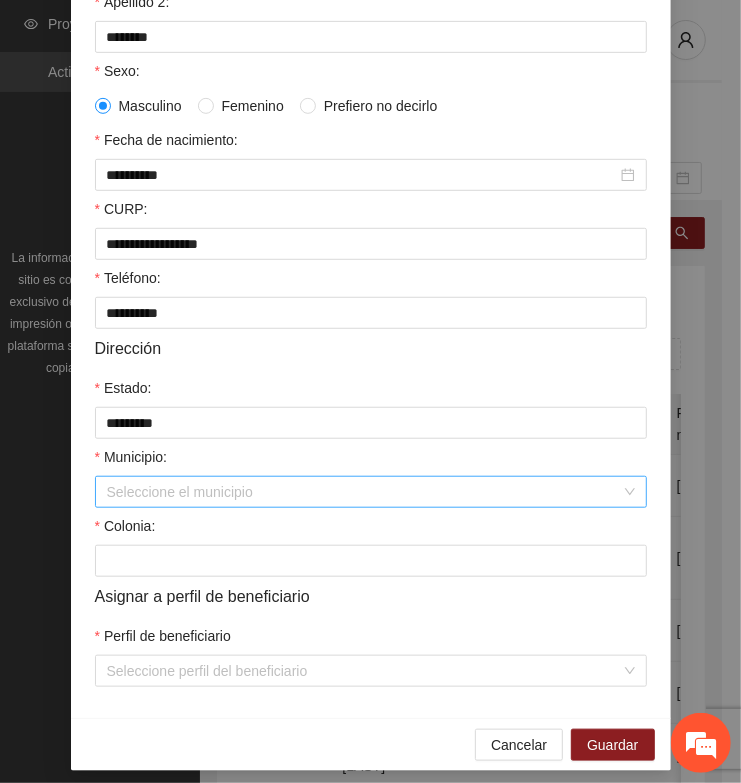 click on "Municipio:" at bounding box center (364, 492) 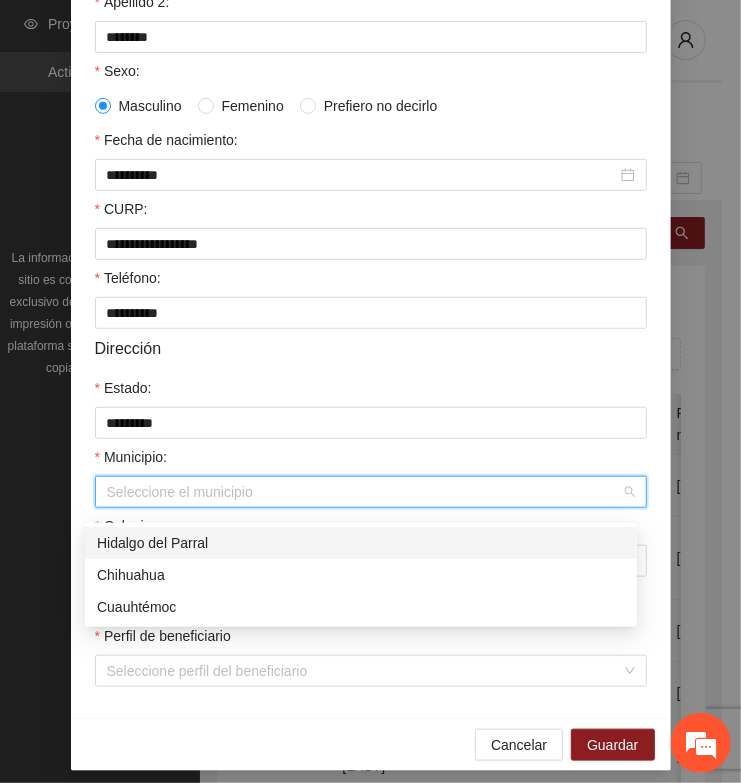 click on "Hidalgo del Parral" at bounding box center (361, 543) 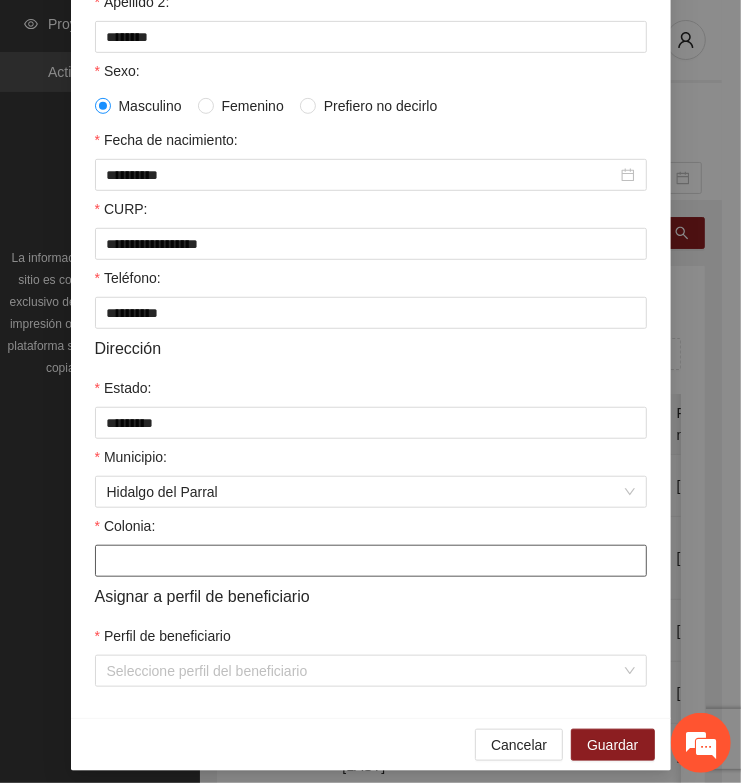 click on "Colonia:" at bounding box center (371, 561) 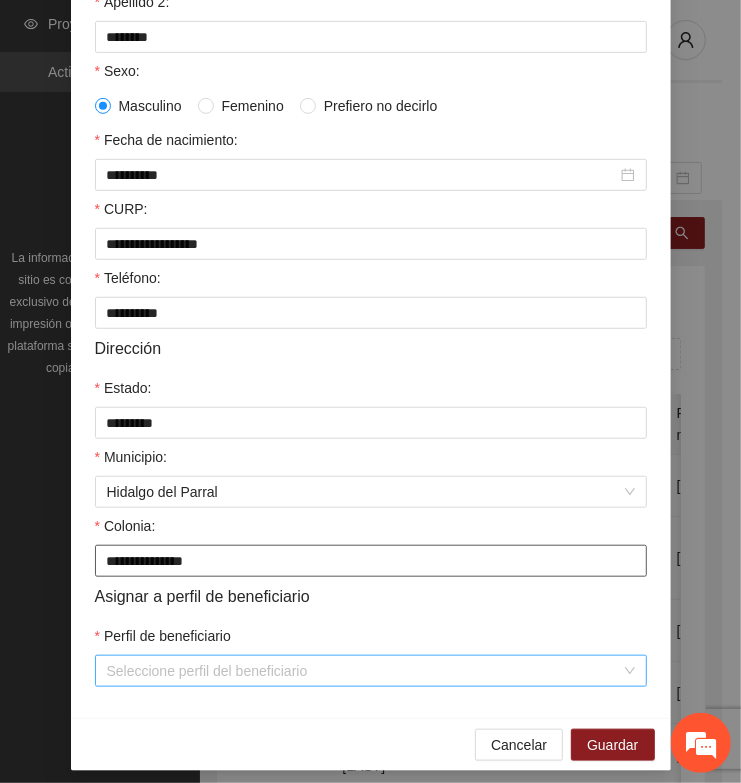 type on "**********" 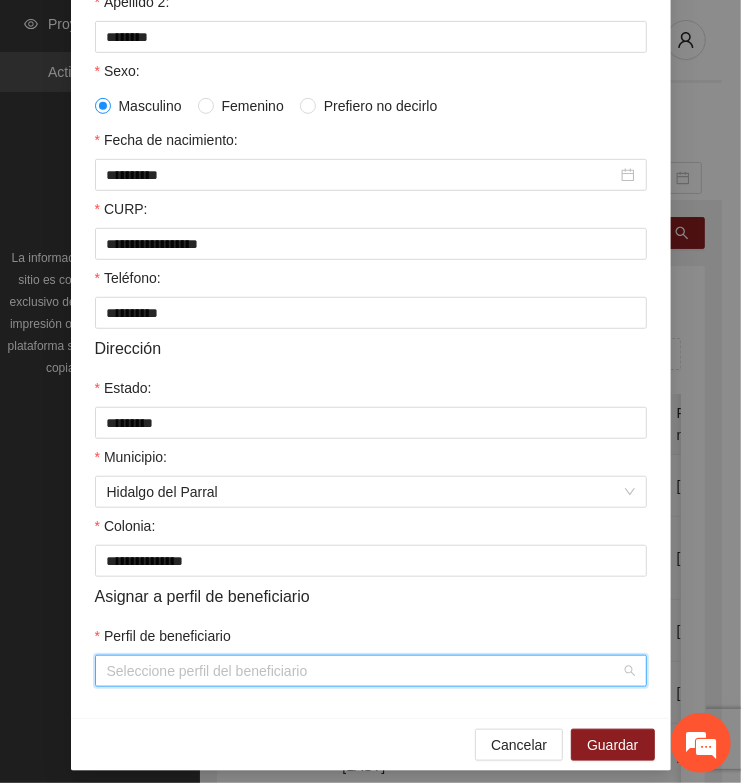 click on "Perfil de beneficiario" at bounding box center [364, 671] 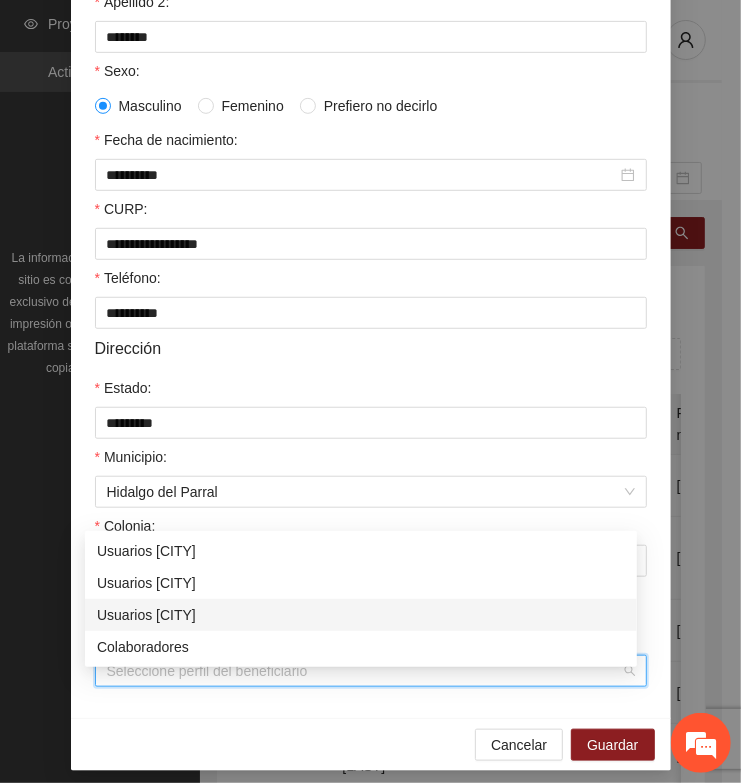 click on "Usuarios [CITY]" at bounding box center (361, 615) 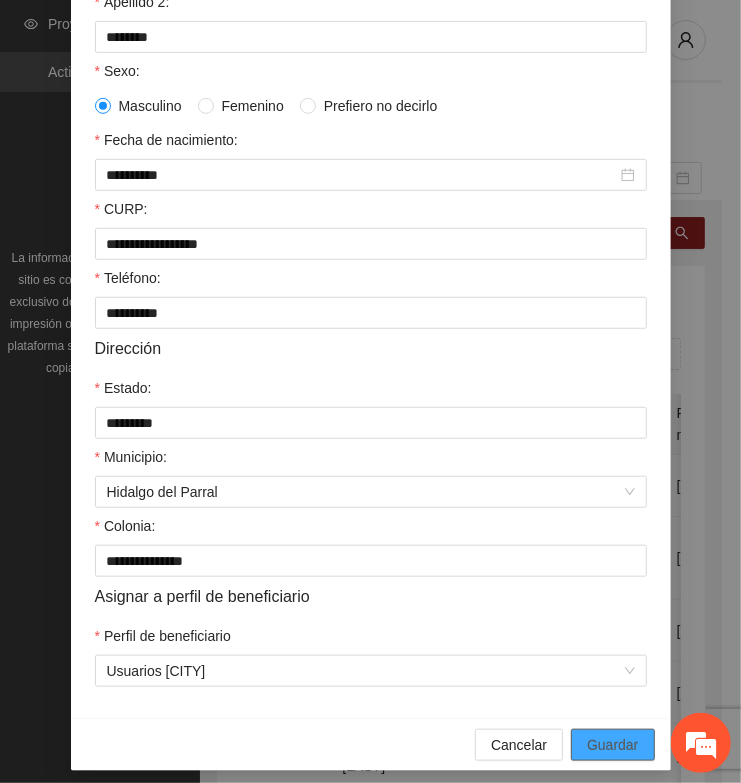 click on "Guardar" at bounding box center [612, 745] 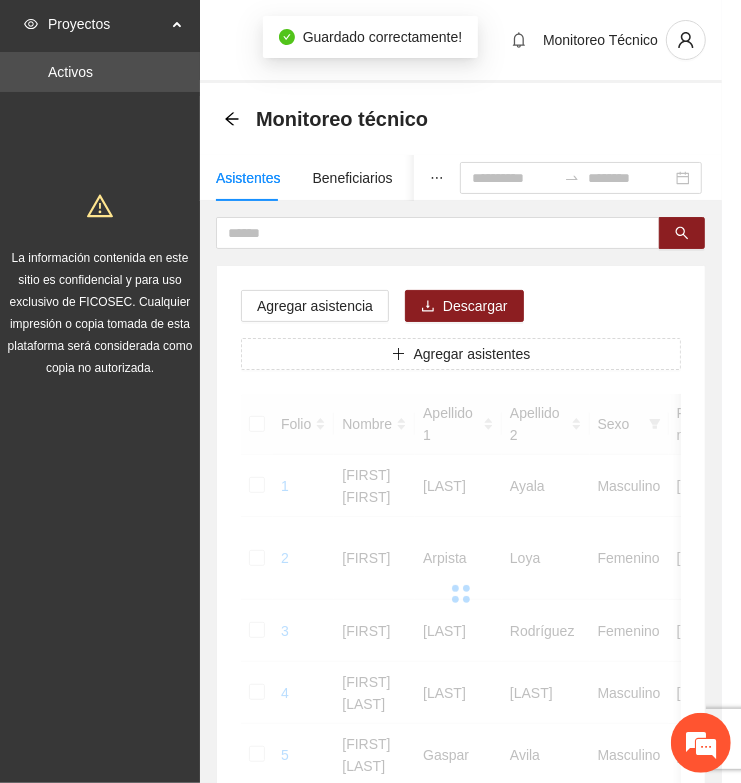 scroll, scrollTop: 310, scrollLeft: 0, axis: vertical 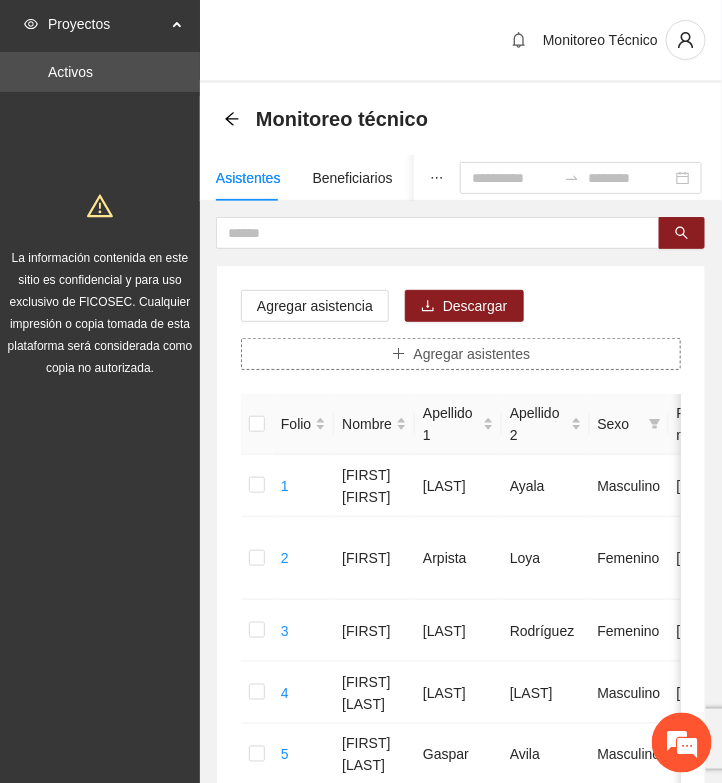 click 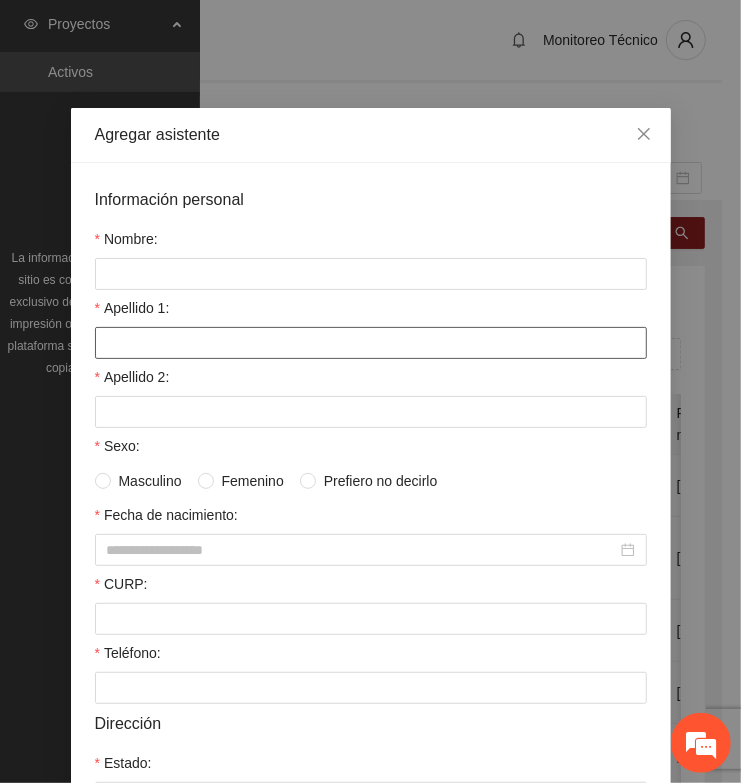 click on "Apellido 1:" at bounding box center (371, 343) 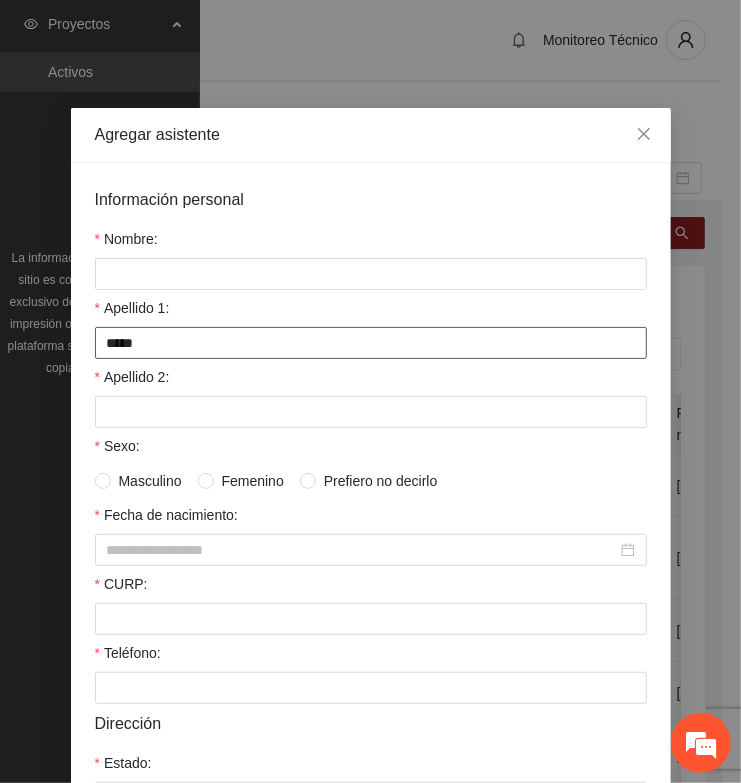 type on "*****" 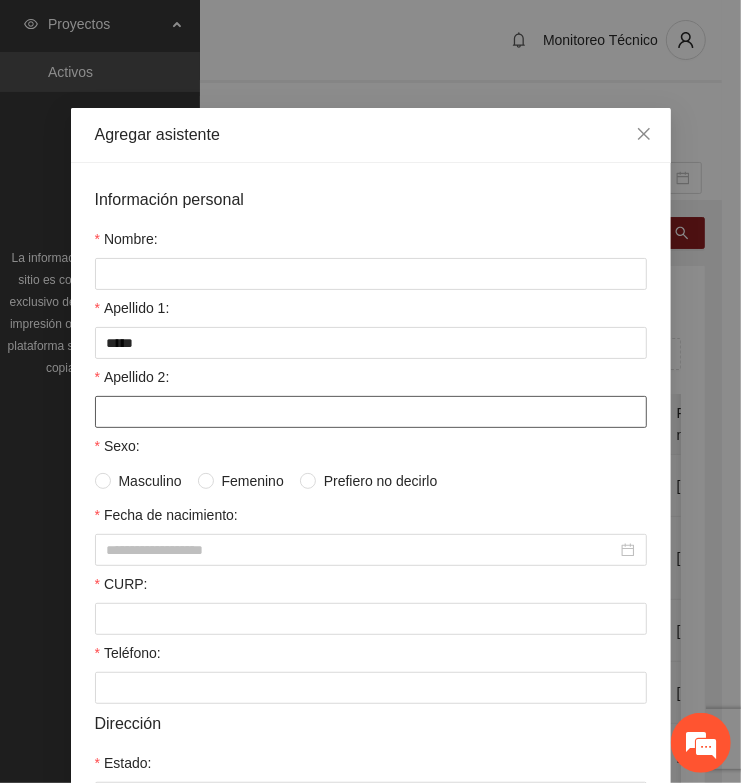click on "Apellido 2:" at bounding box center [371, 397] 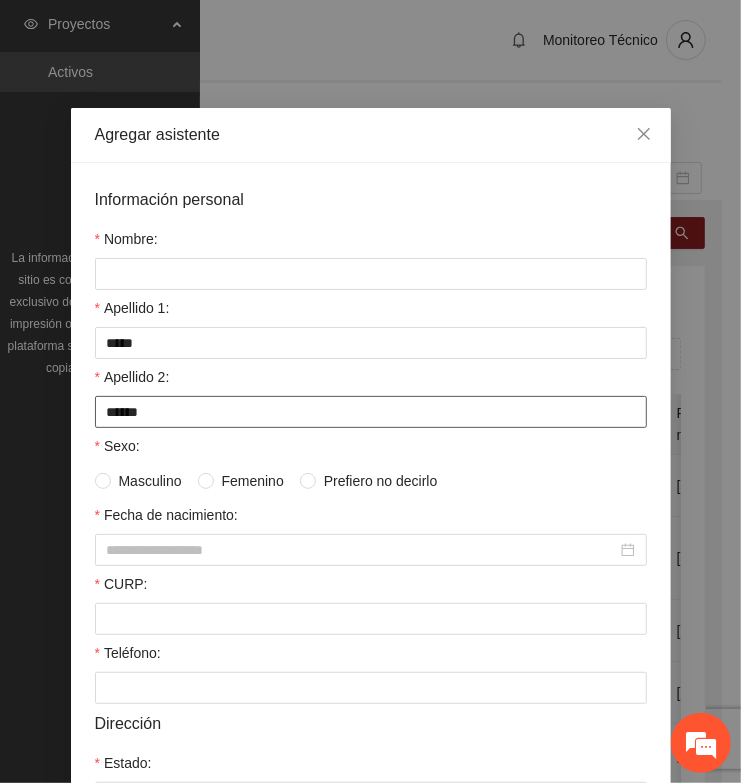 type on "******" 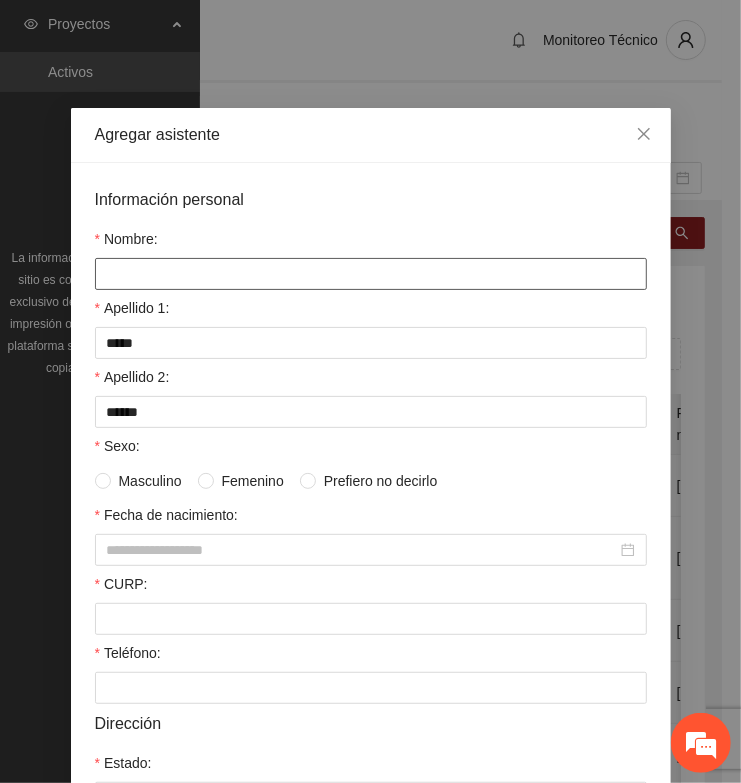 click on "Nombre:" at bounding box center [371, 274] 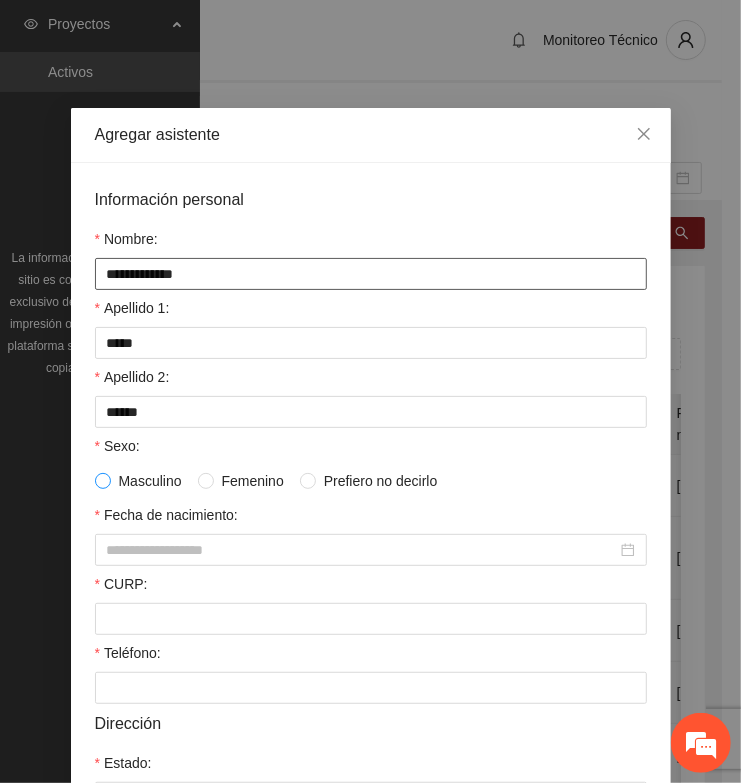 type on "**********" 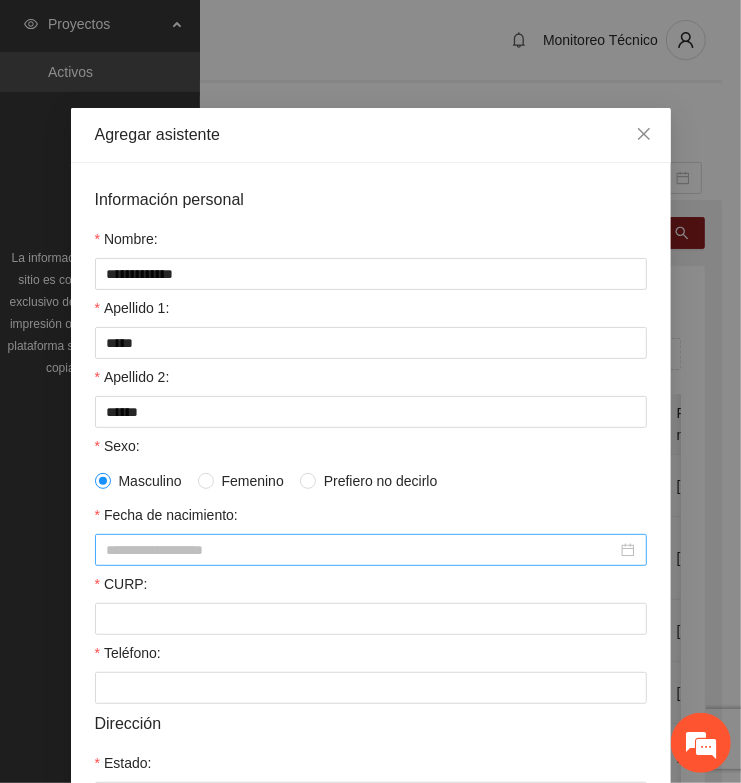 click on "Fecha de nacimiento:" at bounding box center [362, 550] 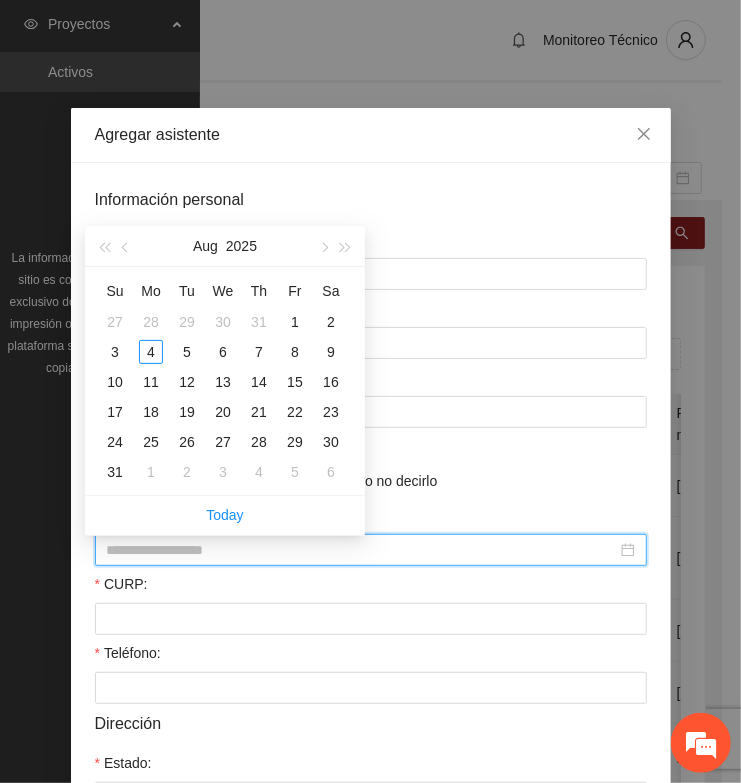 paste on "**********" 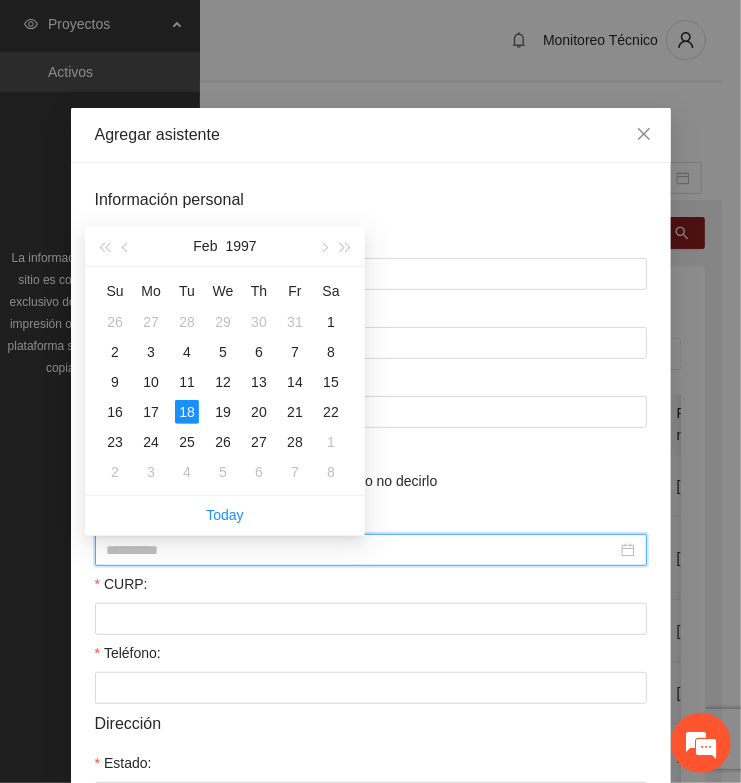 click on "18" at bounding box center [187, 412] 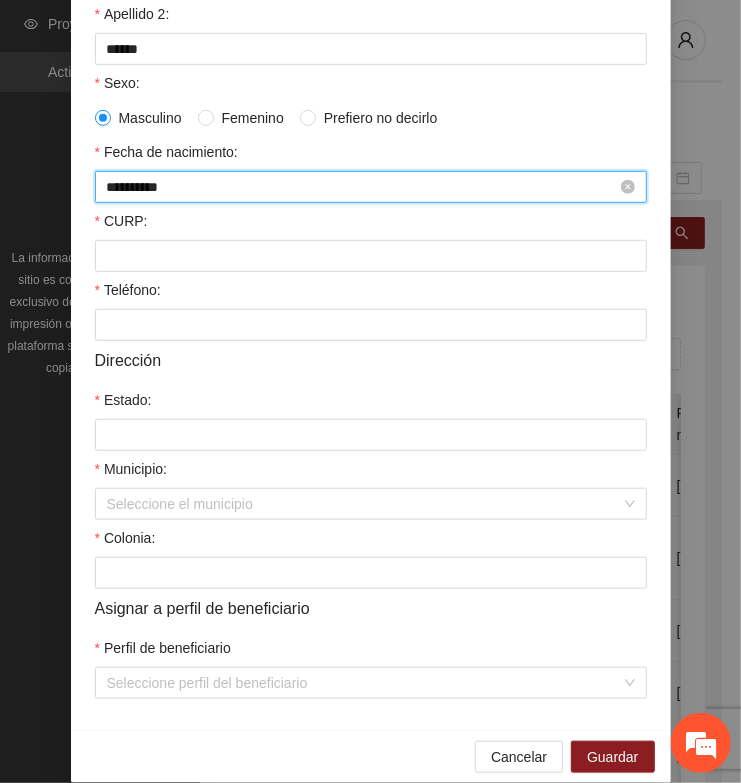 scroll, scrollTop: 375, scrollLeft: 0, axis: vertical 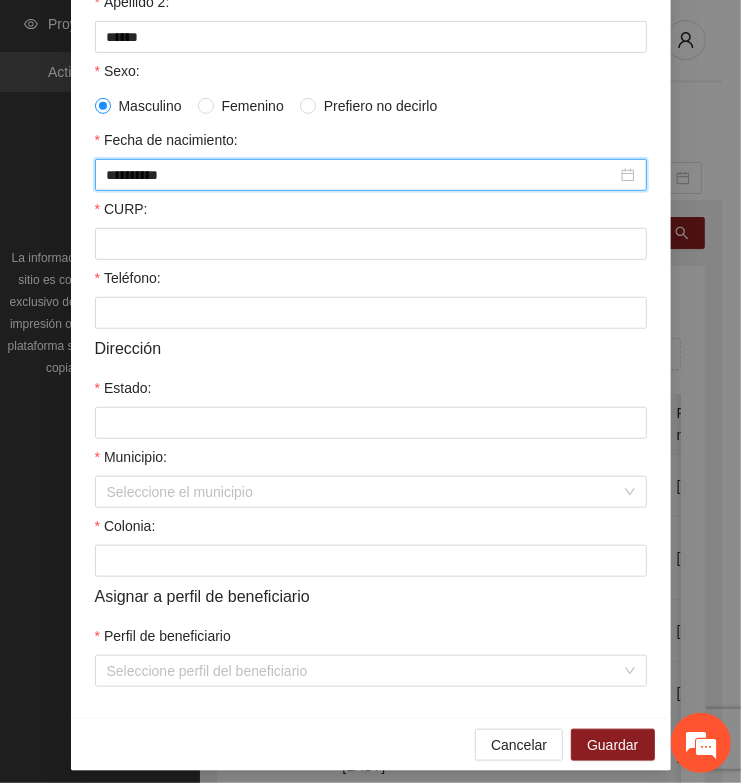 type on "**********" 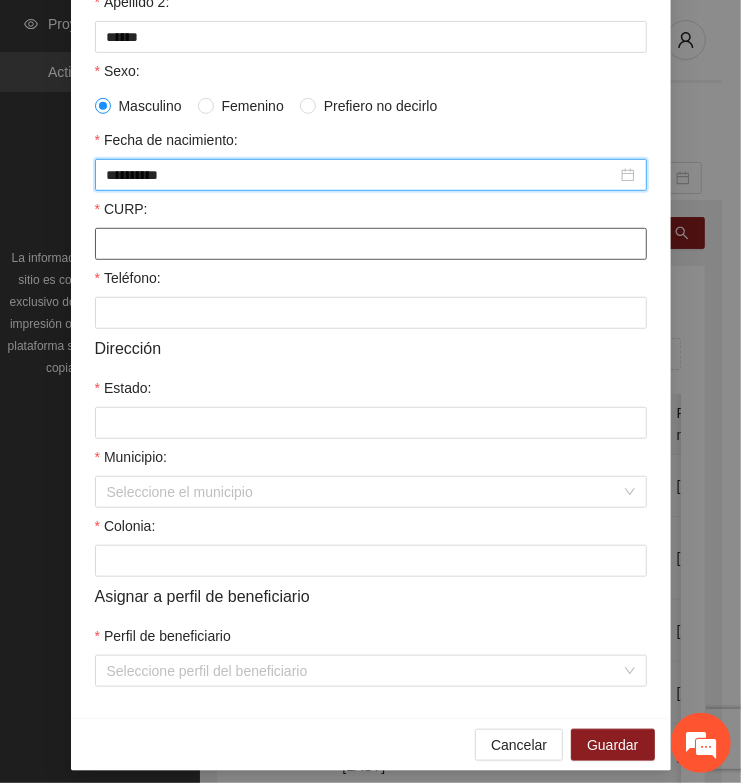 click on "CURP:" at bounding box center (371, 244) 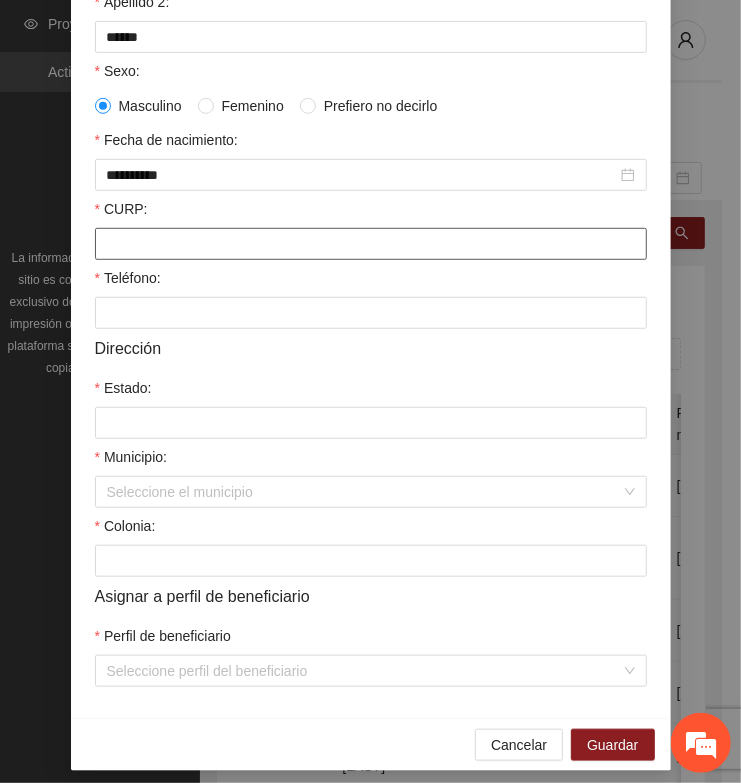 paste on "**********" 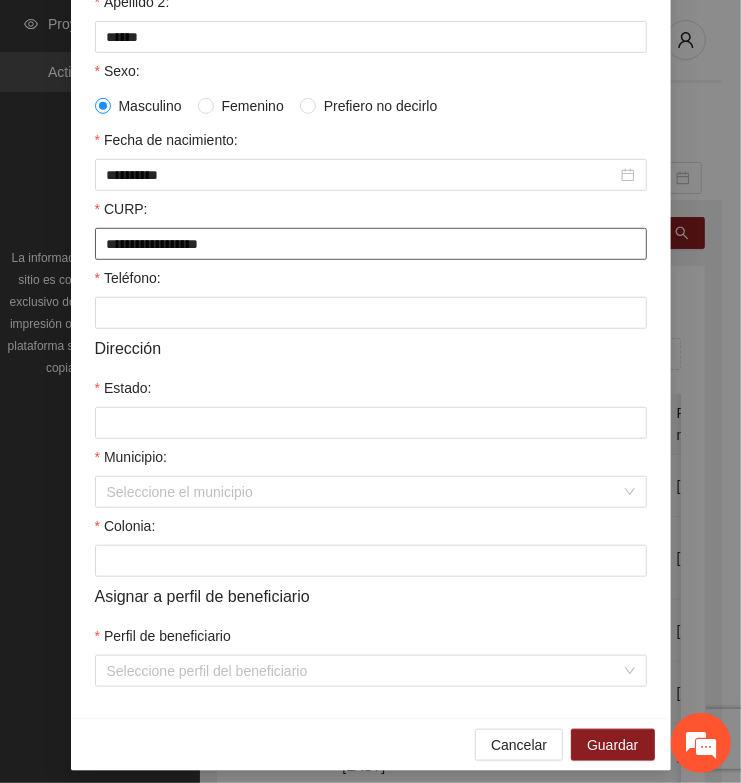 type on "**********" 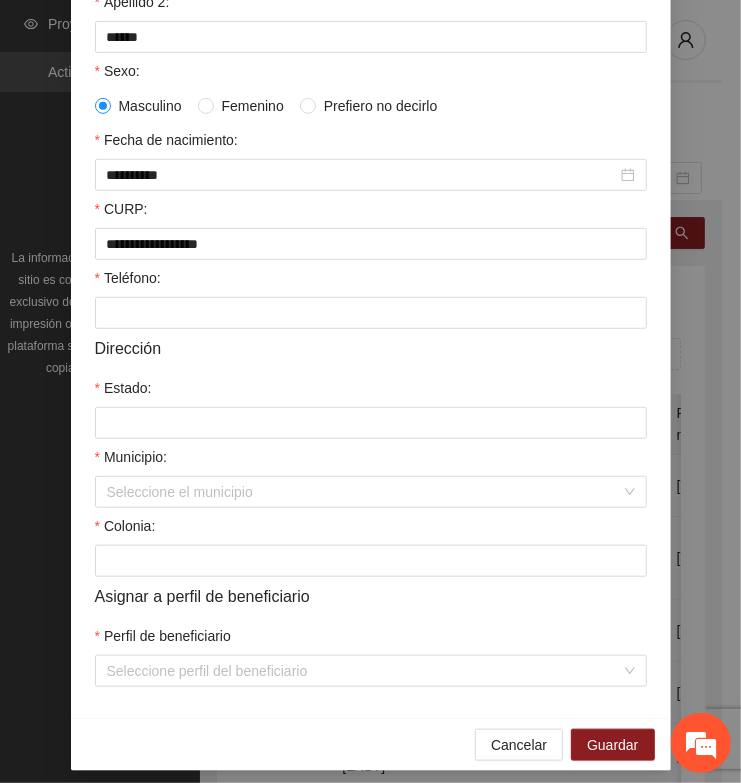 click on "Teléfono:" at bounding box center (371, 282) 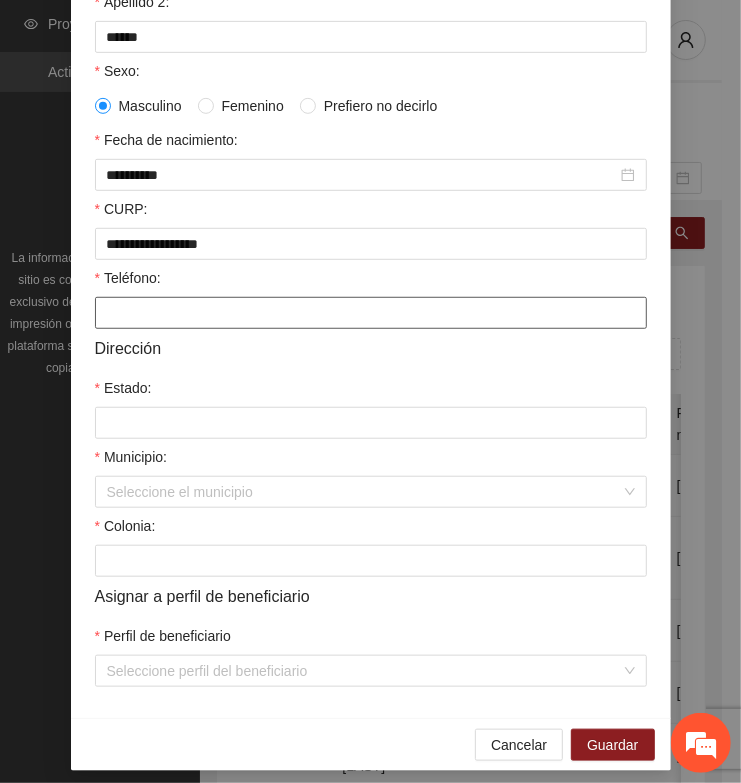 click on "Teléfono:" at bounding box center [371, 313] 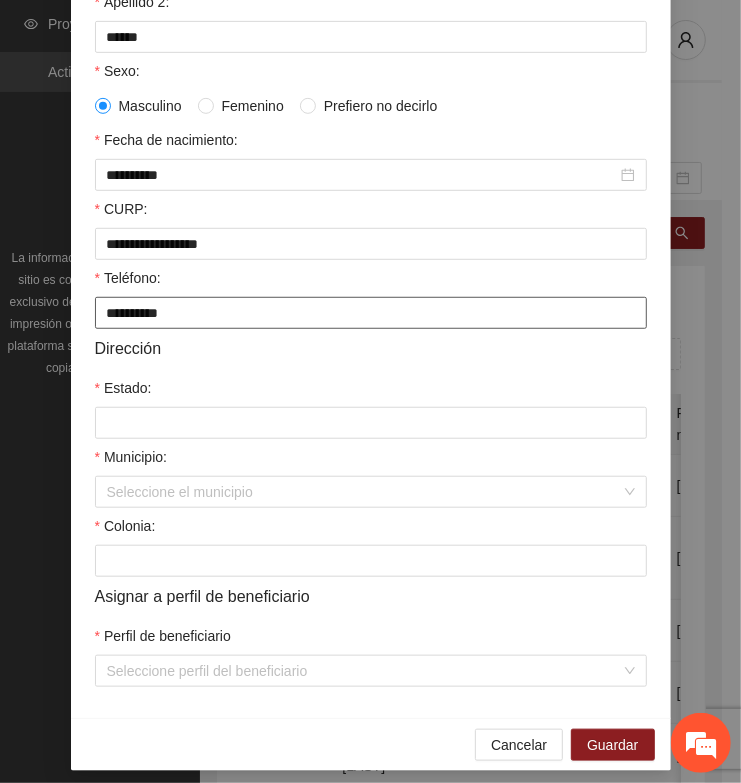 type on "**********" 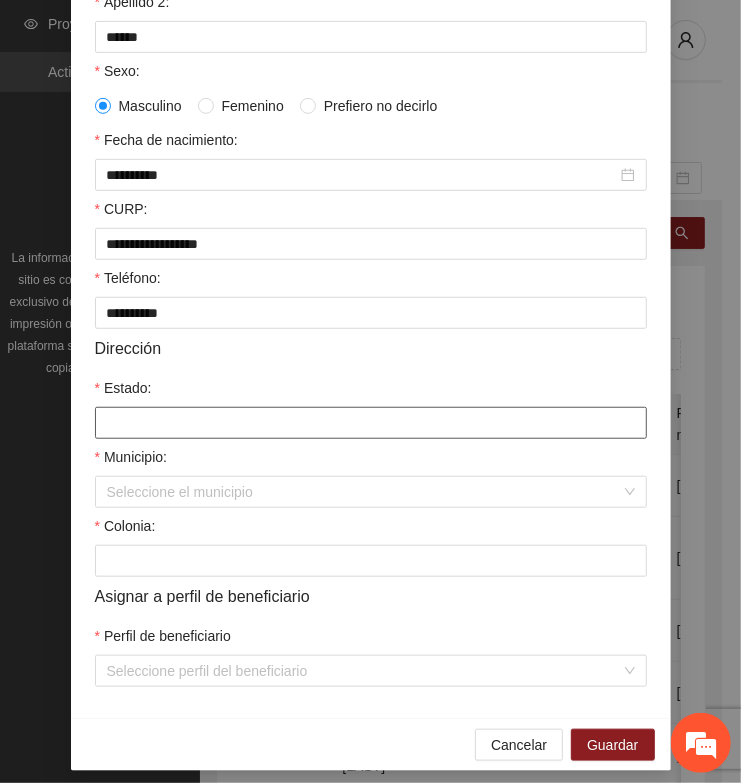 click on "Estado:" at bounding box center (371, 423) 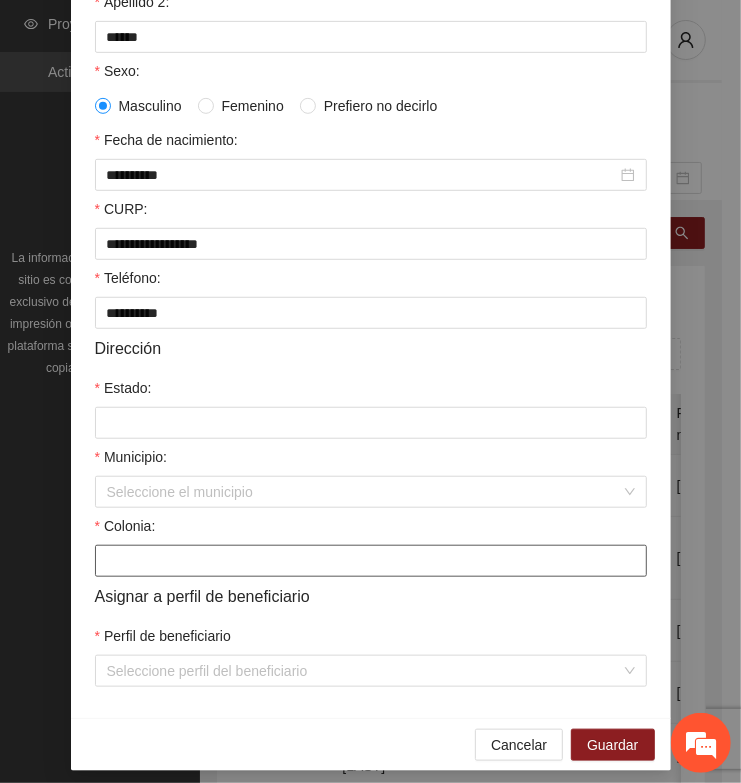 click on "Colonia:" at bounding box center [371, 561] 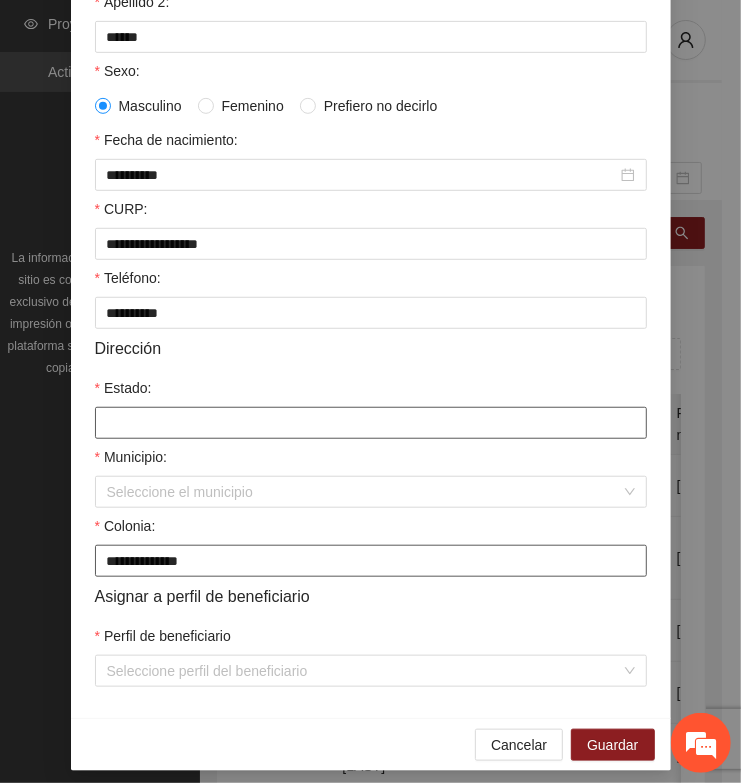 type on "**********" 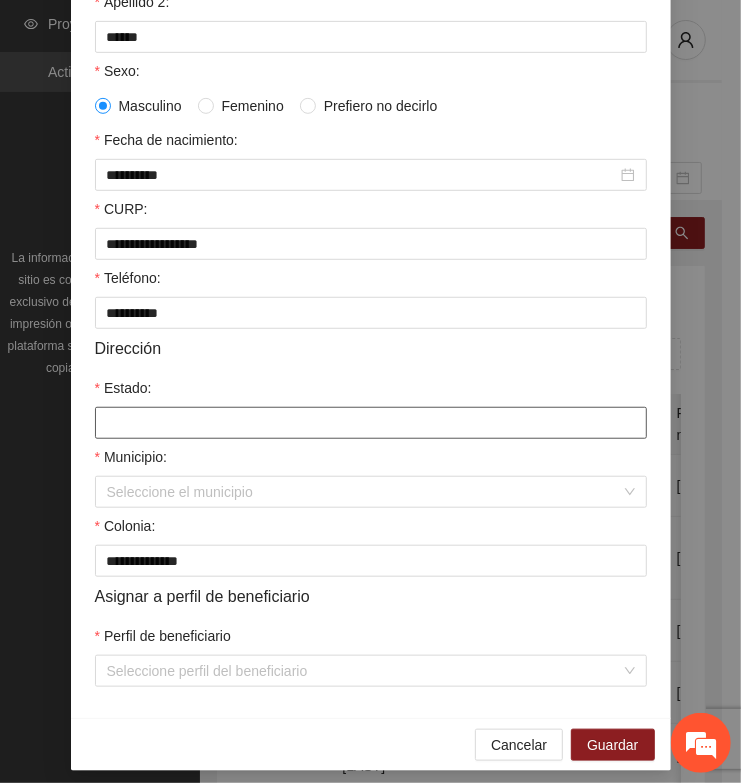 click on "Estado:" at bounding box center (371, 423) 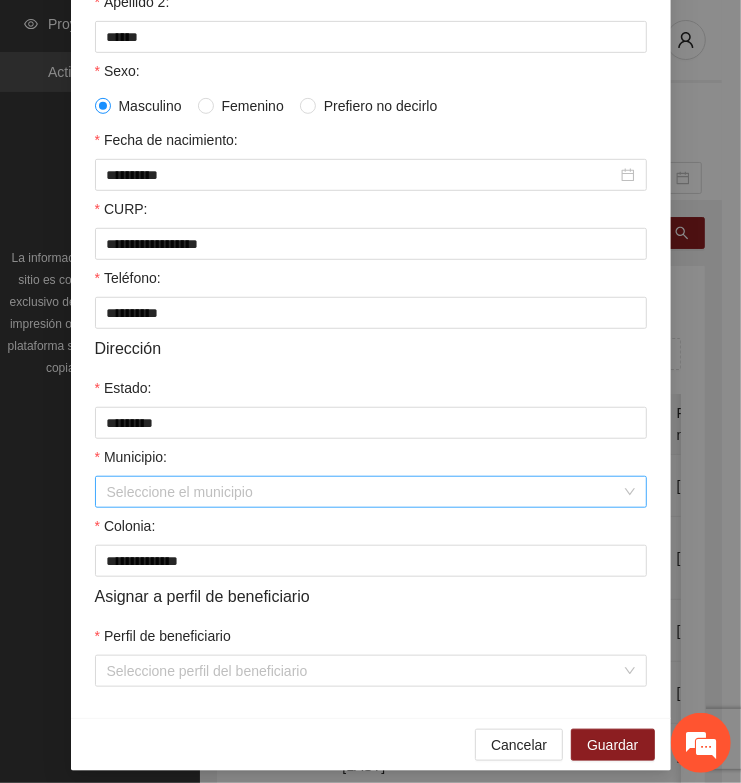 click on "Municipio:" at bounding box center [364, 492] 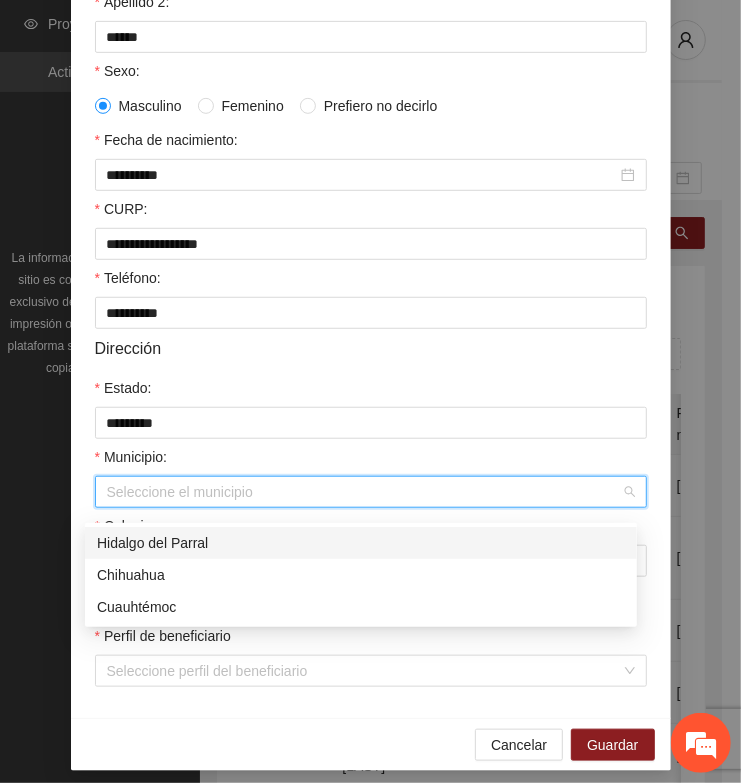 click on "Hidalgo del Parral" at bounding box center [361, 543] 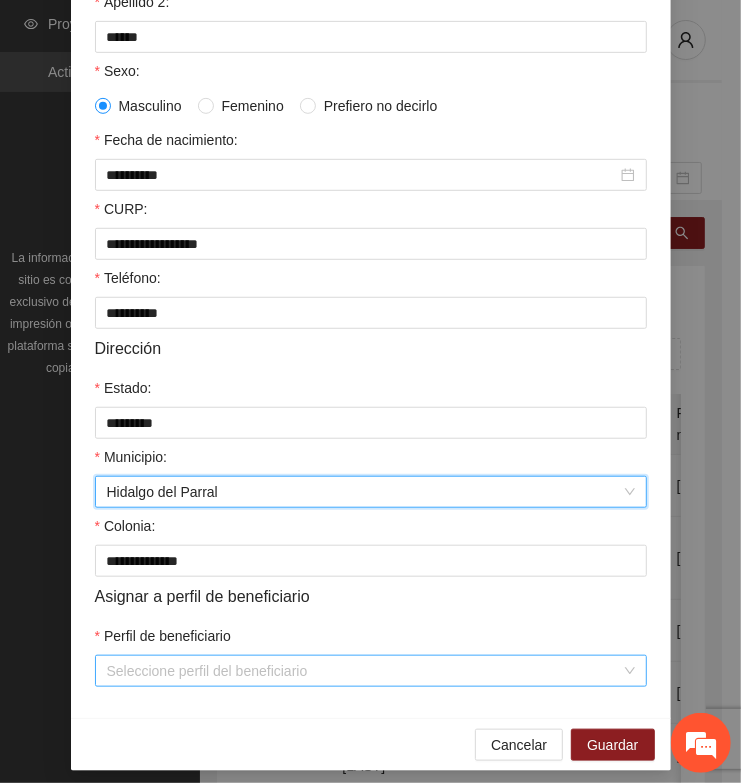 click on "Perfil de beneficiario" at bounding box center (364, 671) 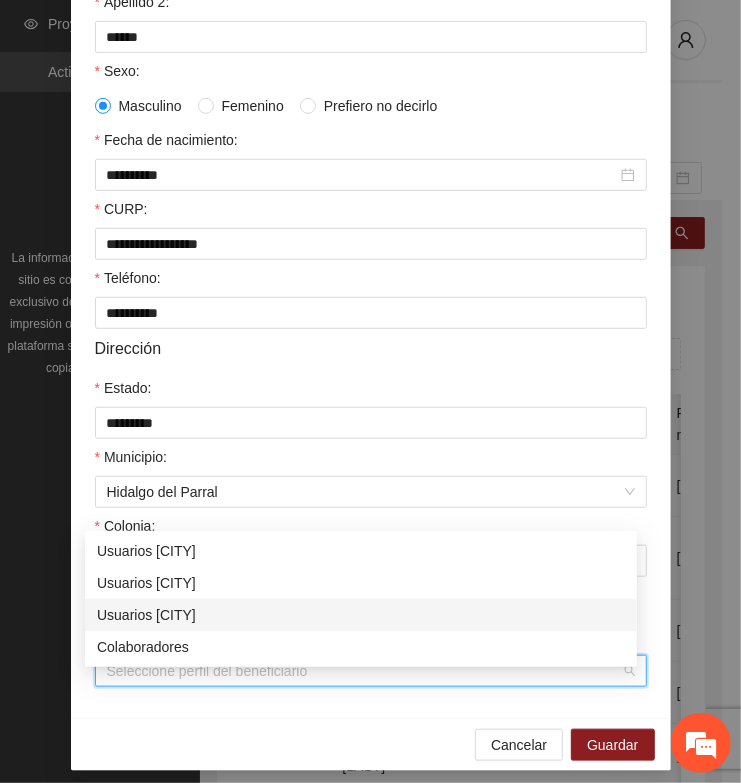 click on "Usuarios [CITY]" at bounding box center [361, 615] 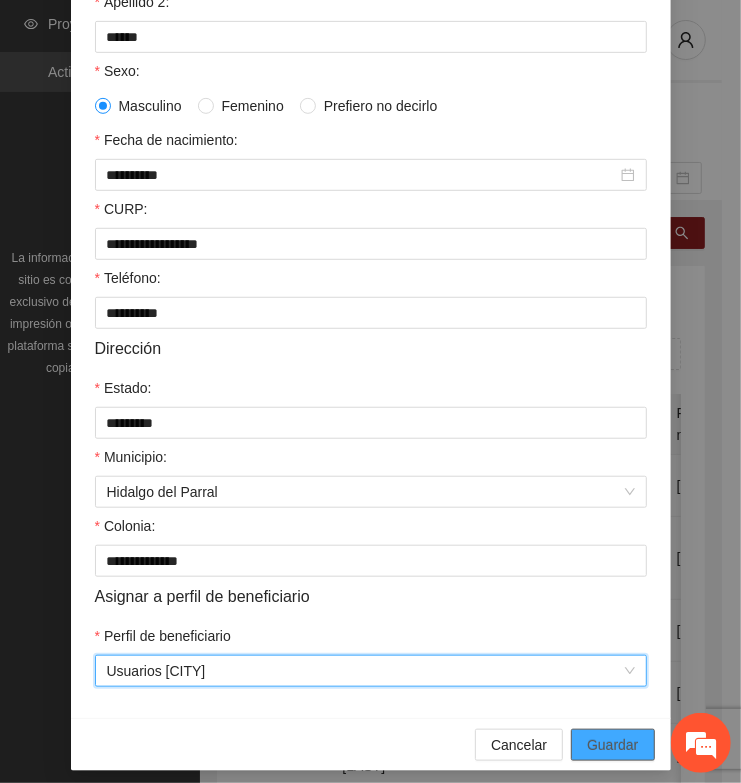 click on "Guardar" at bounding box center (612, 745) 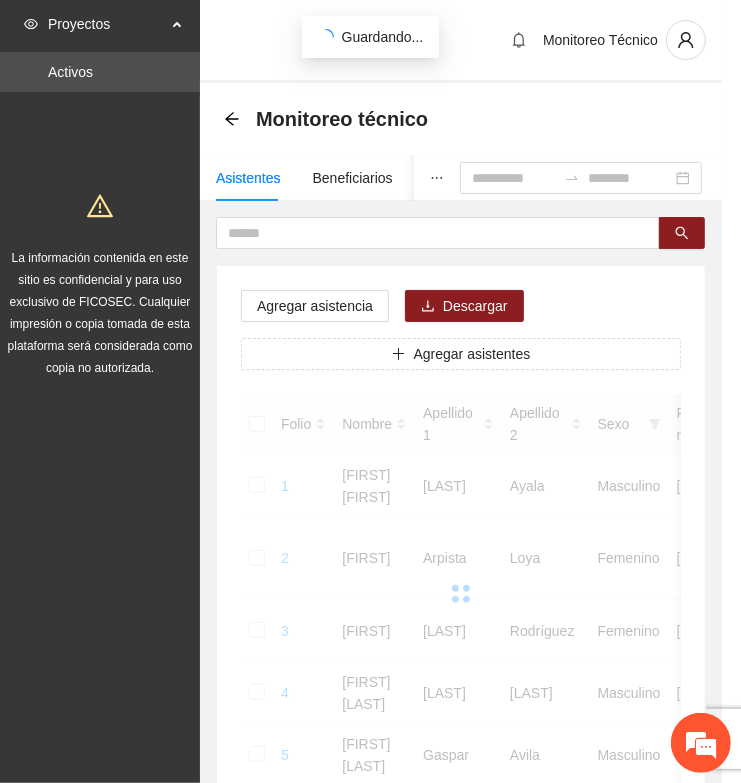 scroll, scrollTop: 310, scrollLeft: 0, axis: vertical 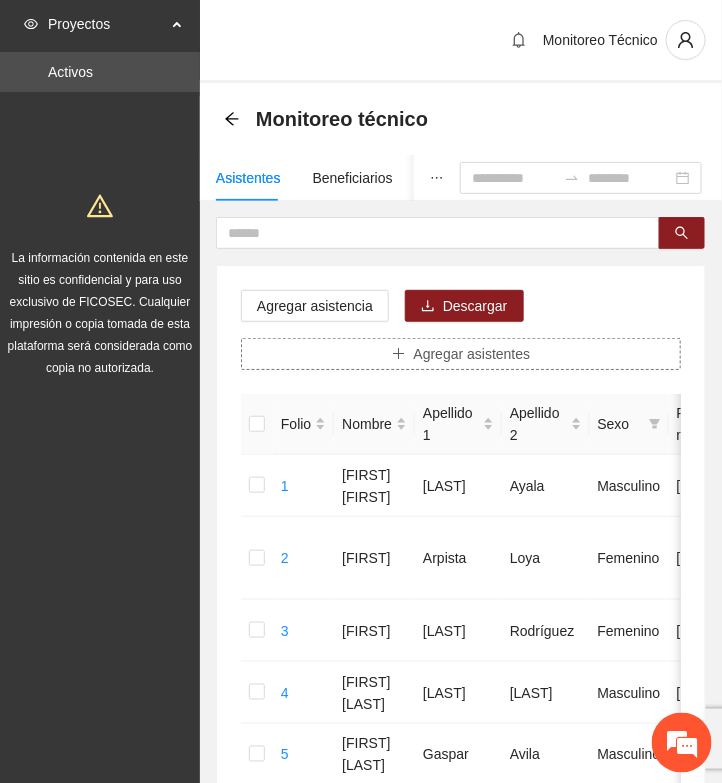 click on "Agregar asistentes" at bounding box center [472, 354] 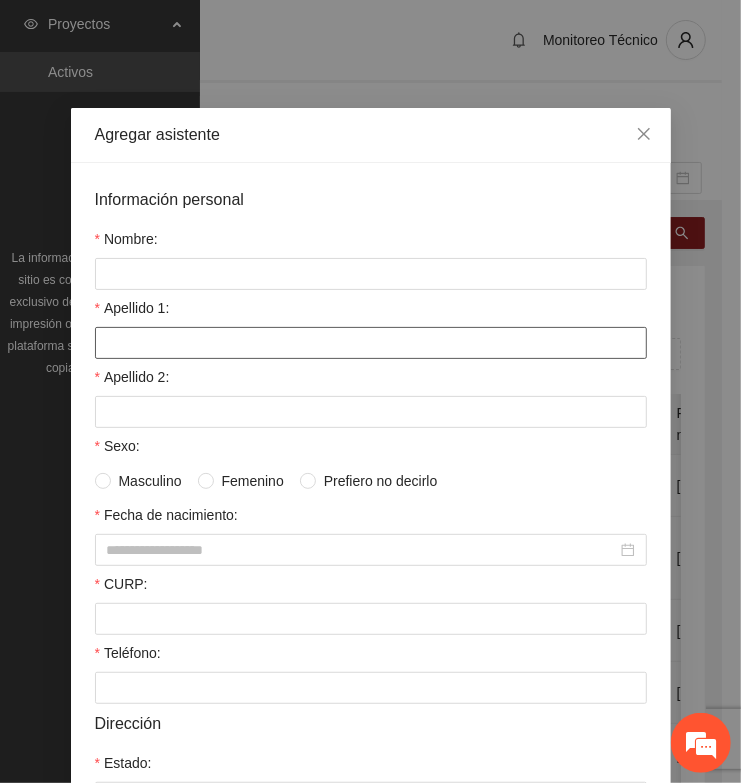 click on "Apellido 1:" at bounding box center (371, 343) 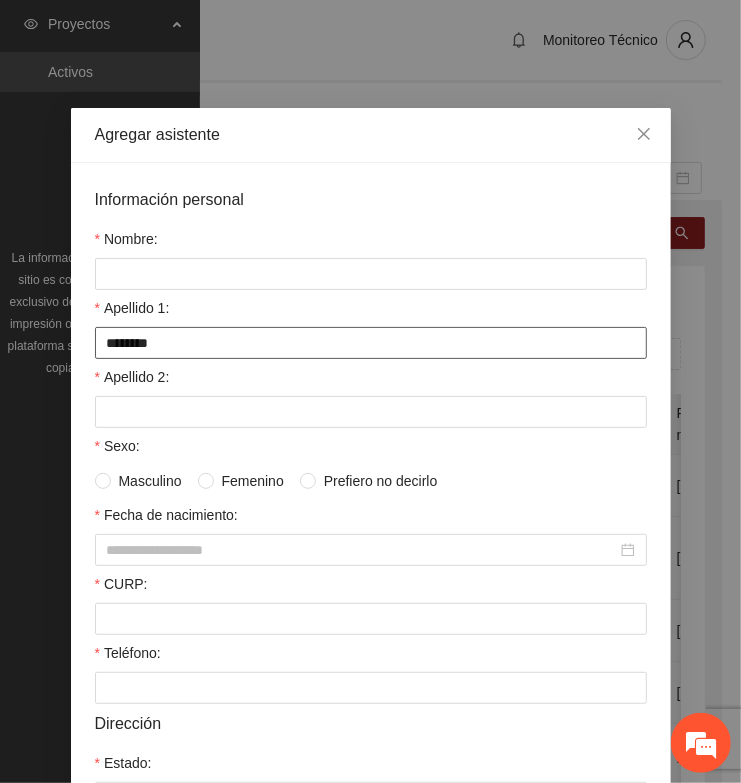 type on "********" 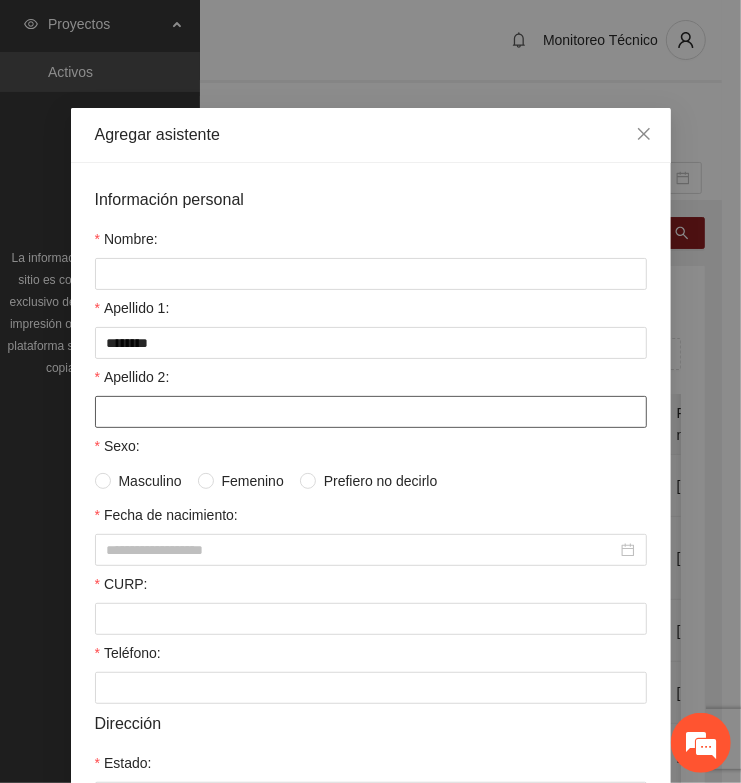 click on "Apellido 2:" at bounding box center [371, 412] 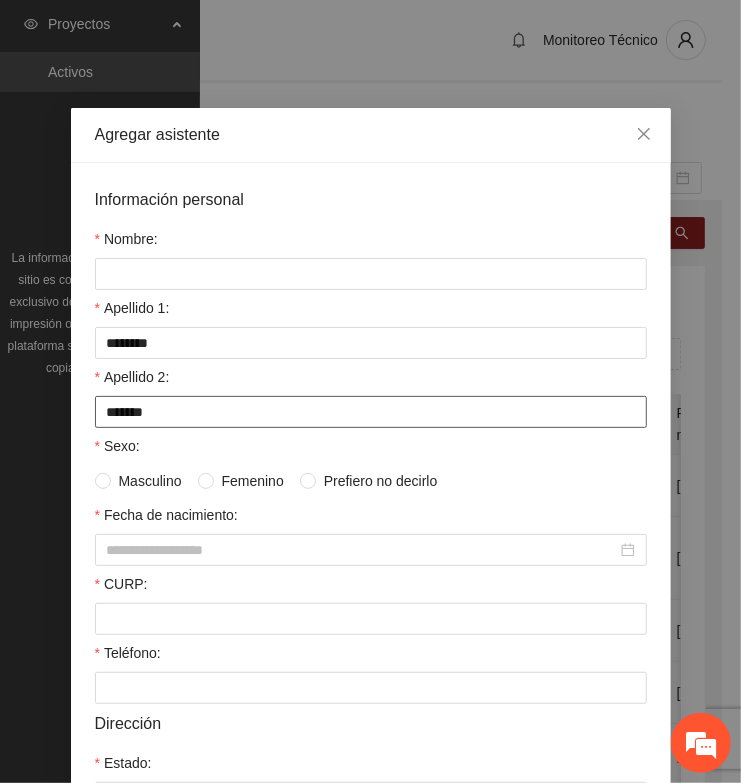type on "*******" 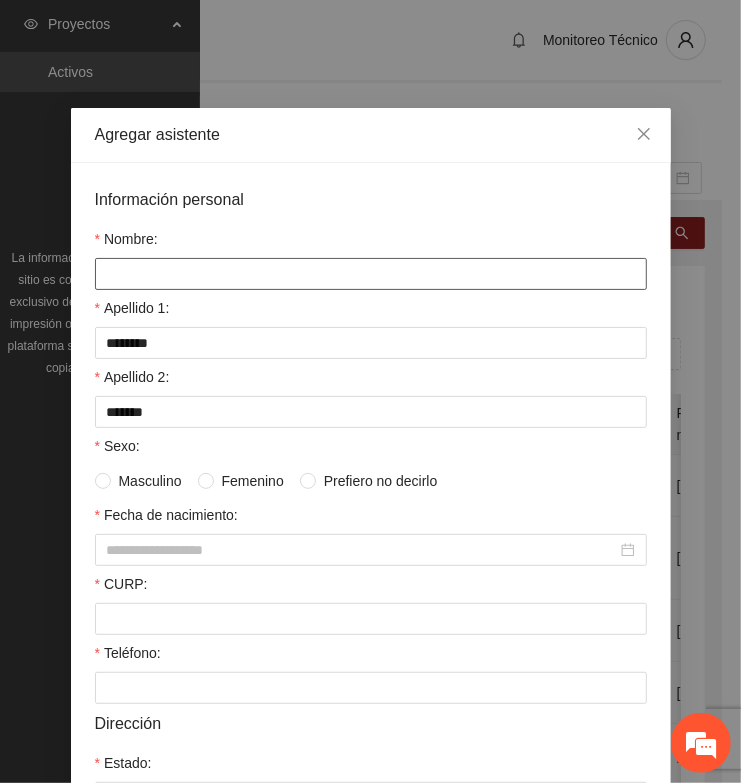 click on "Nombre:" at bounding box center (371, 274) 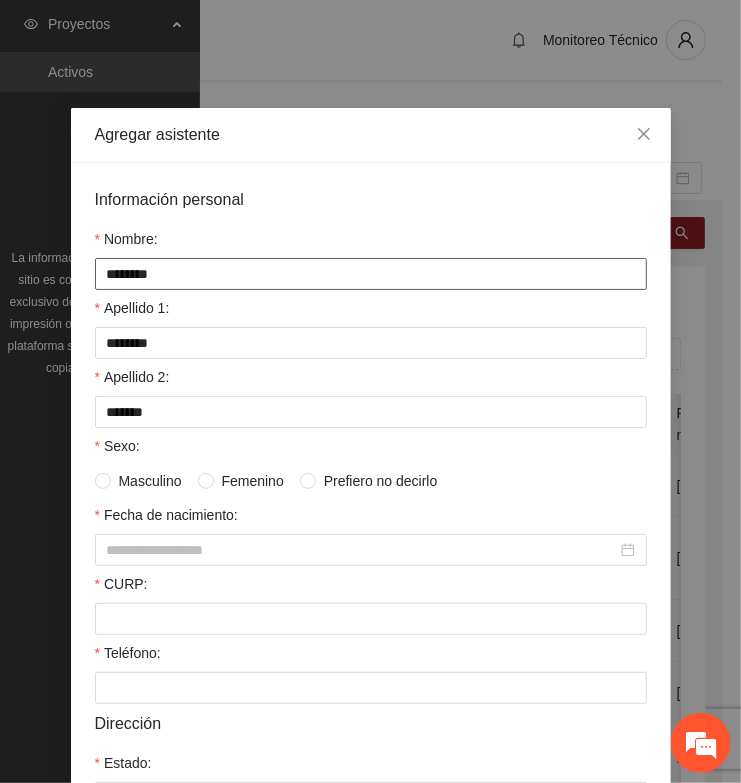 type on "*******" 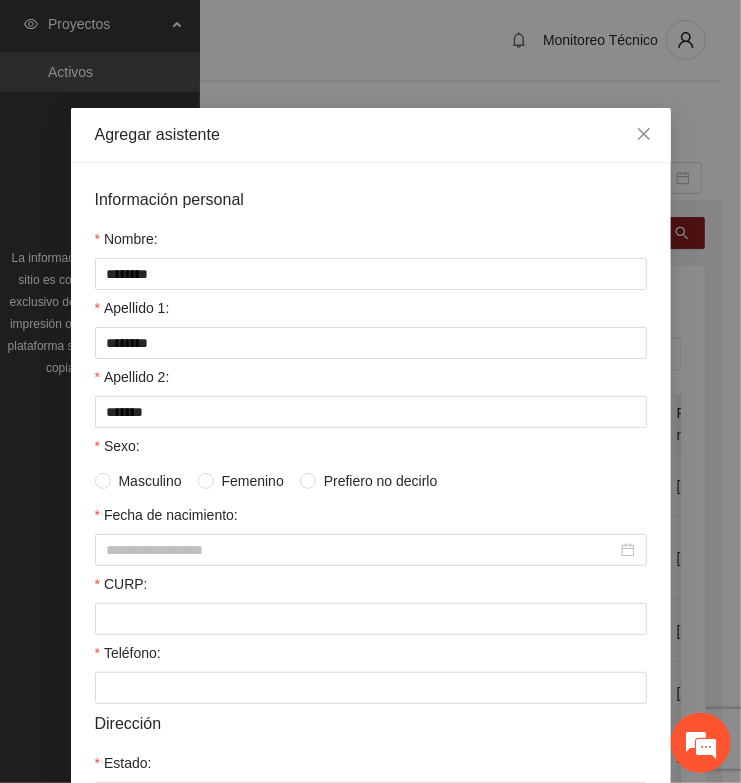 click on "Sexo:" at bounding box center [371, 450] 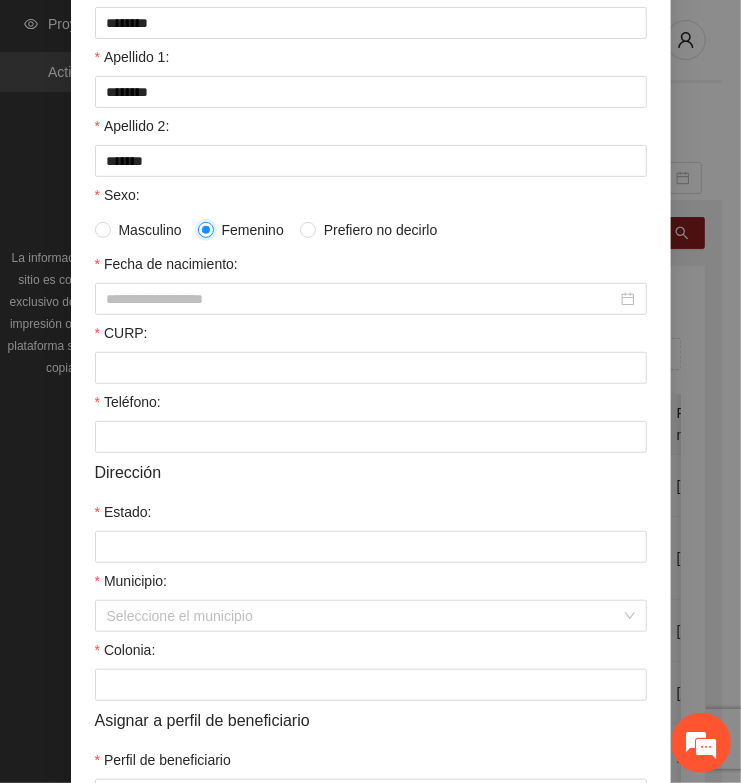 scroll, scrollTop: 375, scrollLeft: 0, axis: vertical 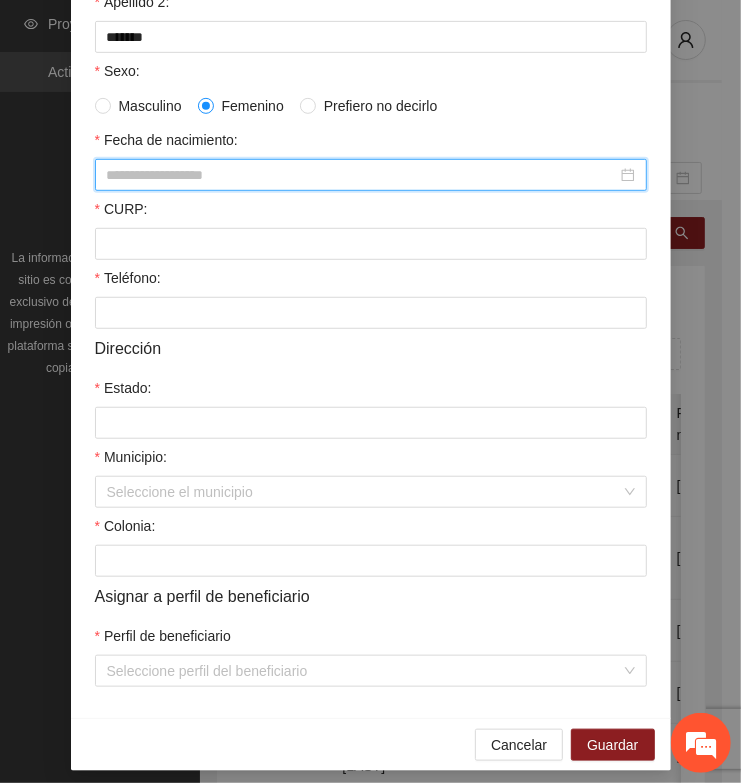 click on "Fecha de nacimiento:" at bounding box center (362, 175) 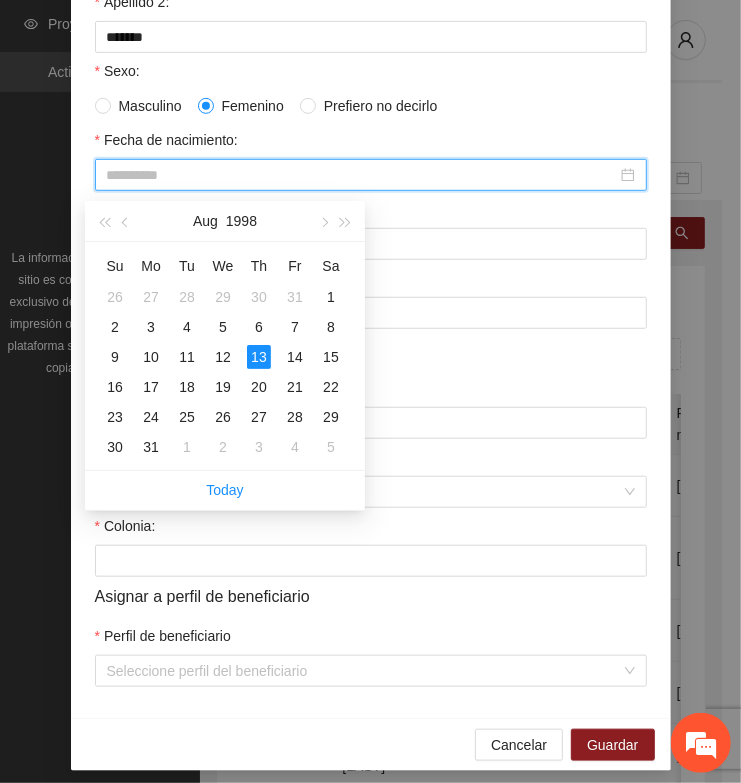 click on "13" at bounding box center [259, 357] 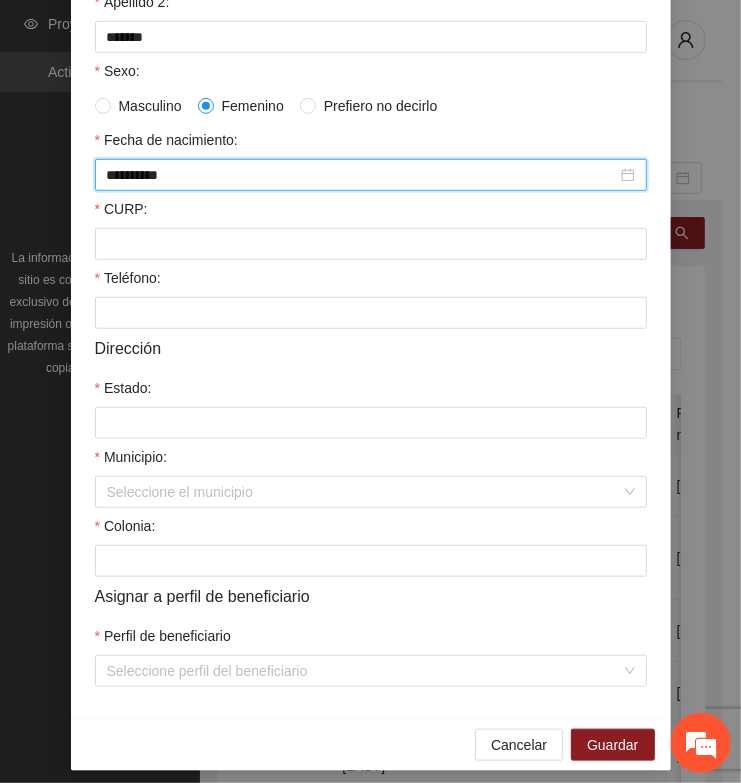 type on "**********" 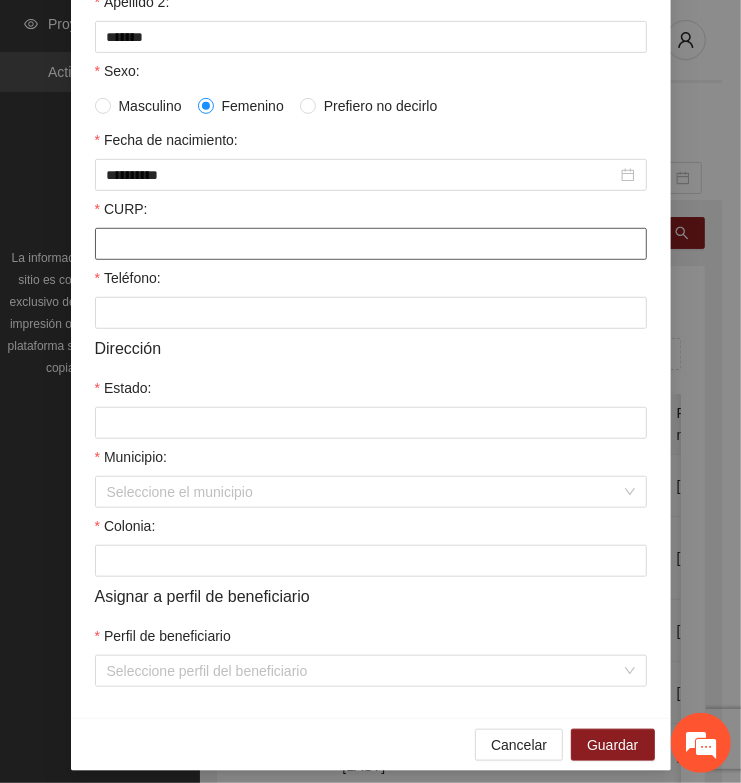 click on "CURP:" at bounding box center (371, 244) 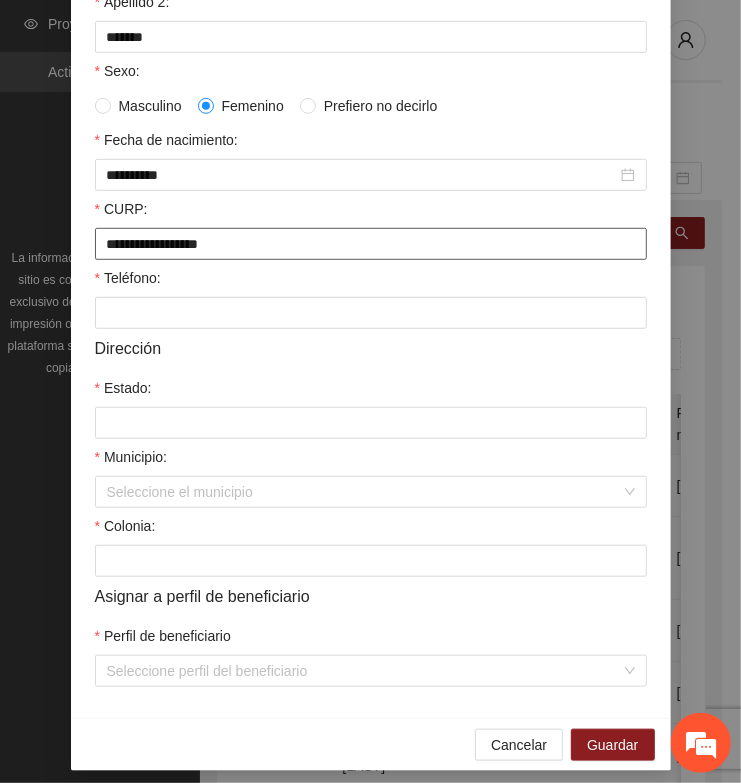 type on "**********" 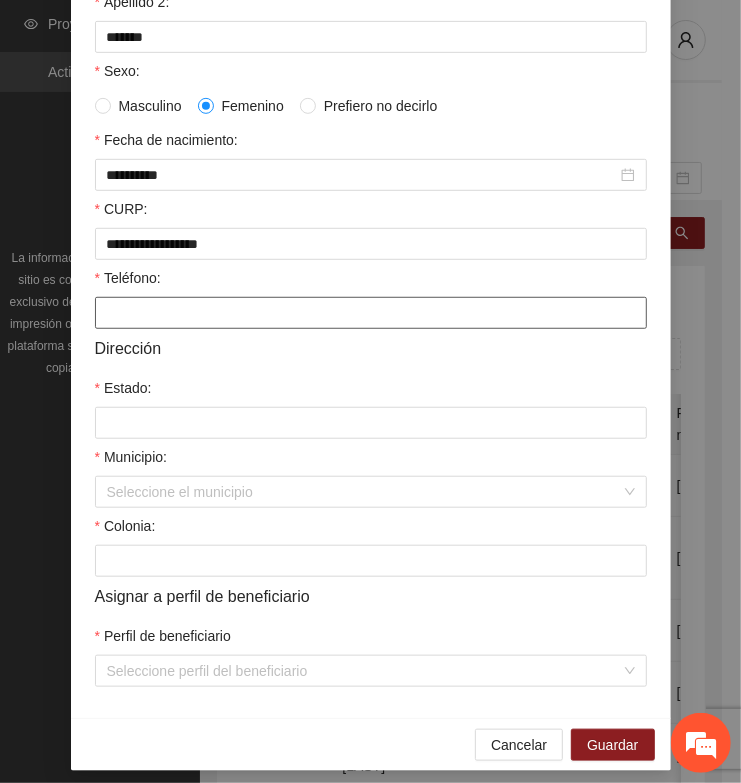 click on "Teléfono:" at bounding box center [371, 313] 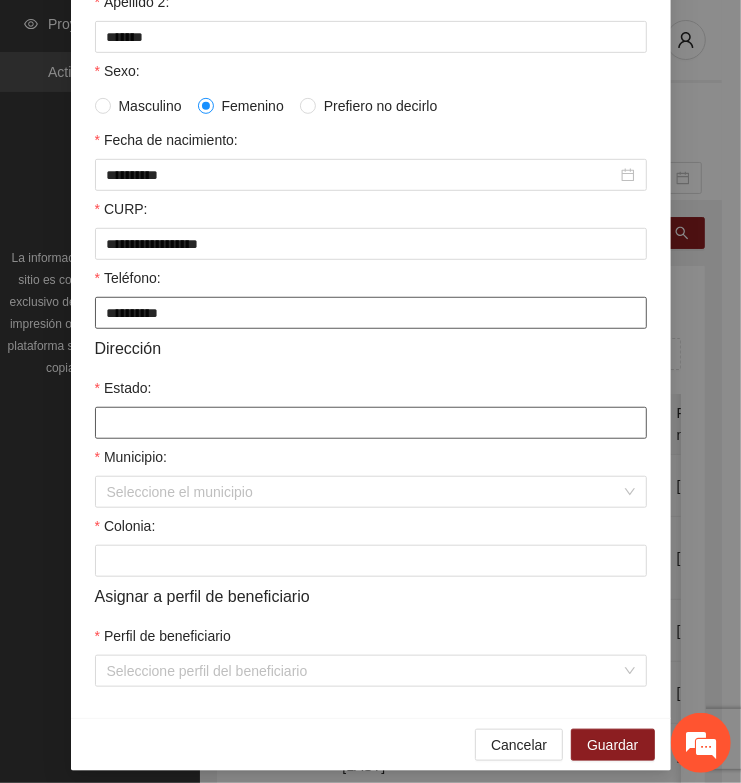 type on "**********" 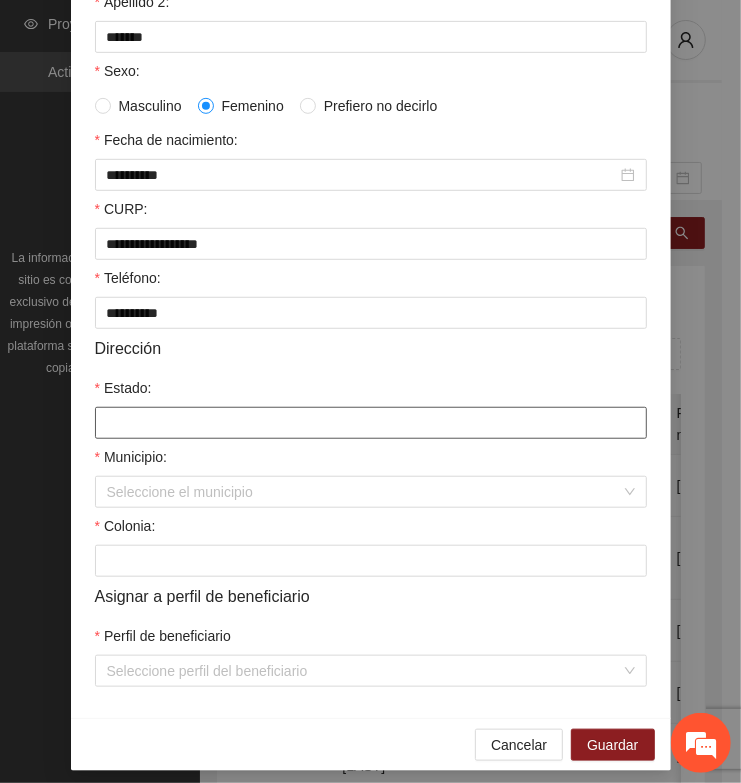 click on "Estado:" at bounding box center (371, 423) 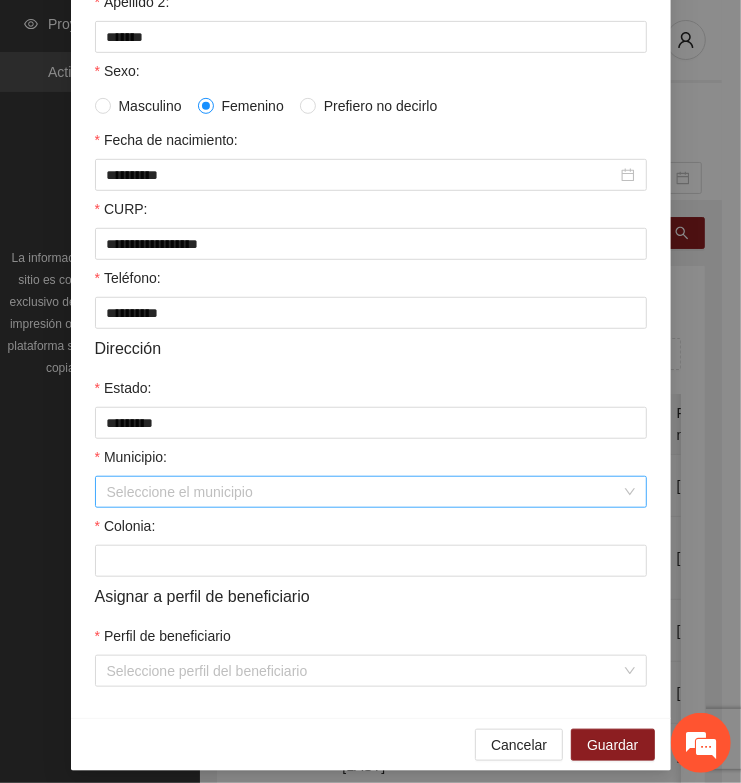 click on "Municipio:" at bounding box center [364, 492] 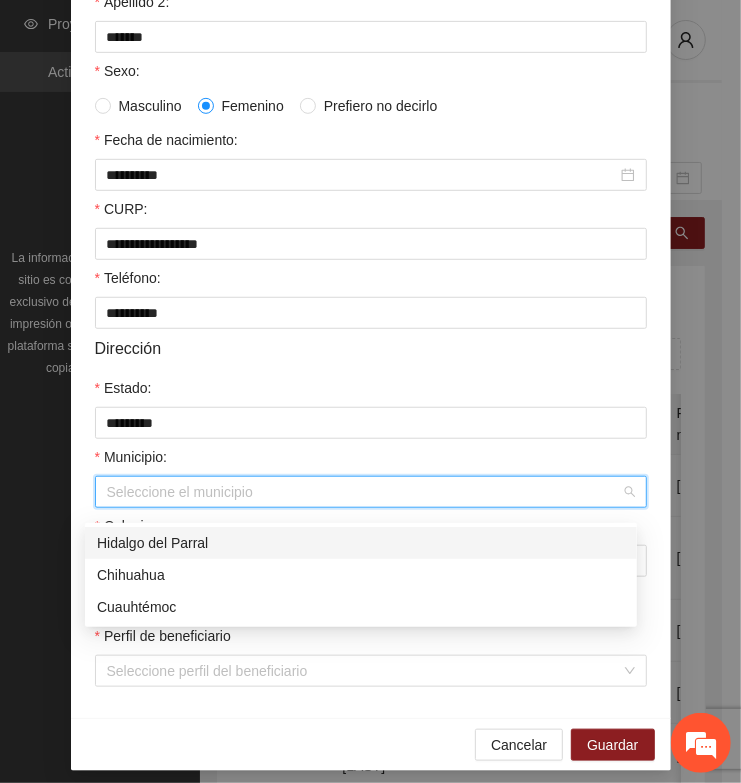 click on "Hidalgo del Parral" at bounding box center [361, 543] 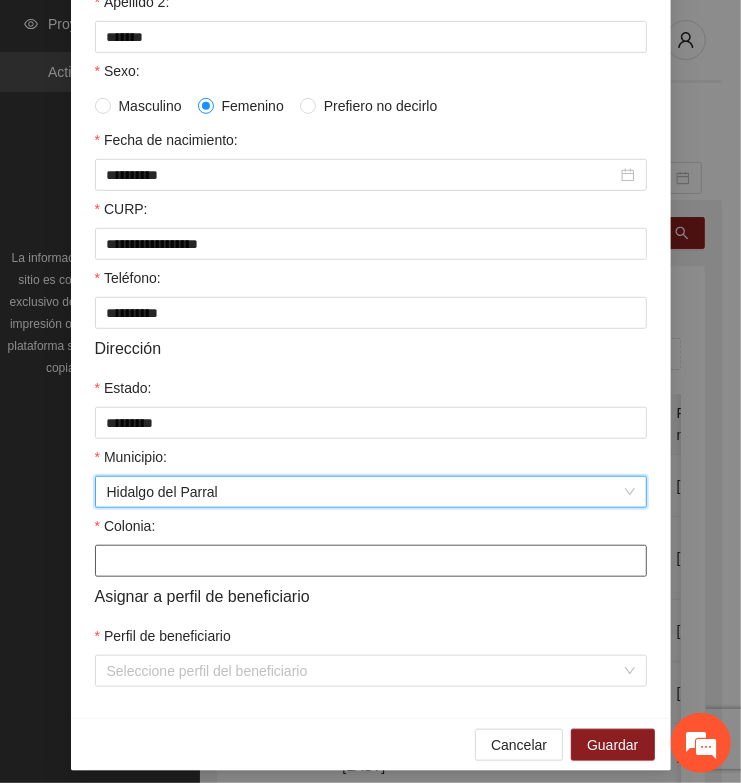 click on "Colonia:" at bounding box center (371, 561) 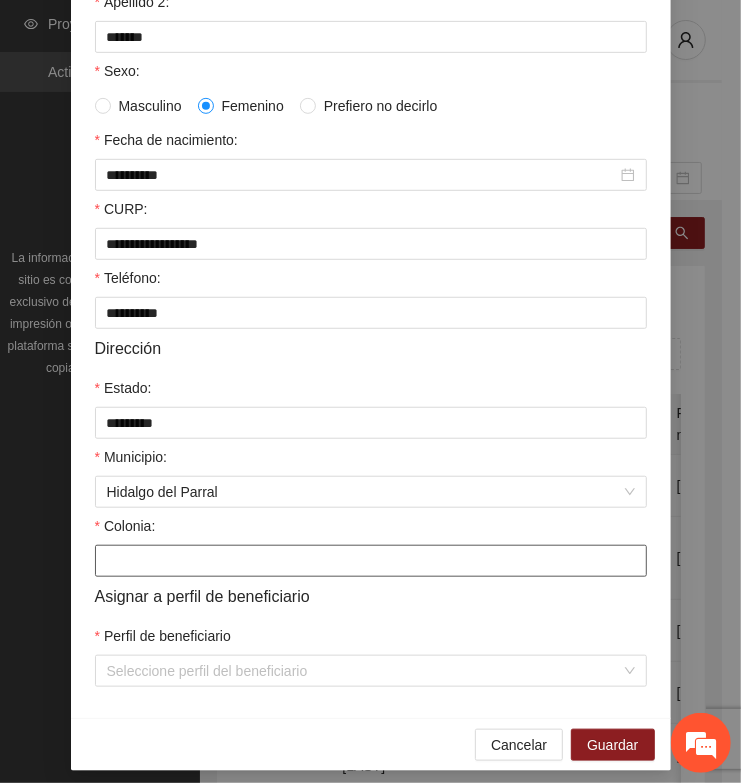 click on "Colonia:" at bounding box center (371, 561) 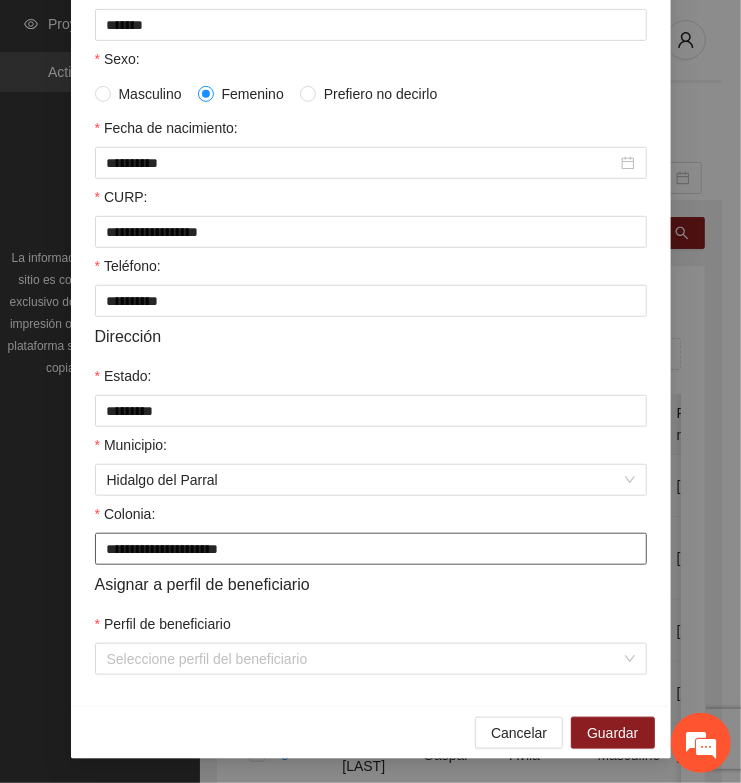 scroll, scrollTop: 401, scrollLeft: 0, axis: vertical 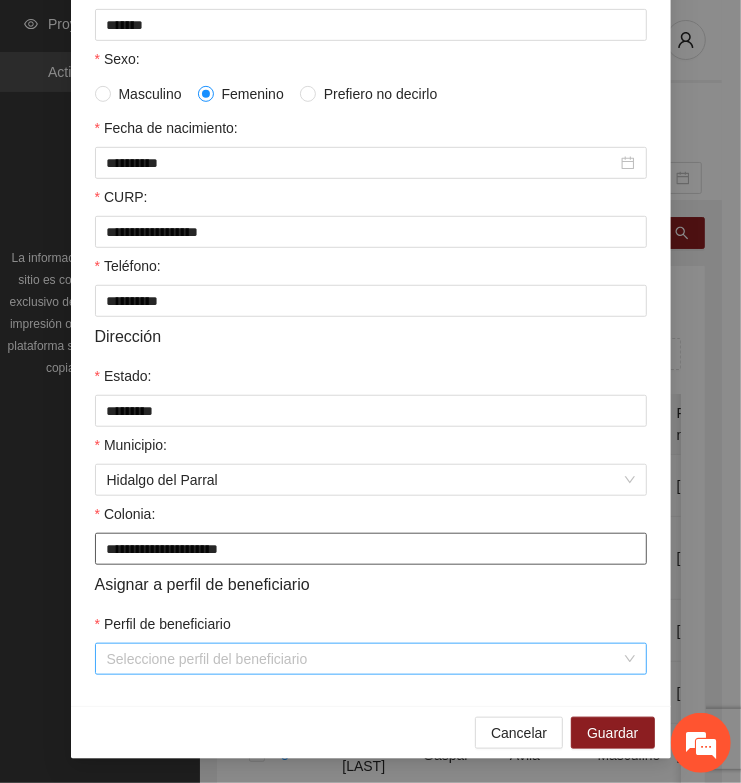type on "**********" 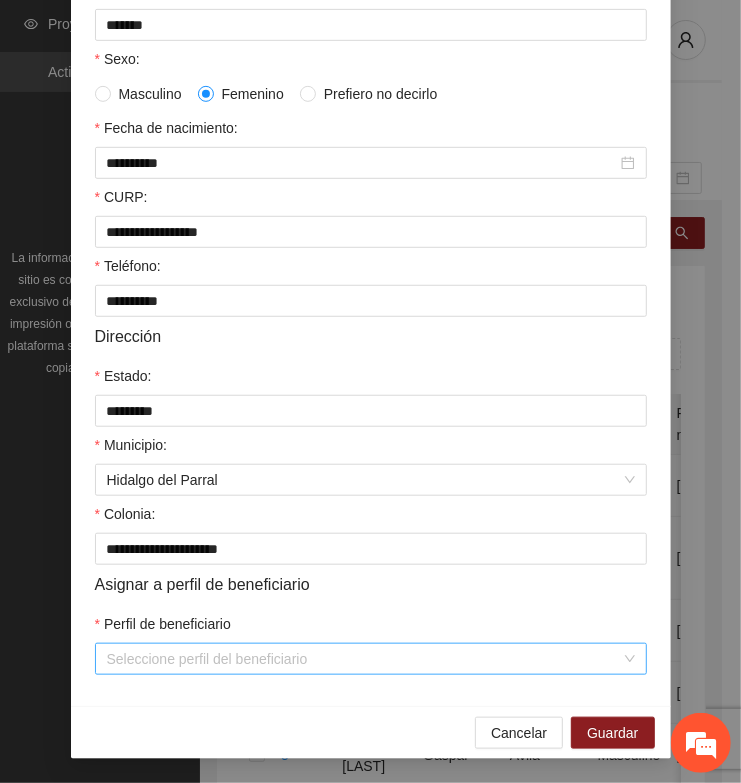 click on "Perfil de beneficiario" at bounding box center [364, 659] 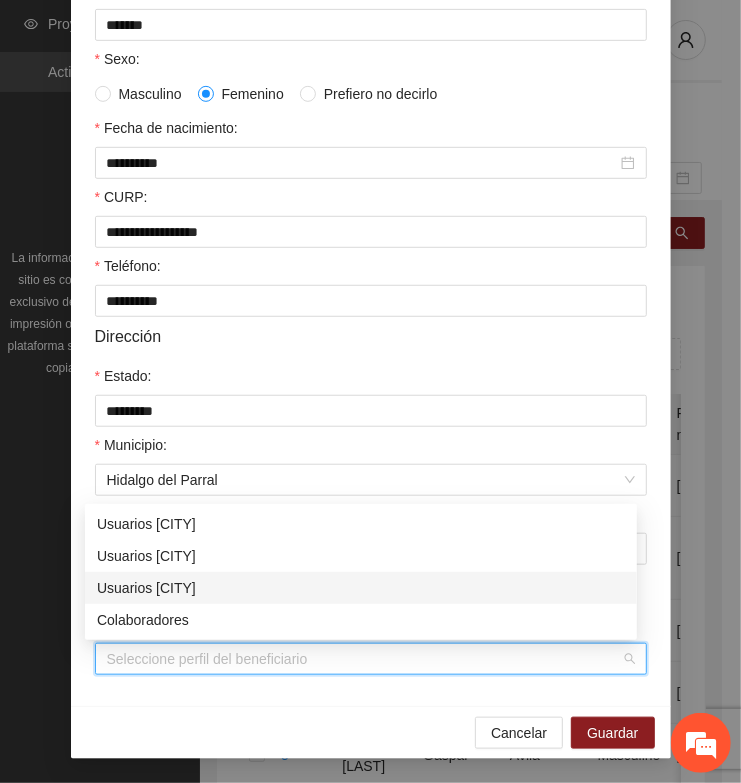 click on "Usuarios [CITY]" at bounding box center [361, 588] 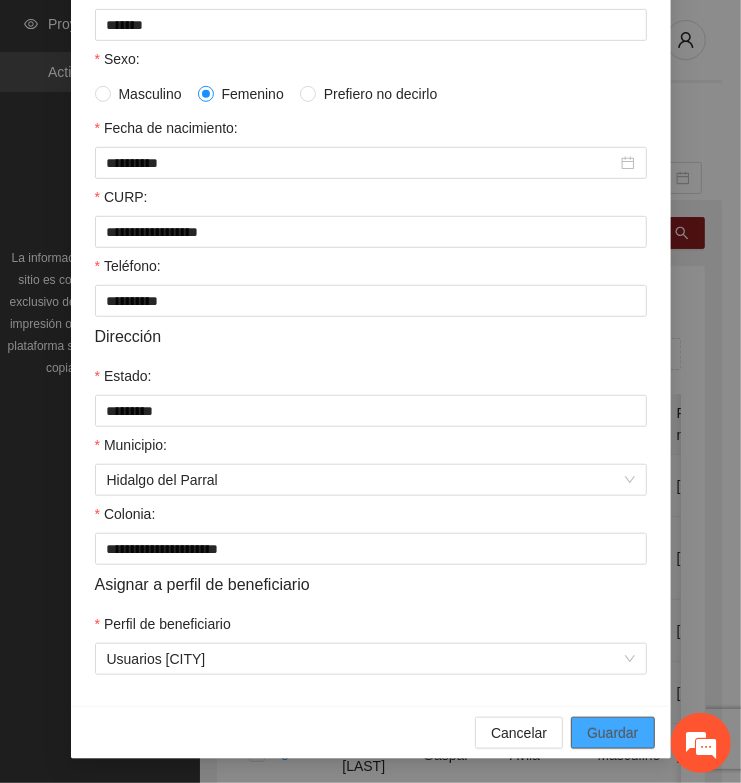 click on "Guardar" at bounding box center (612, 733) 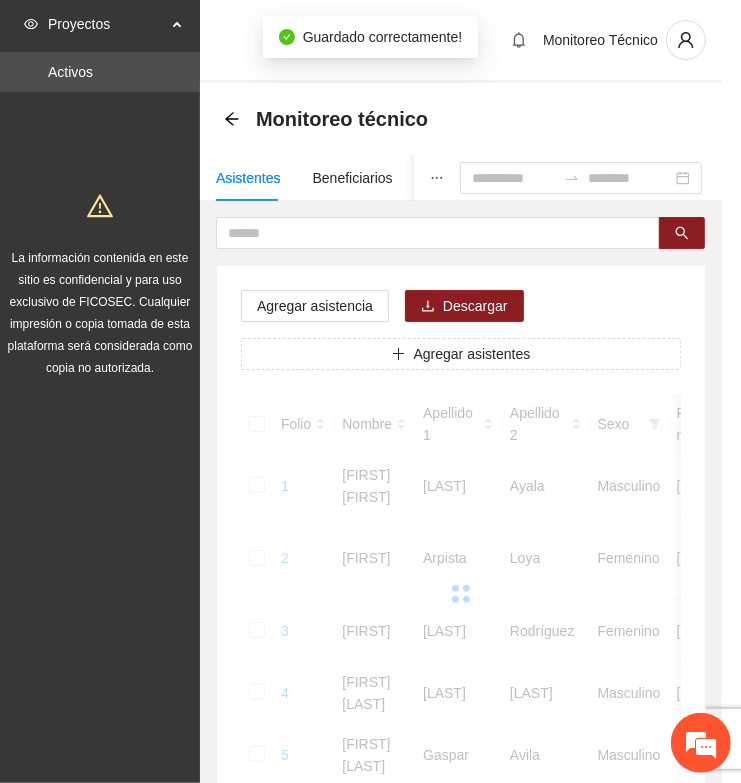 scroll, scrollTop: 310, scrollLeft: 0, axis: vertical 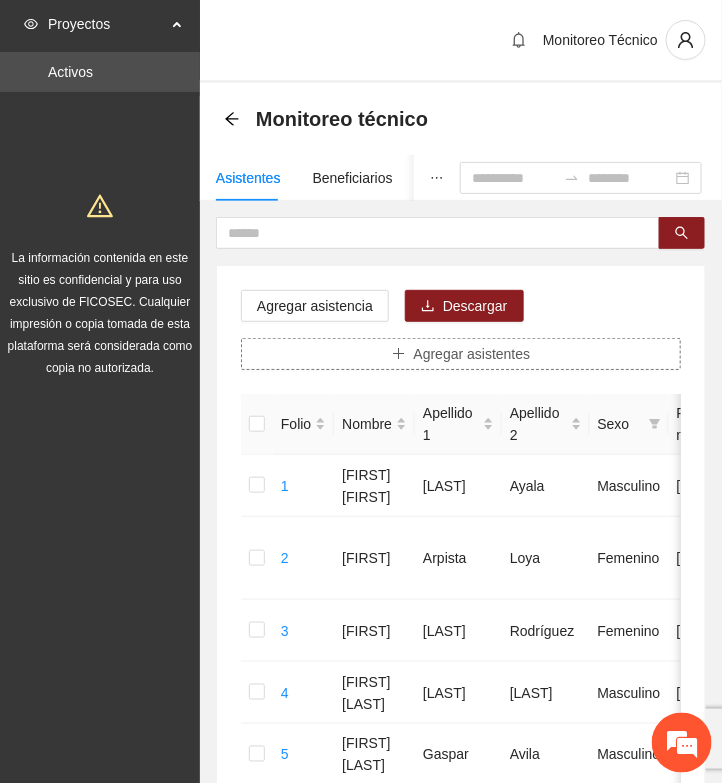 click on "Agregar asistentes" at bounding box center (472, 354) 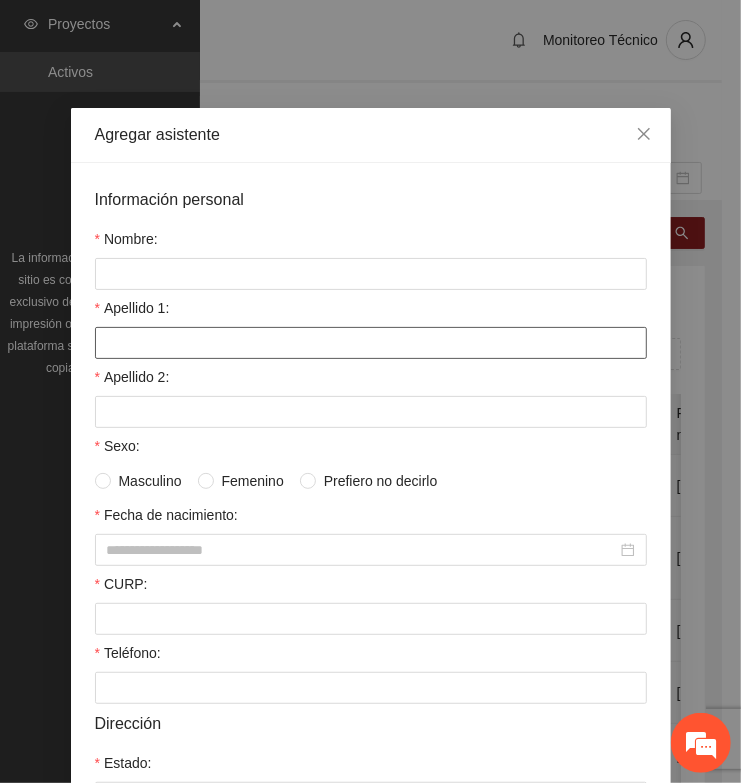 click on "Apellido 1:" at bounding box center [371, 343] 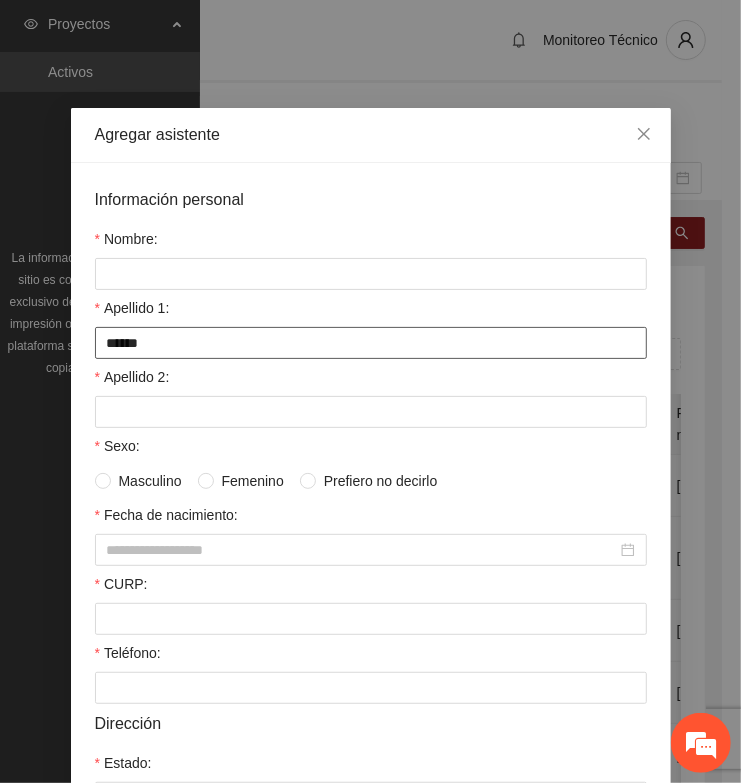 type on "******" 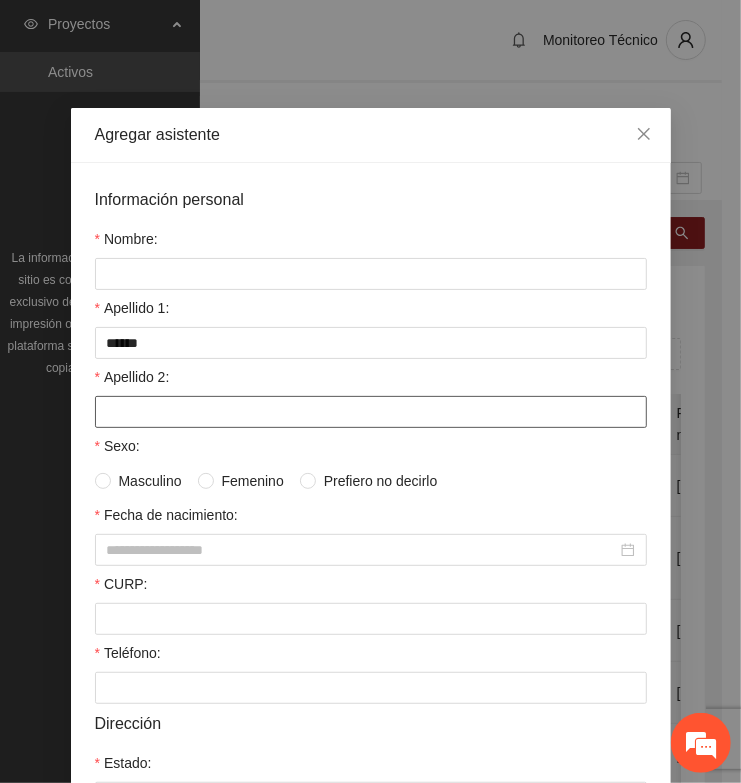 click on "Apellido 2:" at bounding box center [371, 412] 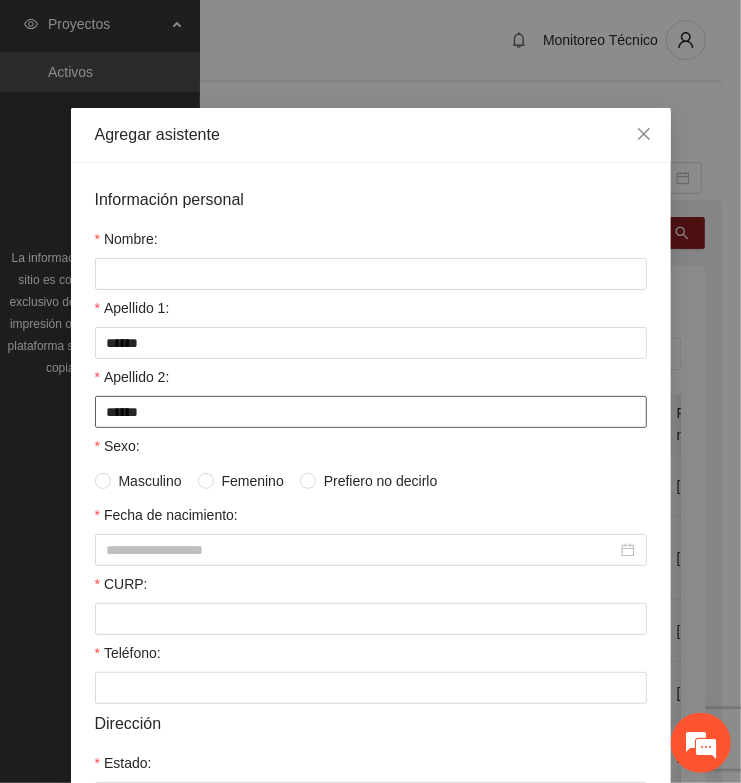 type on "******" 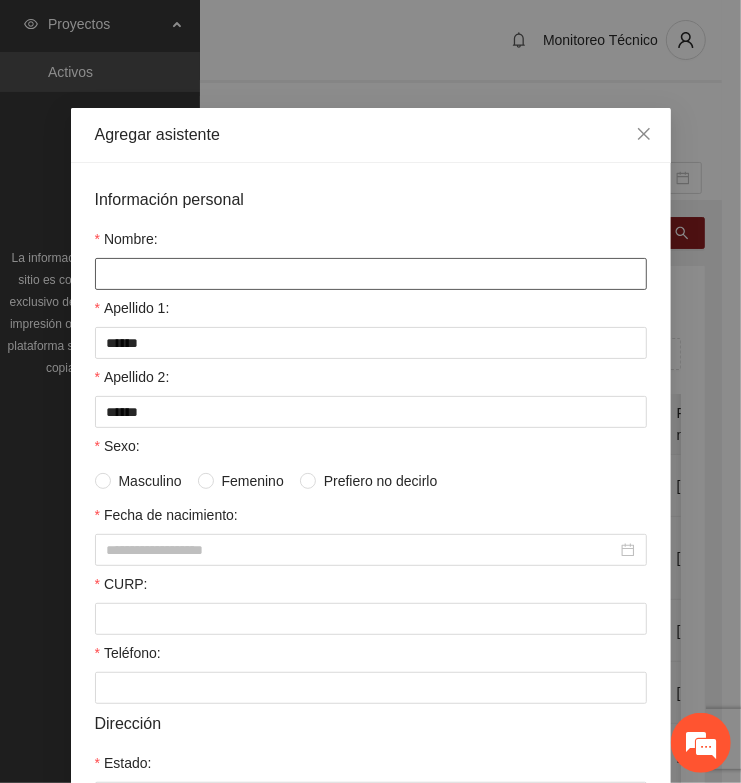 click on "Nombre:" at bounding box center (371, 274) 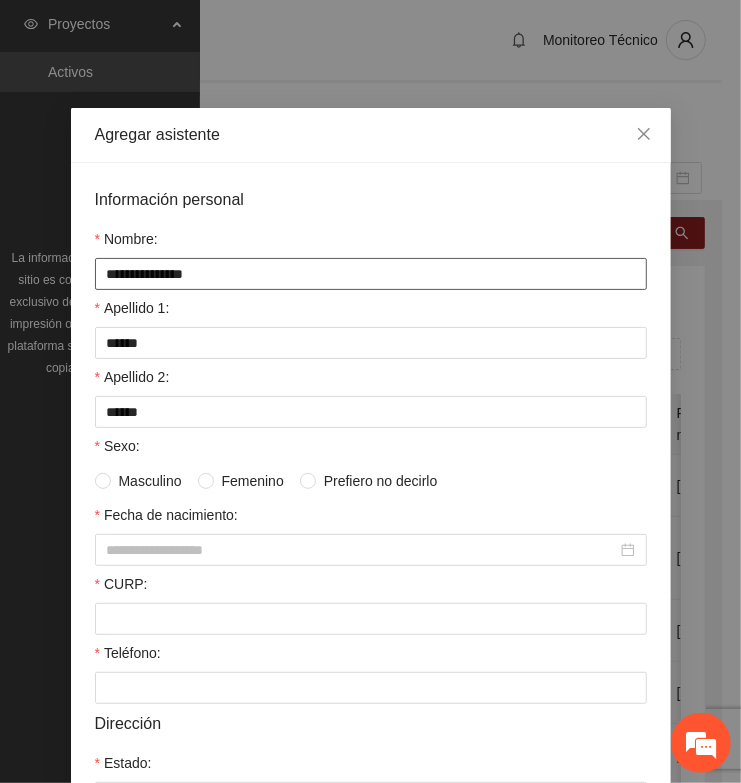type on "**********" 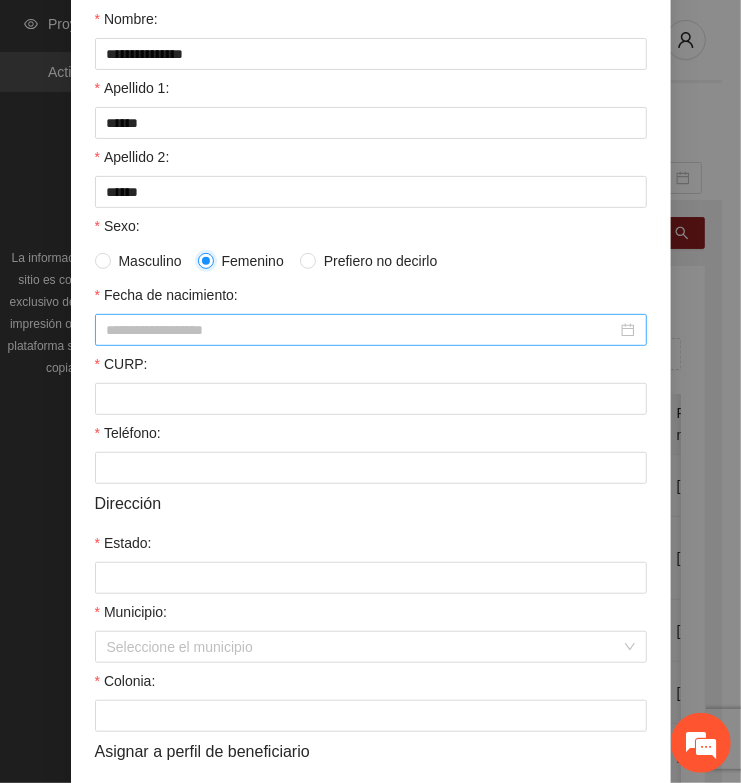 scroll, scrollTop: 250, scrollLeft: 0, axis: vertical 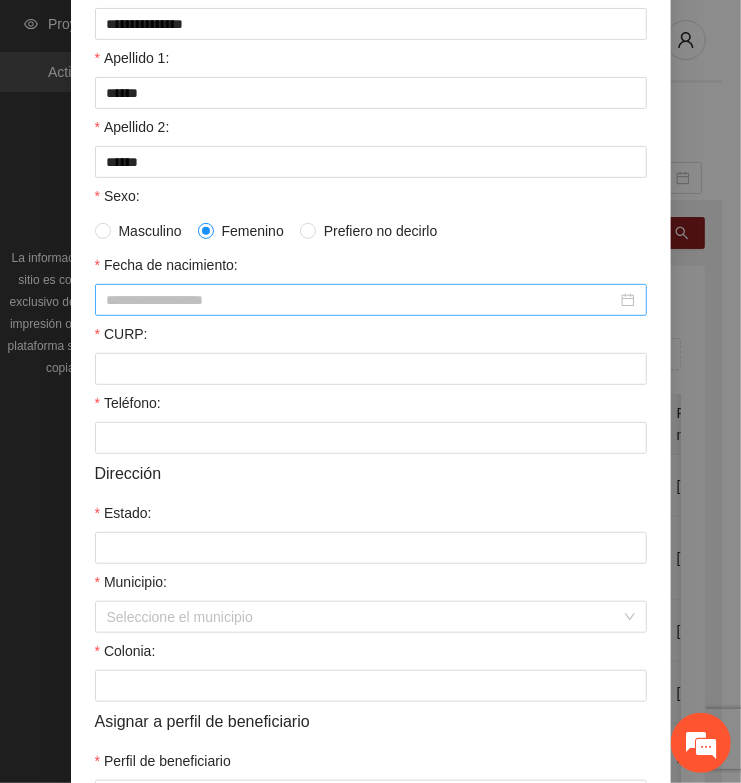 click on "Fecha de nacimiento:" at bounding box center (362, 300) 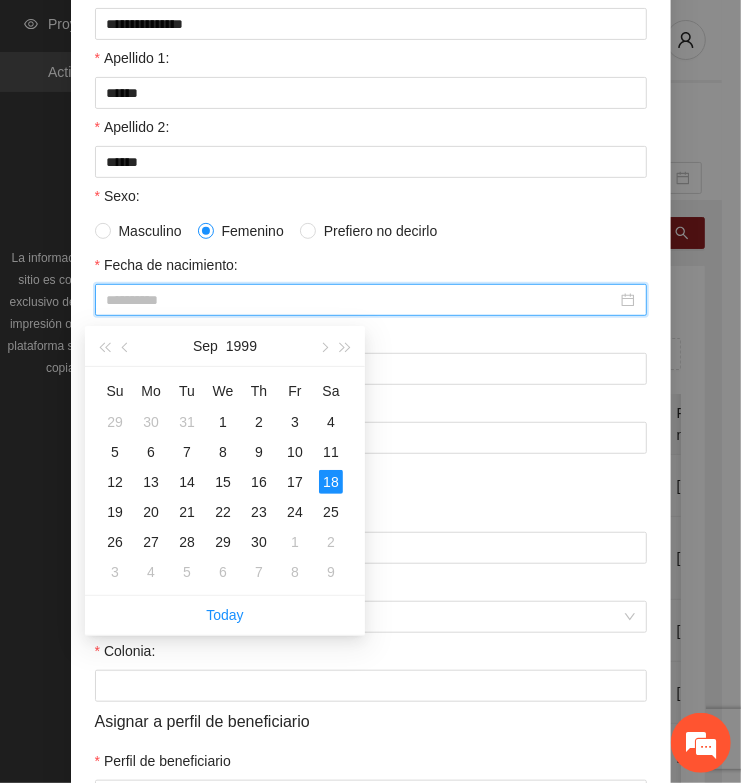 click on "18" at bounding box center [331, 482] 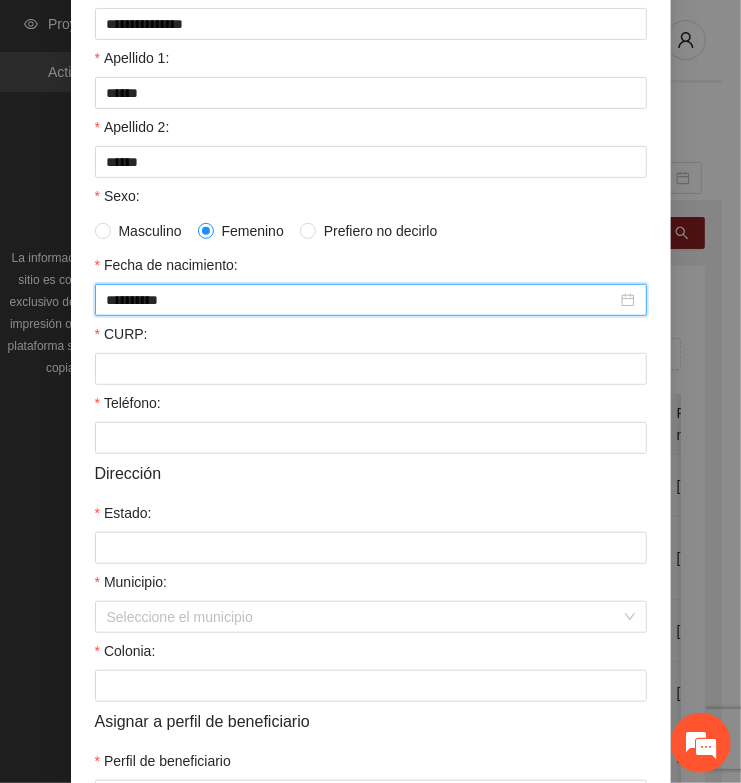 type on "**********" 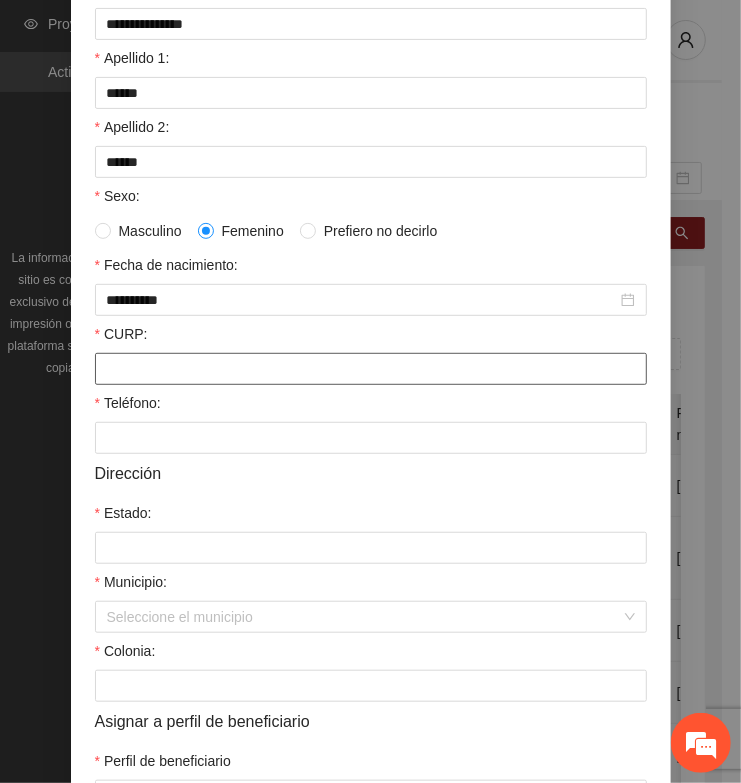 click on "CURP:" at bounding box center (371, 369) 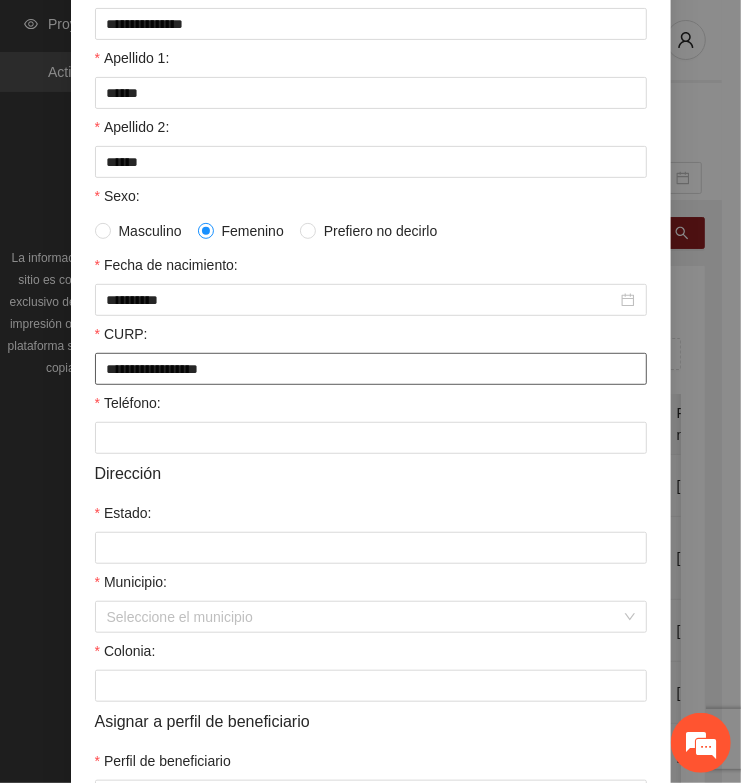 type on "**********" 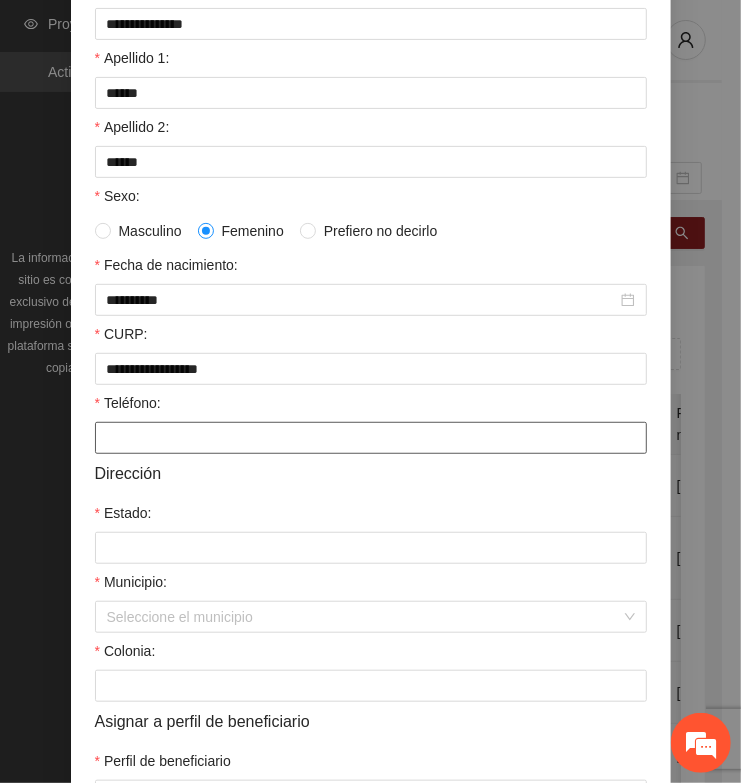 click on "Teléfono:" at bounding box center (371, 438) 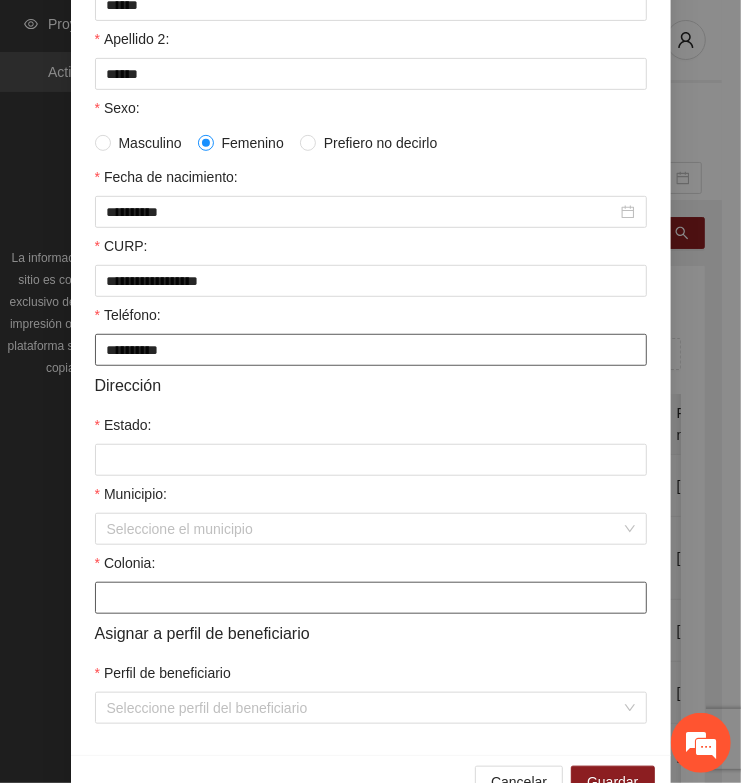 scroll, scrollTop: 401, scrollLeft: 0, axis: vertical 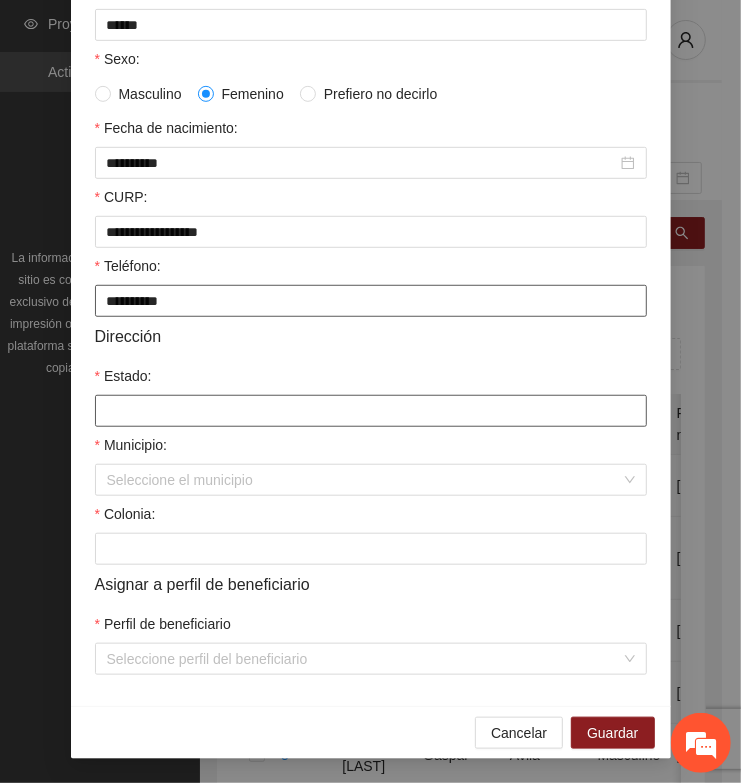type on "**********" 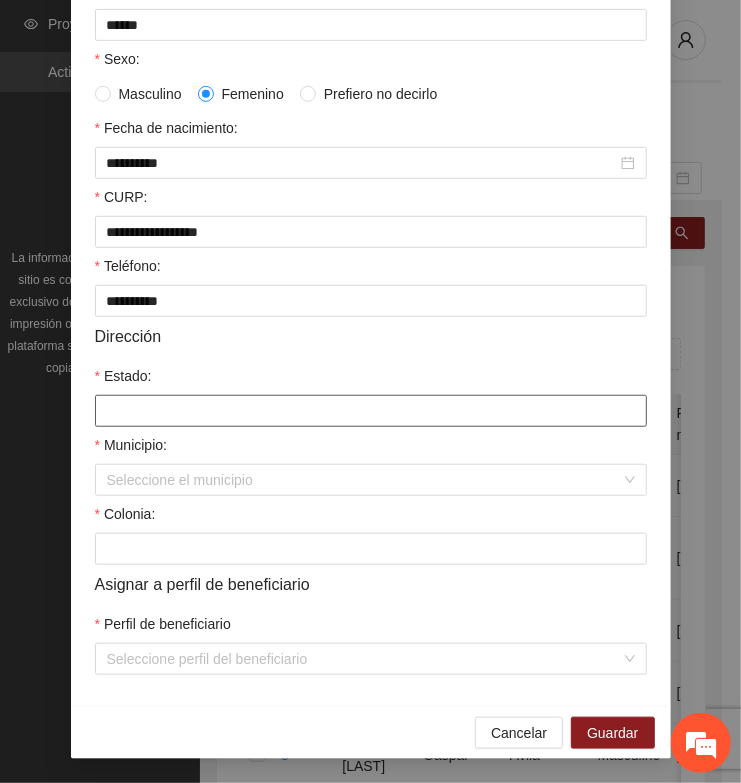 click on "Estado:" at bounding box center [371, 411] 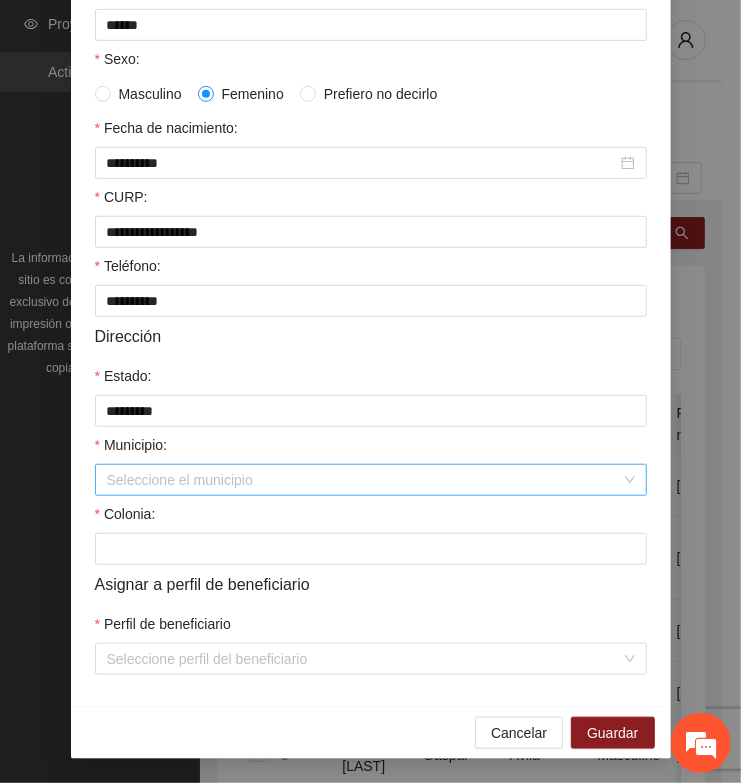 click on "Municipio:" at bounding box center [364, 480] 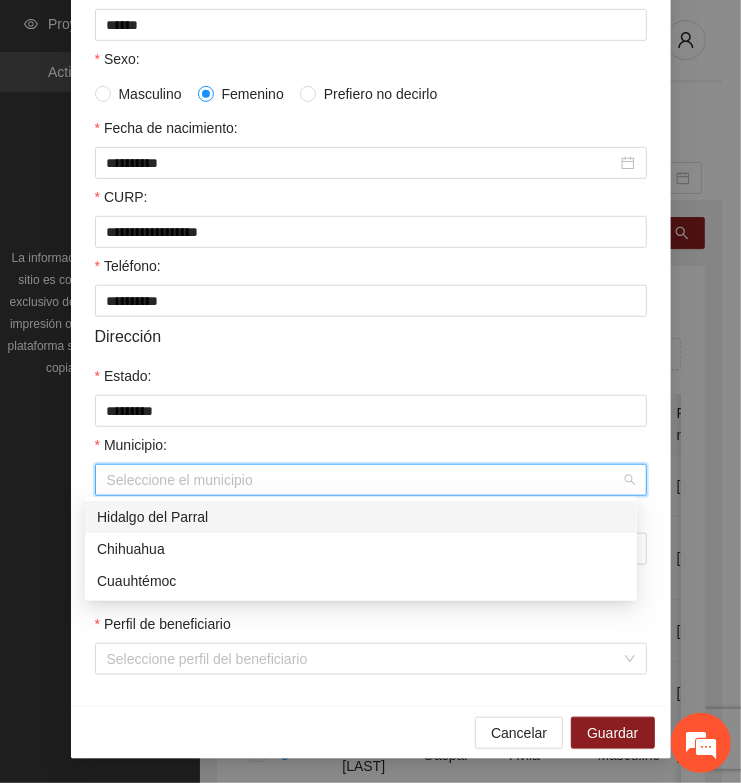 click on "Hidalgo del Parral" at bounding box center (361, 517) 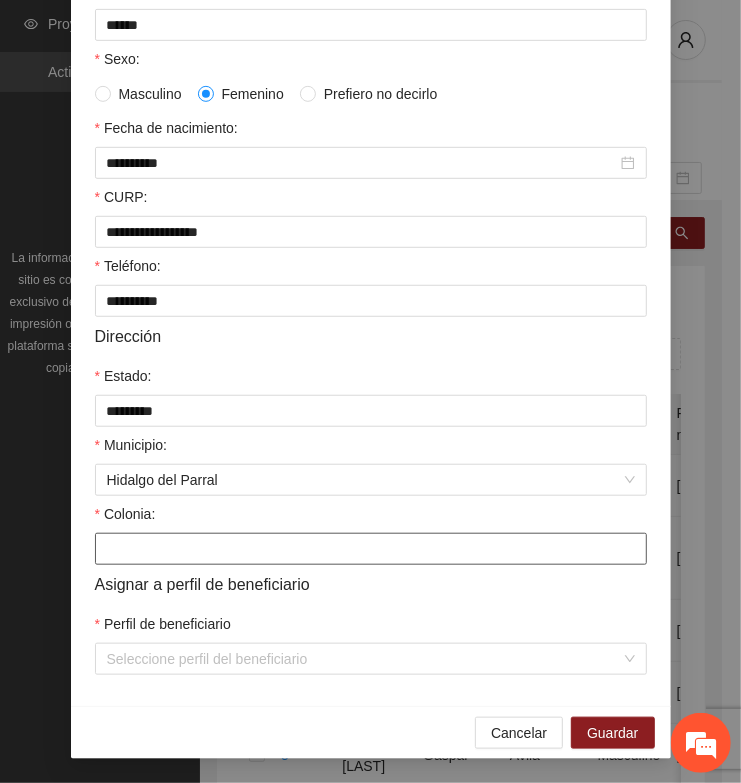 click on "Colonia:" at bounding box center (371, 549) 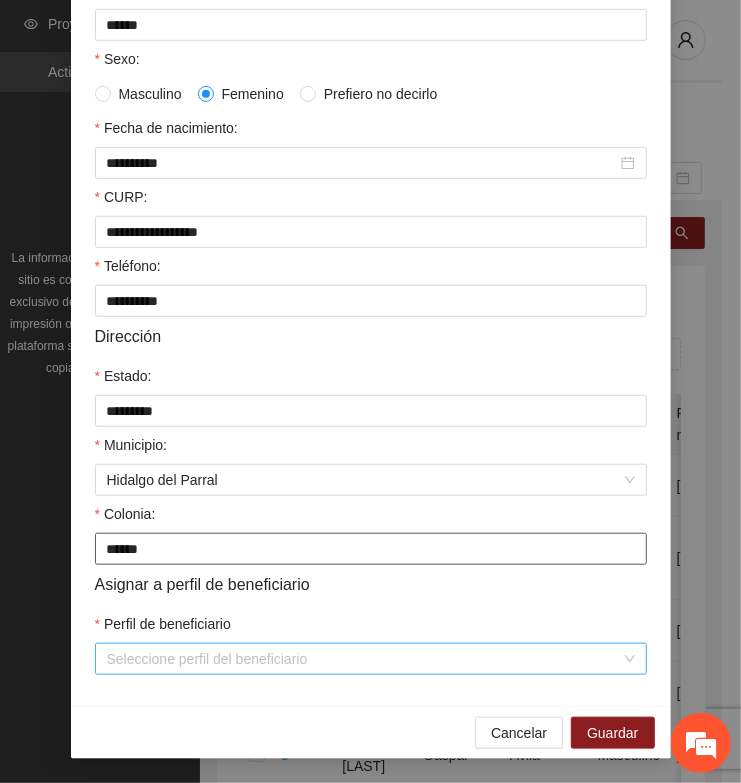 type on "******" 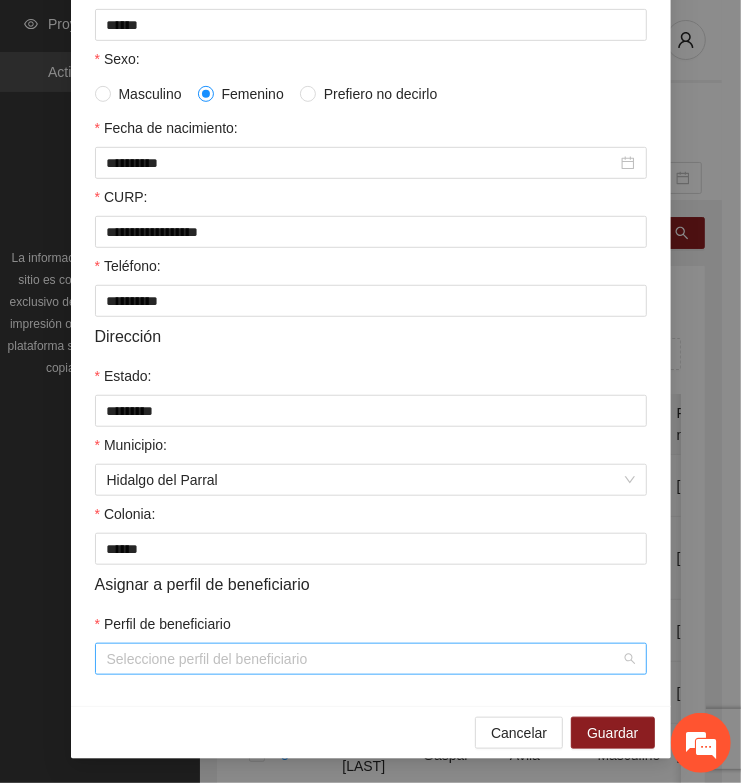 click on "Perfil de beneficiario" at bounding box center [364, 659] 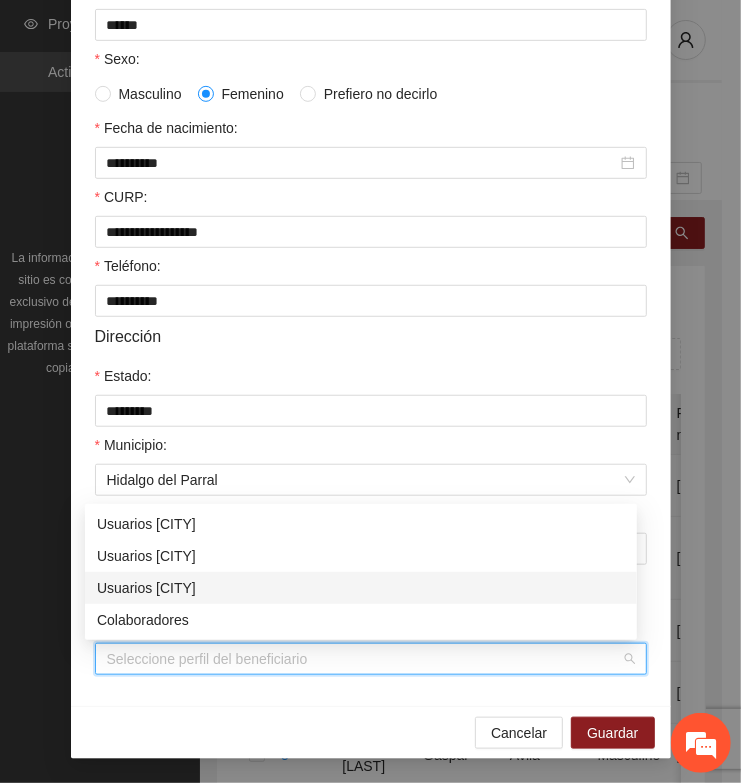 click on "Usuarios [CITY]" at bounding box center (361, 588) 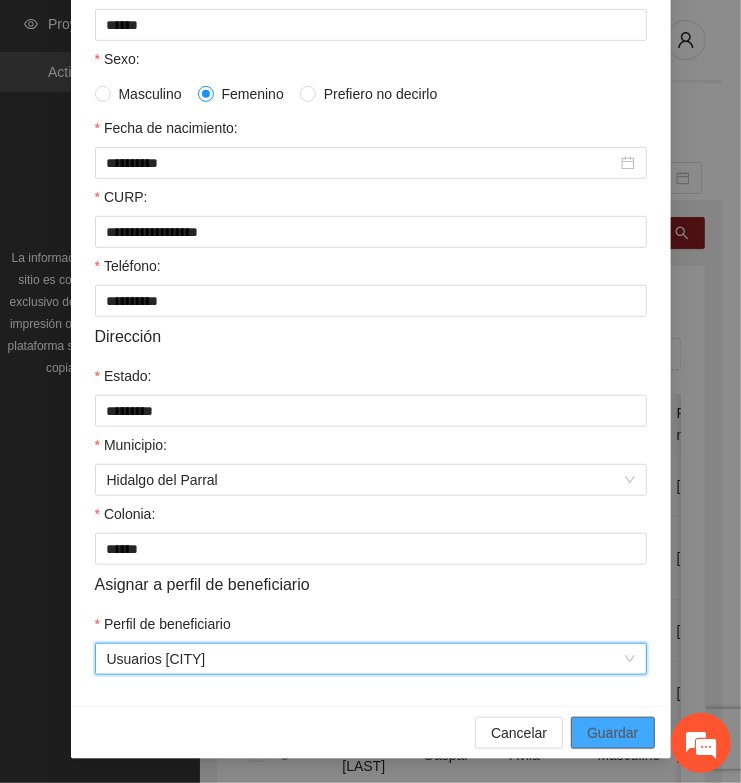 click on "Guardar" at bounding box center [612, 733] 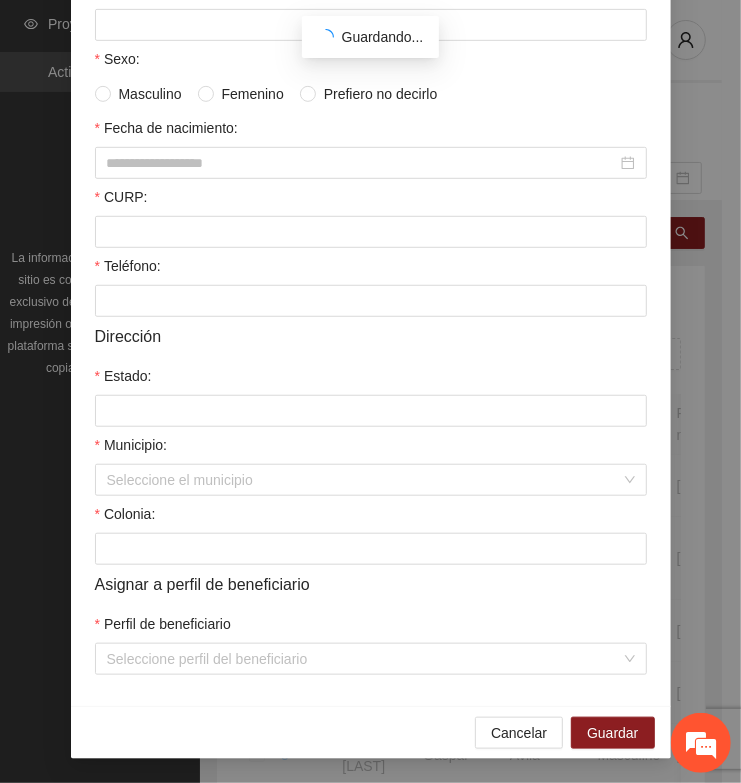 scroll, scrollTop: 310, scrollLeft: 0, axis: vertical 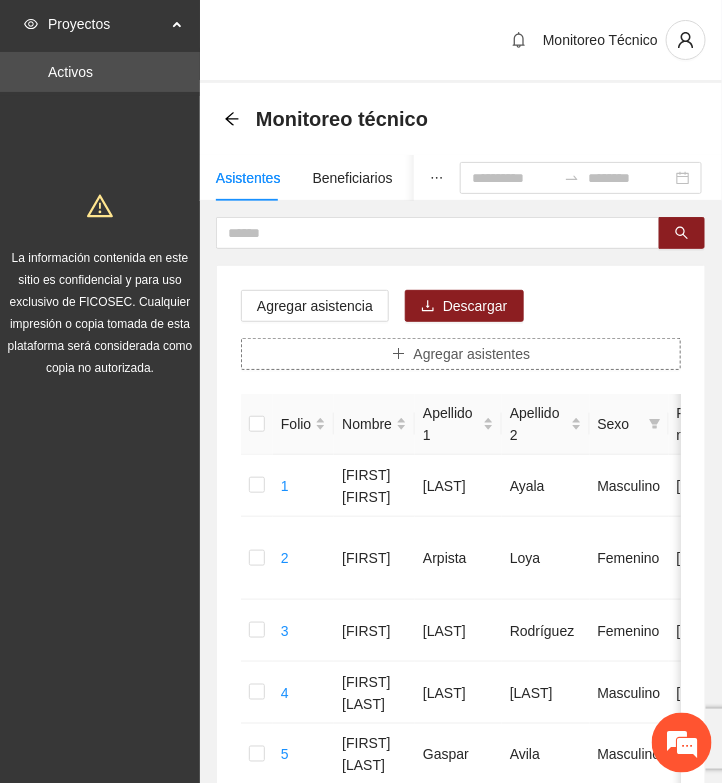 click on "Agregar asistentes" at bounding box center [472, 354] 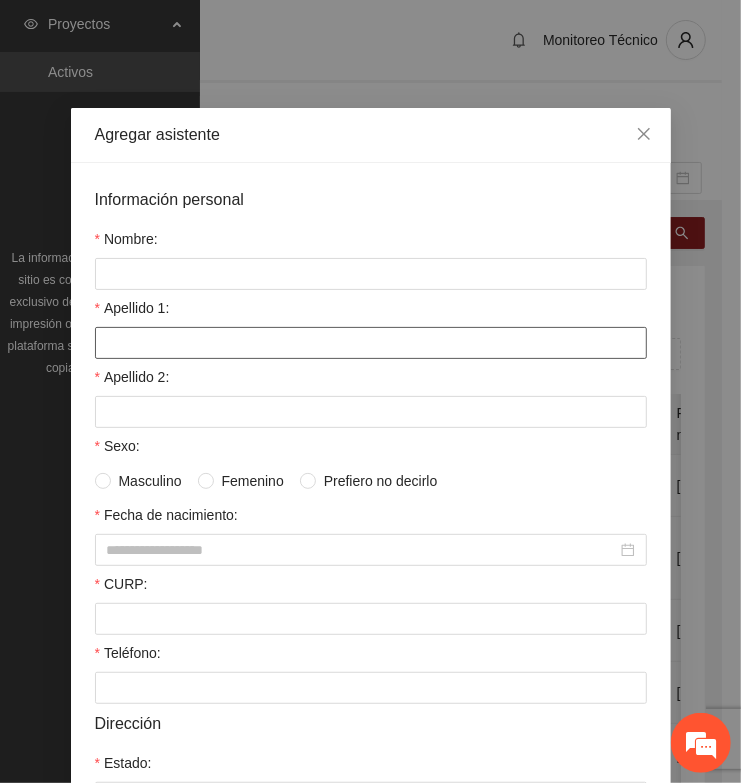 click on "Apellido 1:" at bounding box center (371, 343) 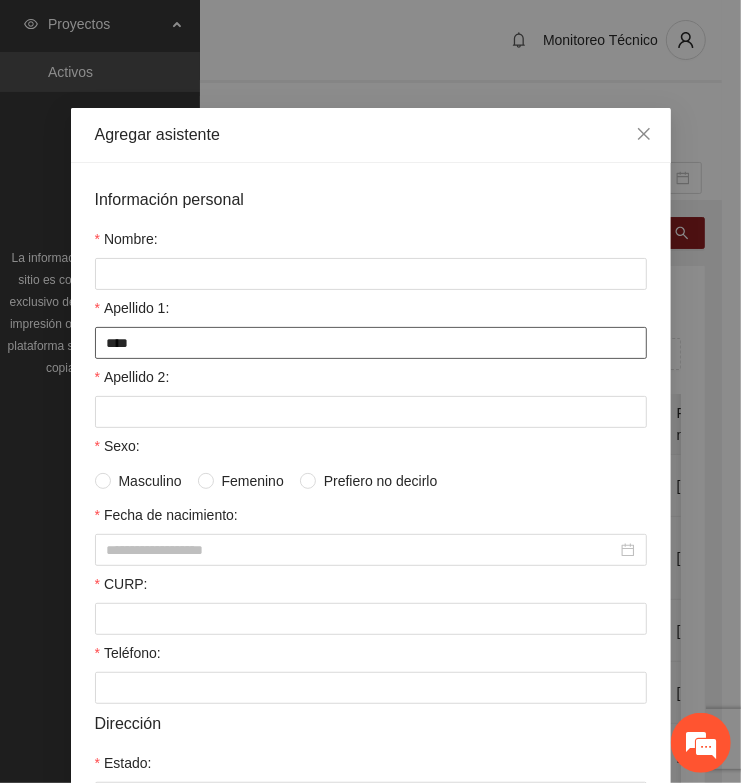 type on "****" 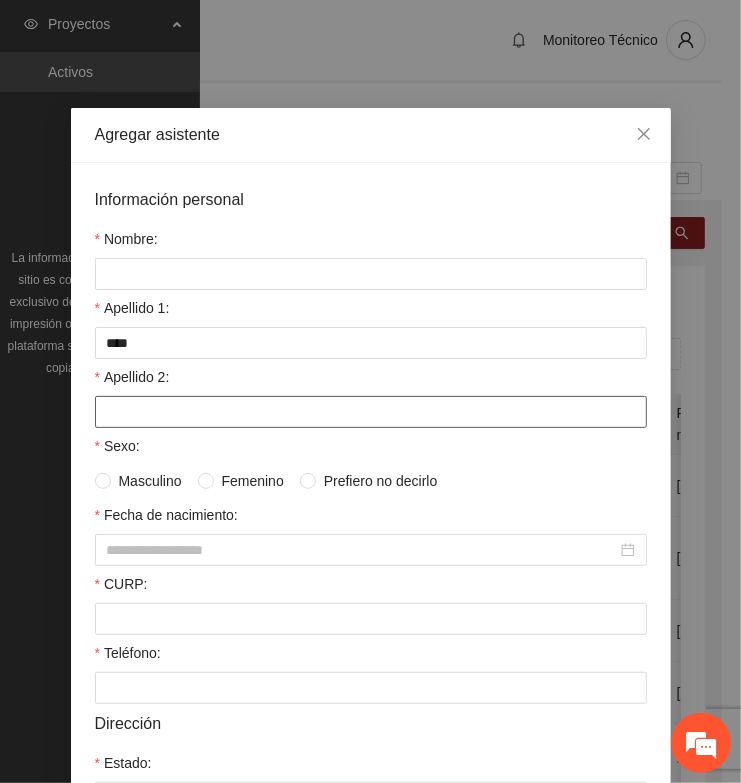 click on "Apellido 2:" at bounding box center [371, 412] 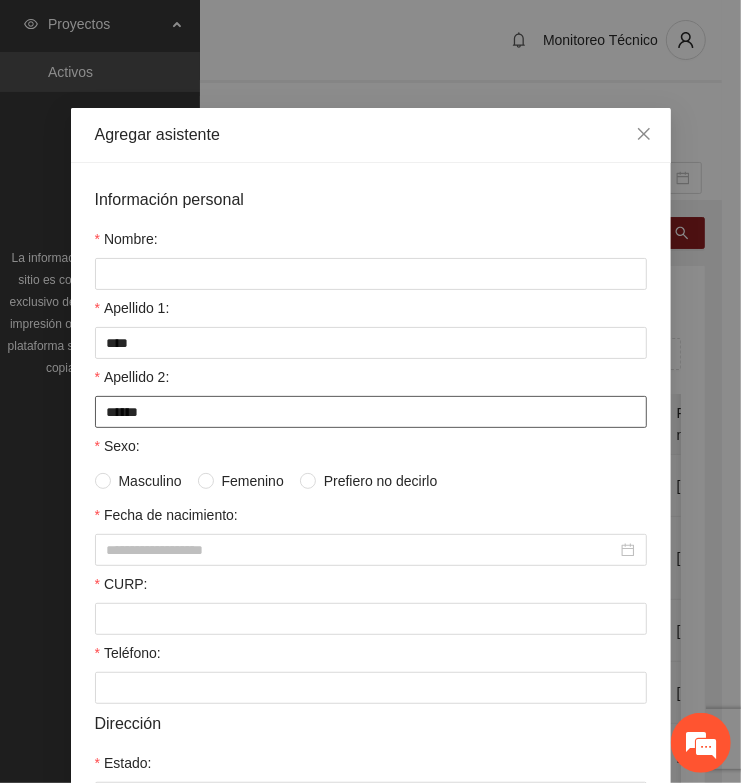 type on "******" 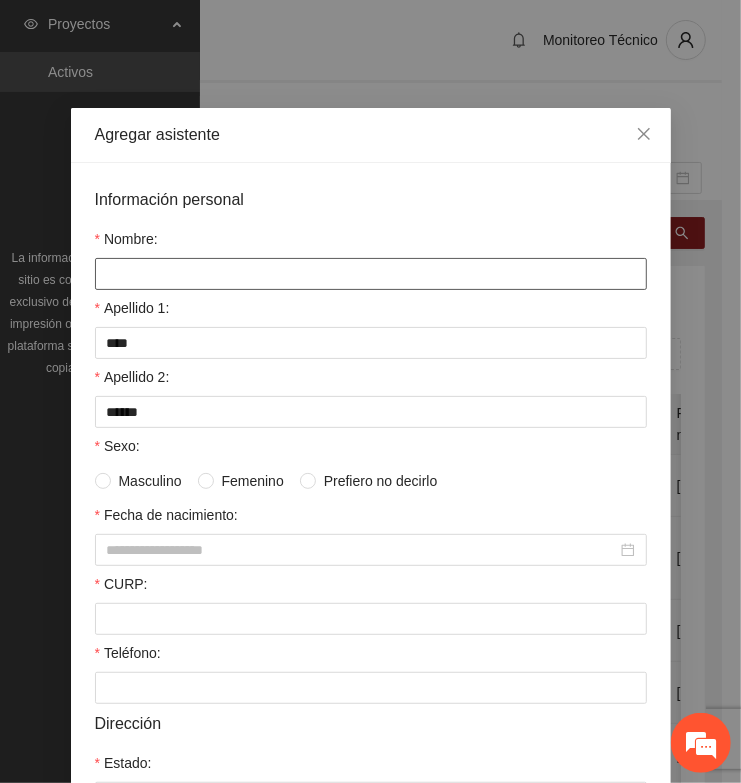 click on "Nombre:" at bounding box center (371, 274) 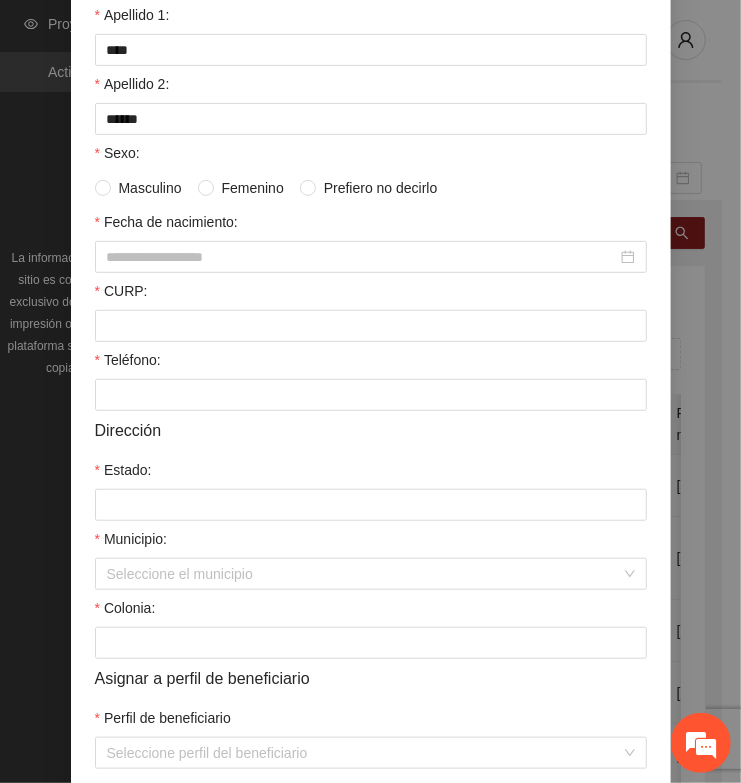 scroll, scrollTop: 250, scrollLeft: 0, axis: vertical 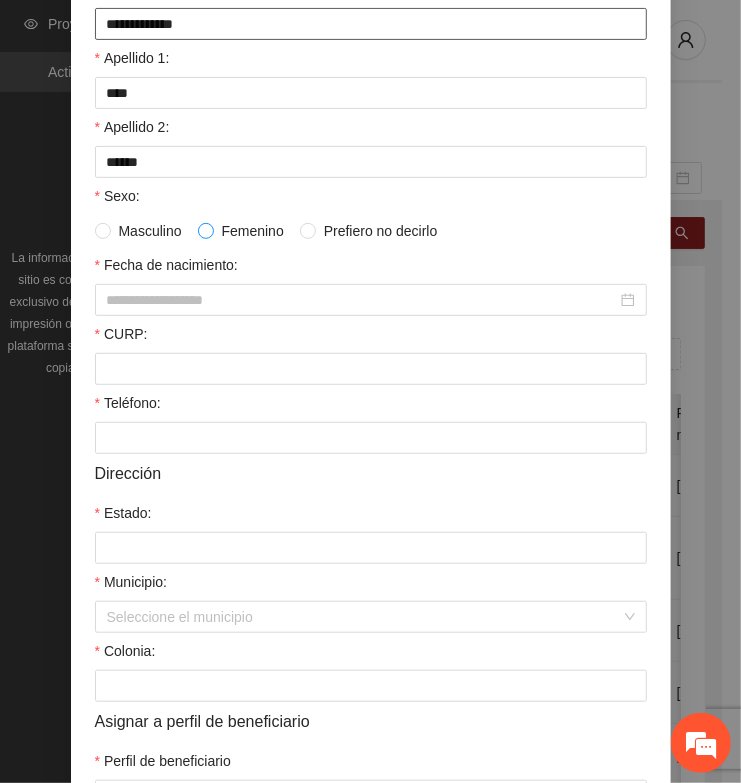 type on "**********" 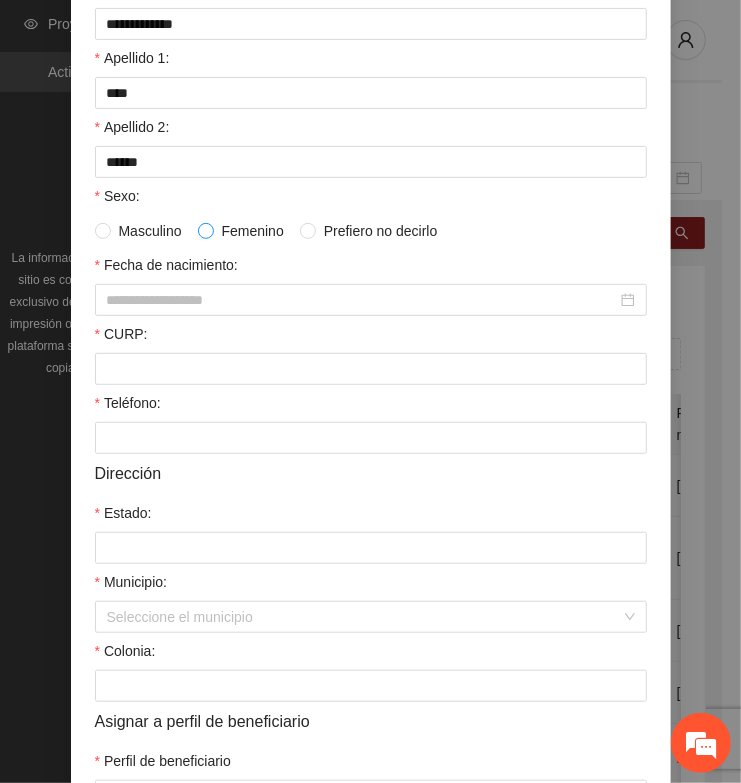 click at bounding box center [206, 231] 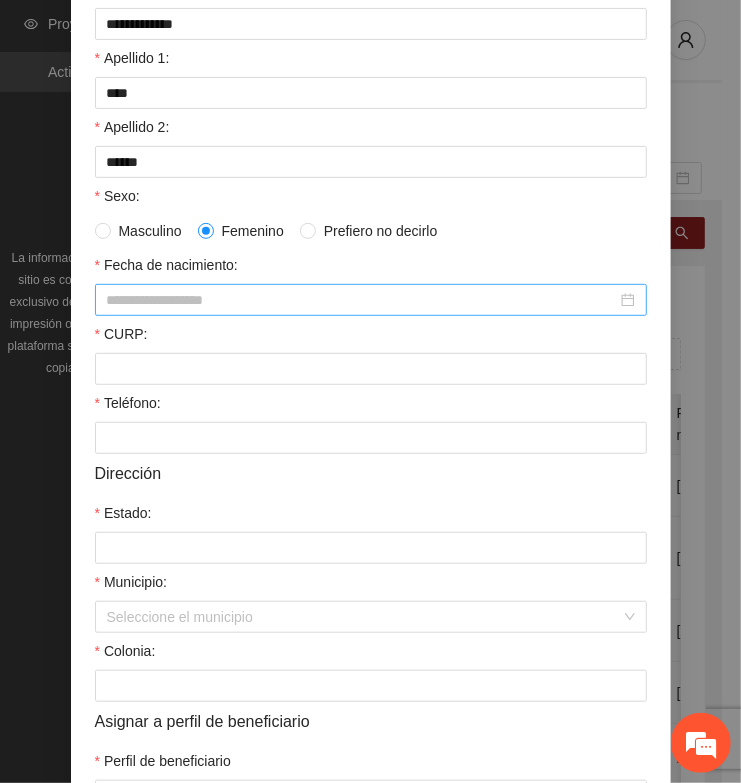 click on "Fecha de nacimiento:" at bounding box center [362, 300] 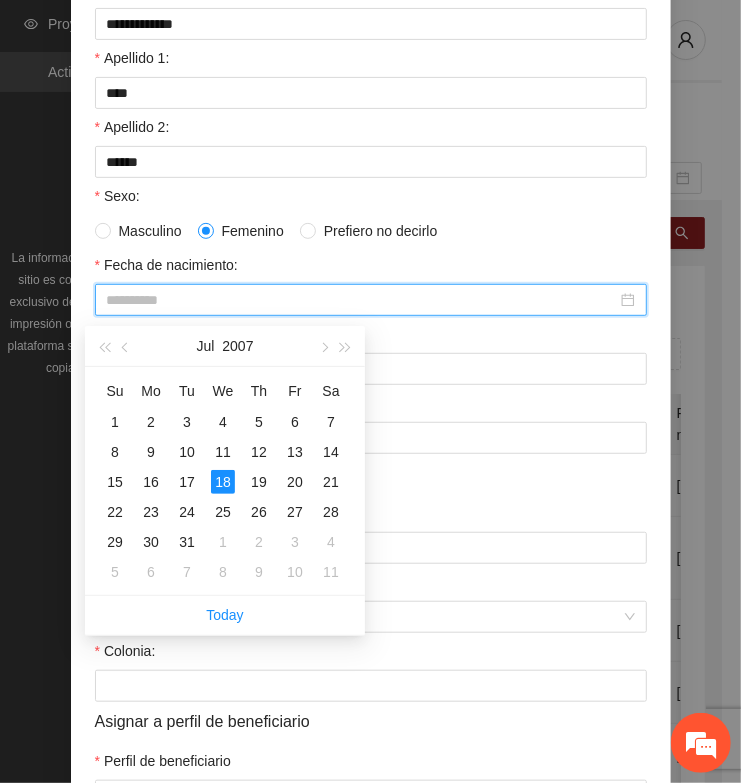click on "18" at bounding box center [223, 482] 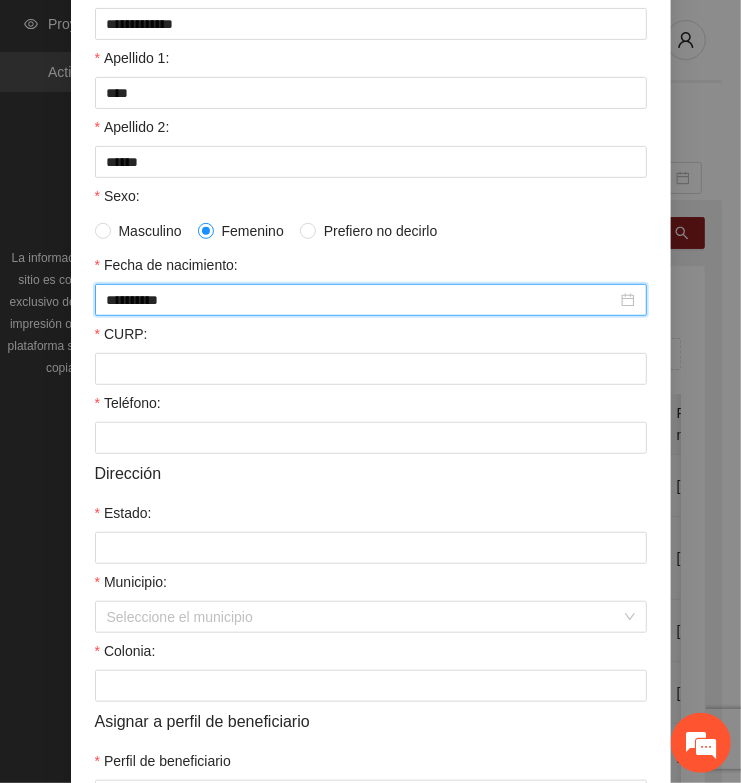 type on "**********" 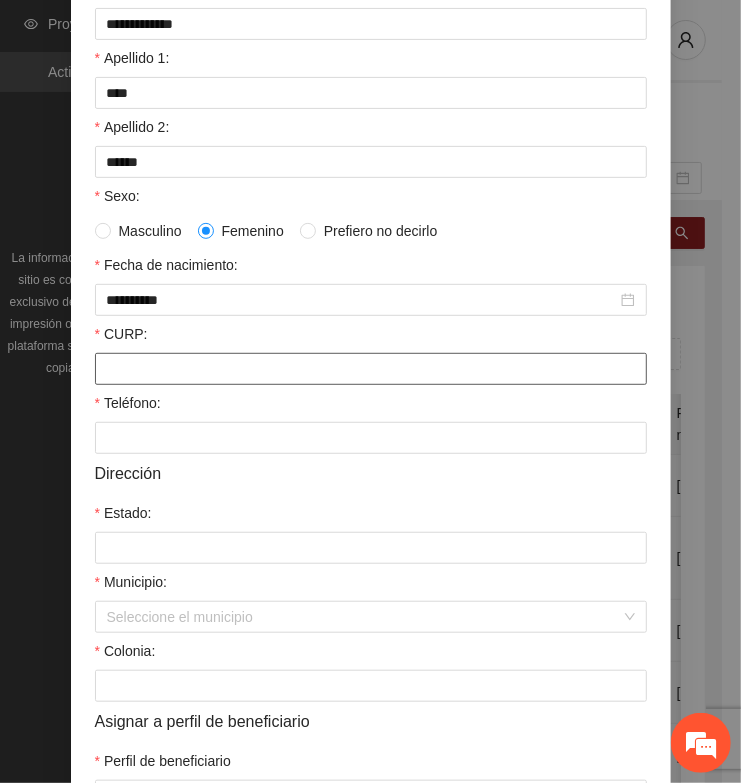 click on "CURP:" at bounding box center [371, 369] 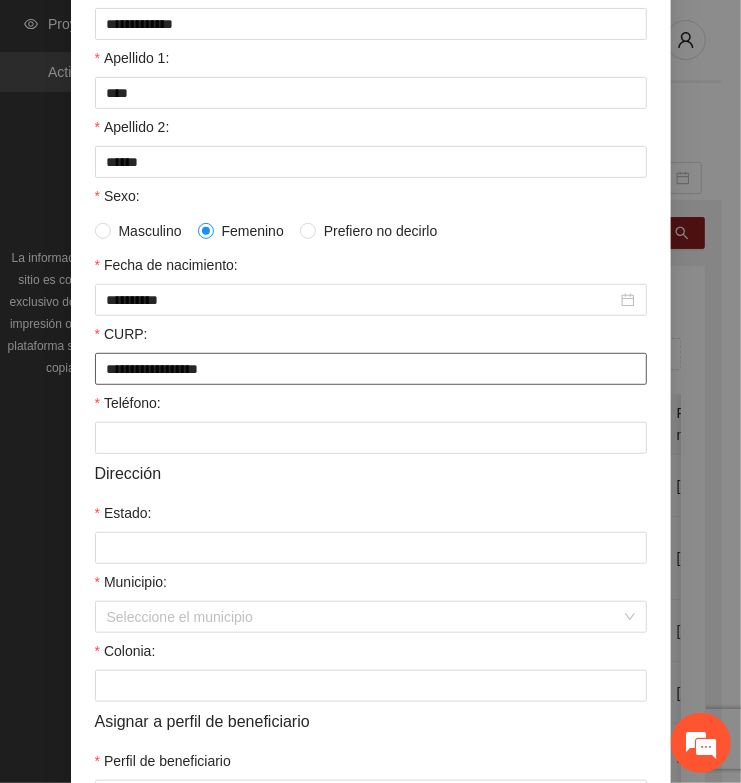 type on "**********" 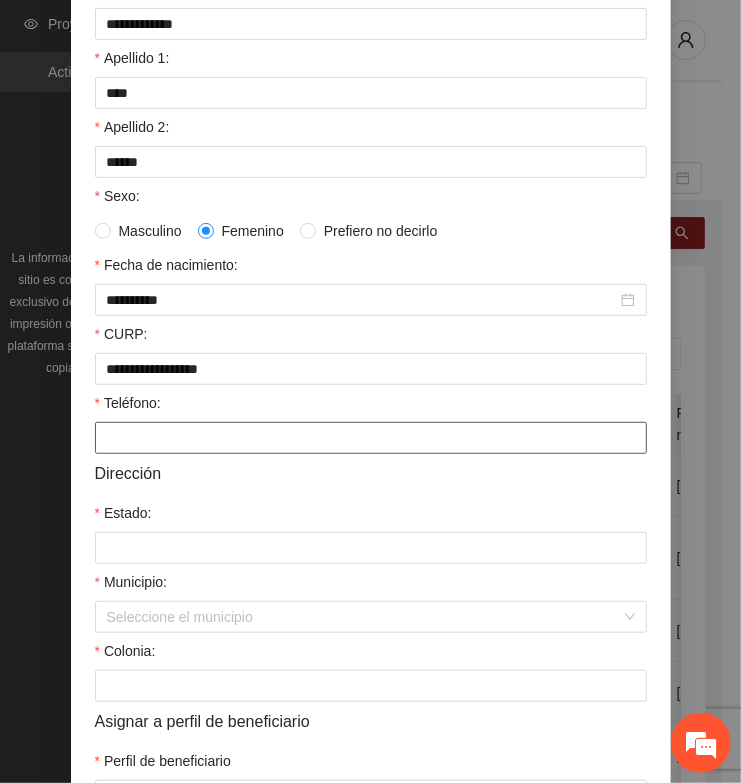 click on "Teléfono:" at bounding box center [371, 438] 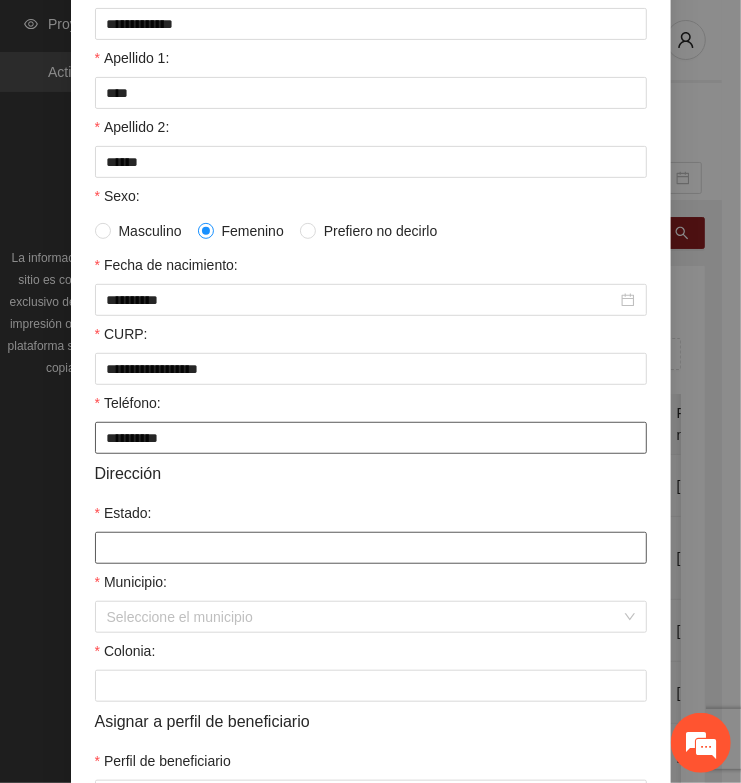 type on "**********" 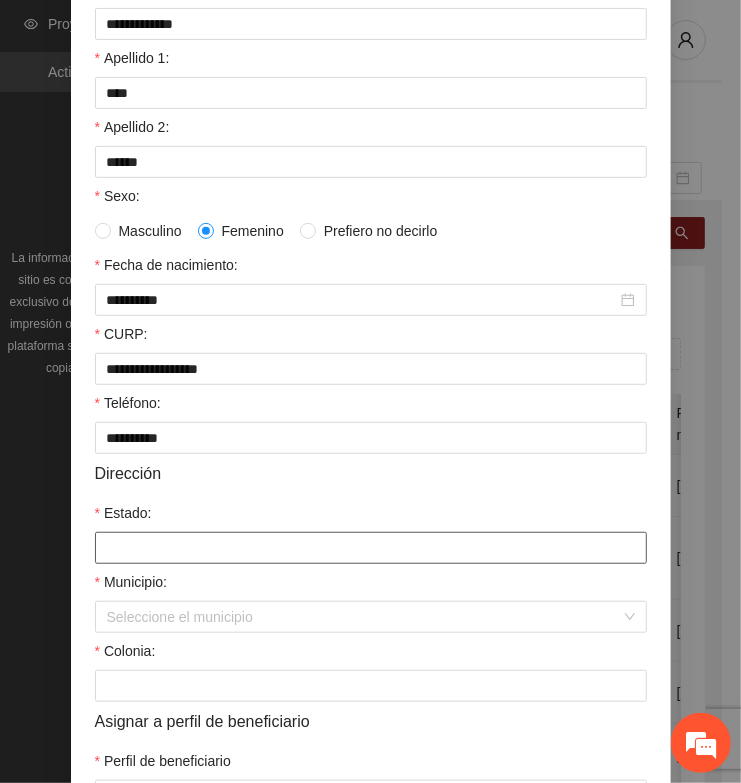 click on "Estado:" at bounding box center (371, 548) 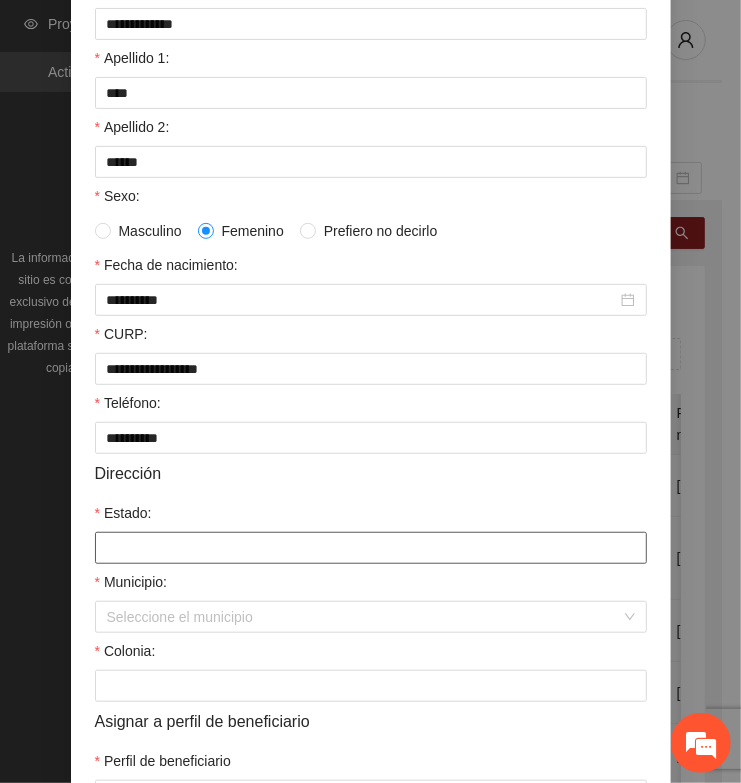 type on "*********" 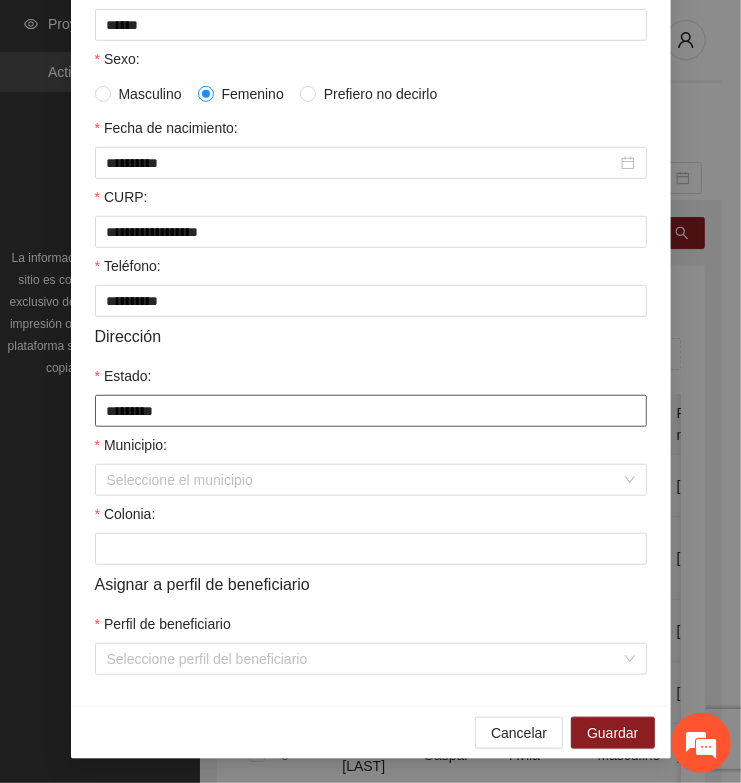 scroll, scrollTop: 401, scrollLeft: 0, axis: vertical 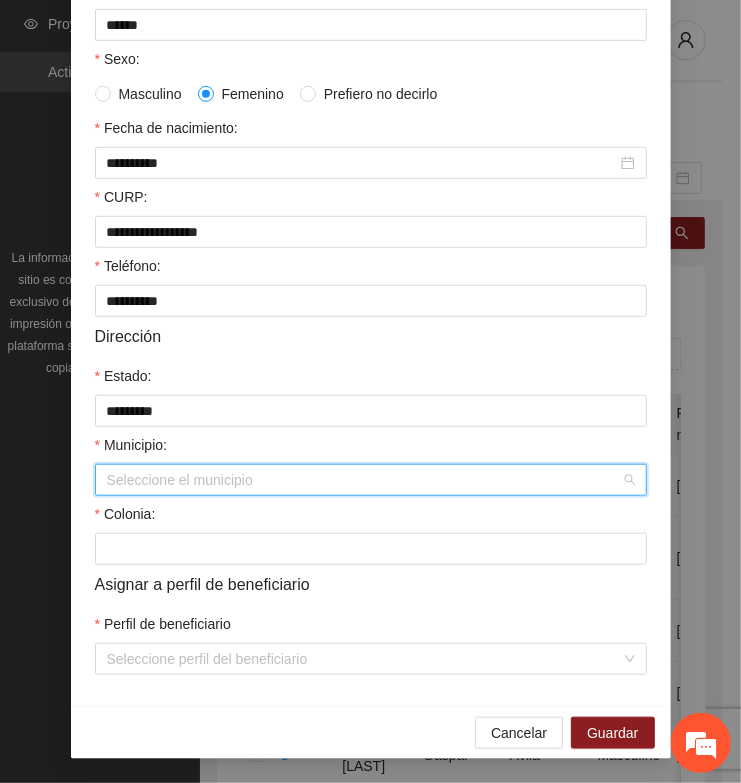 click on "Municipio:" at bounding box center [364, 480] 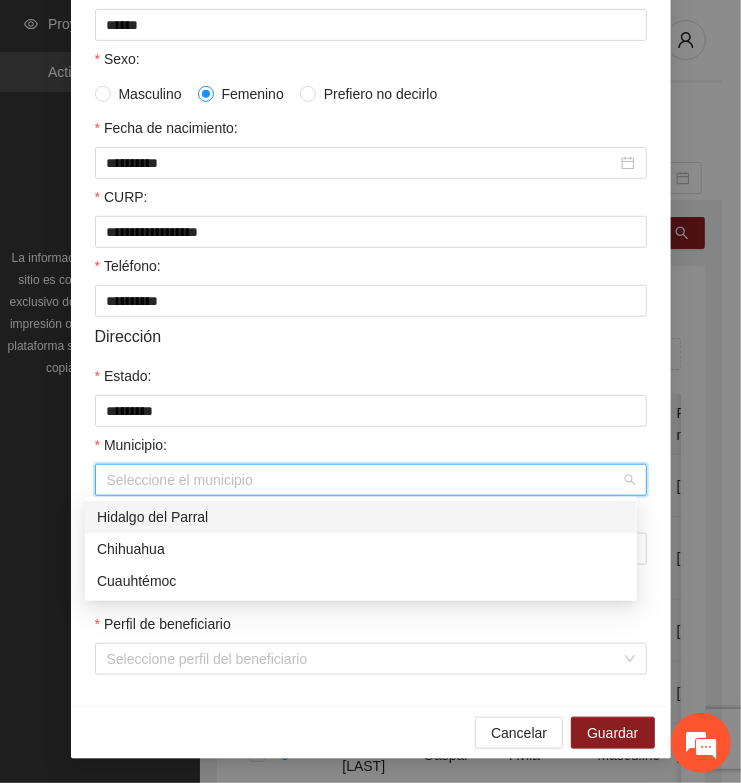 click on "Hidalgo del Parral" at bounding box center [361, 517] 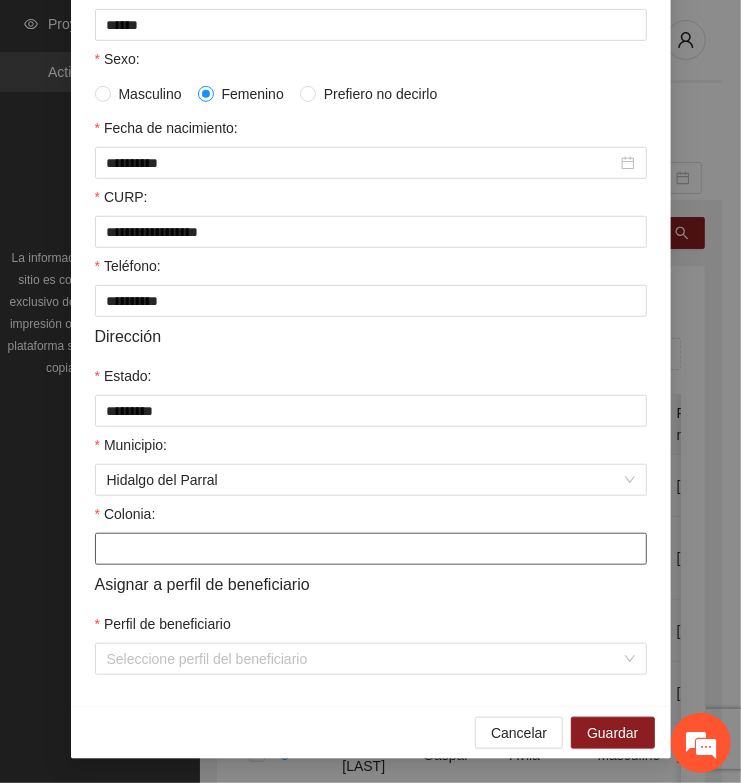 click on "Colonia:" at bounding box center [371, 549] 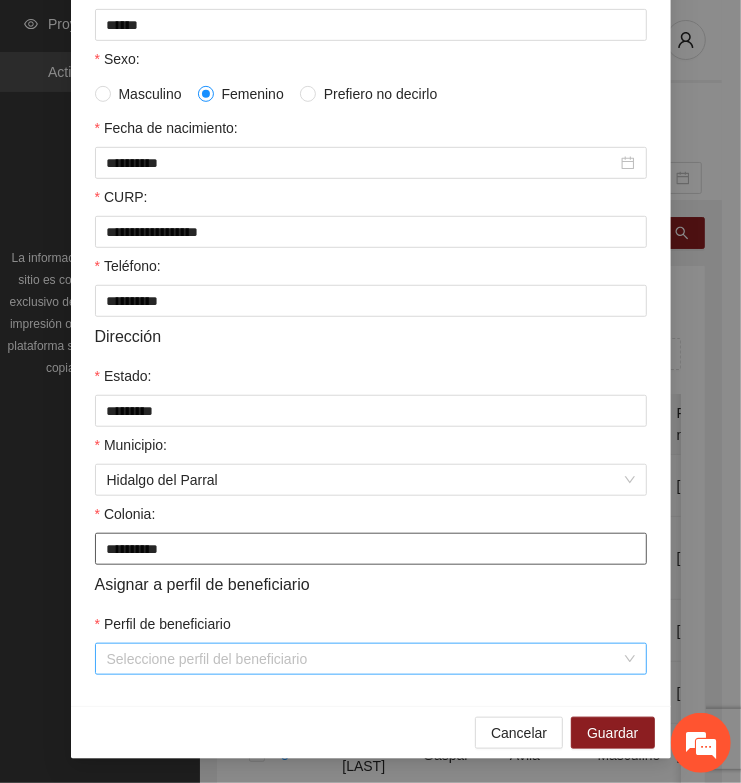 type on "**********" 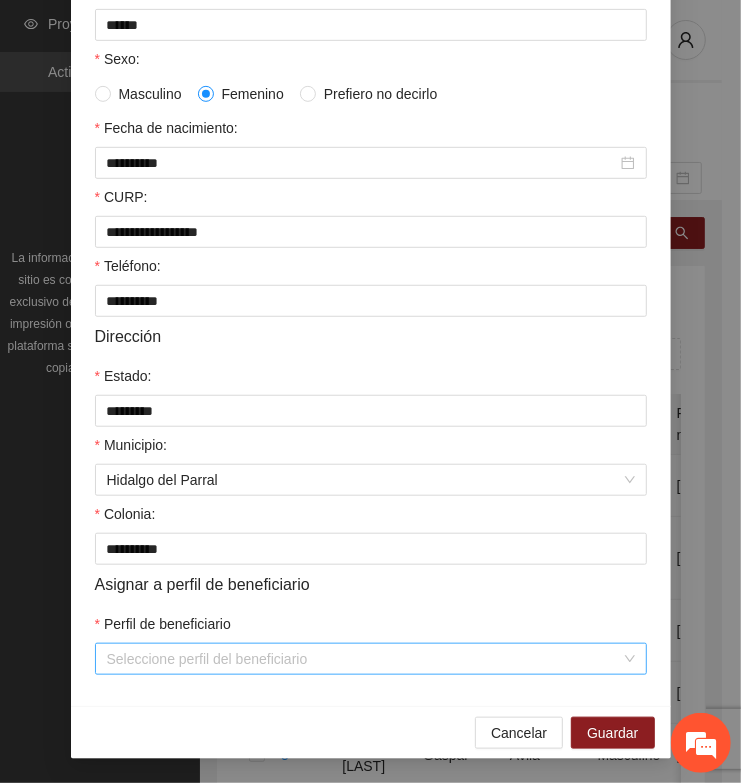 click on "Perfil de beneficiario" at bounding box center [364, 659] 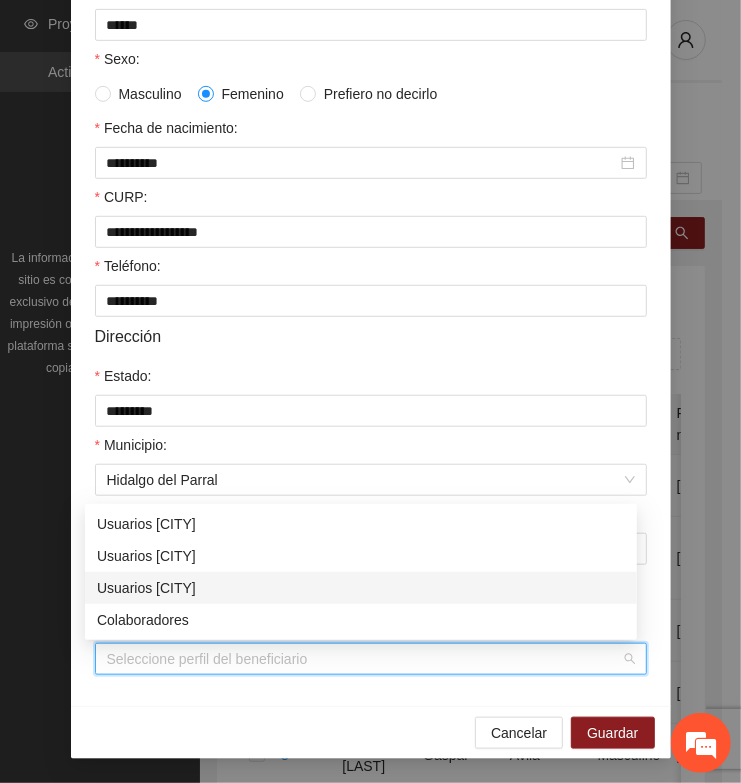 click on "Usuarios [CITY]" at bounding box center [361, 588] 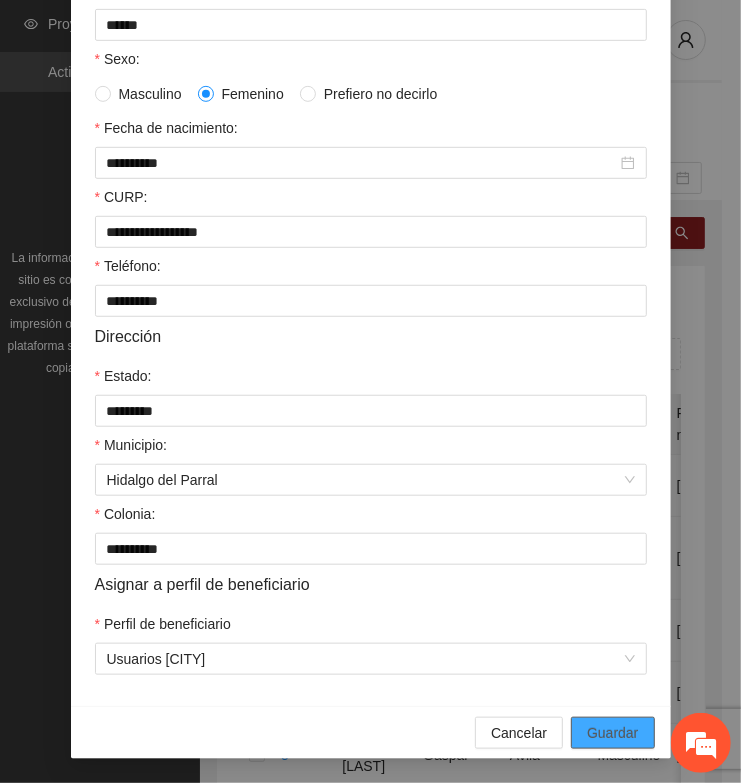 click on "Guardar" at bounding box center (612, 733) 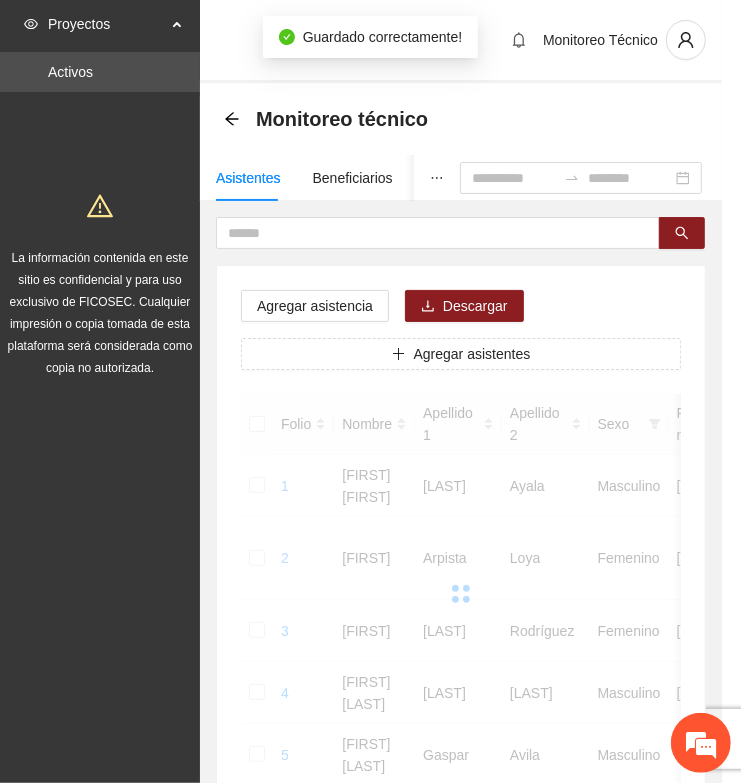 scroll, scrollTop: 310, scrollLeft: 0, axis: vertical 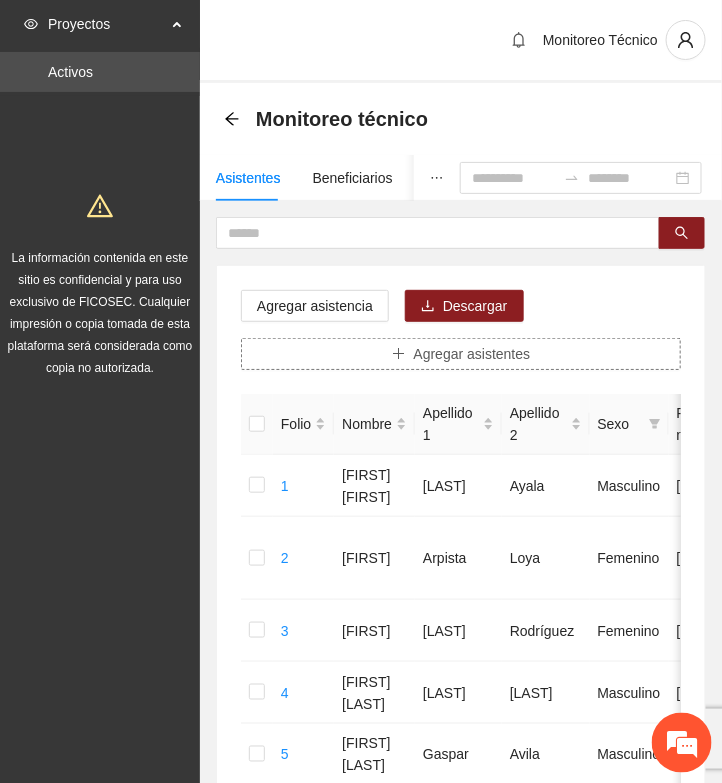 click on "Agregar asistentes" at bounding box center [472, 354] 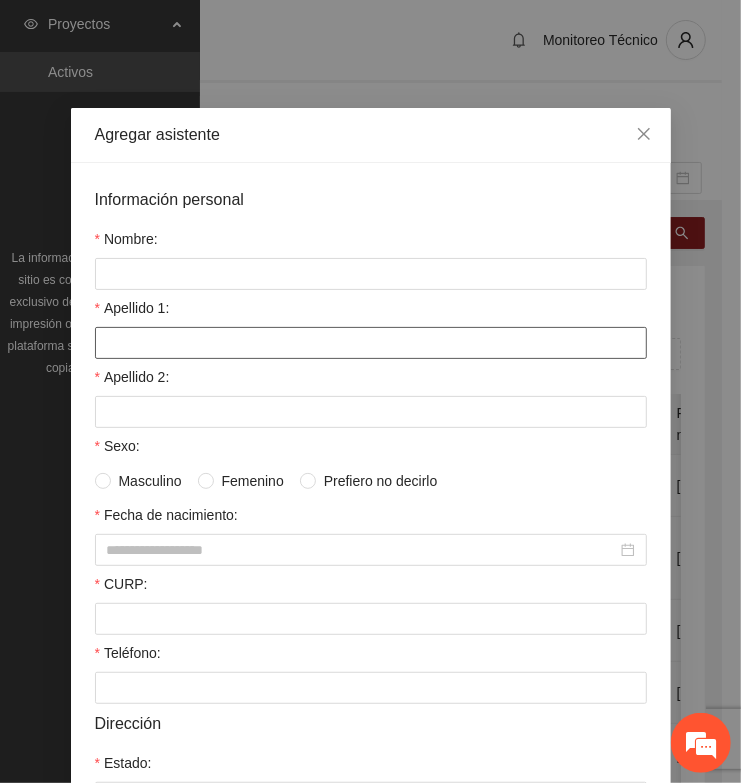 click on "Apellido 1:" at bounding box center (371, 343) 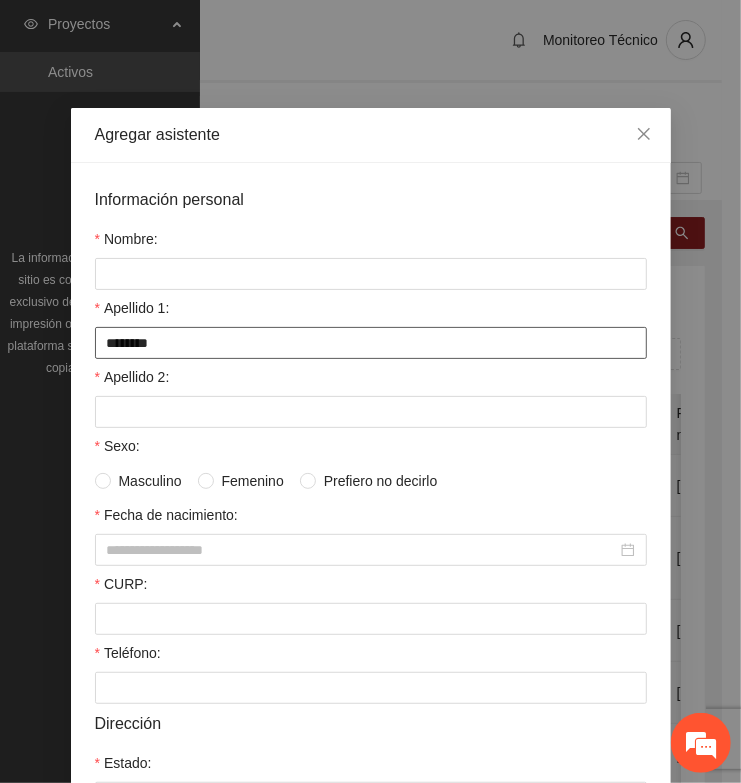 type on "********" 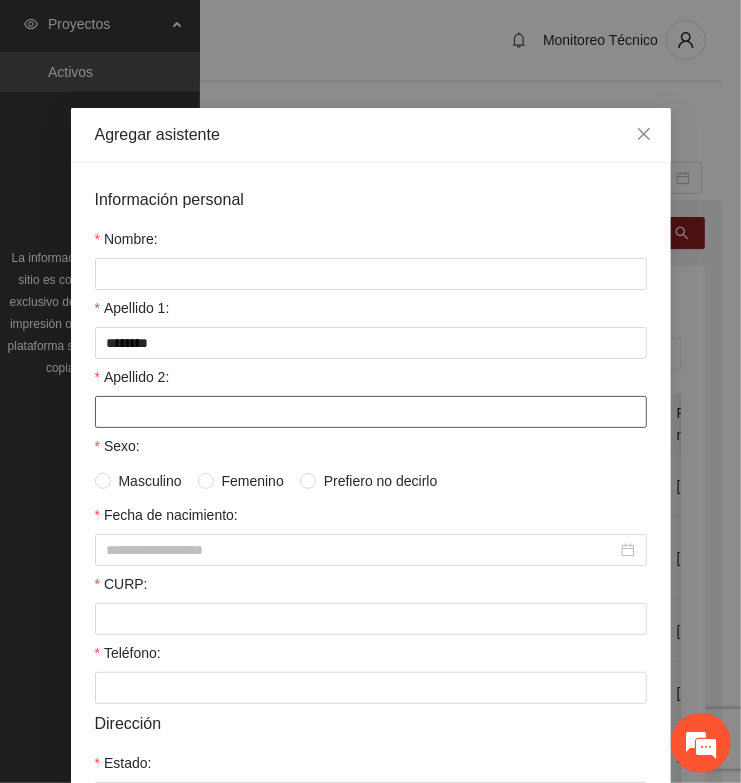 click on "Apellido 2:" at bounding box center [371, 412] 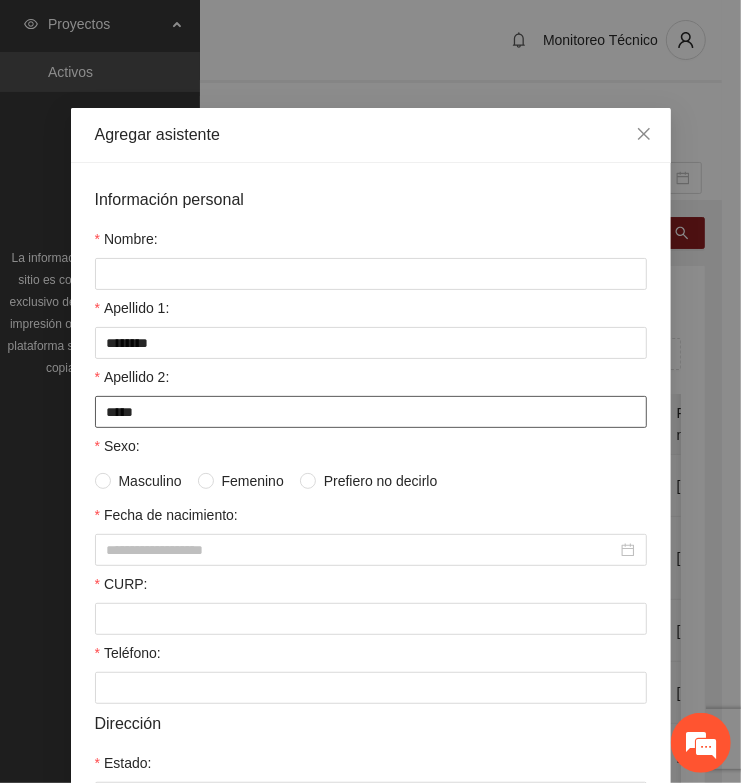 type on "*****" 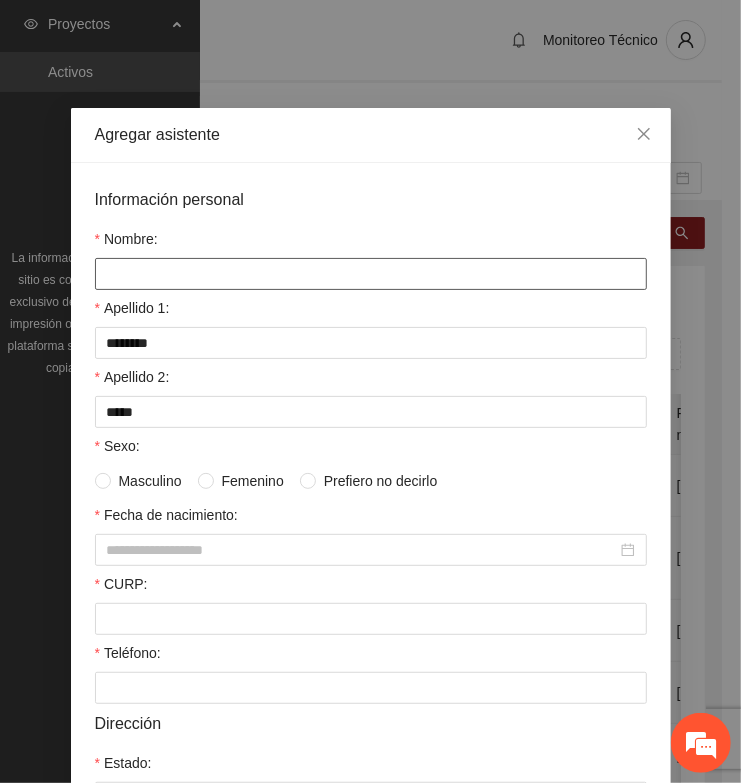 click on "Nombre:" at bounding box center (371, 274) 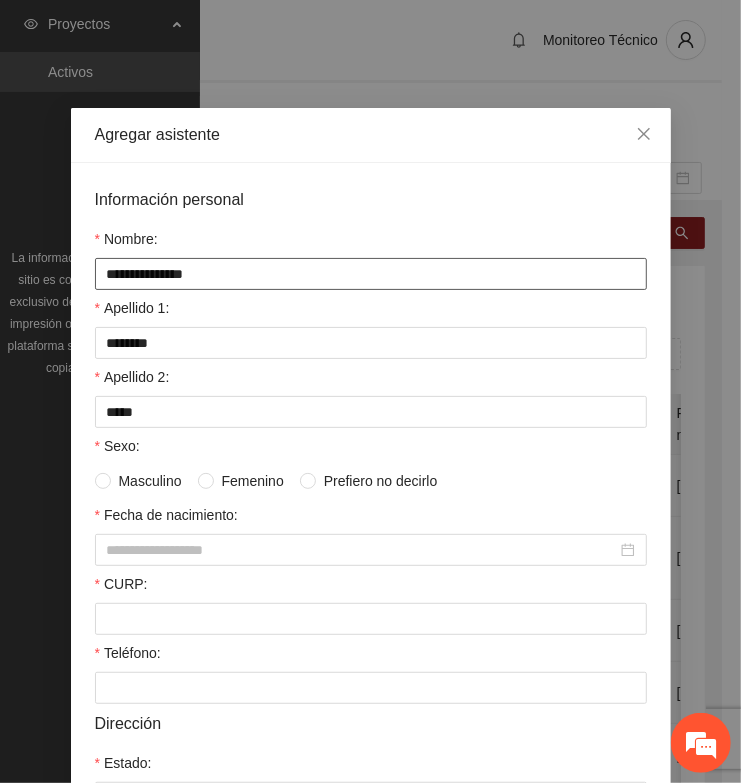 type on "**********" 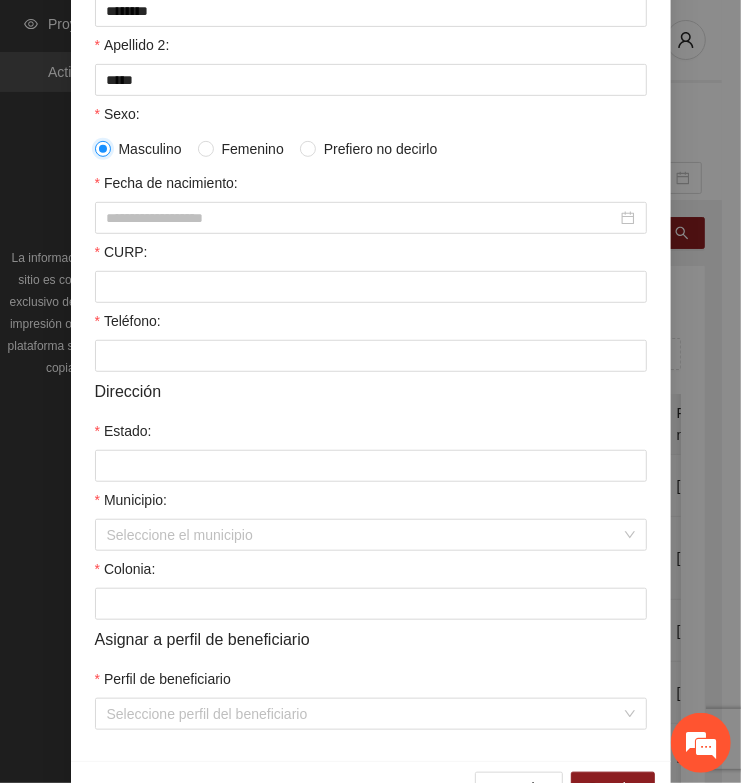 scroll, scrollTop: 375, scrollLeft: 0, axis: vertical 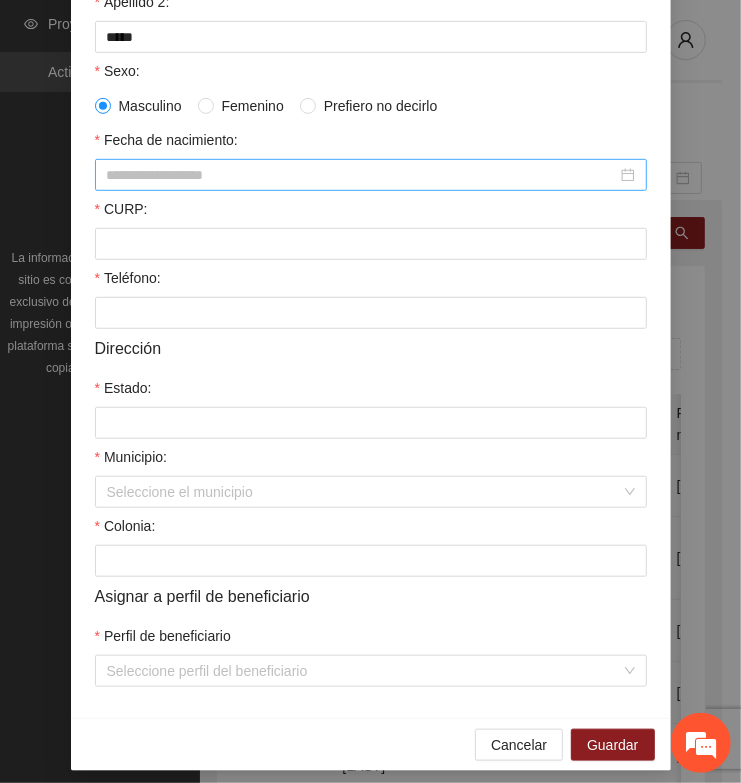 click on "Fecha de nacimiento:" at bounding box center [362, 175] 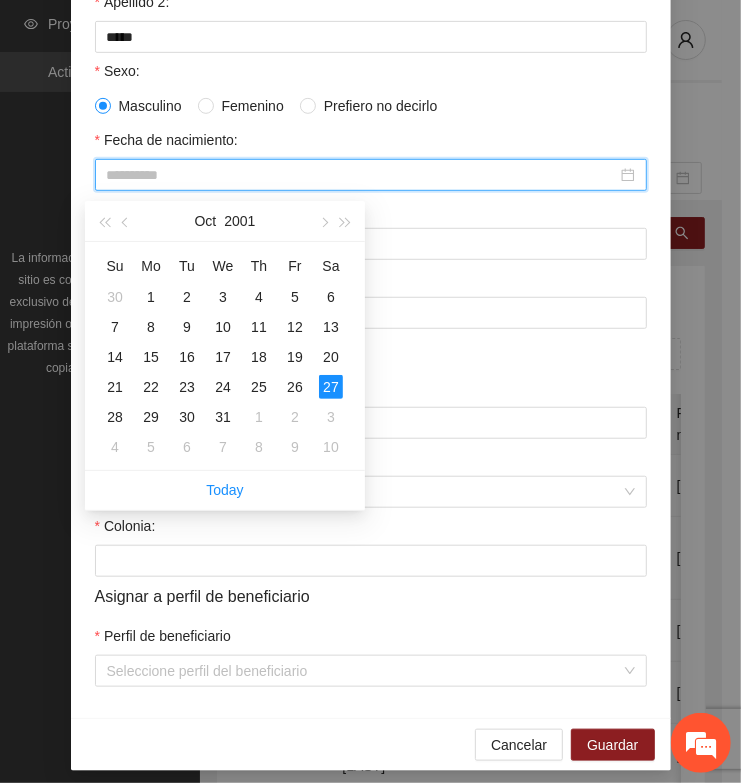 click on "27" at bounding box center (331, 387) 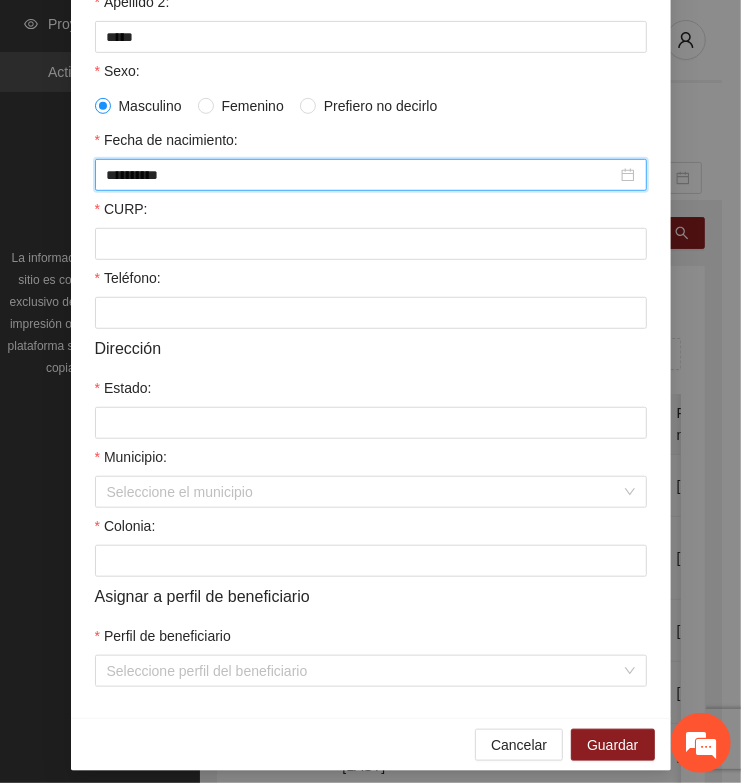 type on "**********" 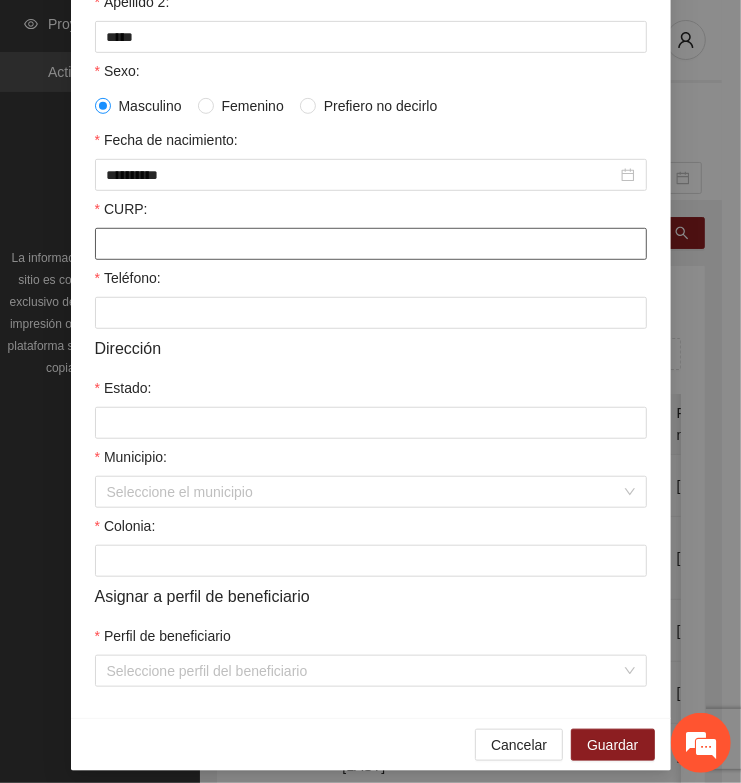 click on "CURP:" at bounding box center [371, 244] 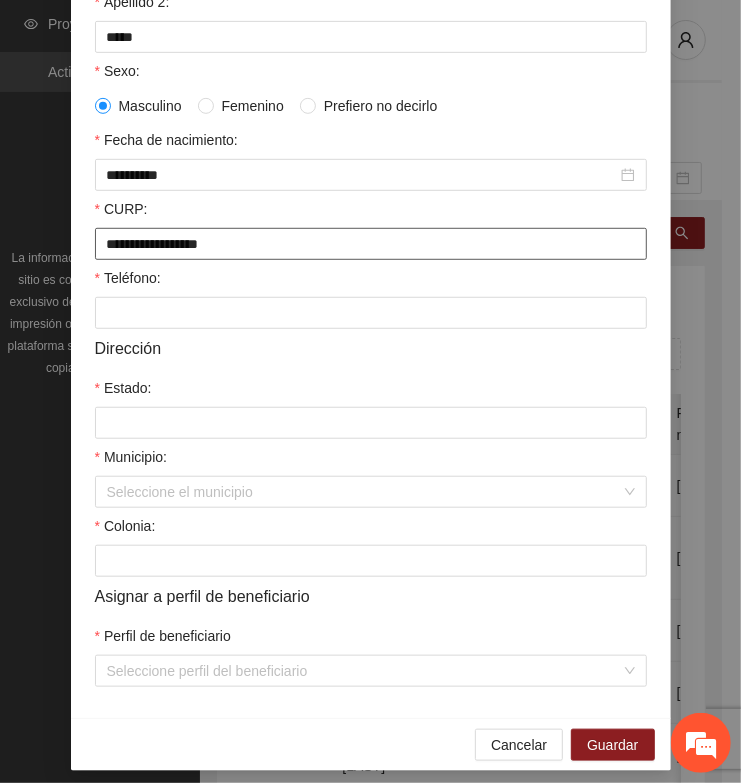 type on "**********" 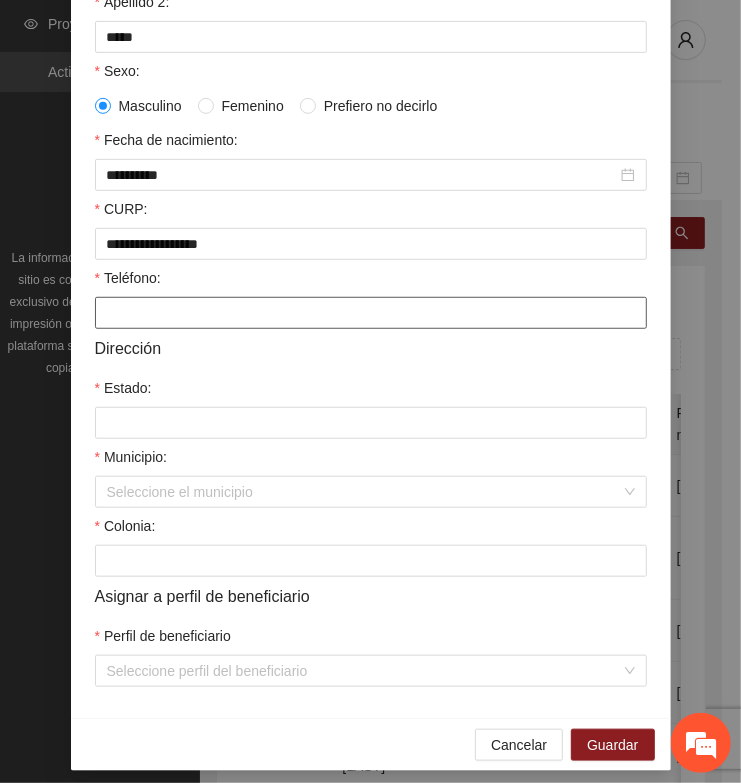 click on "Teléfono:" at bounding box center [371, 313] 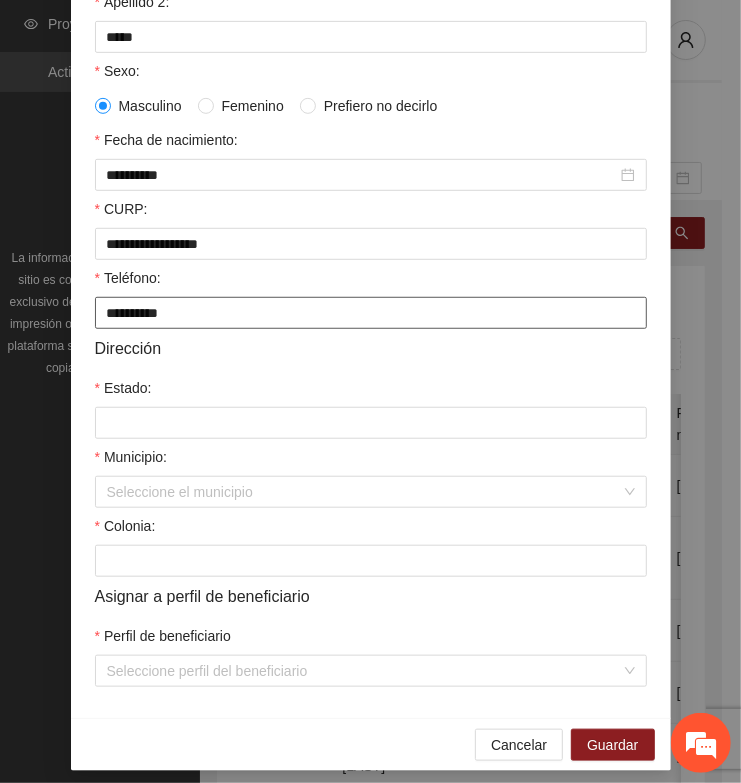 type on "**********" 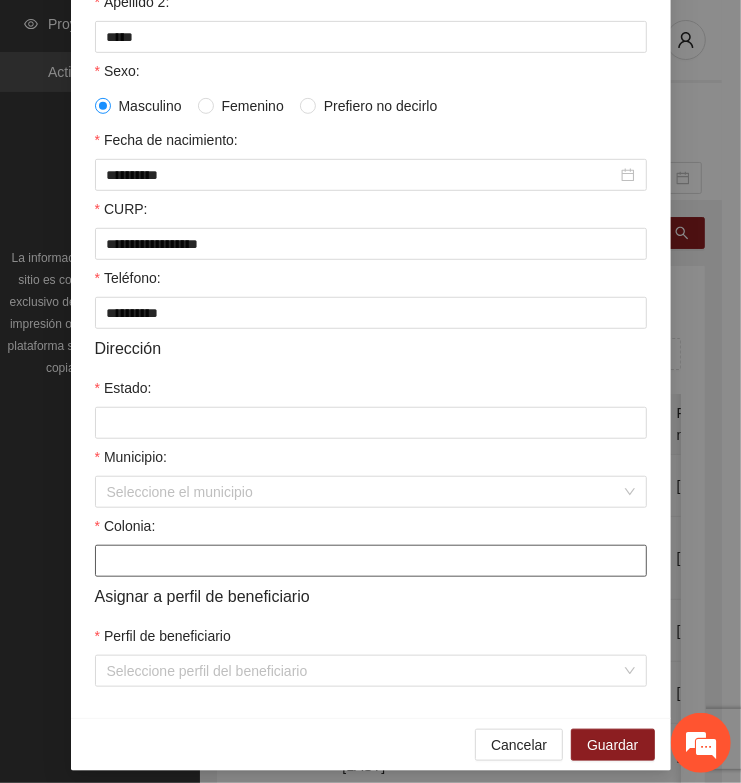 click on "Colonia:" at bounding box center (371, 561) 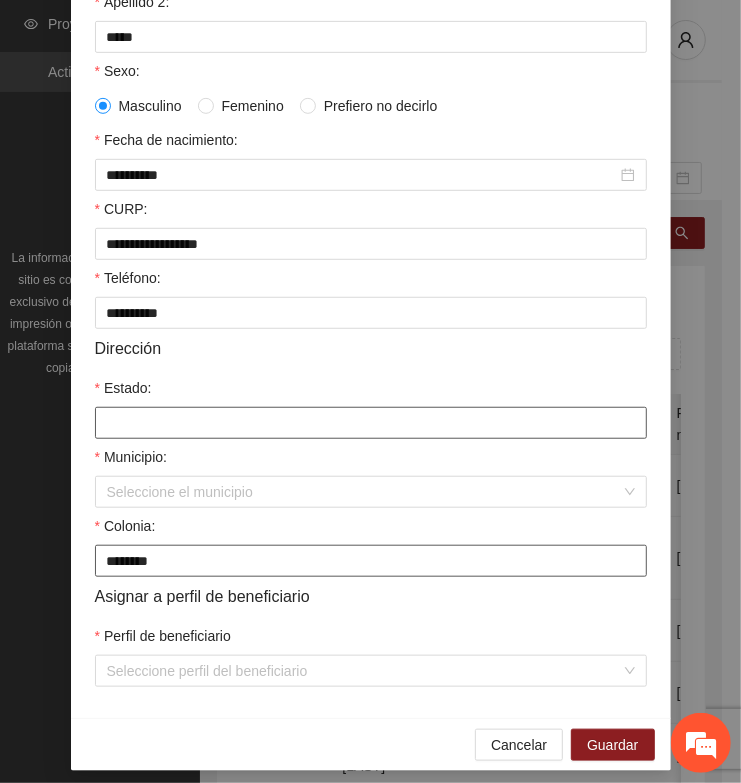 type on "********" 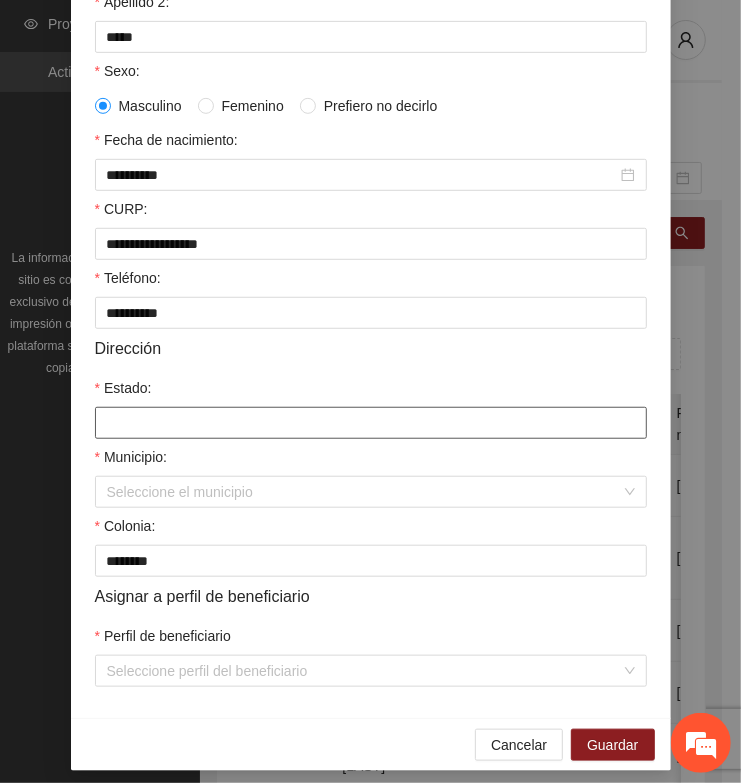click on "Estado:" at bounding box center [371, 423] 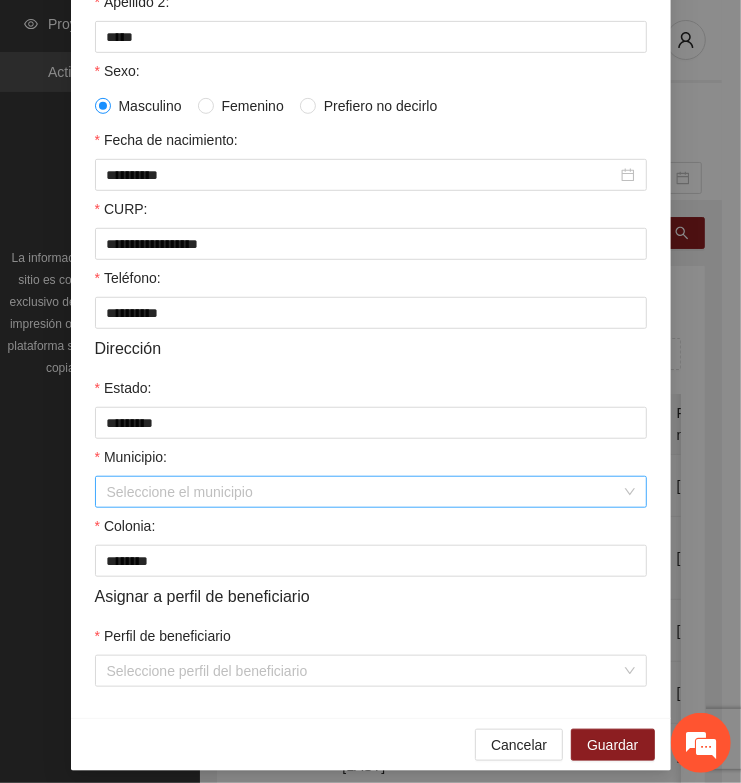 click on "Municipio:" at bounding box center (364, 492) 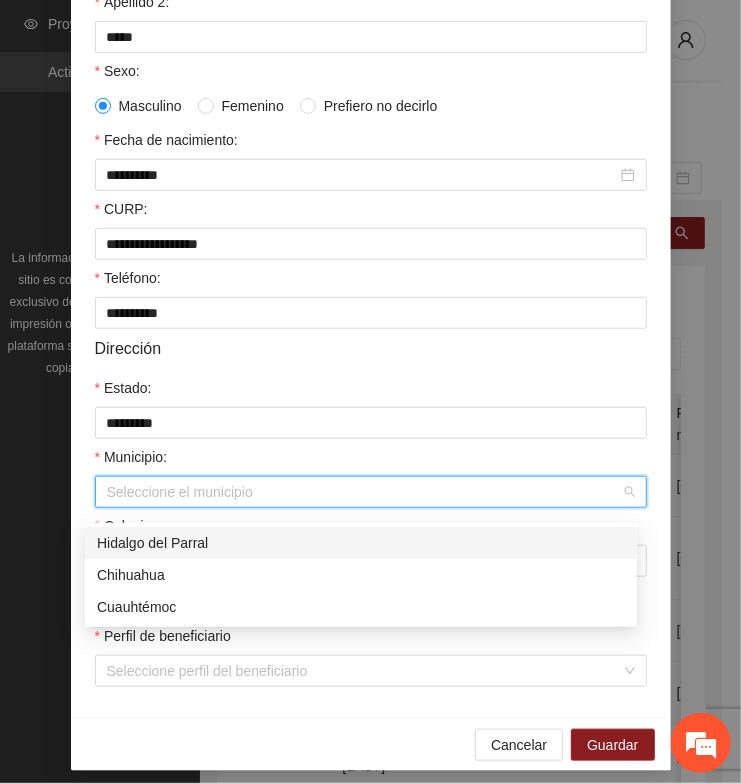 click on "Hidalgo del Parral" at bounding box center (361, 543) 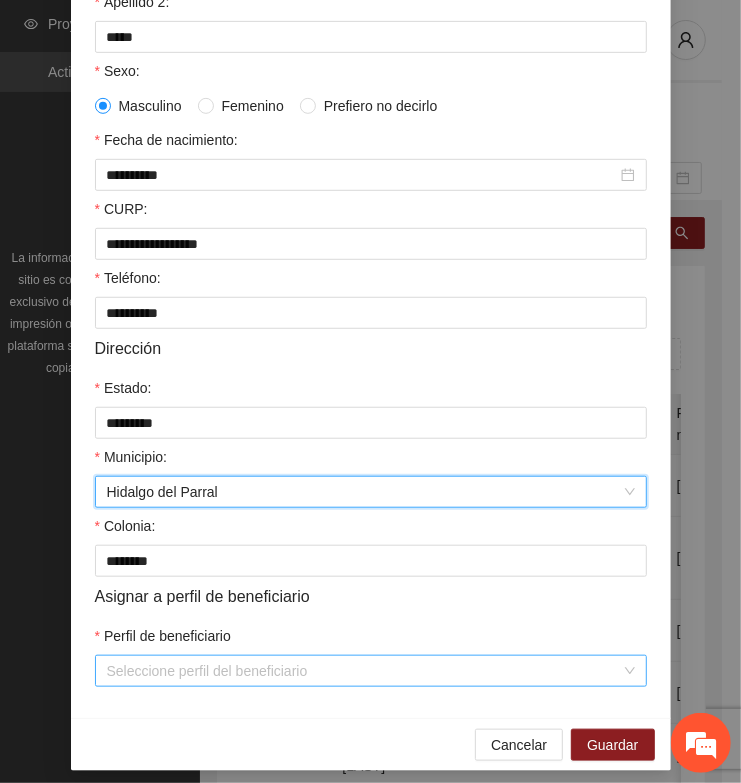 click on "Perfil de beneficiario" at bounding box center [364, 671] 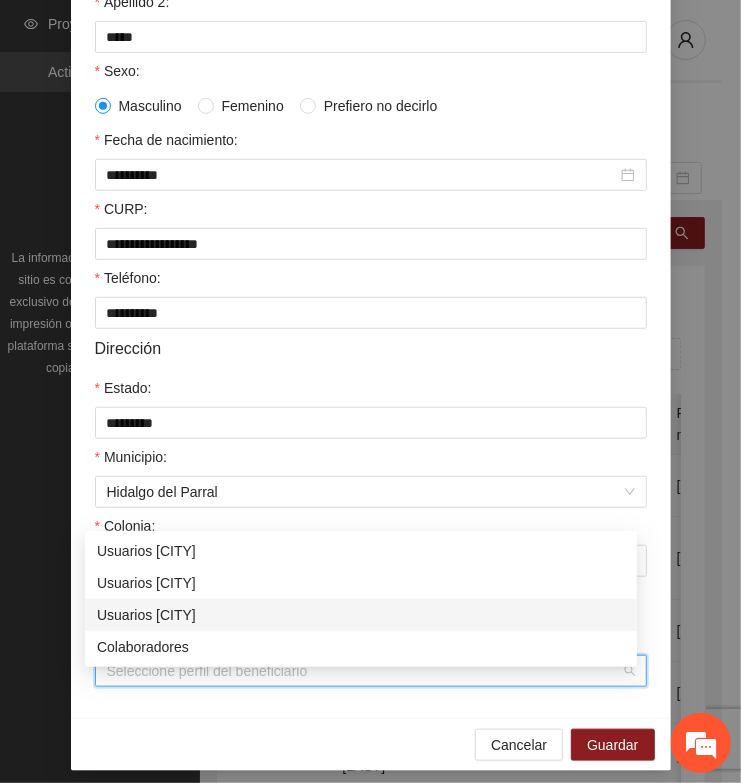 click on "Usuarios [CITY]" at bounding box center (361, 615) 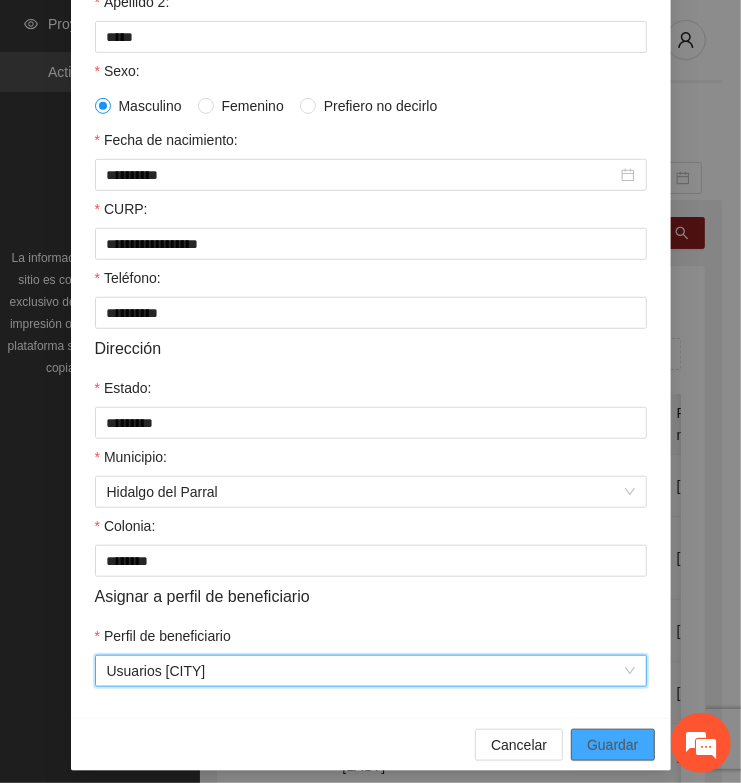 click on "Guardar" at bounding box center [612, 745] 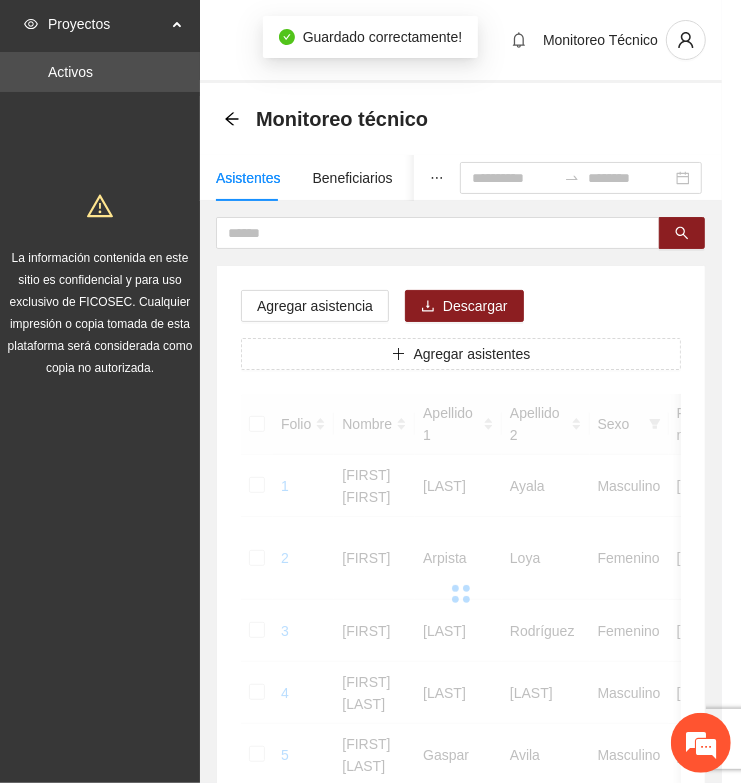 scroll, scrollTop: 310, scrollLeft: 0, axis: vertical 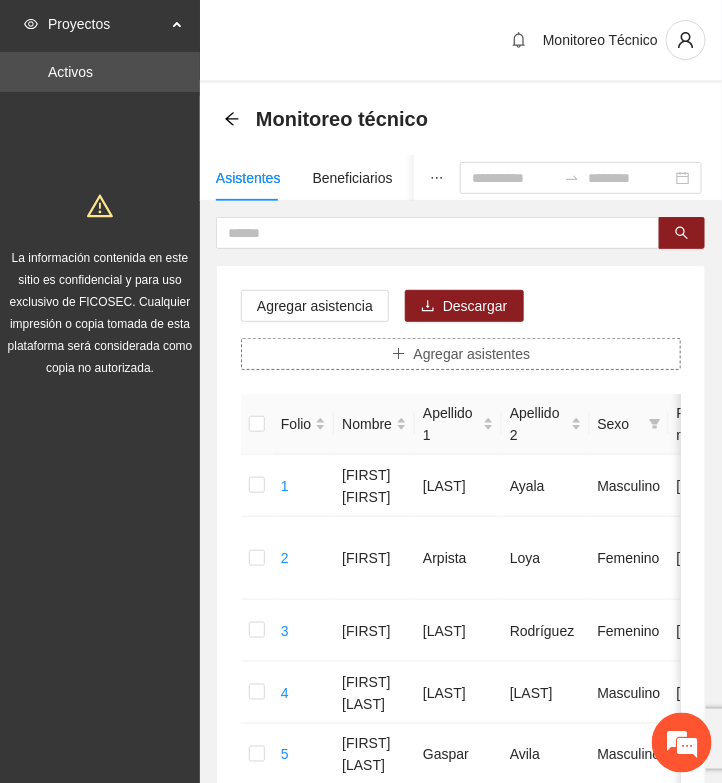 click on "Agregar asistentes" at bounding box center (472, 354) 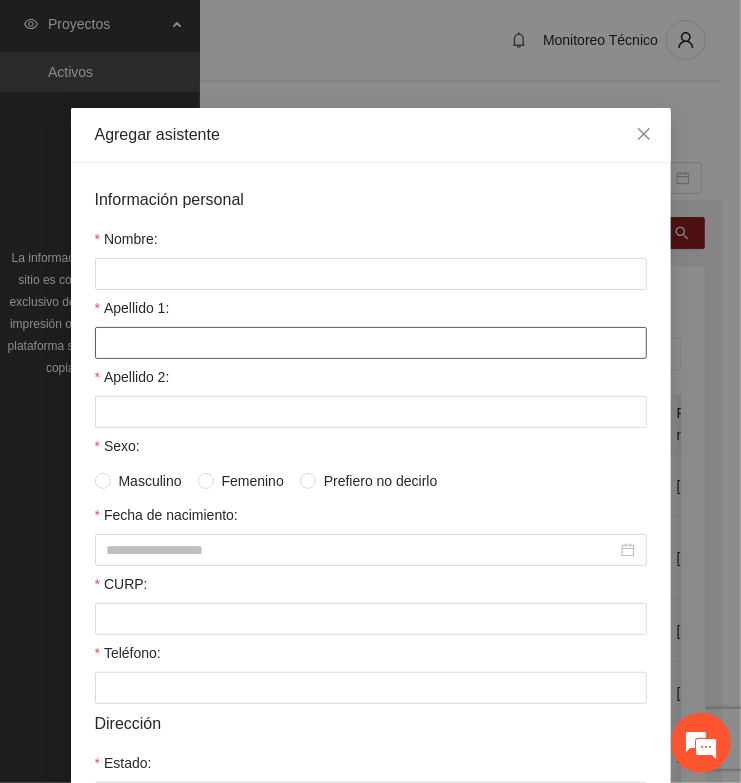 click on "Apellido 1:" at bounding box center (371, 343) 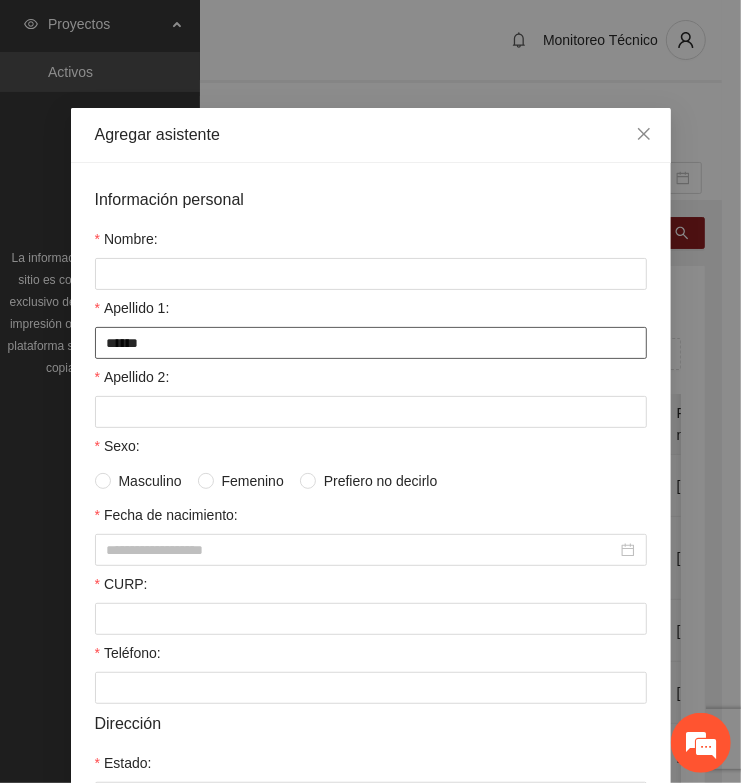 type on "******" 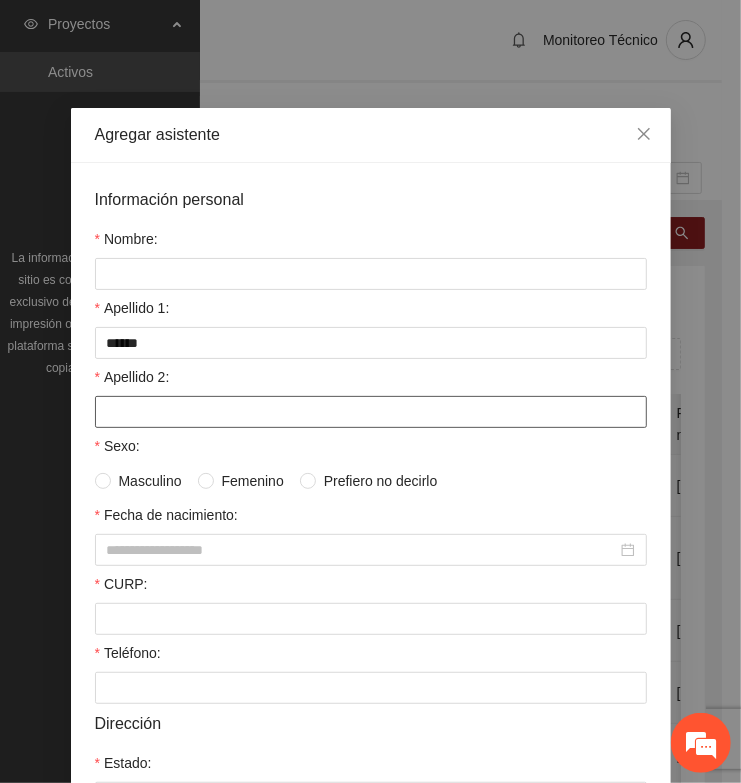 click on "Apellido 2:" at bounding box center (371, 412) 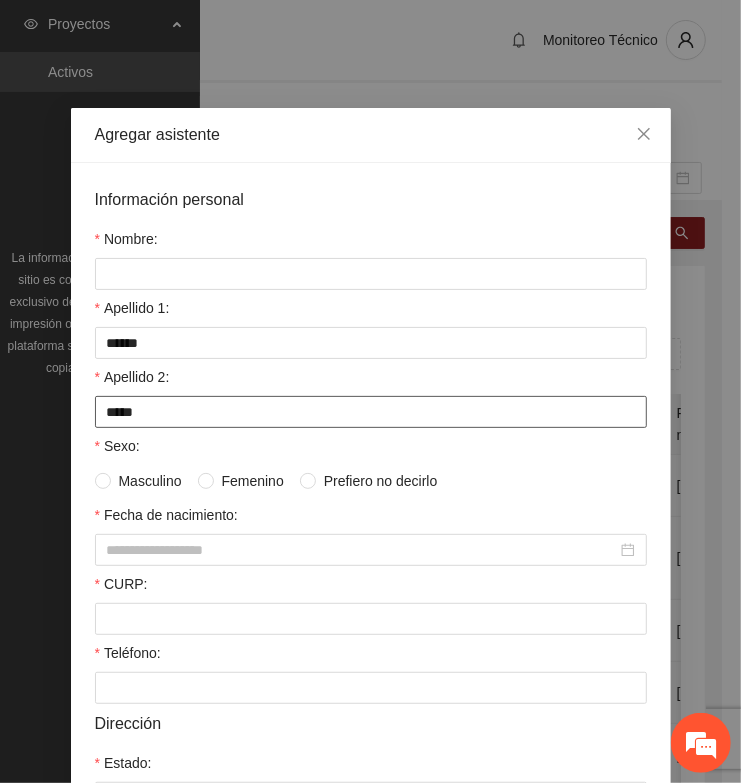 type on "*****" 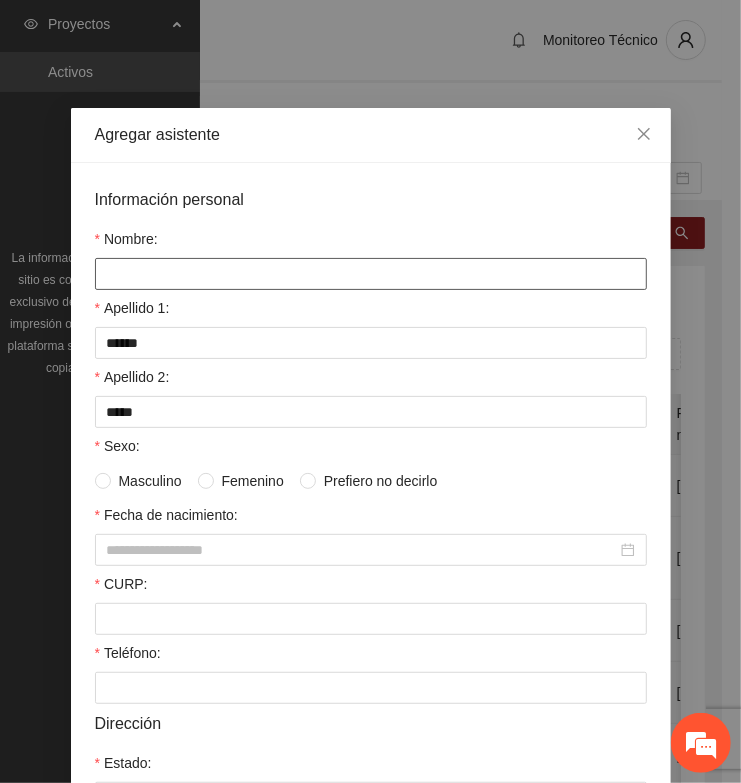 click on "Nombre:" at bounding box center (371, 274) 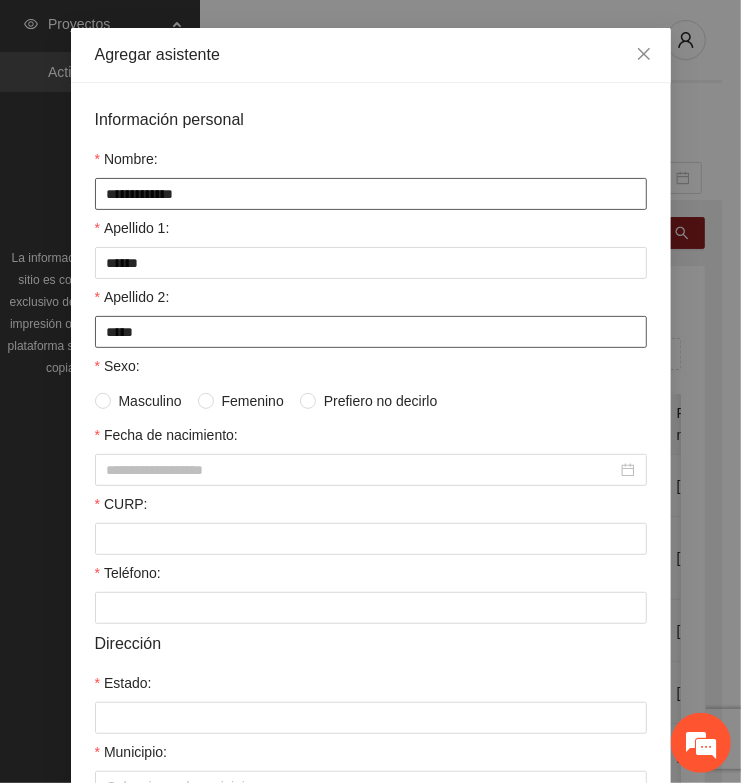scroll, scrollTop: 250, scrollLeft: 0, axis: vertical 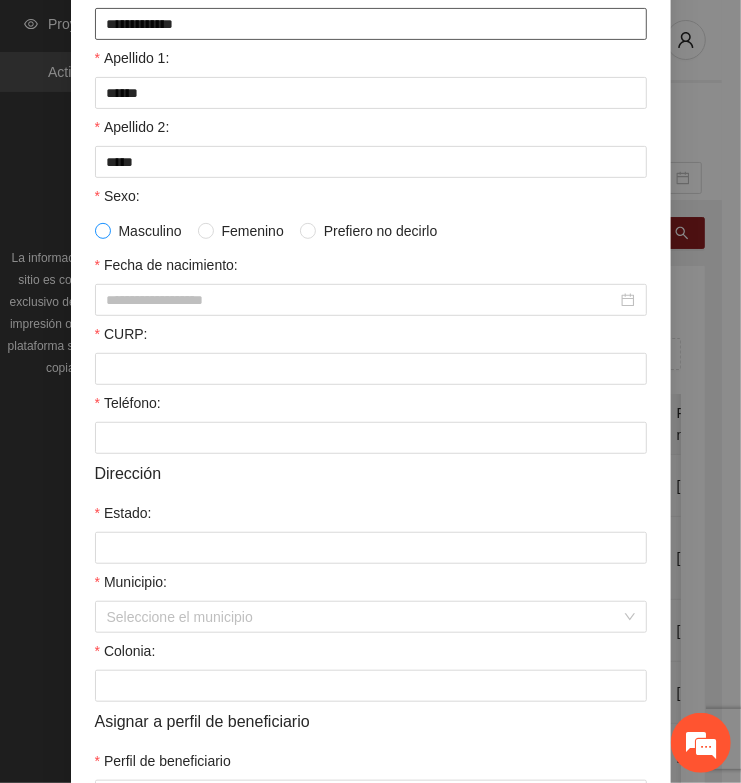 type on "**********" 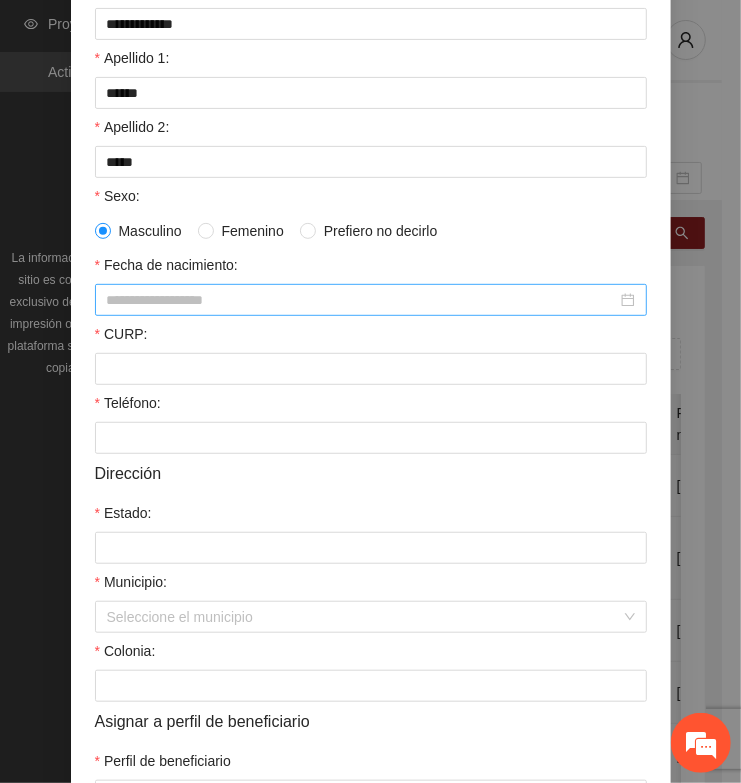 click on "Fecha de nacimiento:" at bounding box center [362, 300] 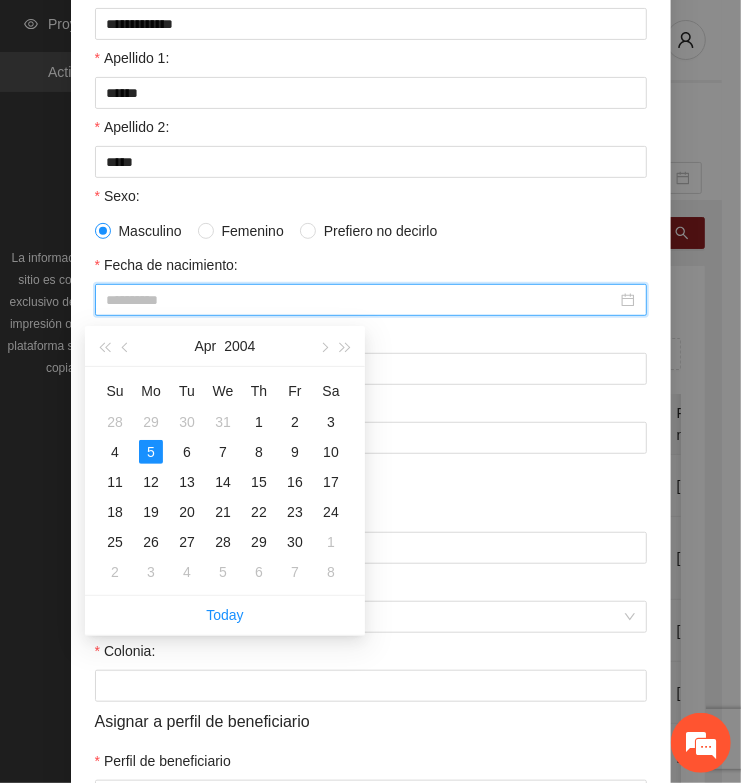 click on "5" at bounding box center [151, 452] 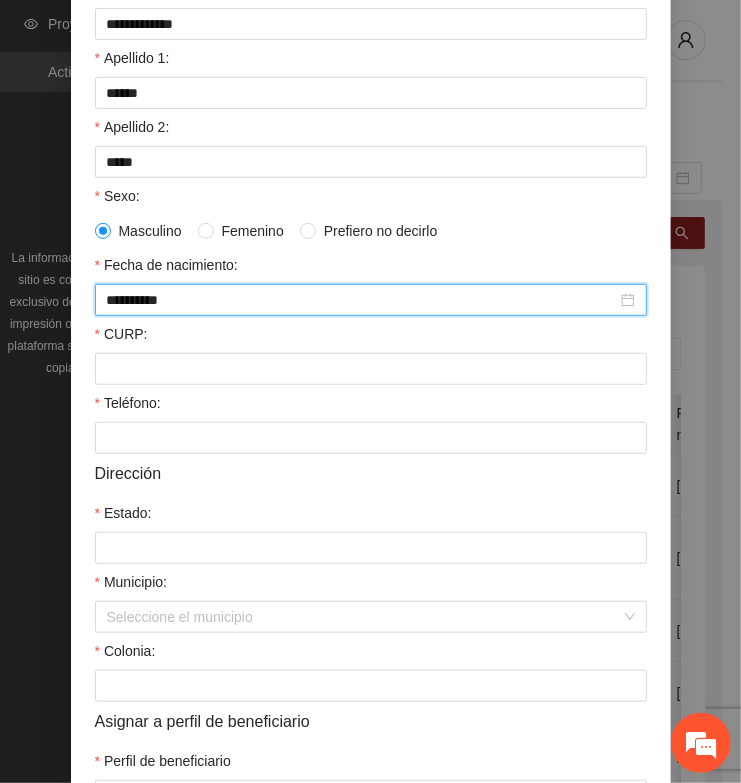 type on "**********" 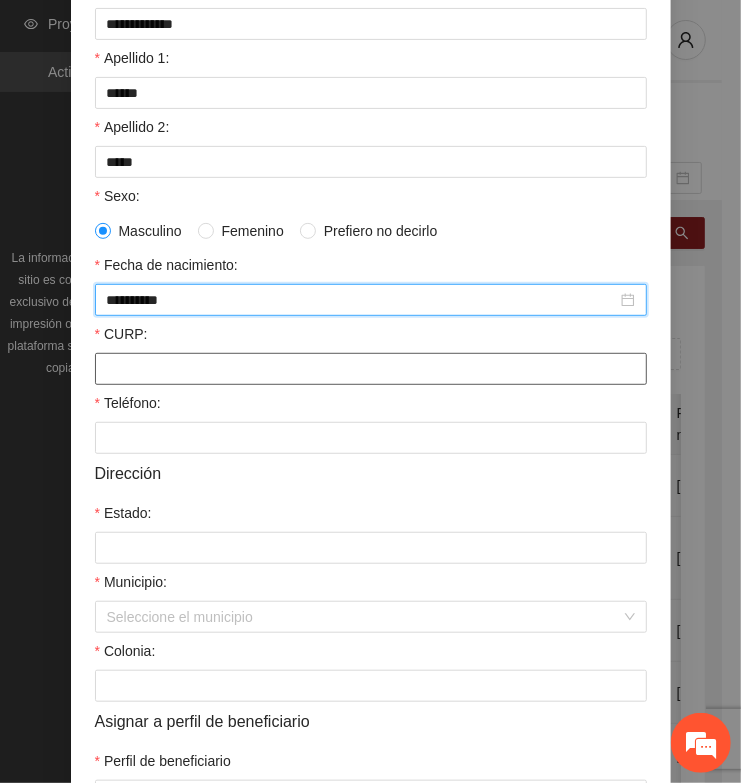 click on "CURP:" at bounding box center [371, 369] 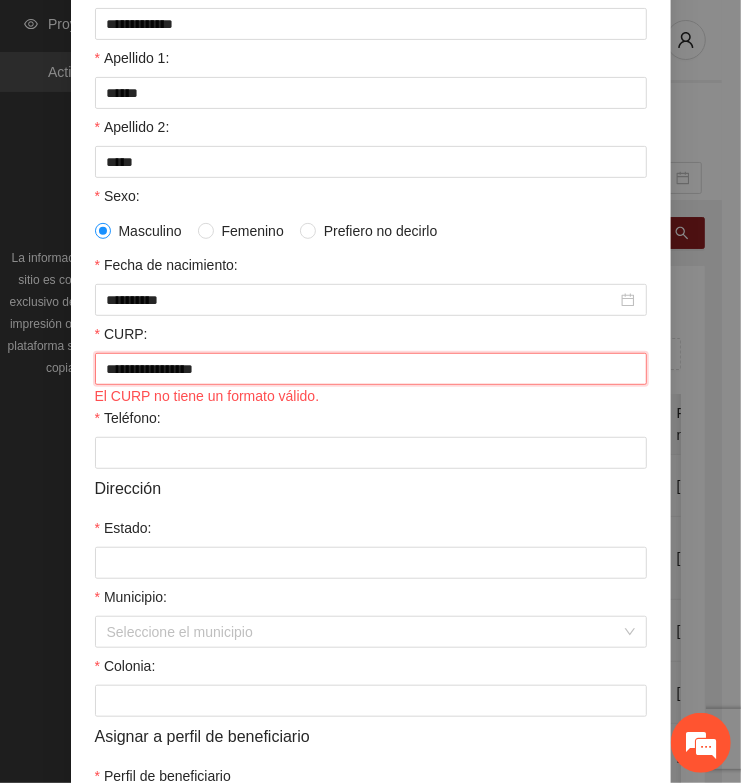 drag, startPoint x: 170, startPoint y: 375, endPoint x: 230, endPoint y: 396, distance: 63.56886 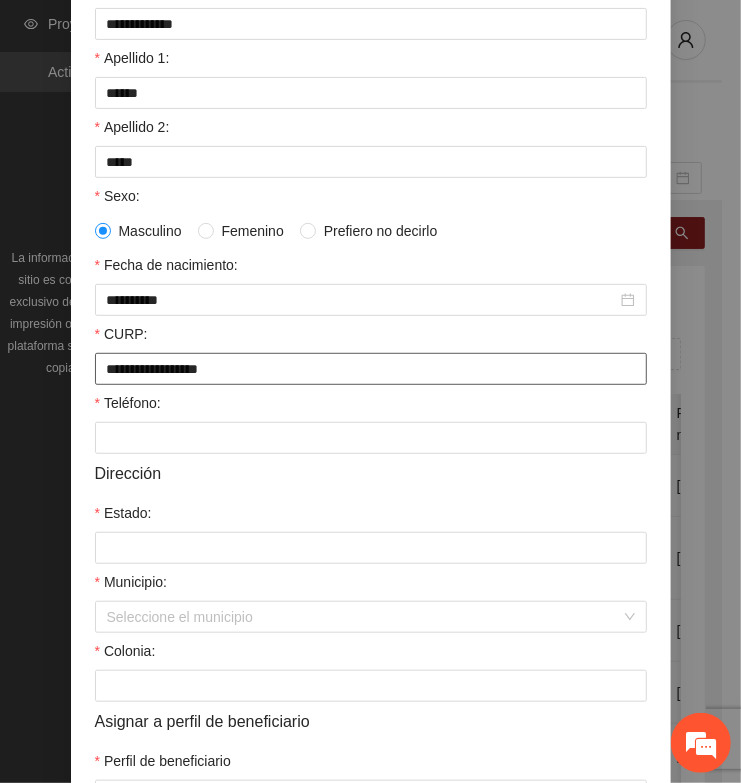 type on "**********" 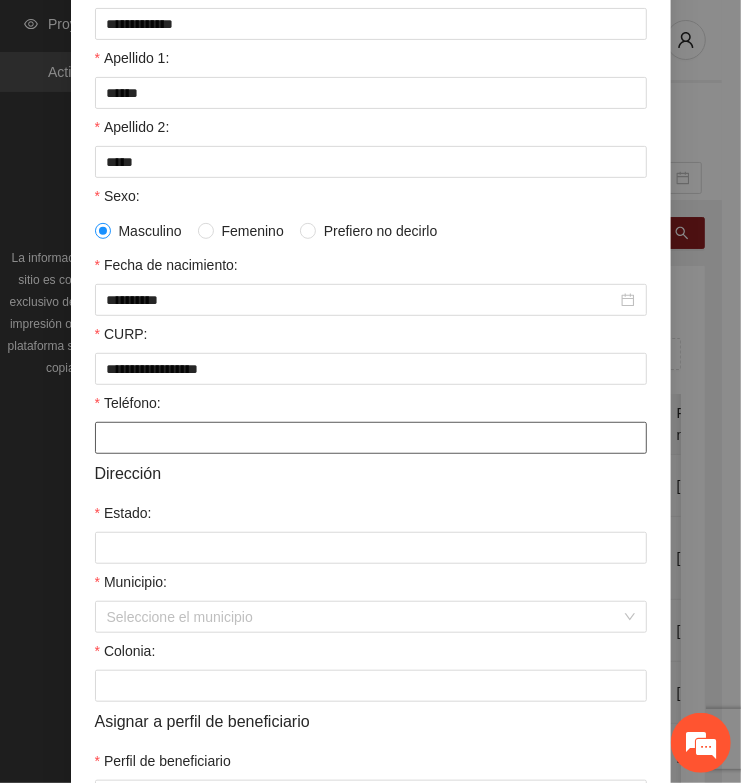 click on "Teléfono:" at bounding box center [371, 438] 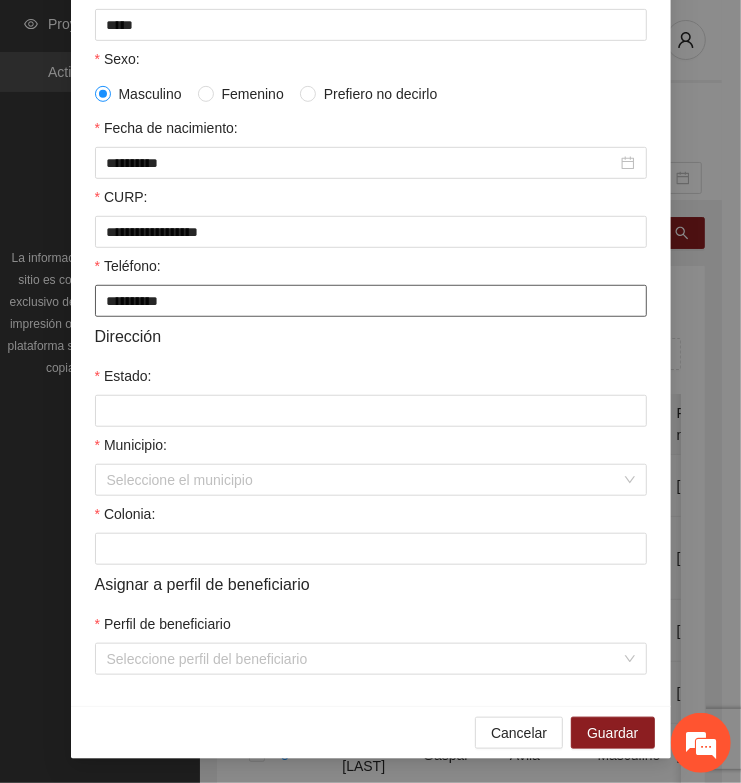 scroll, scrollTop: 401, scrollLeft: 0, axis: vertical 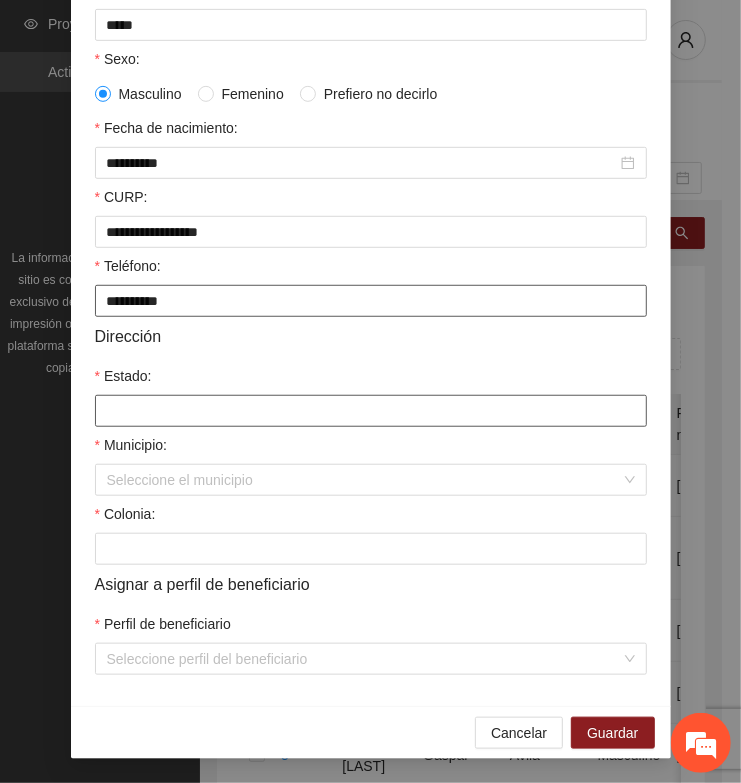 type on "**********" 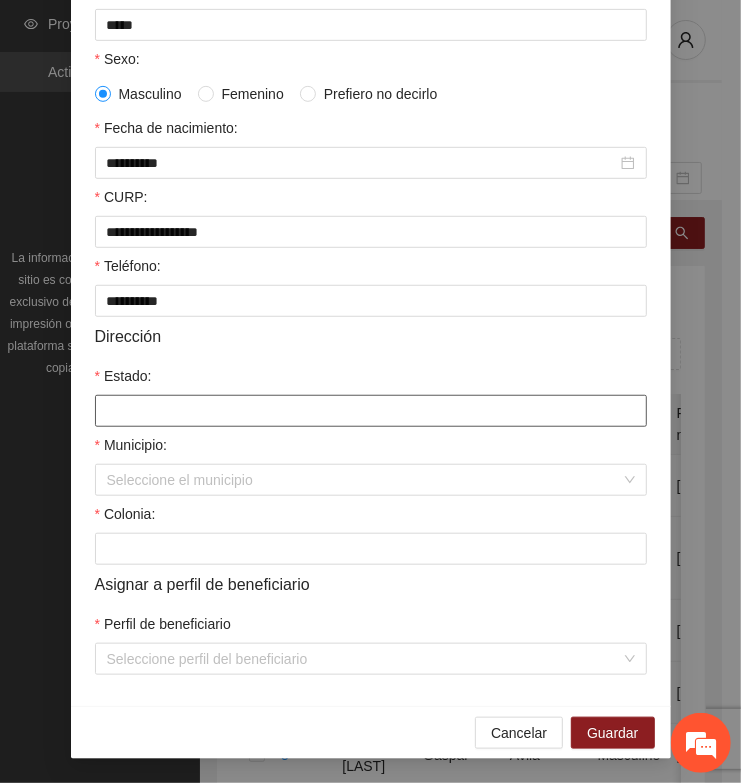 click on "Estado:" at bounding box center [371, 411] 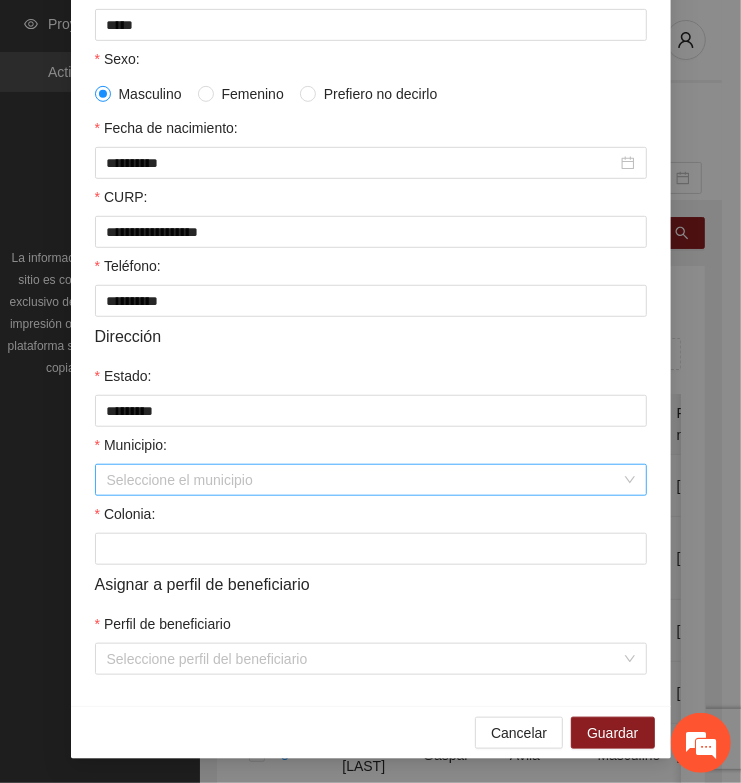 click on "Municipio:" at bounding box center [364, 480] 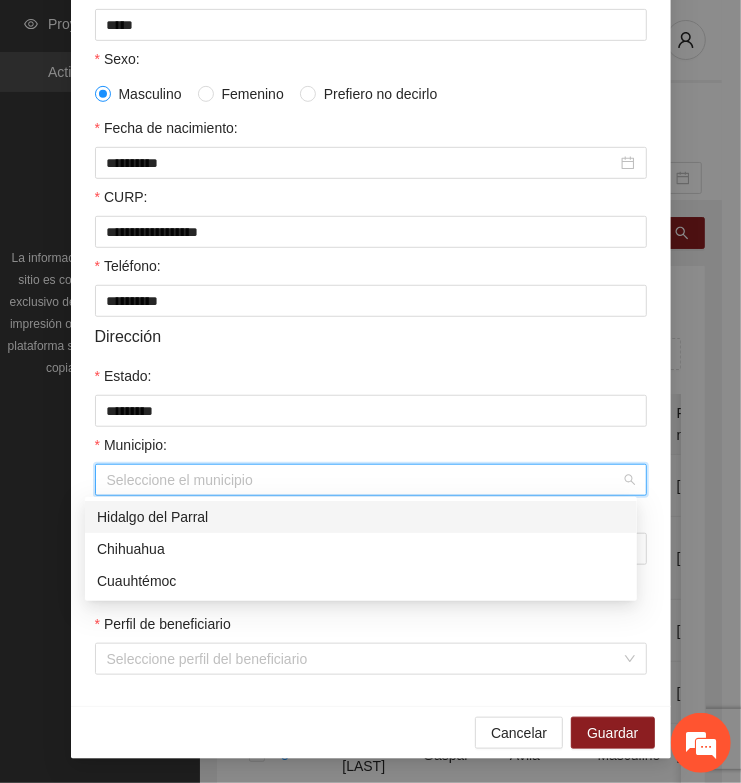 click on "Hidalgo del Parral" at bounding box center [361, 517] 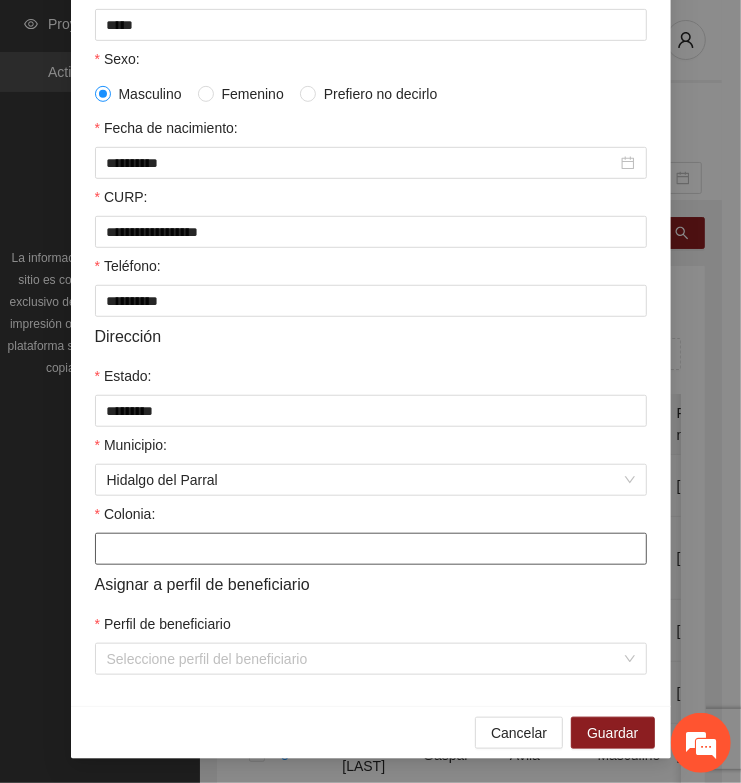 click on "Colonia:" at bounding box center [371, 549] 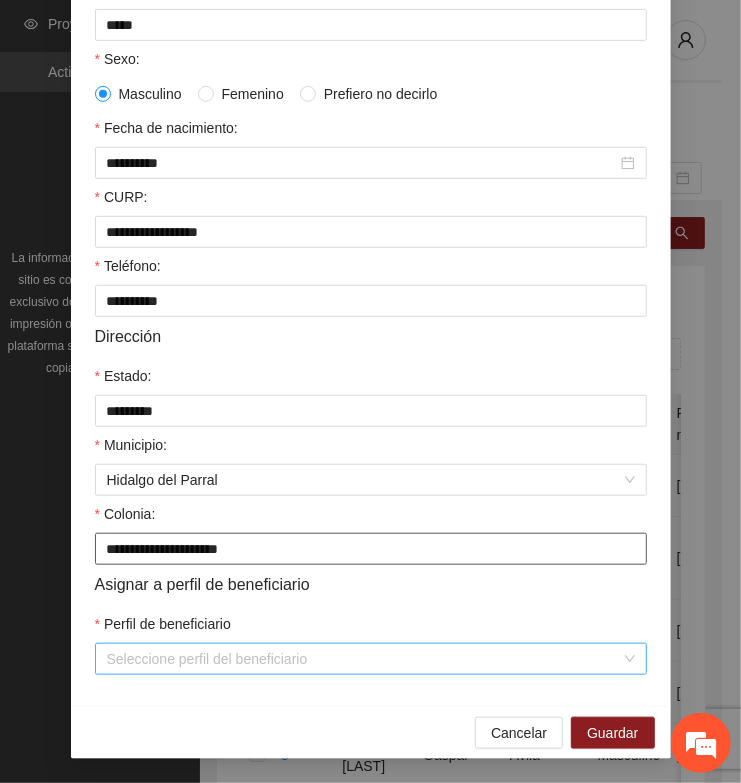 type on "**********" 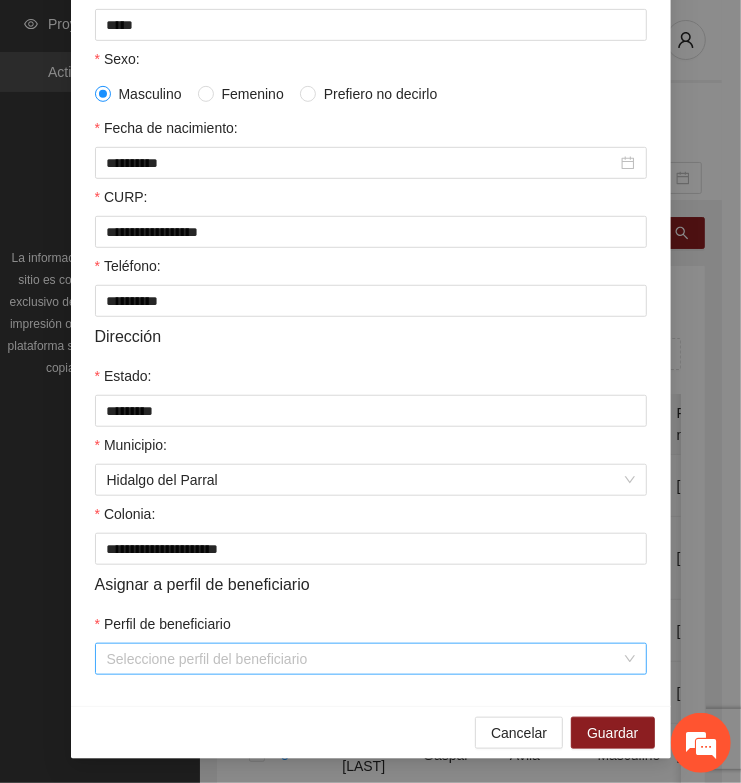 click on "Perfil de beneficiario" at bounding box center (364, 659) 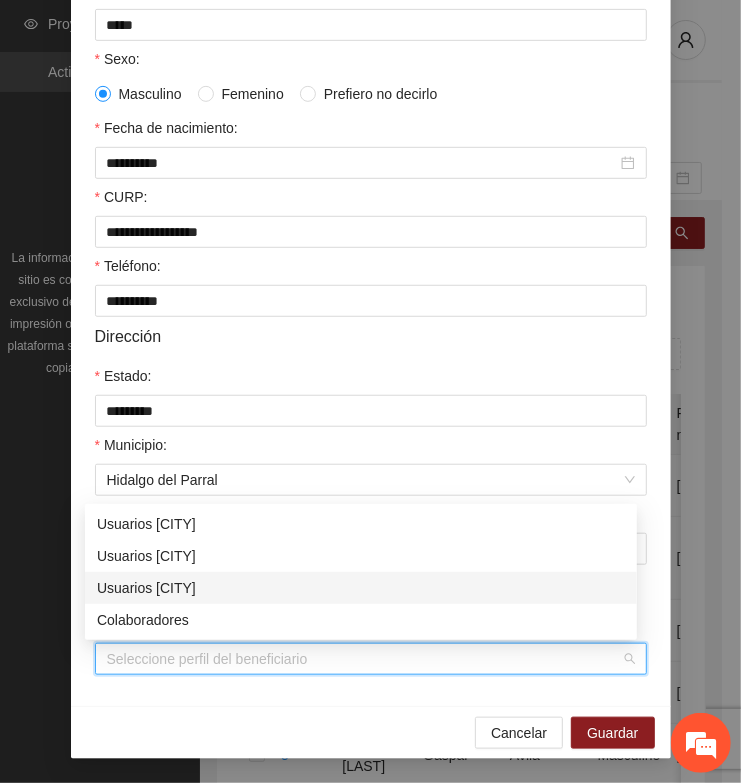 click on "Usuarios [CITY]" at bounding box center [361, 588] 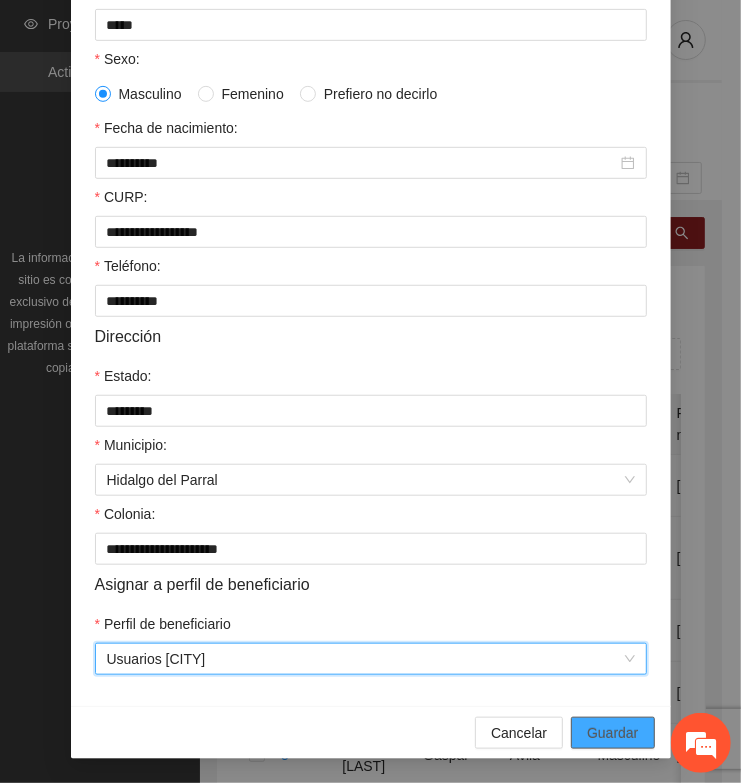 click on "Guardar" at bounding box center [612, 733] 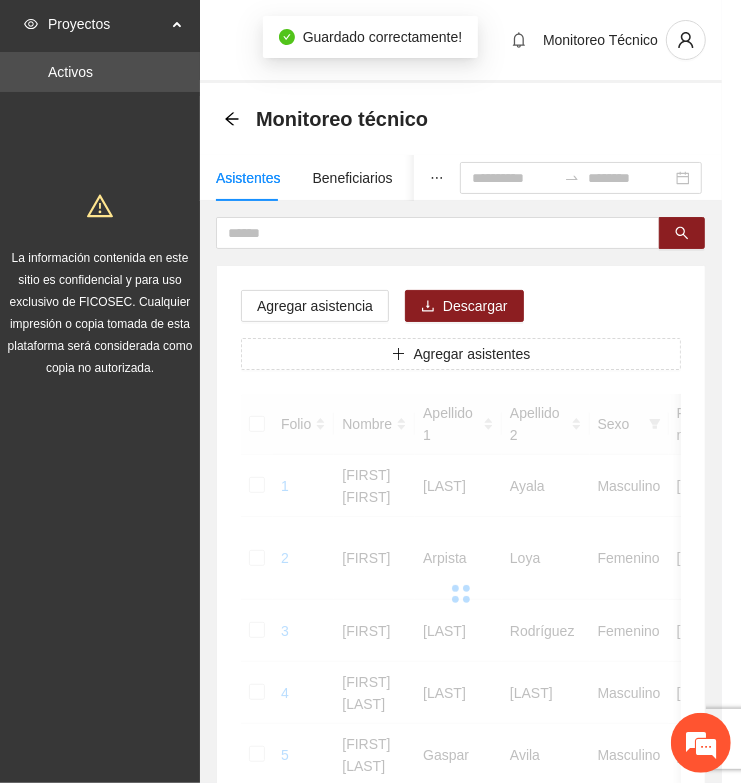 scroll, scrollTop: 310, scrollLeft: 0, axis: vertical 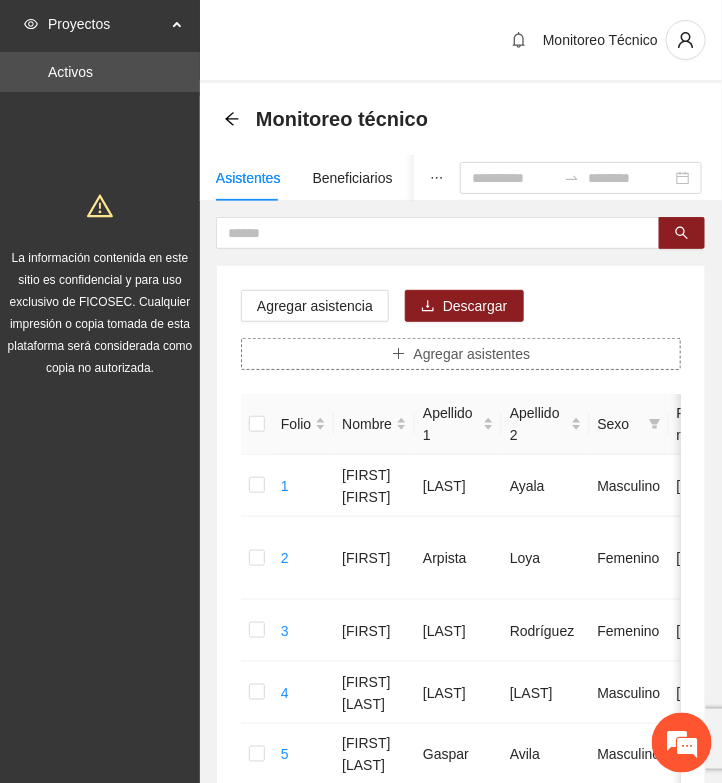 click on "Agregar asistentes" at bounding box center [472, 354] 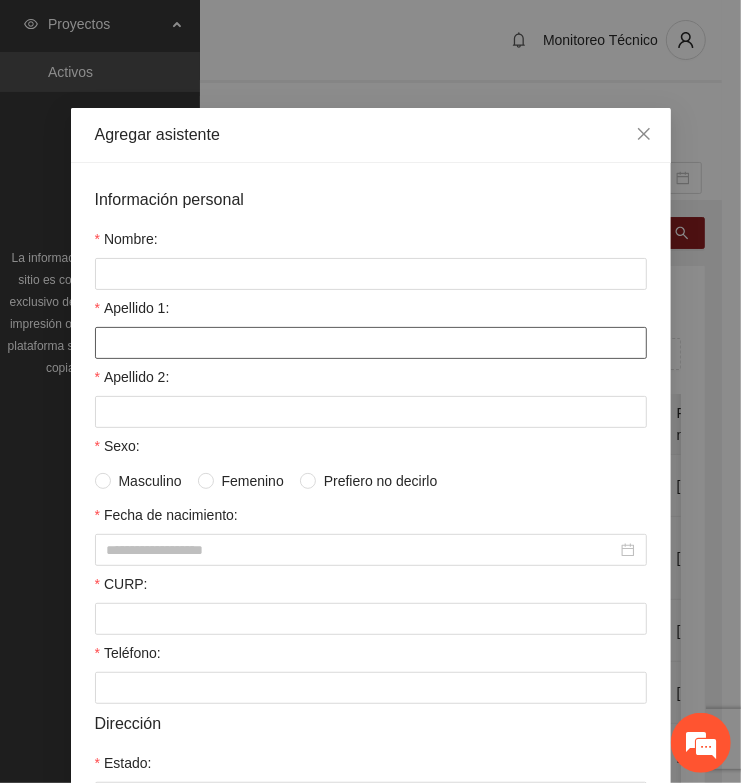 click on "Apellido 1:" at bounding box center [371, 343] 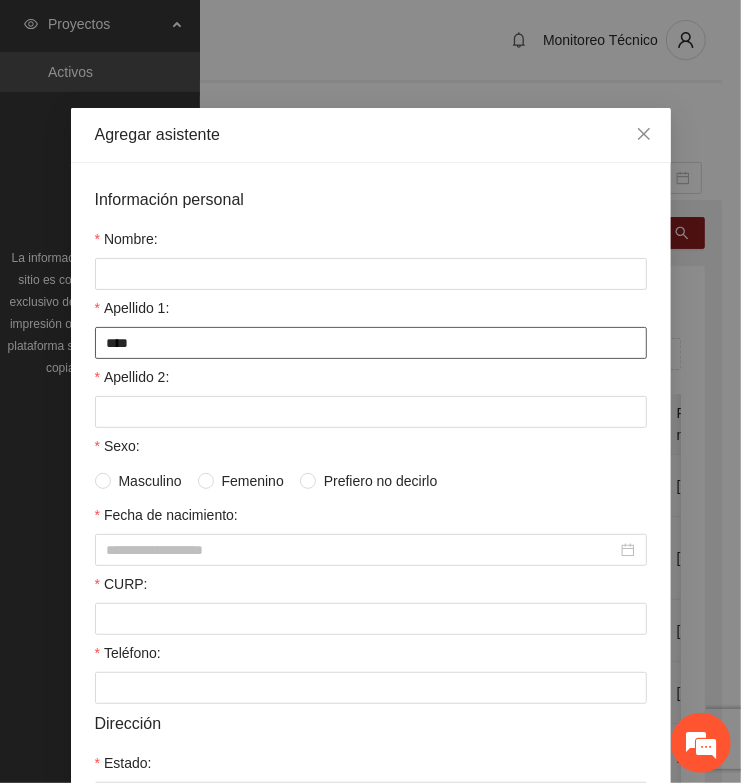 type on "****" 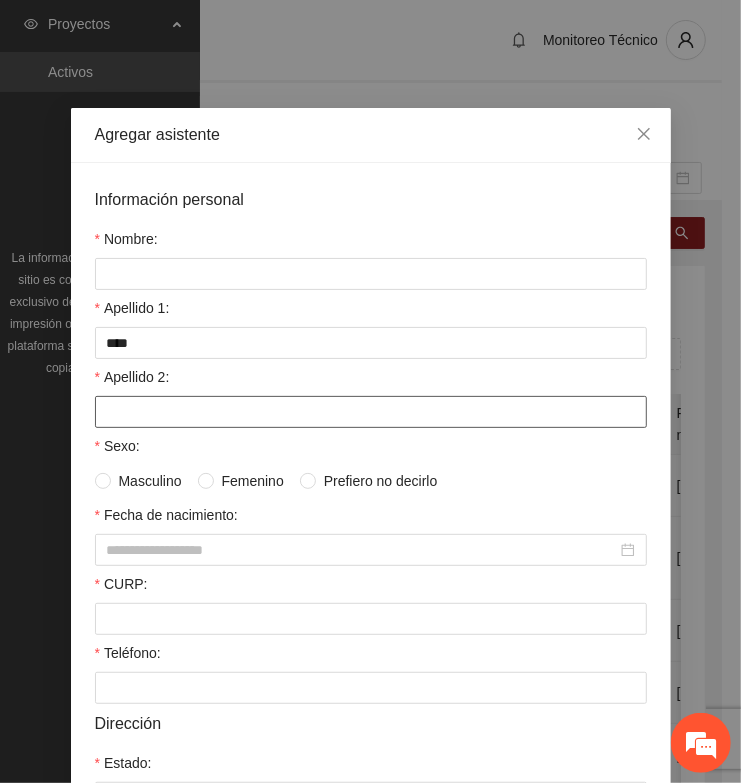 click on "Apellido 2:" at bounding box center (371, 412) 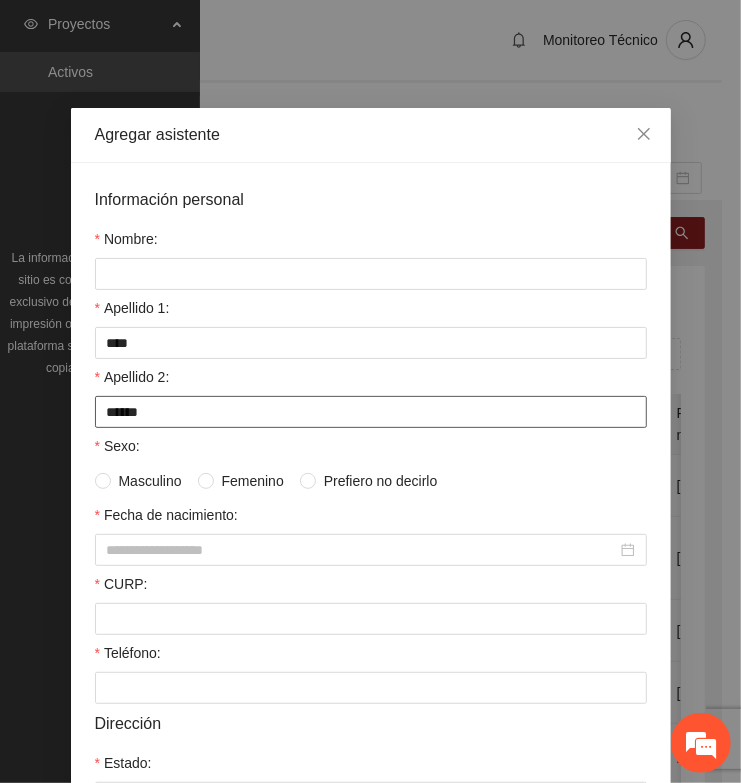 type on "******" 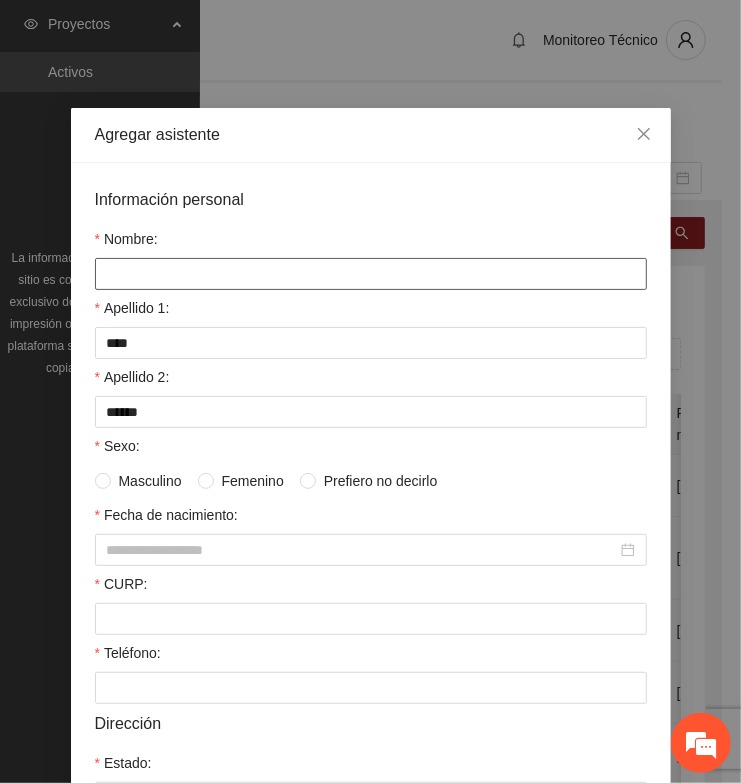 click on "Nombre:" at bounding box center (371, 274) 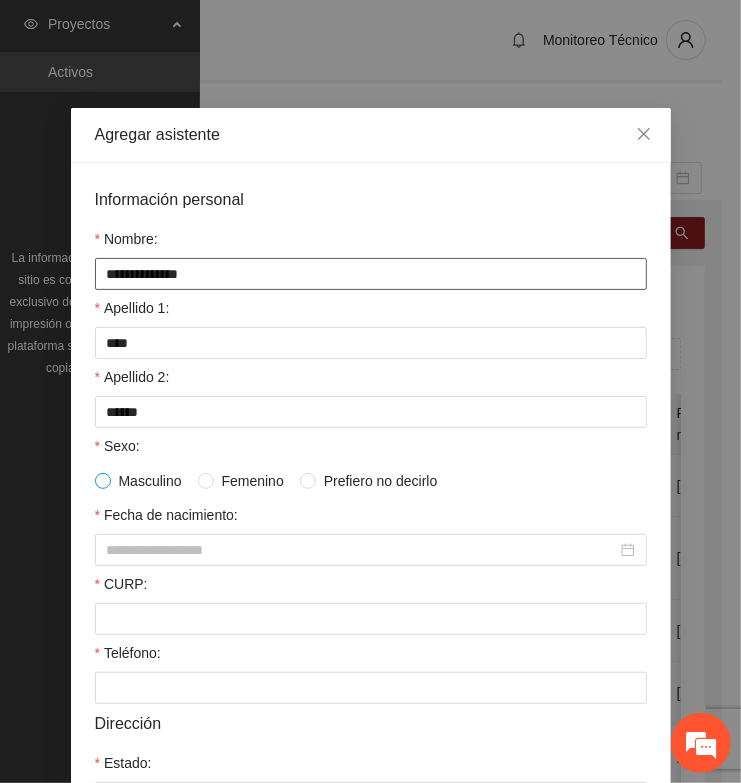 type on "**********" 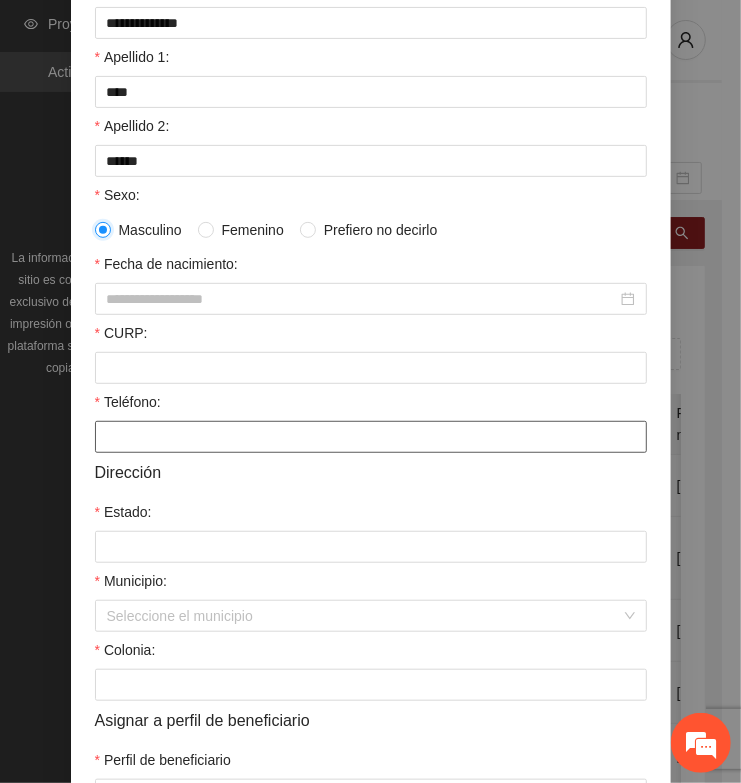 scroll, scrollTop: 375, scrollLeft: 0, axis: vertical 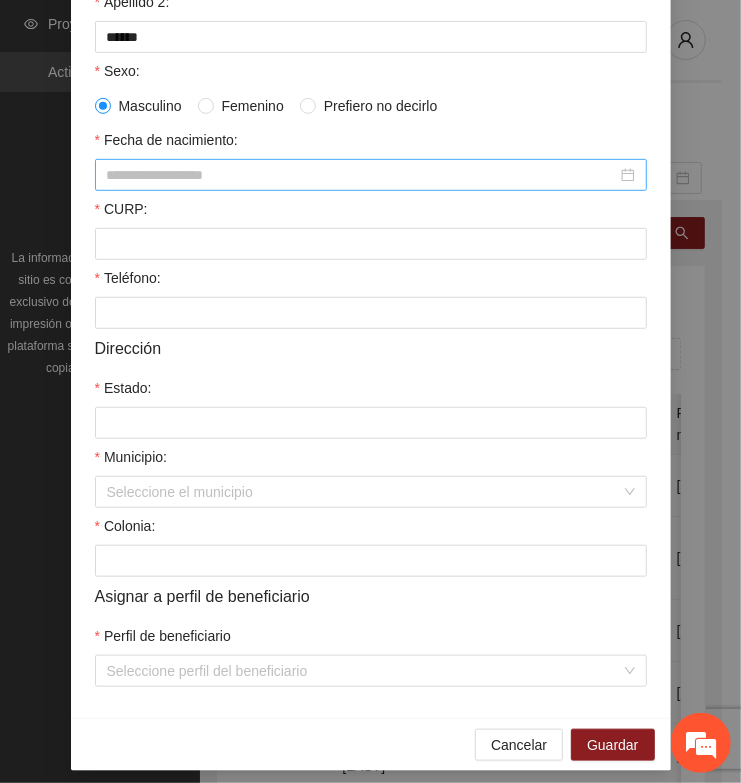 click on "Fecha de nacimiento:" at bounding box center (362, 175) 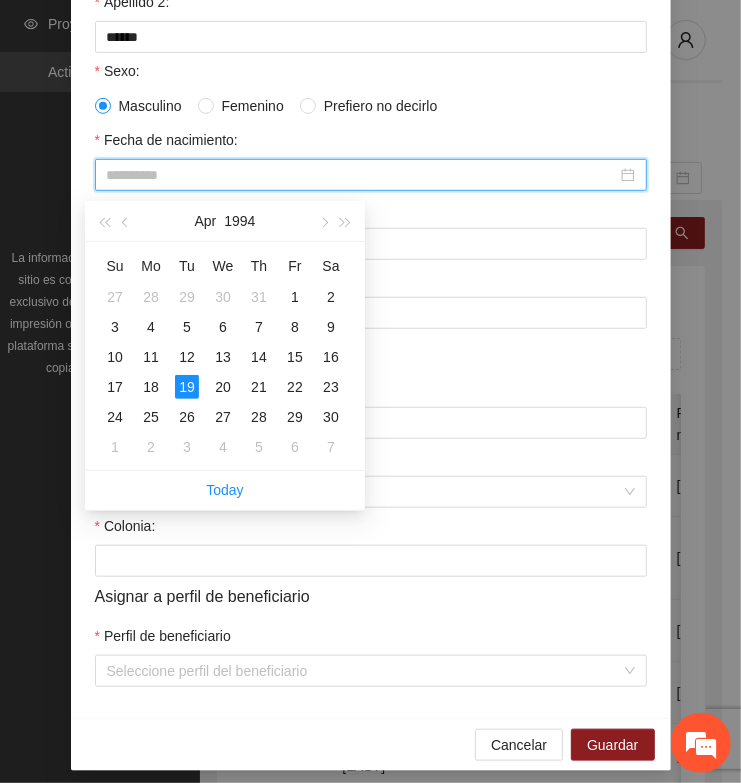 click on "19" at bounding box center (187, 387) 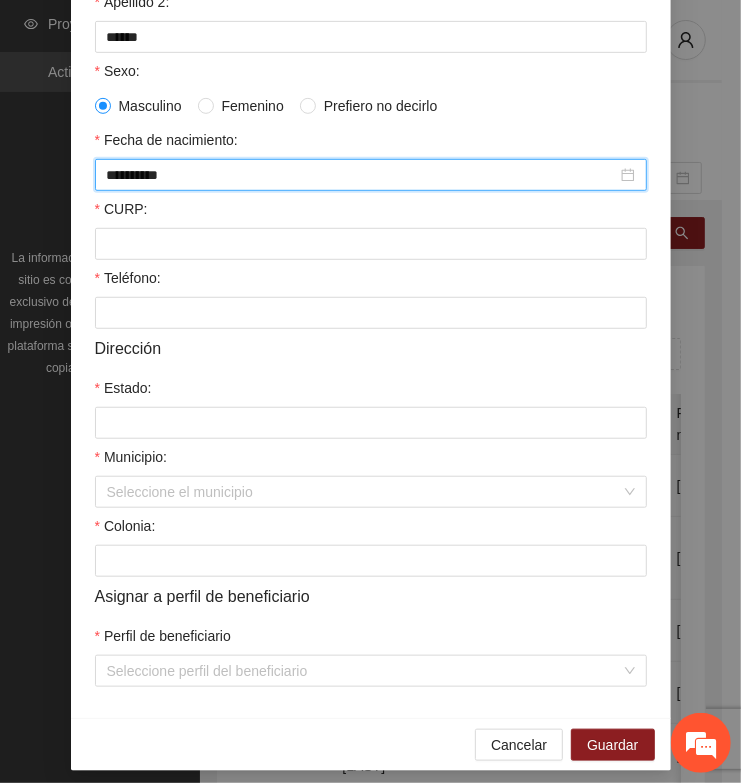 type on "**********" 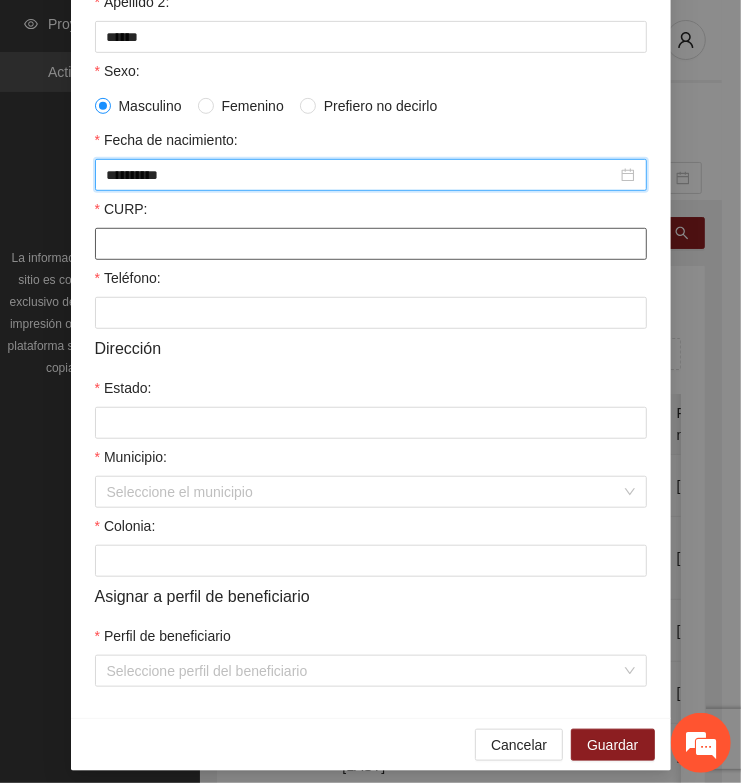 click on "CURP:" at bounding box center (371, 244) 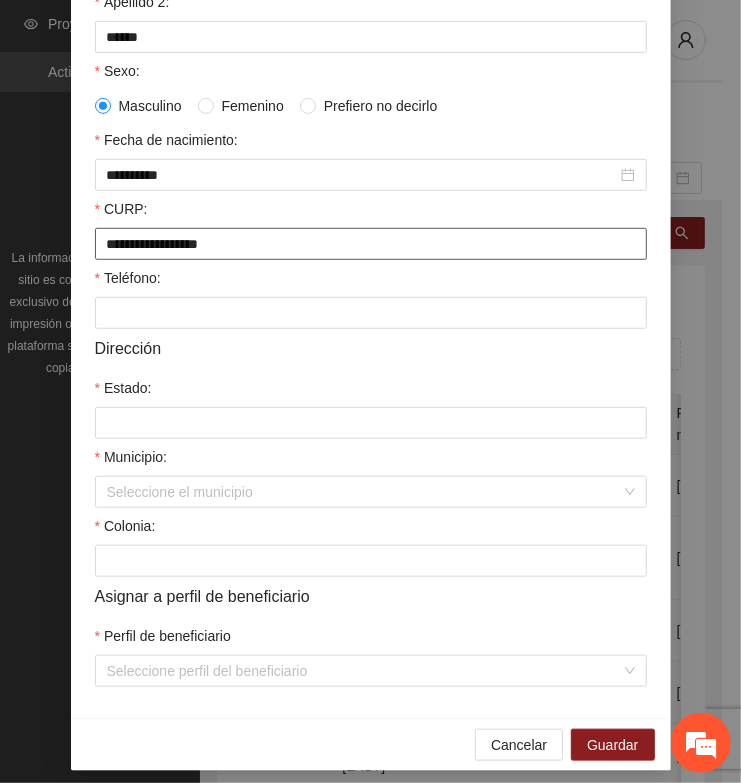 type on "**********" 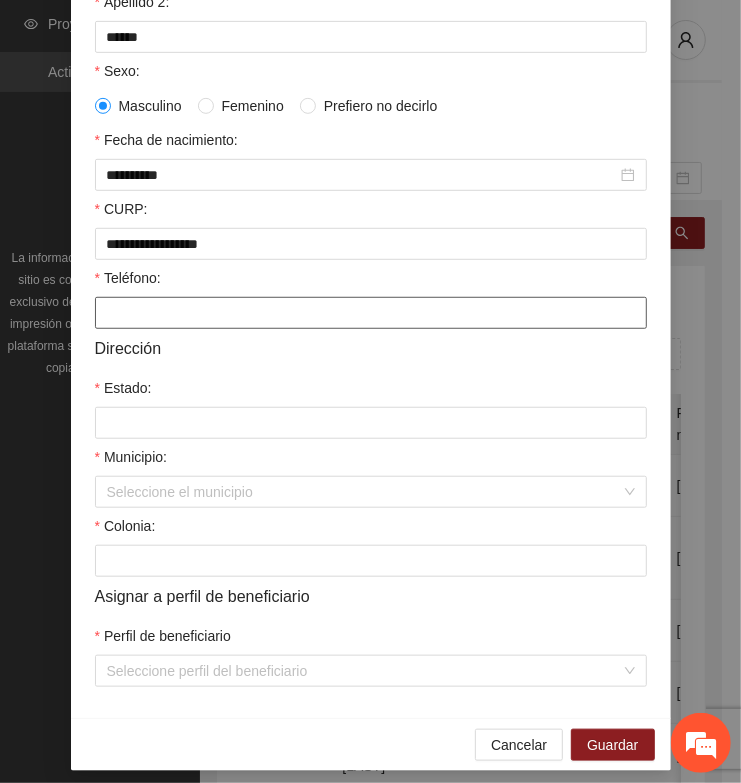 click on "Teléfono:" at bounding box center [371, 313] 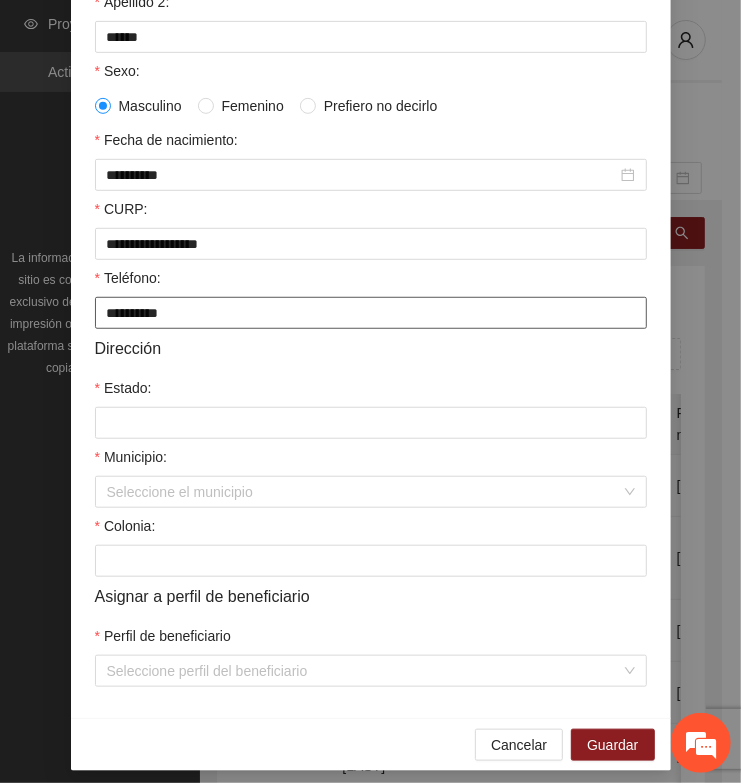 type on "**********" 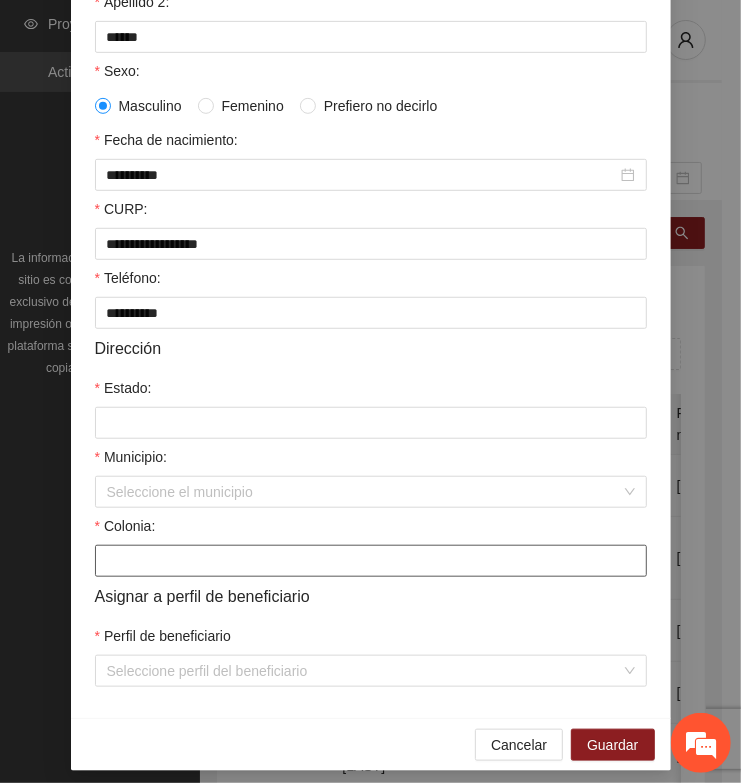 click on "Colonia:" at bounding box center (371, 561) 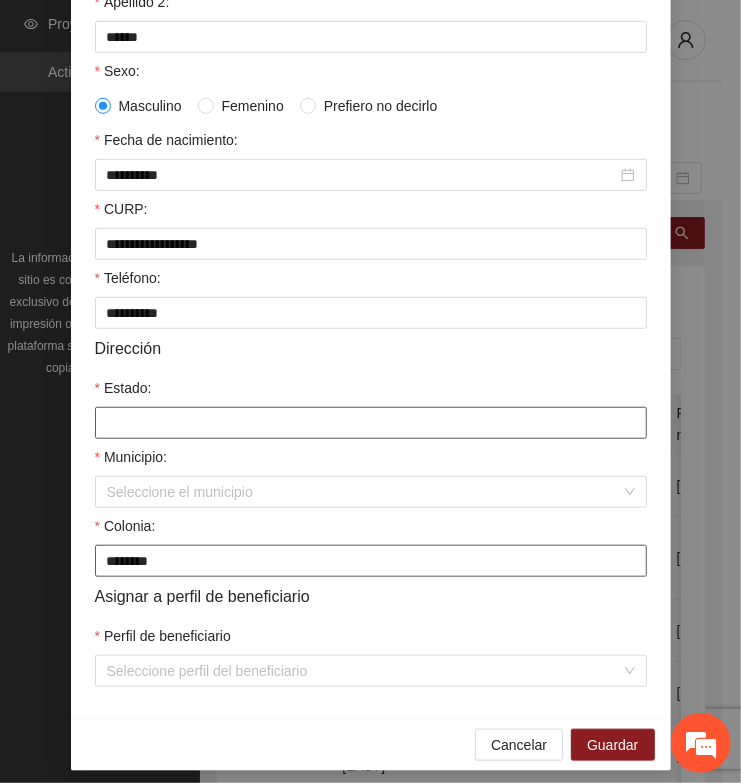 type on "********" 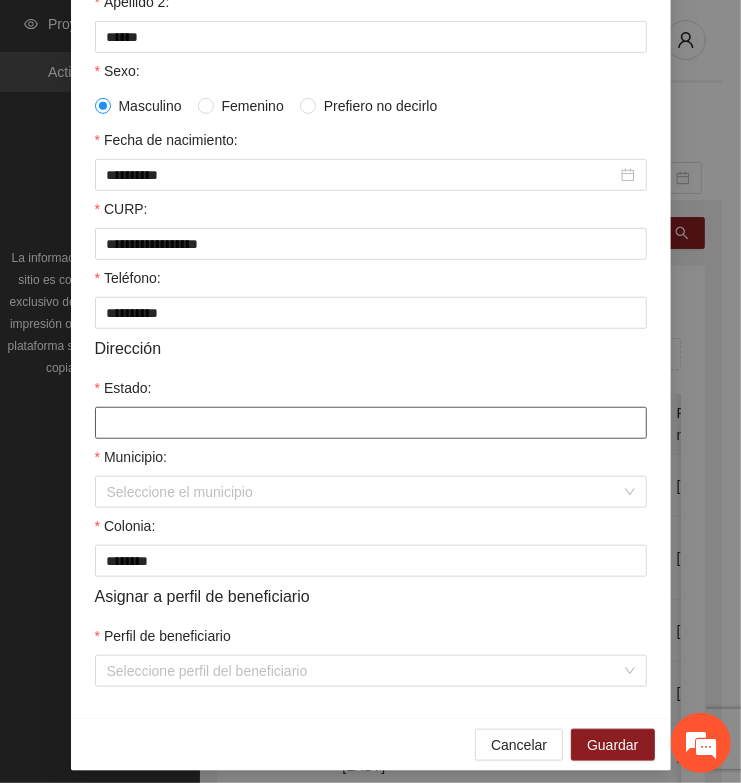 click on "Estado:" at bounding box center (371, 423) 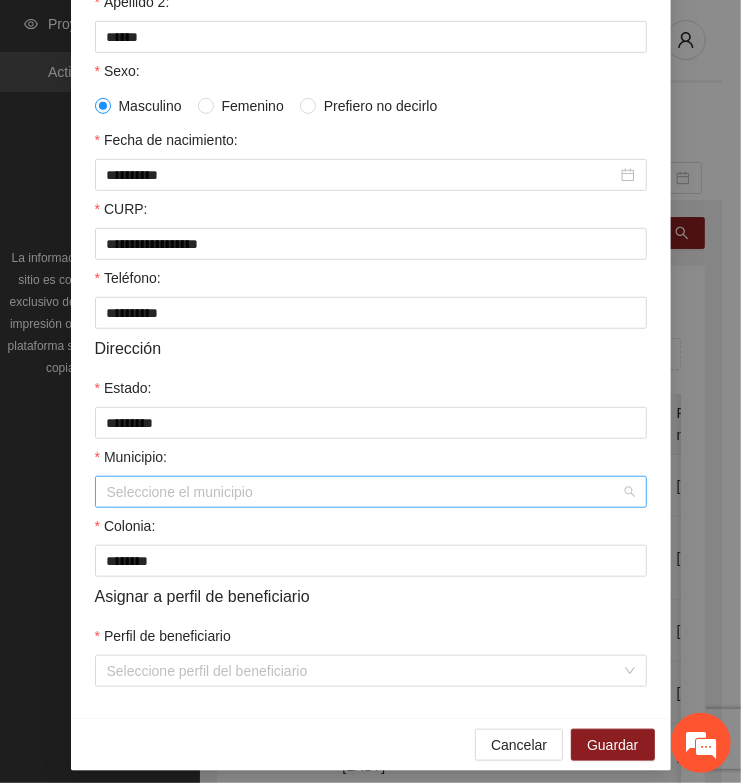click on "Municipio:" at bounding box center (364, 492) 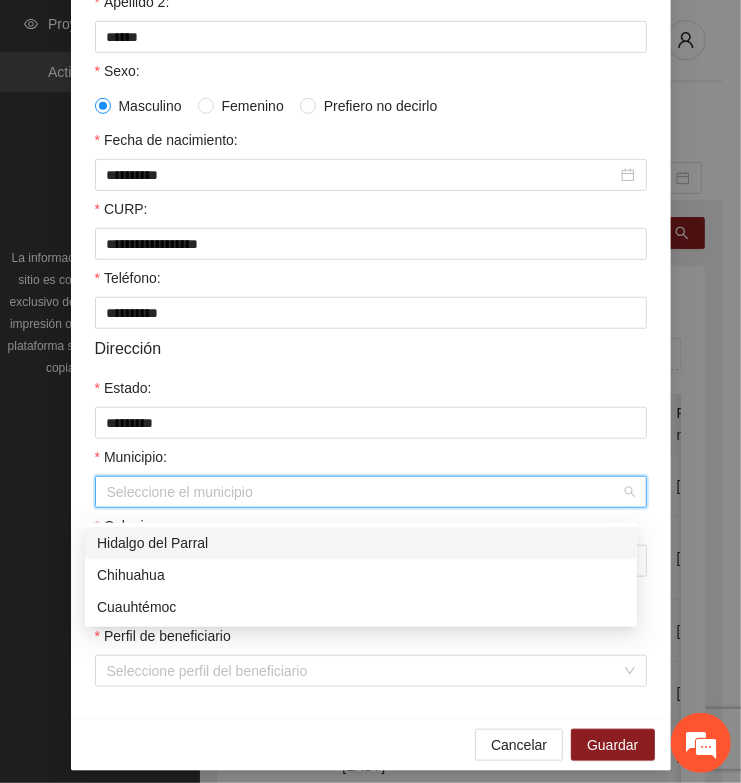 click on "Hidalgo del Parral" at bounding box center [361, 543] 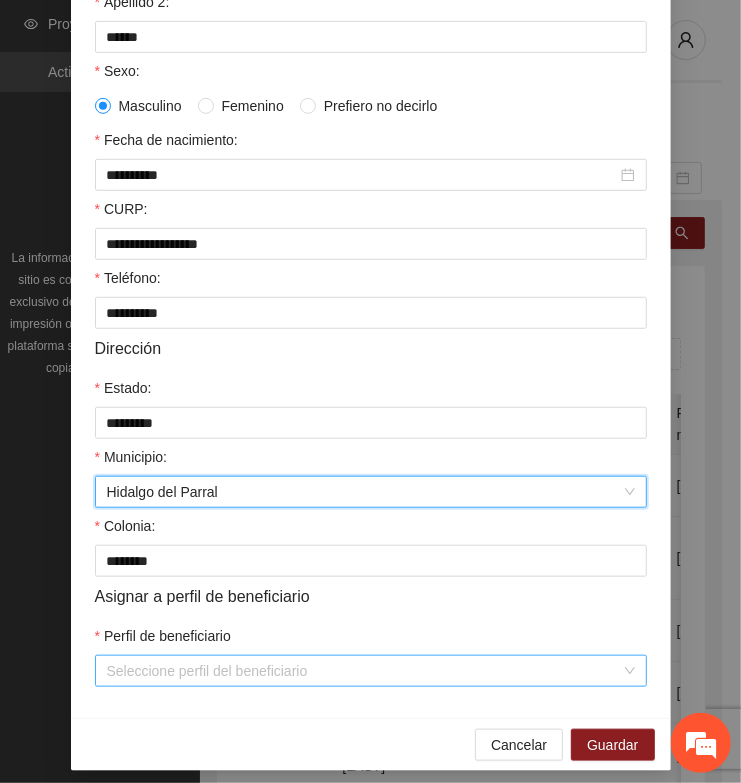 click on "Perfil de beneficiario" at bounding box center (364, 671) 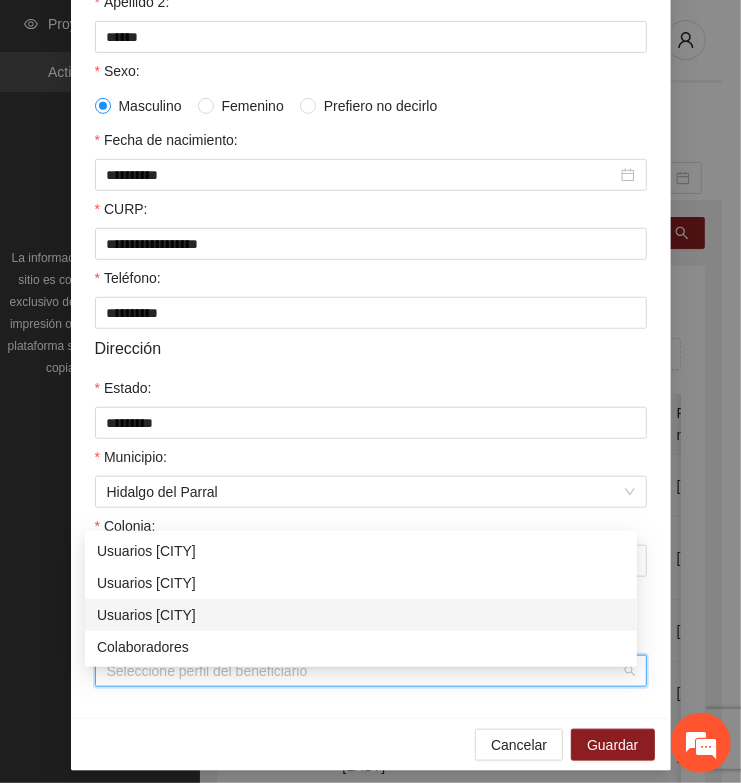 click on "Usuarios [CITY]" at bounding box center (361, 615) 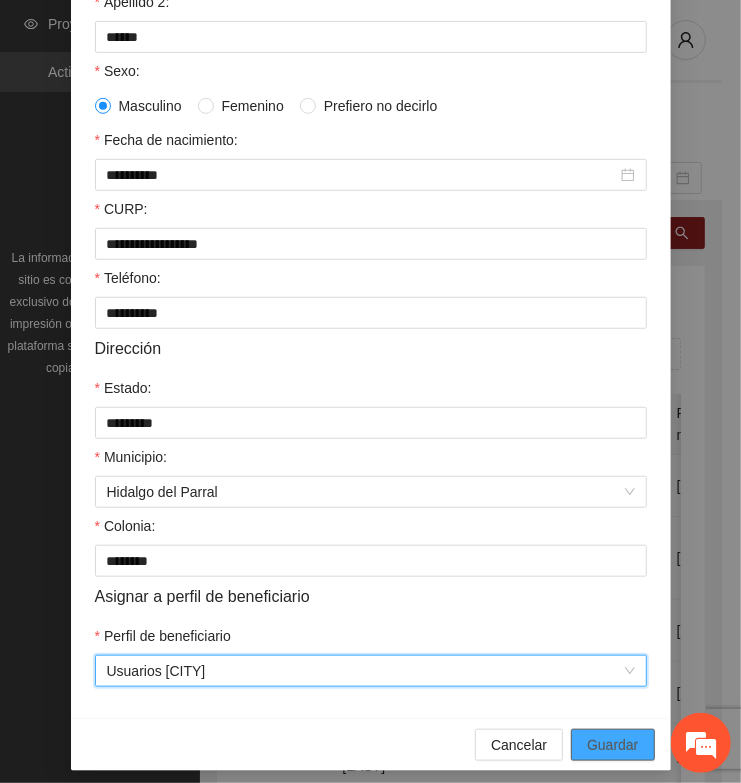 click on "Guardar" at bounding box center [612, 745] 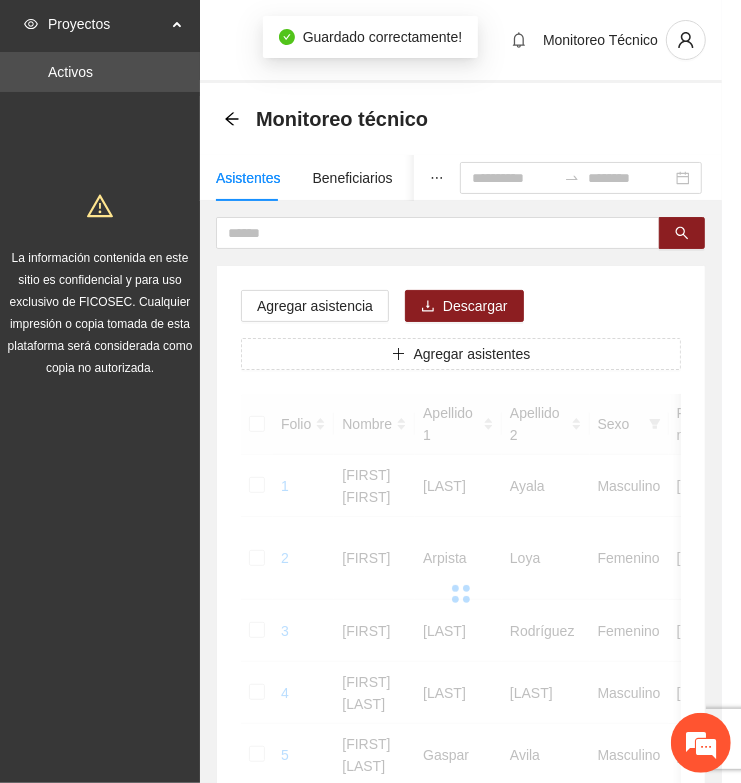 scroll, scrollTop: 310, scrollLeft: 0, axis: vertical 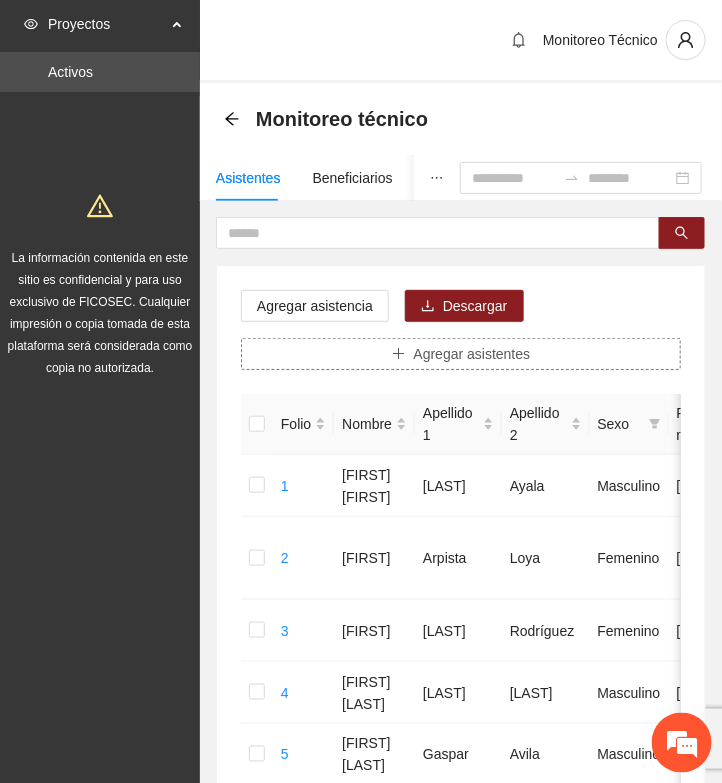 click on "Agregar asistentes" at bounding box center [472, 354] 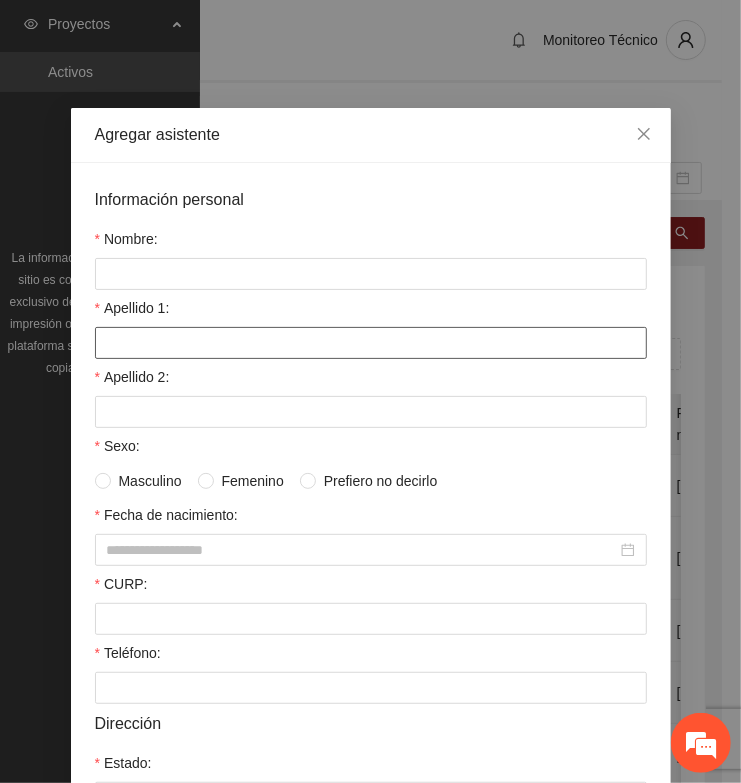 click on "Apellido 1:" at bounding box center [371, 343] 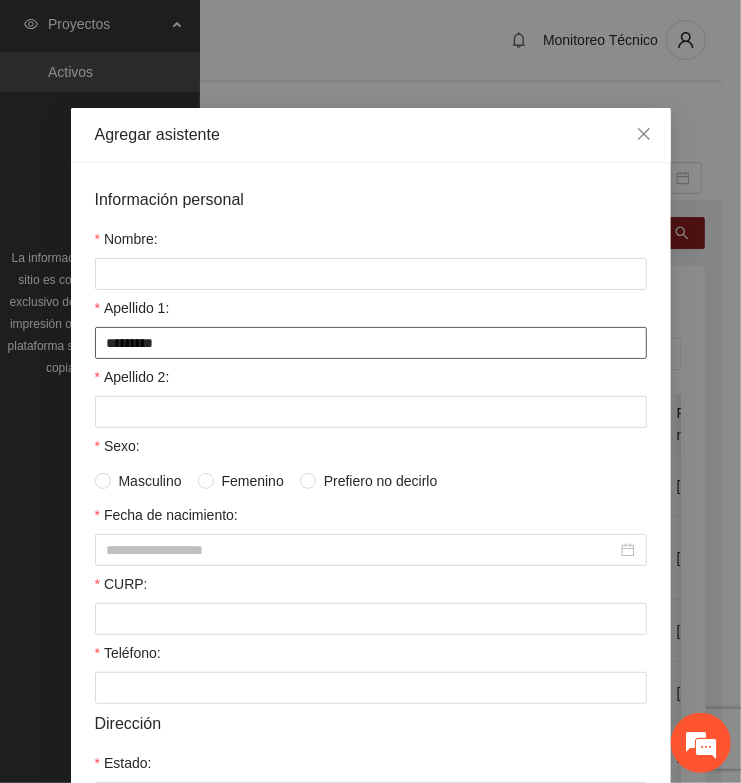 type on "*********" 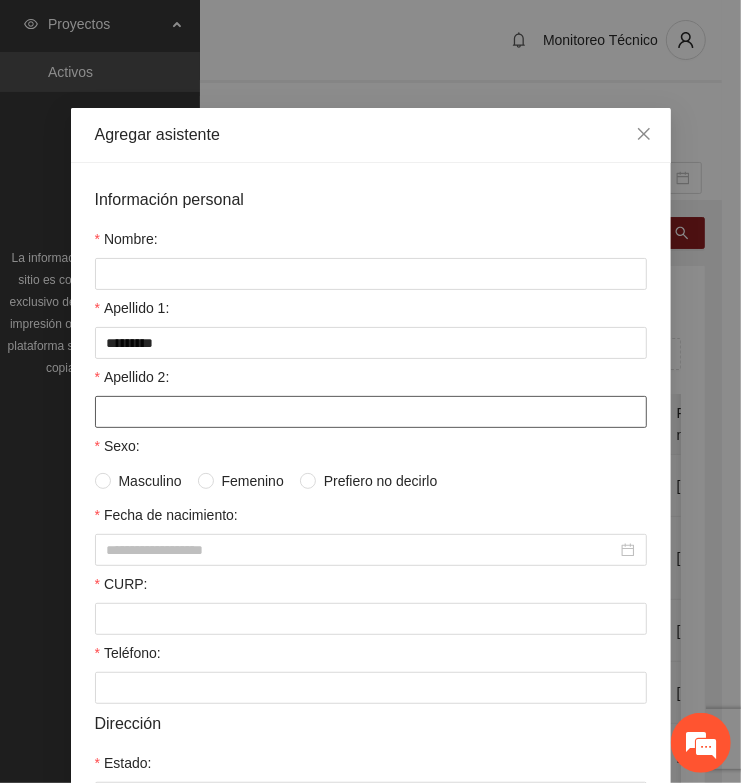 click on "Apellido 2:" at bounding box center (371, 412) 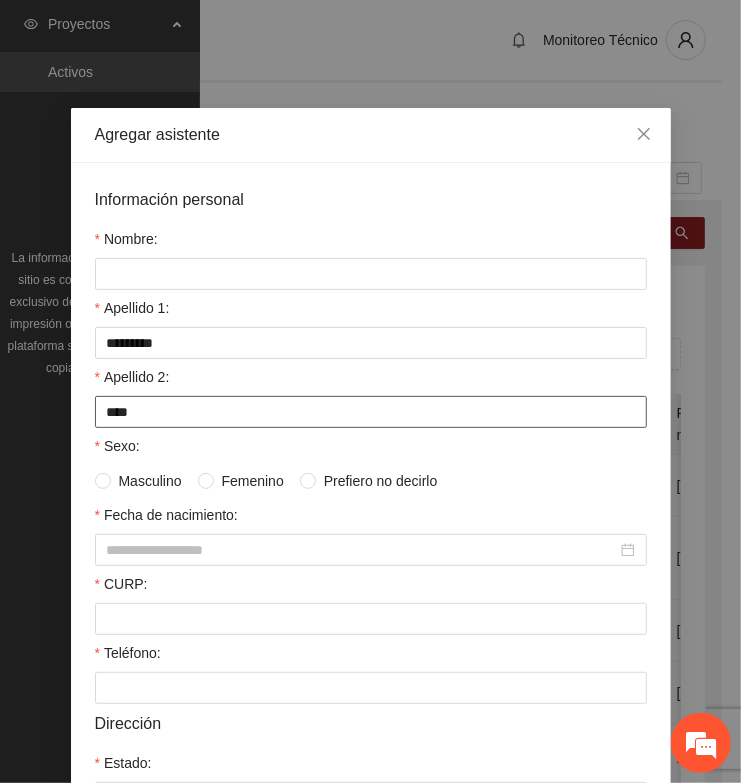 type on "****" 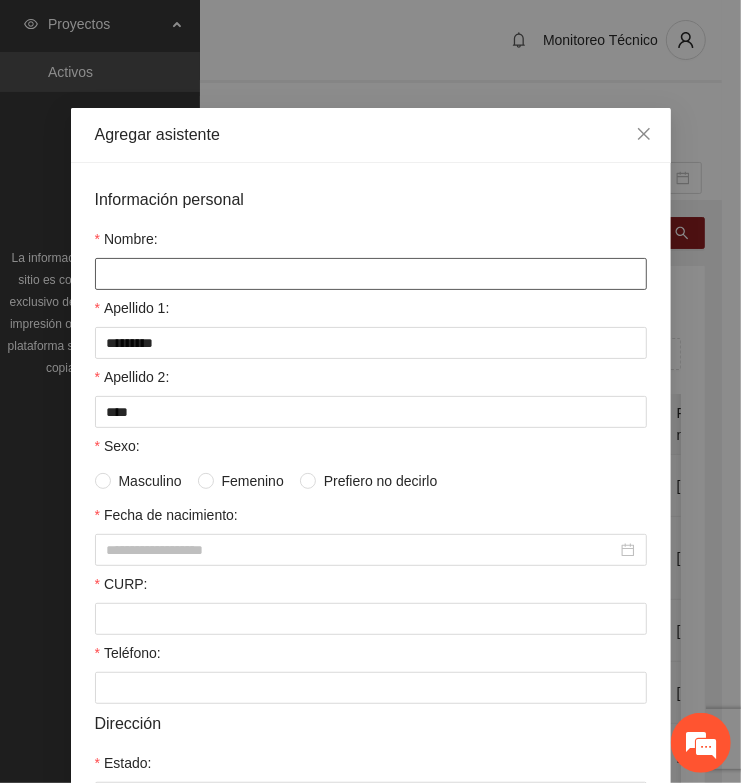 click on "Nombre:" at bounding box center [371, 274] 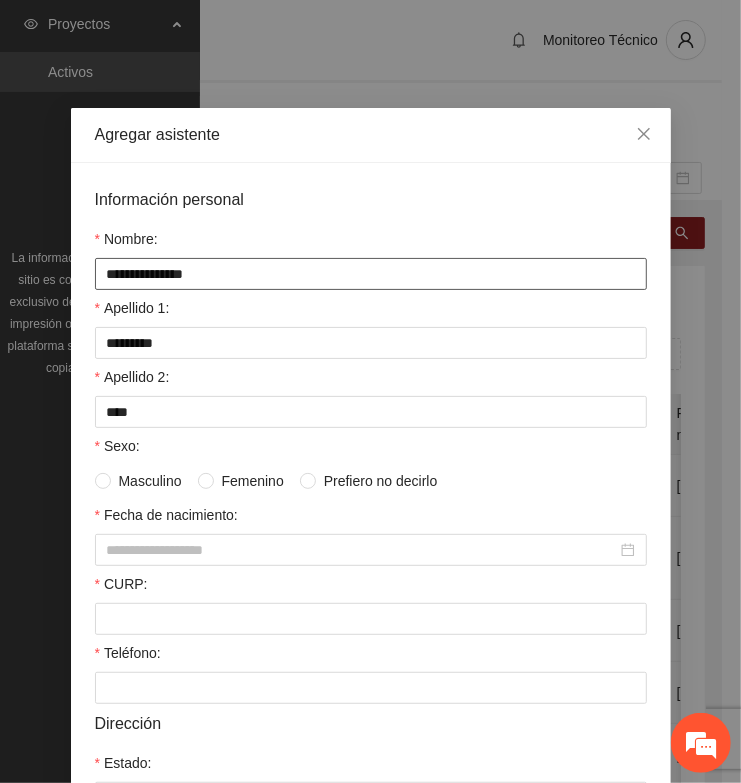 type on "**********" 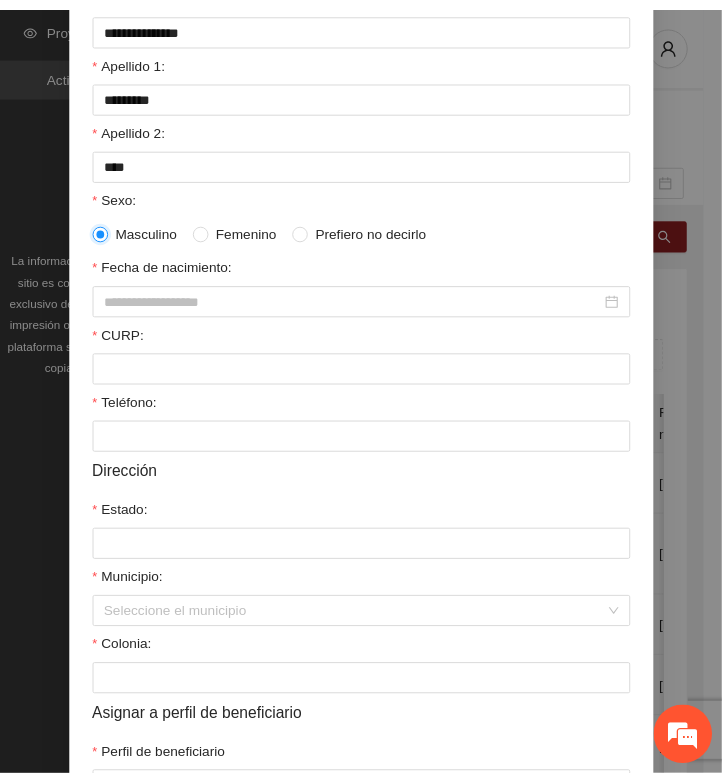 scroll, scrollTop: 375, scrollLeft: 0, axis: vertical 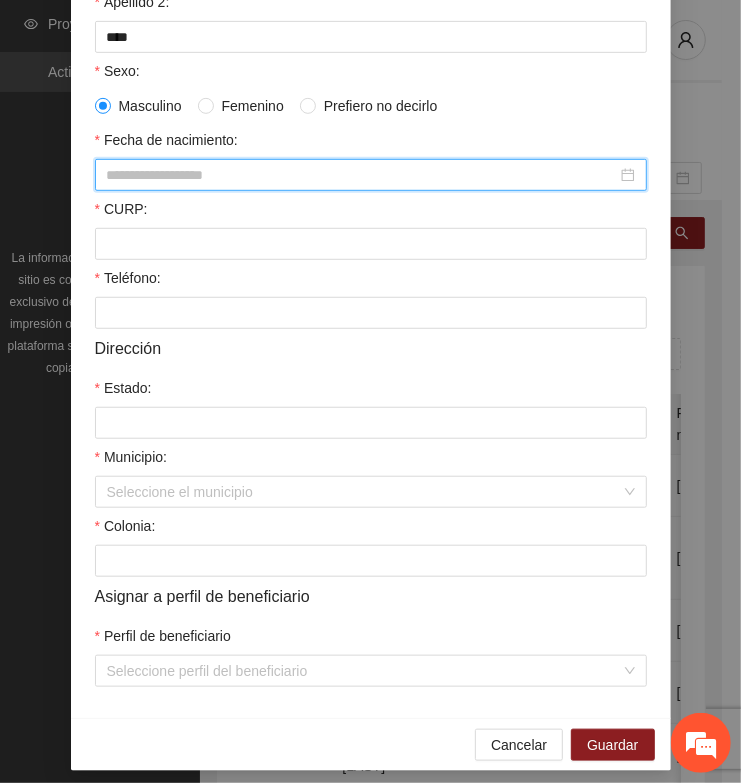 click on "Fecha de nacimiento:" at bounding box center (362, 175) 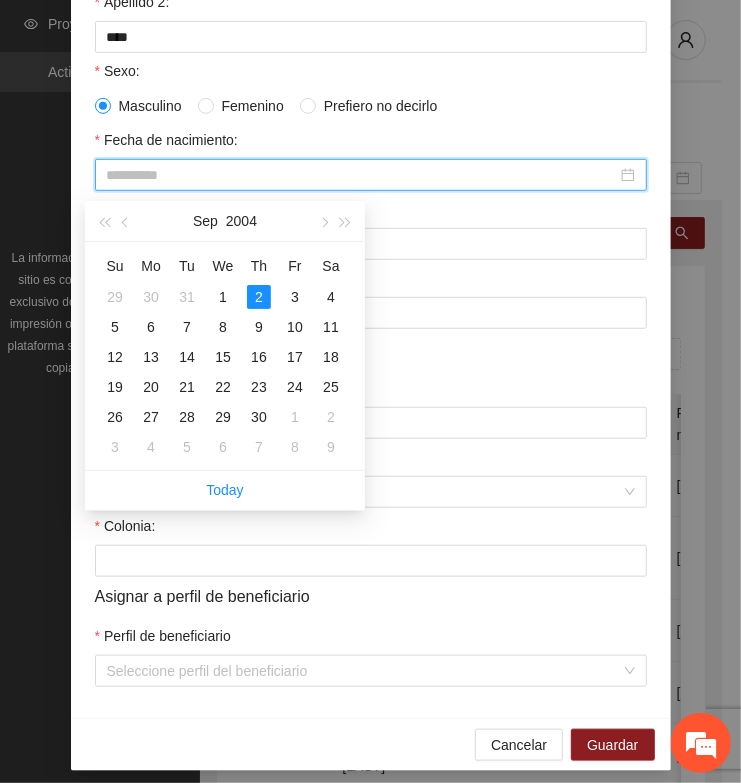 click on "2" at bounding box center (259, 297) 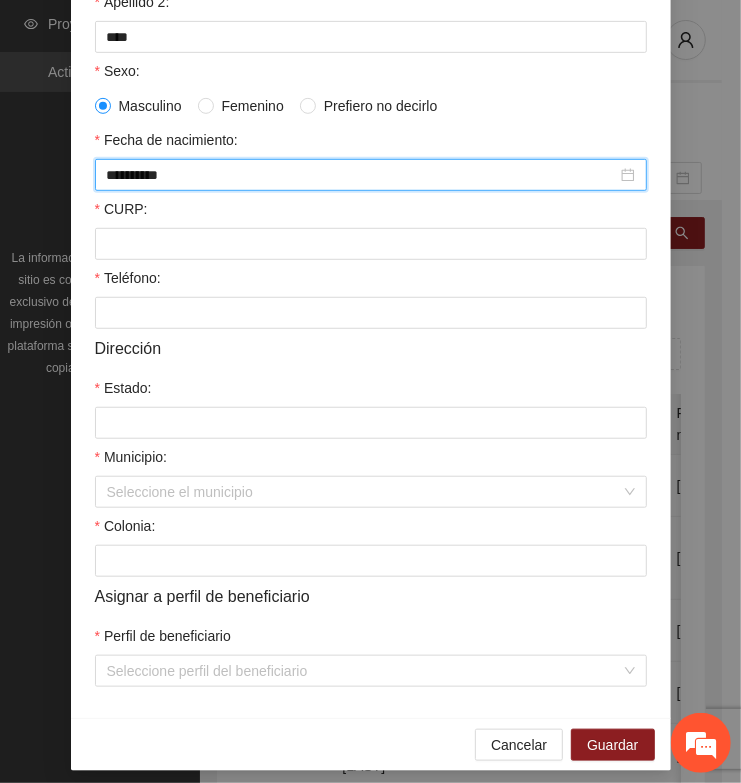 type on "**********" 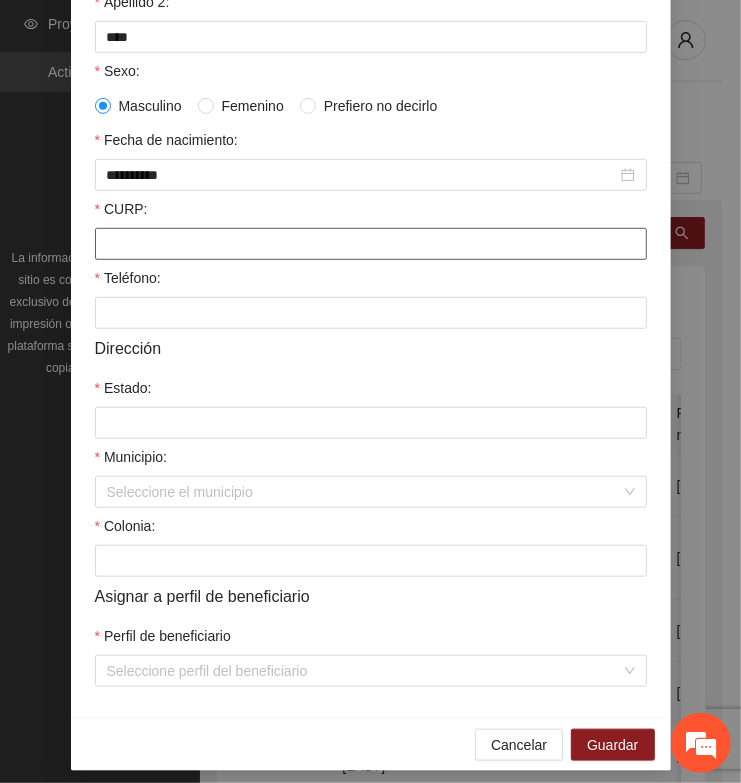 click on "CURP:" at bounding box center (371, 244) 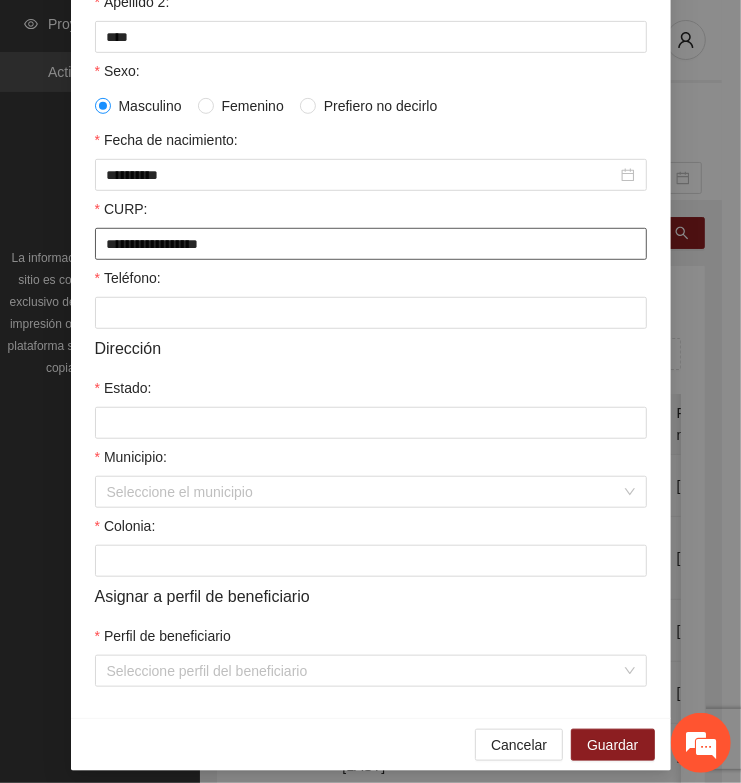 type on "**********" 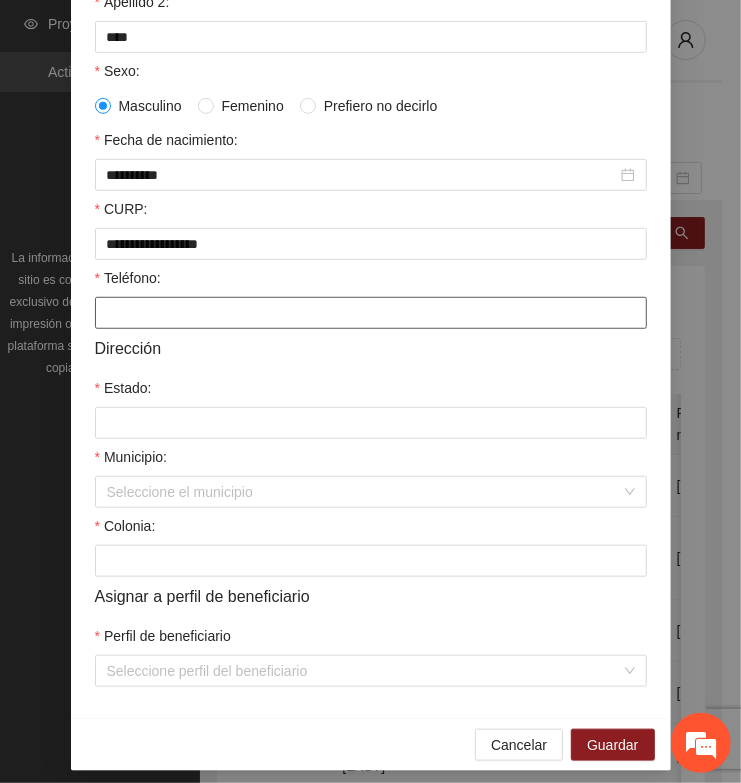 click on "Teléfono:" at bounding box center [371, 313] 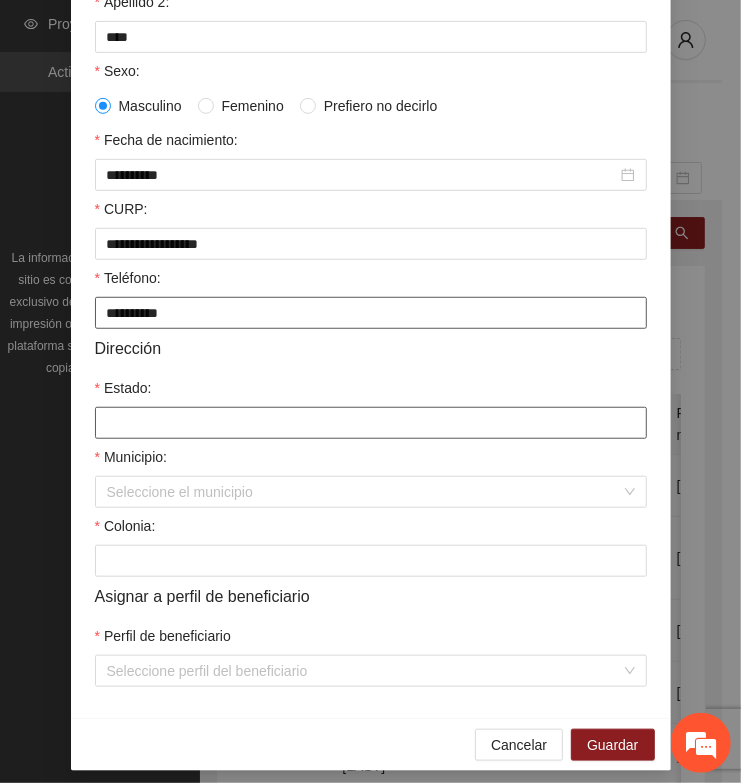 type on "**********" 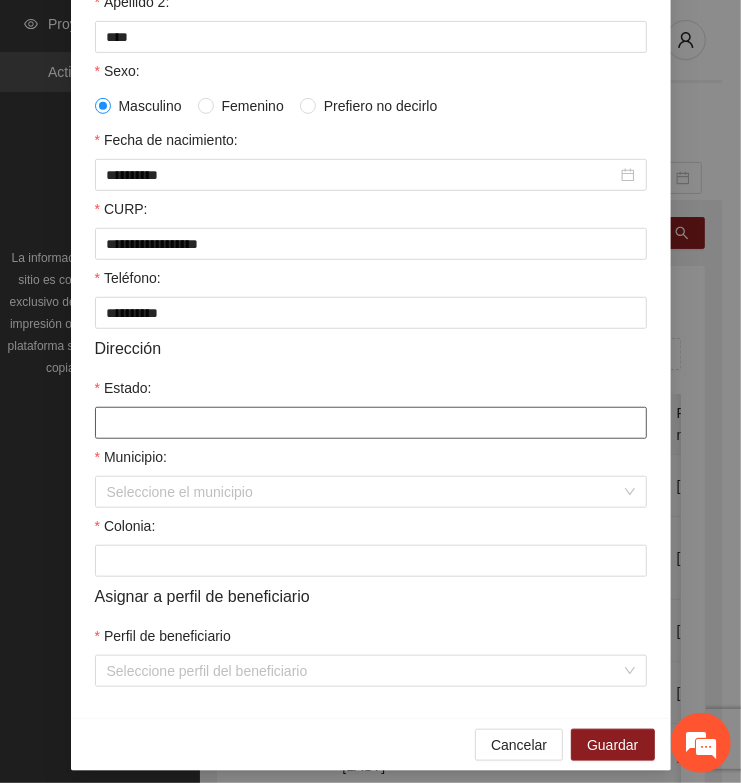 click on "Estado:" at bounding box center (371, 423) 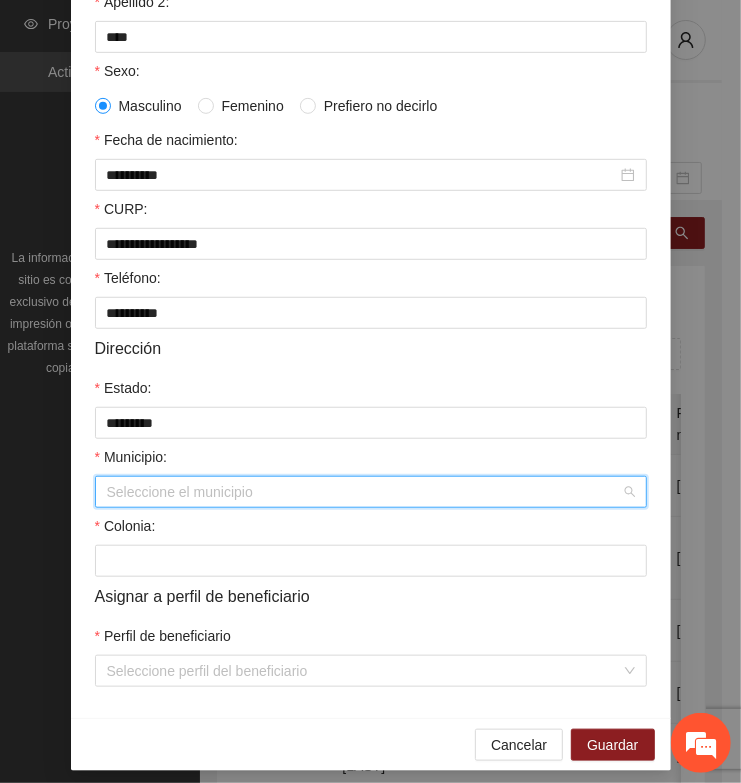 click on "Municipio:" at bounding box center [364, 492] 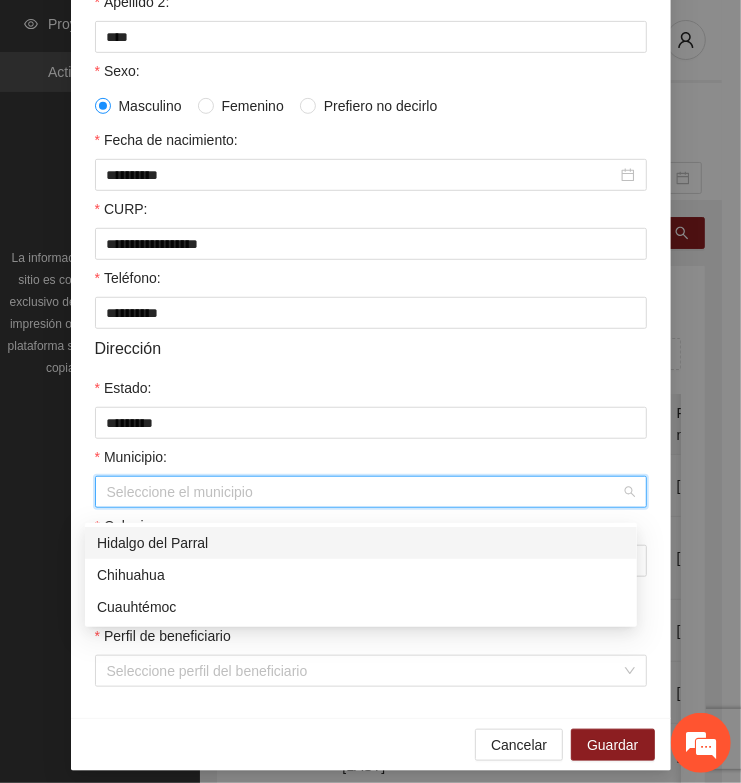 click on "Hidalgo del Parral" at bounding box center (361, 543) 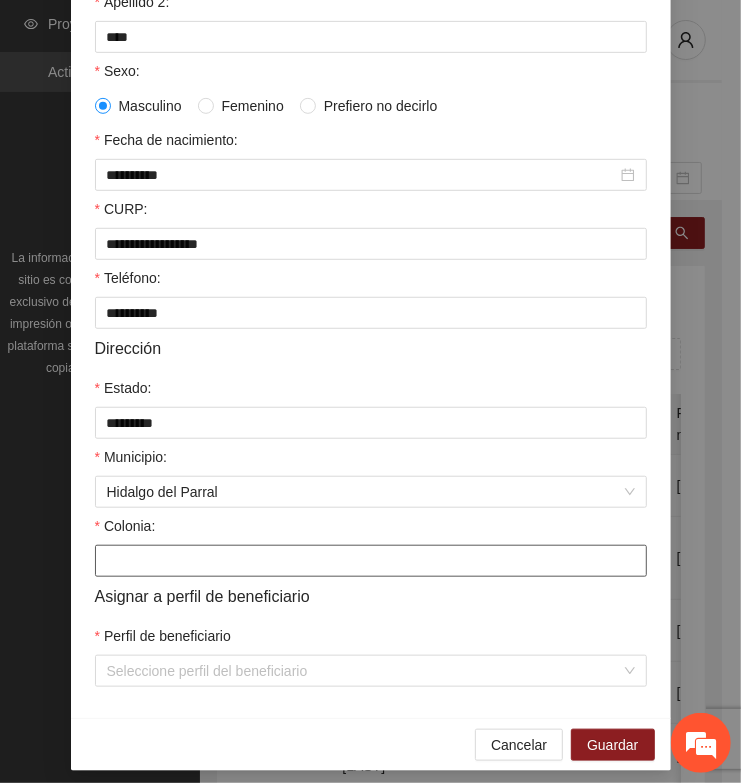 click on "Colonia:" at bounding box center (371, 561) 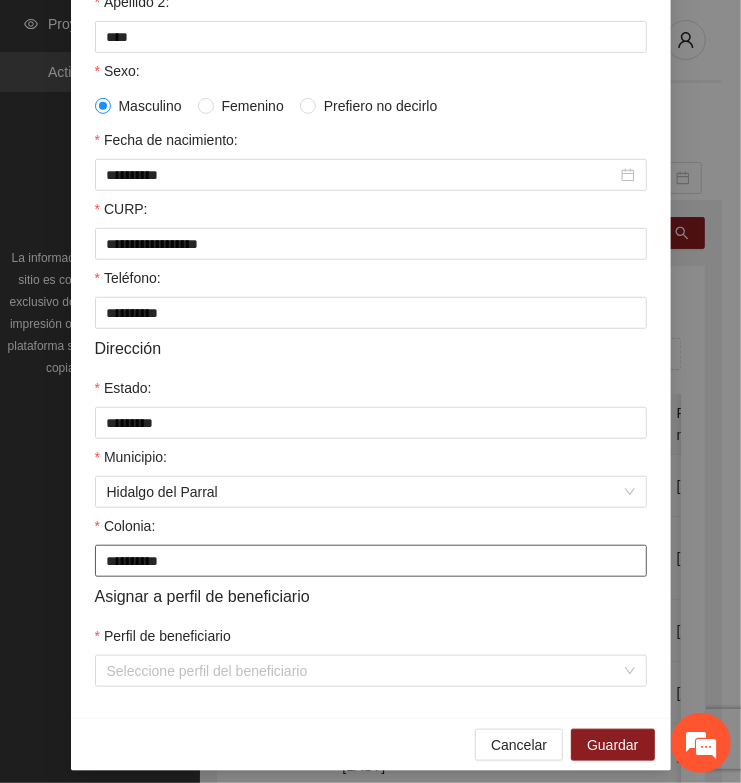 type on "**********" 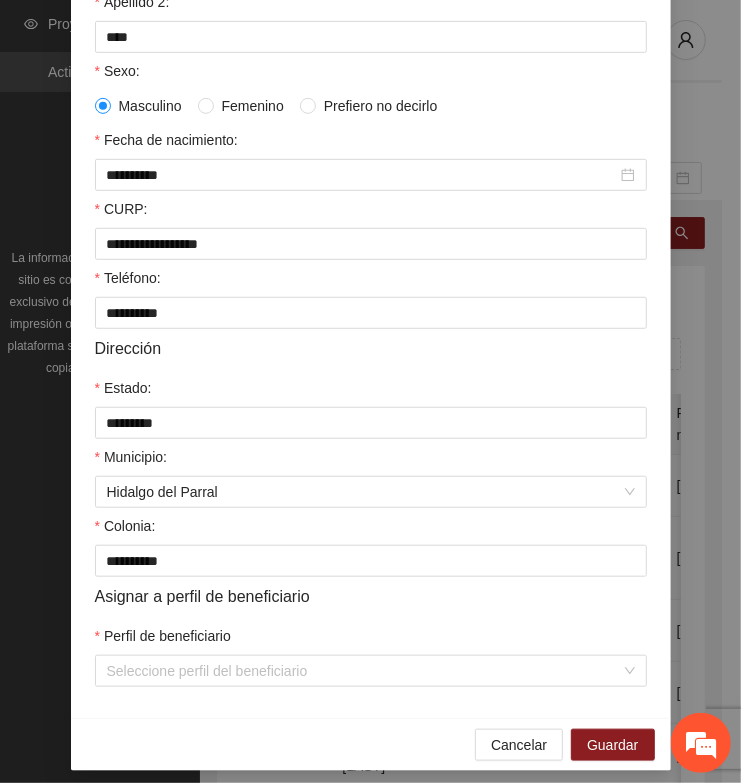 click on "Perfil de beneficiario" at bounding box center (371, 640) 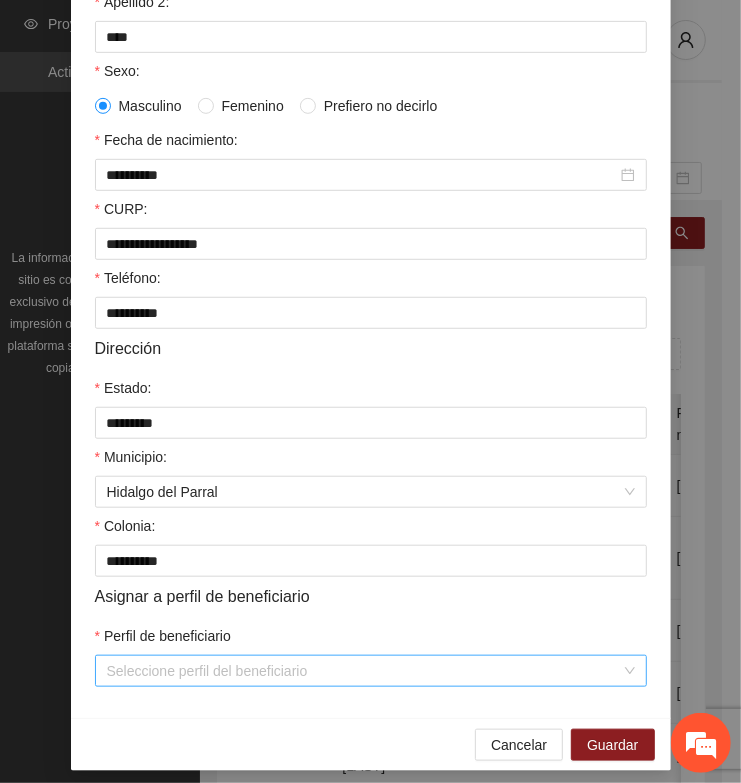 click on "Perfil de beneficiario" at bounding box center [364, 671] 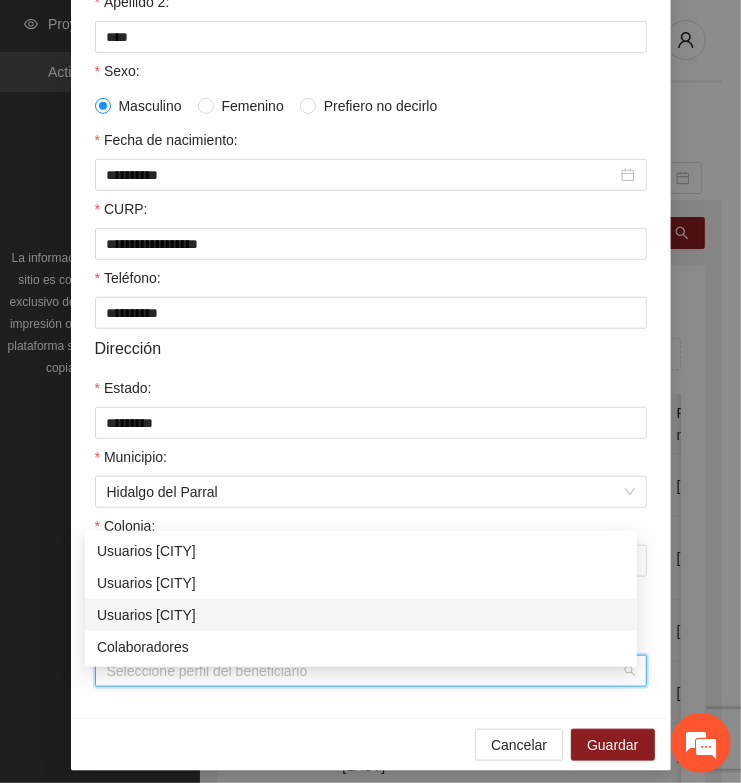 click on "Usuarios [CITY]" at bounding box center (361, 615) 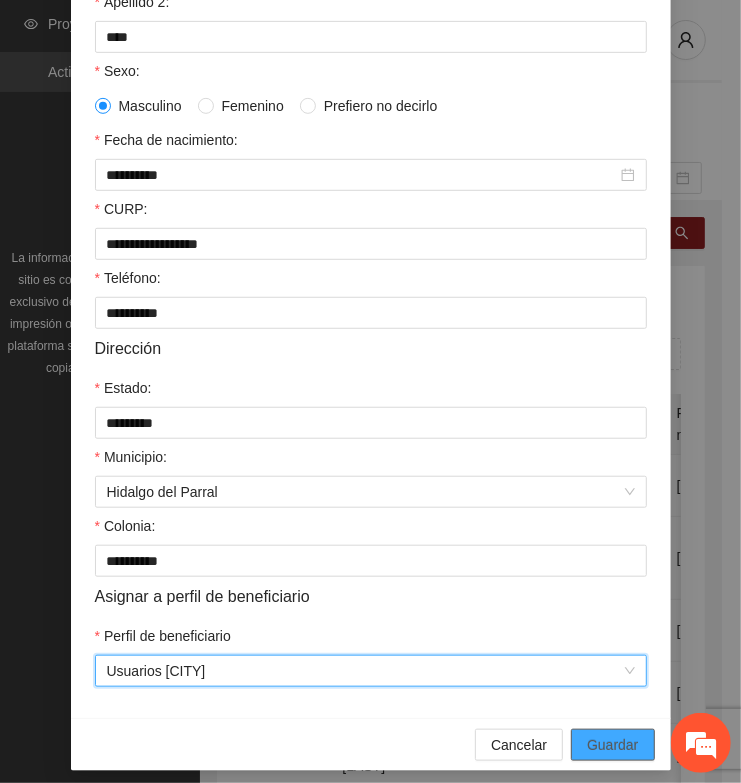 click on "Guardar" at bounding box center (612, 745) 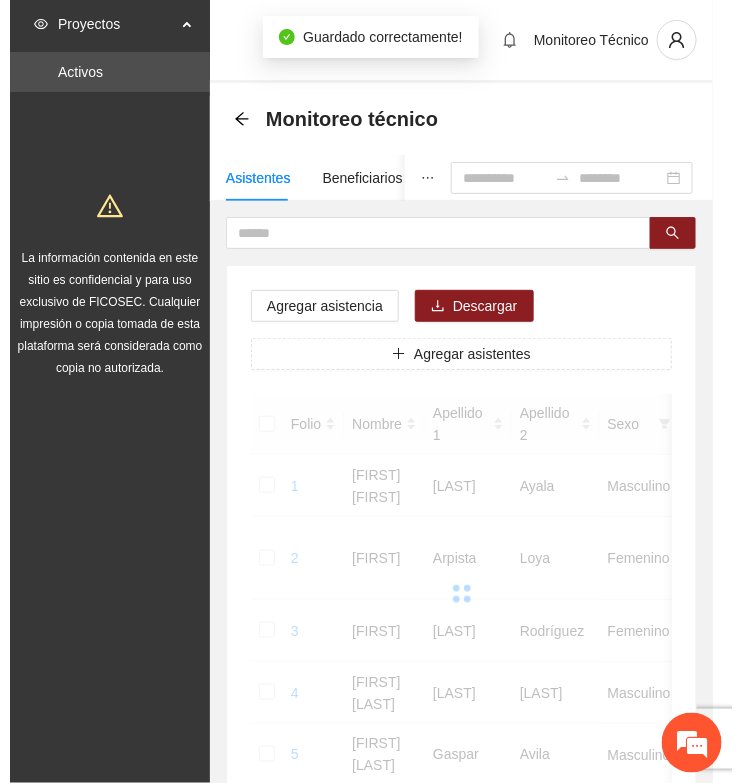 scroll, scrollTop: 0, scrollLeft: 0, axis: both 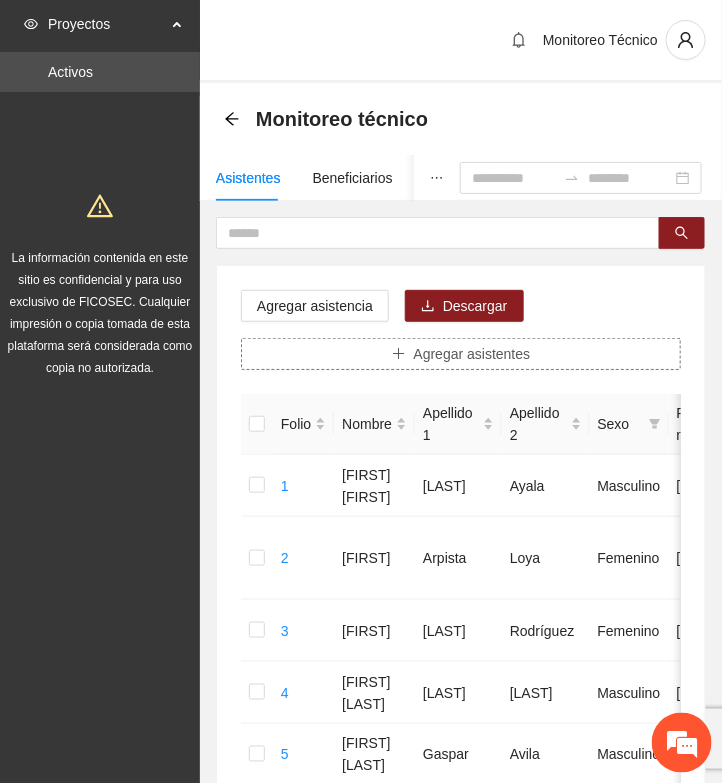 click on "Agregar asistentes" at bounding box center (472, 354) 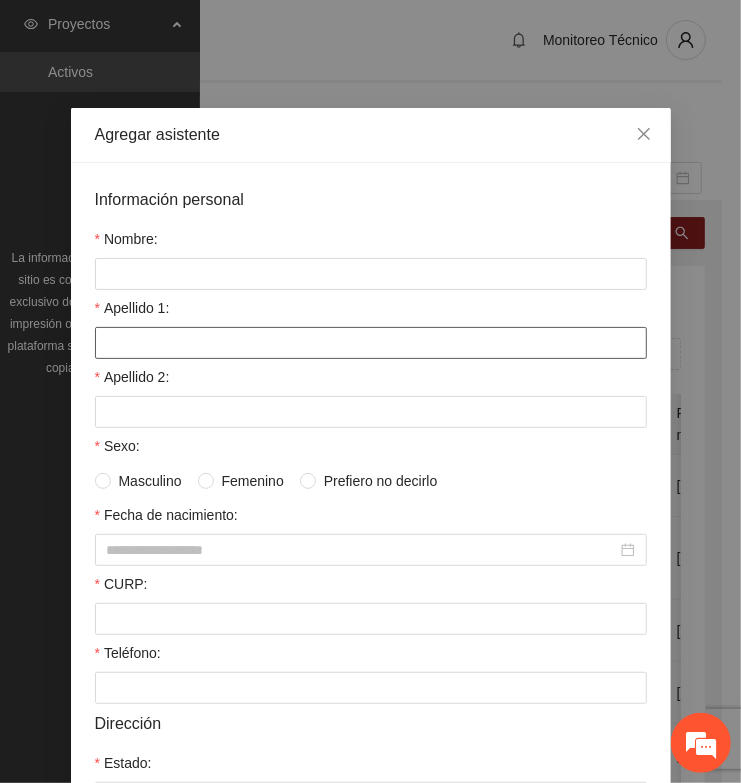 click on "Apellido 1:" at bounding box center [371, 343] 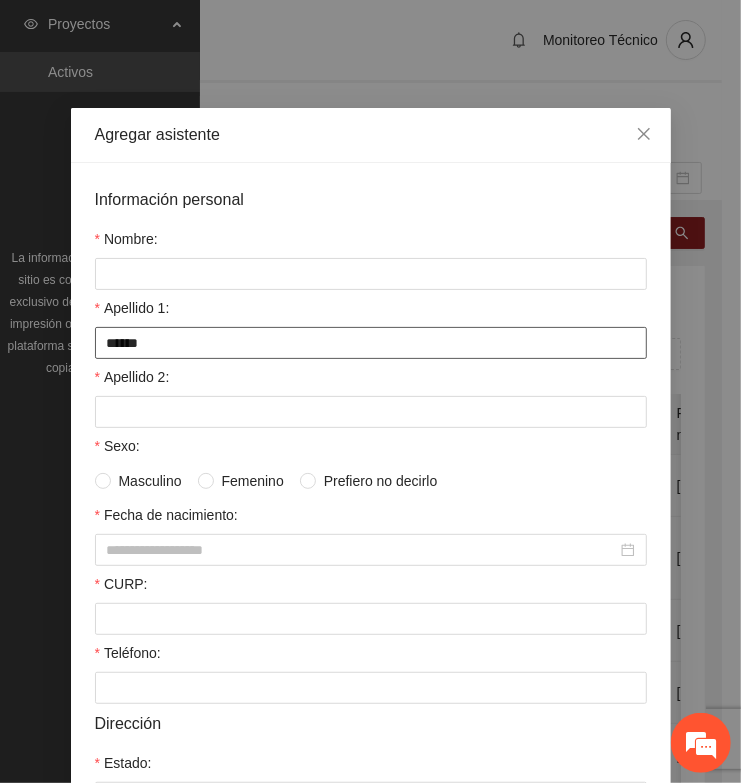 type on "******" 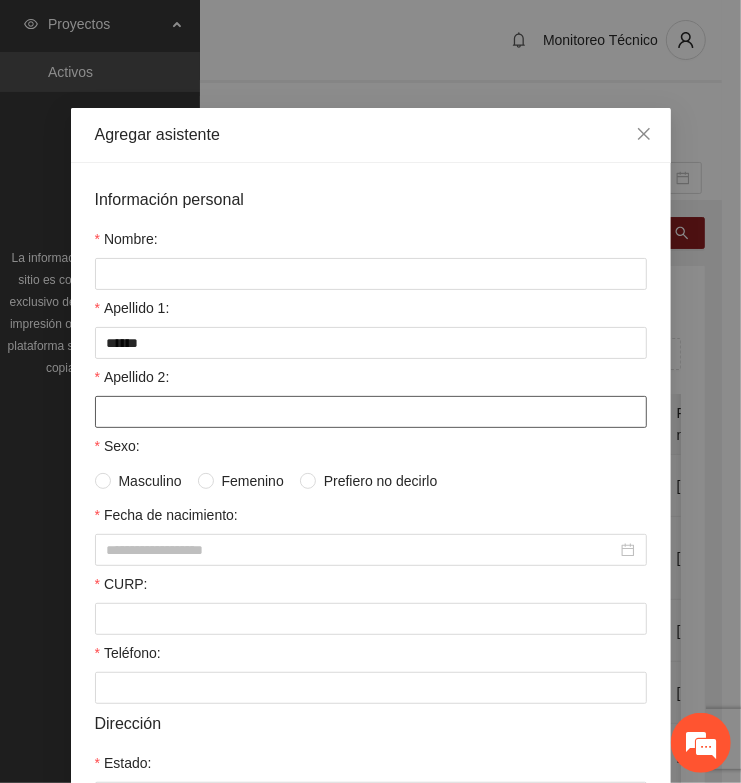 click on "Apellido 2:" at bounding box center (371, 412) 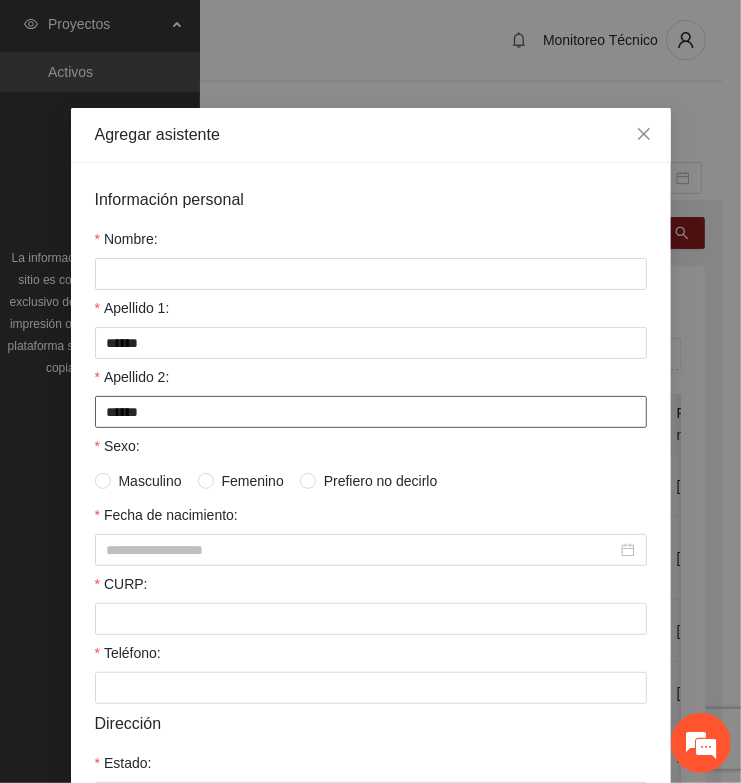 type on "******" 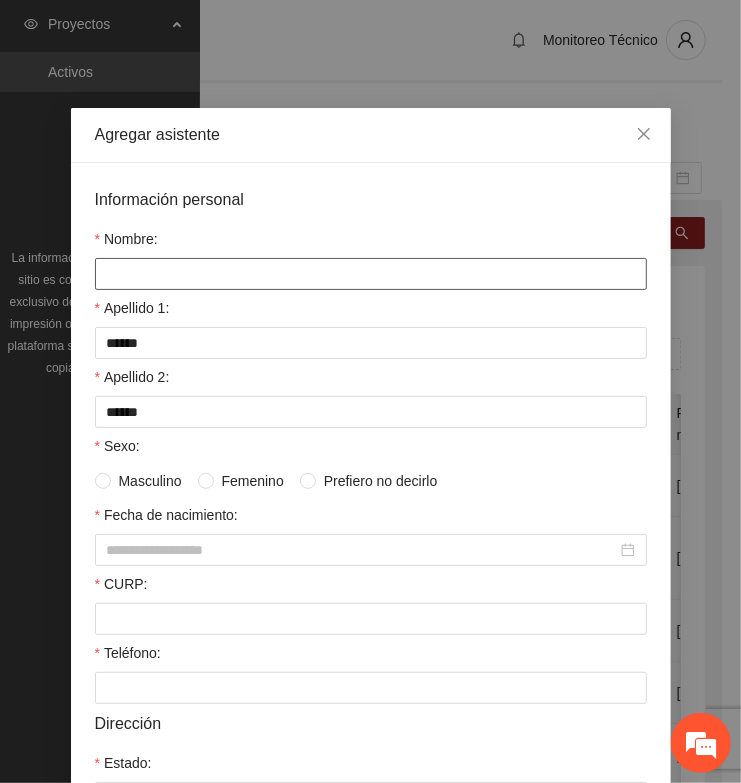 click on "Nombre:" at bounding box center [371, 274] 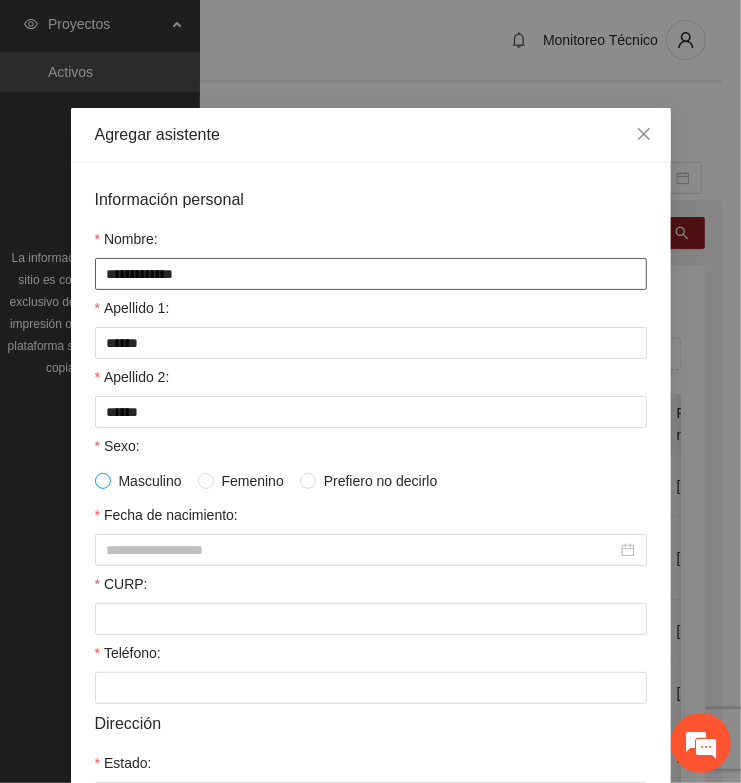 type on "**********" 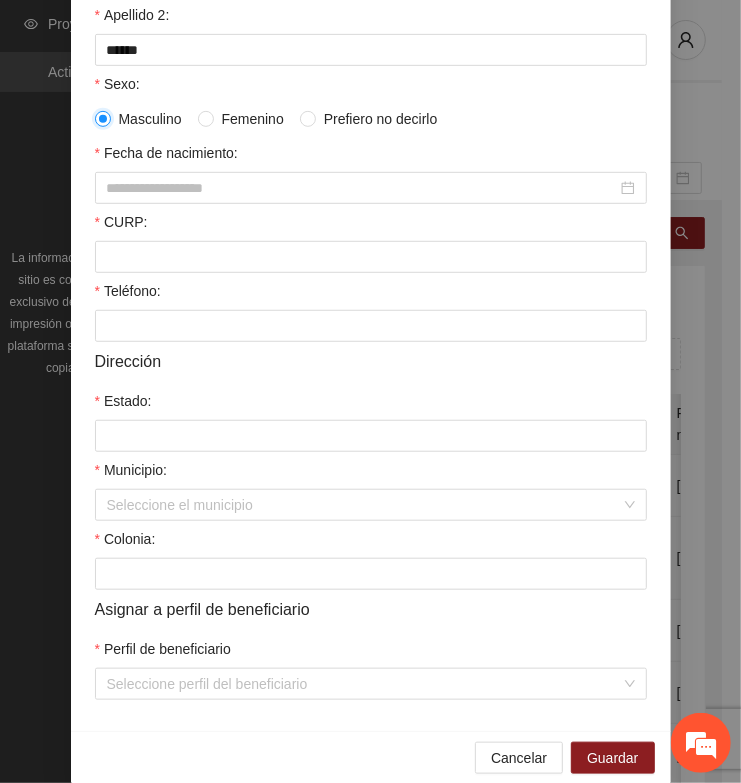 scroll, scrollTop: 375, scrollLeft: 0, axis: vertical 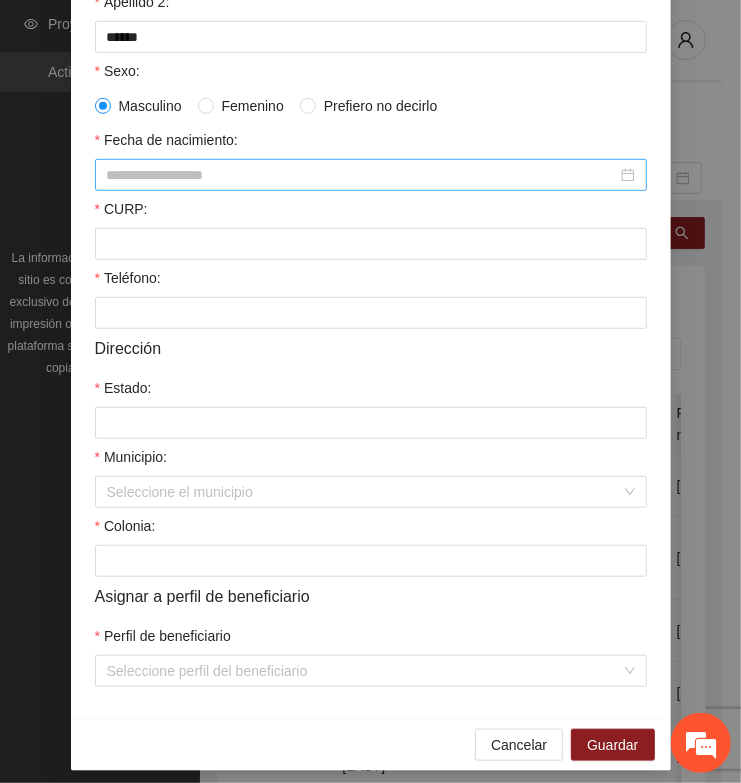 click on "Fecha de nacimiento:" at bounding box center [362, 175] 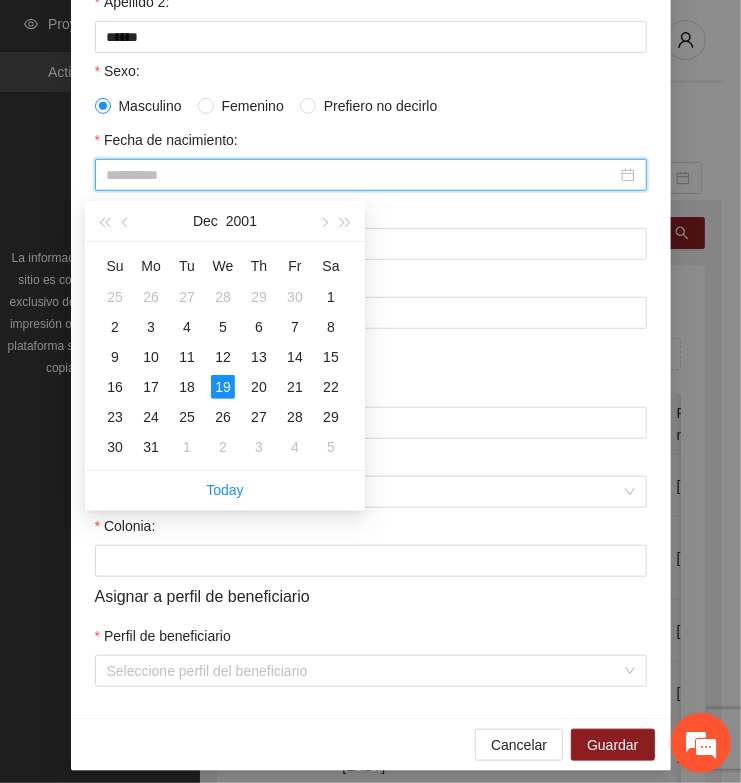click on "19" at bounding box center [223, 387] 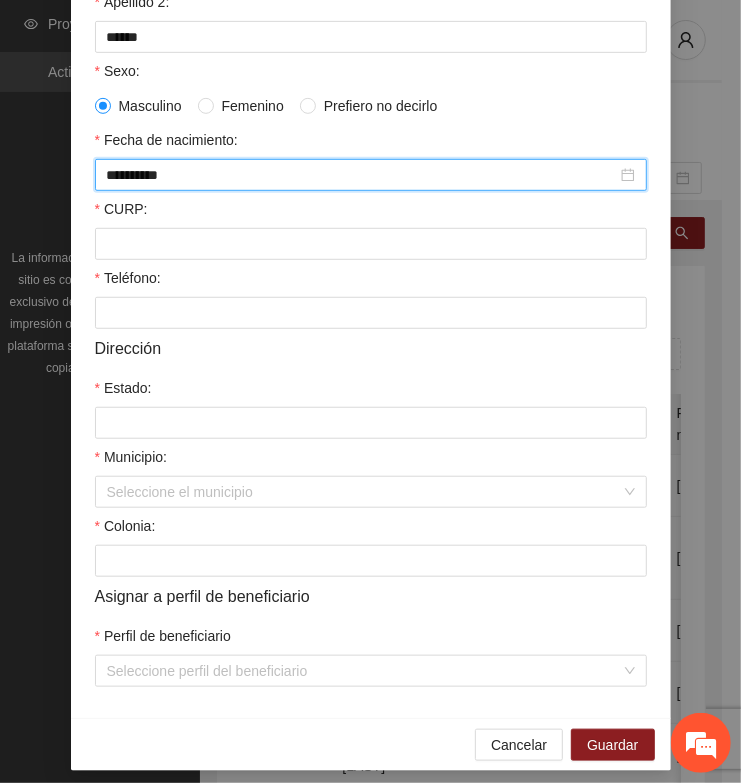 type on "**********" 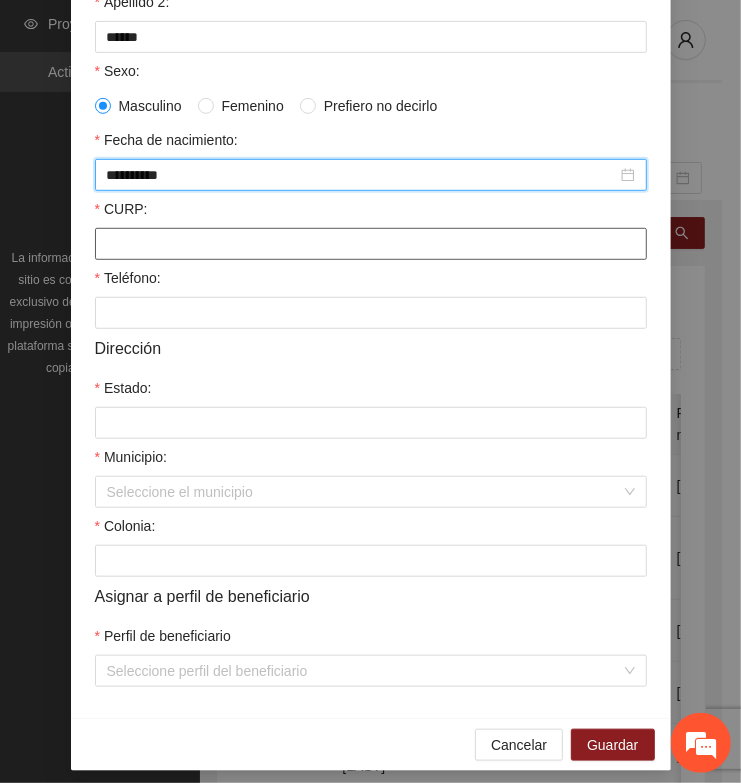 click on "CURP:" at bounding box center [371, 244] 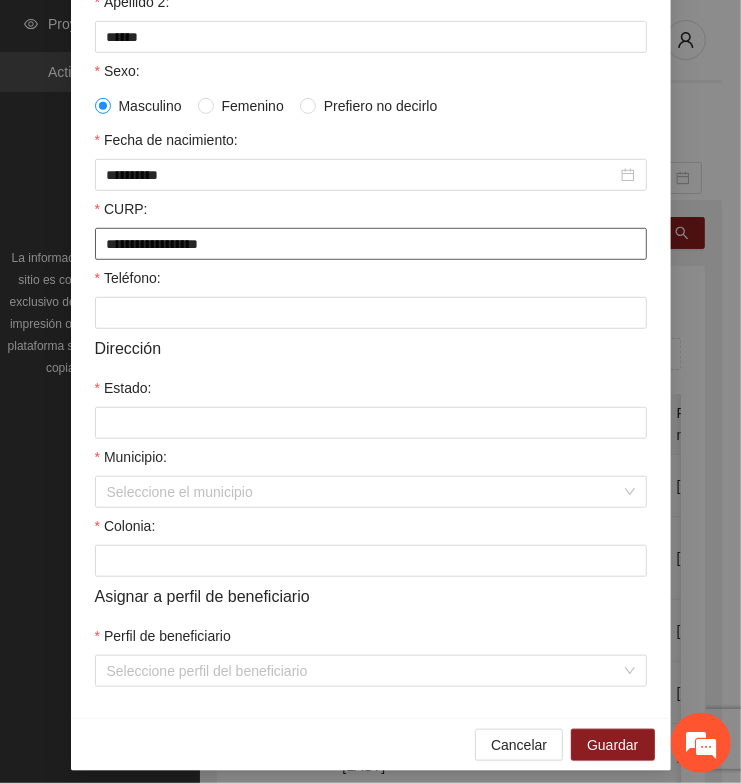 type on "**********" 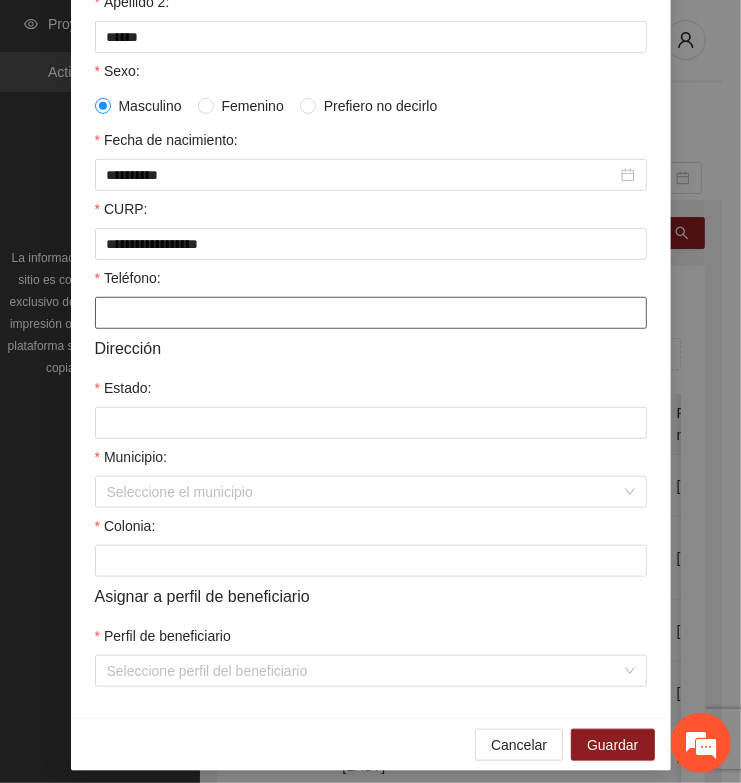 click on "Teléfono:" at bounding box center [371, 313] 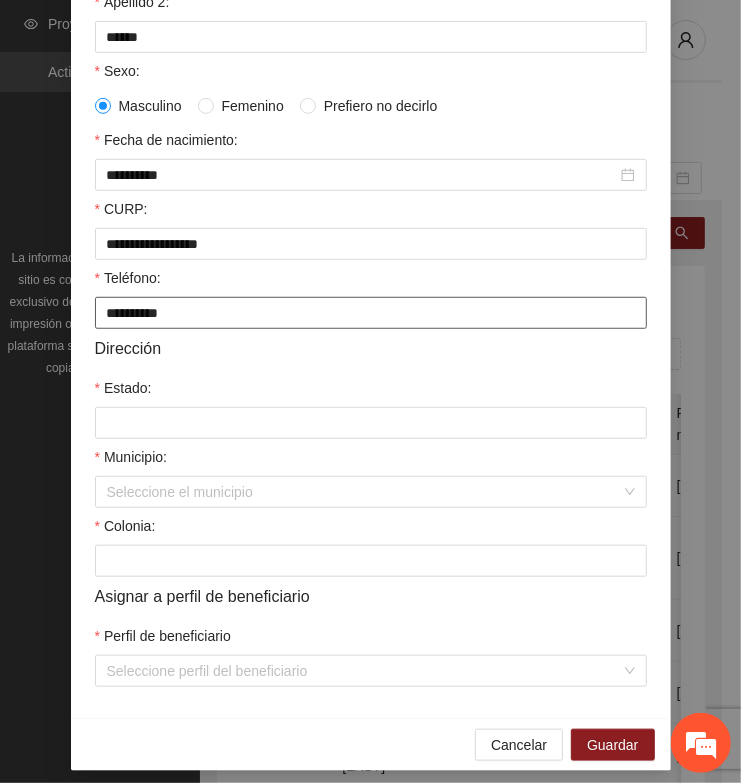 type on "**********" 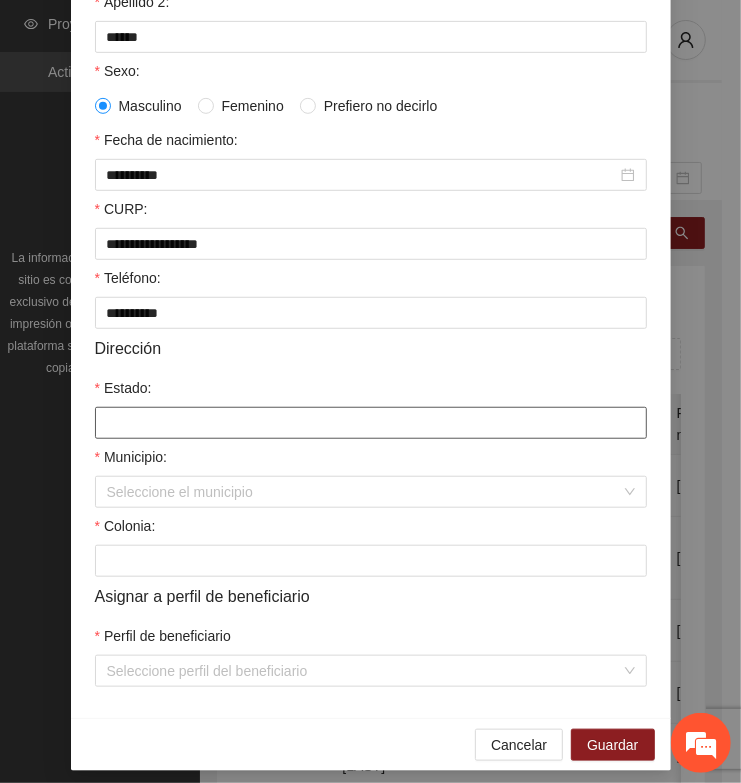 click on "Estado:" at bounding box center [371, 423] 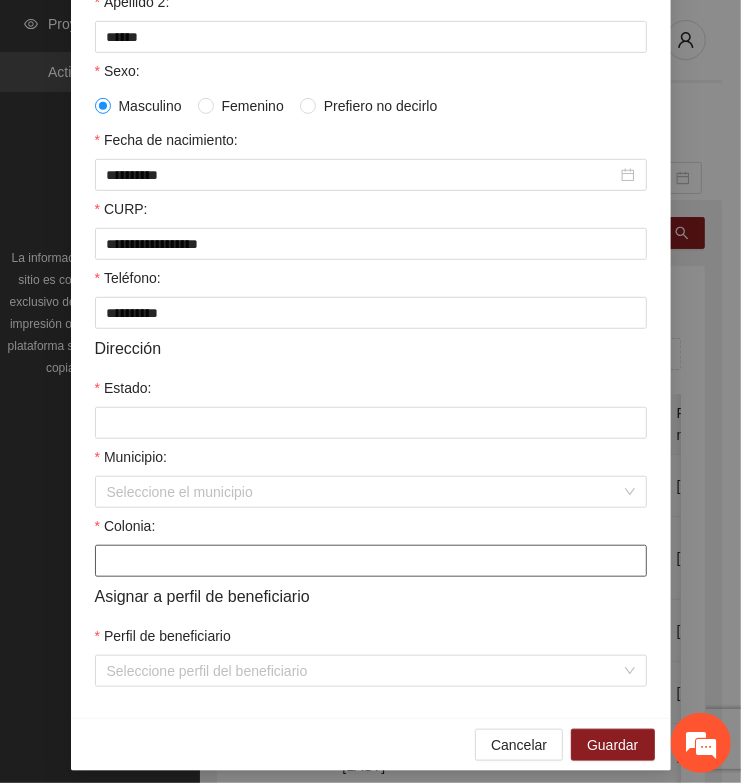 click on "Colonia:" at bounding box center [371, 561] 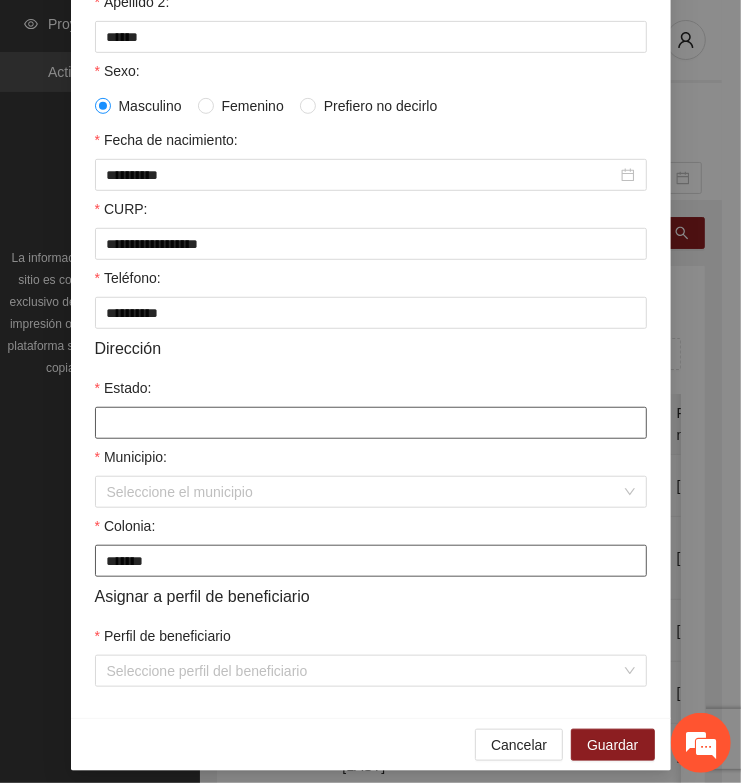 type on "*******" 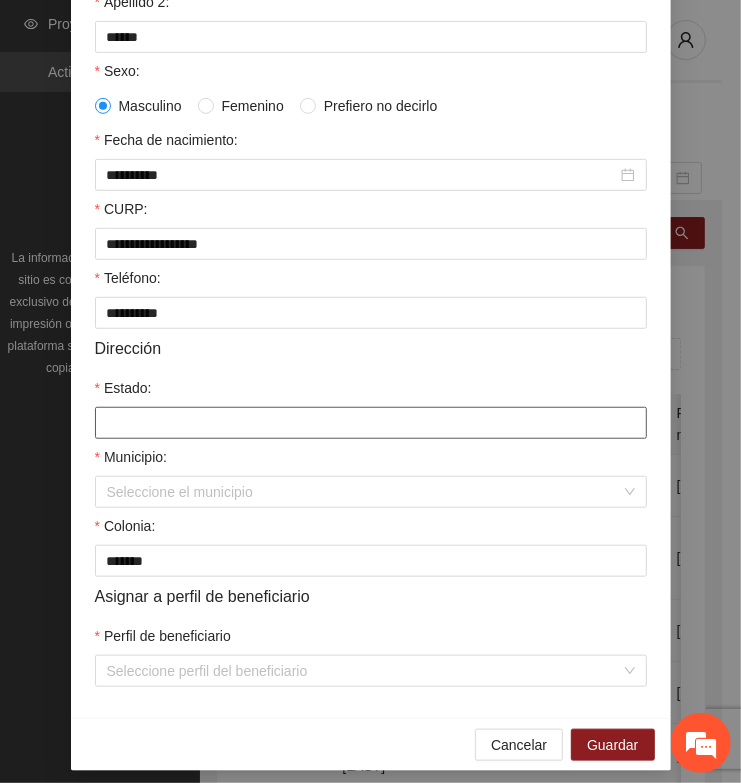 click on "Estado:" at bounding box center [371, 423] 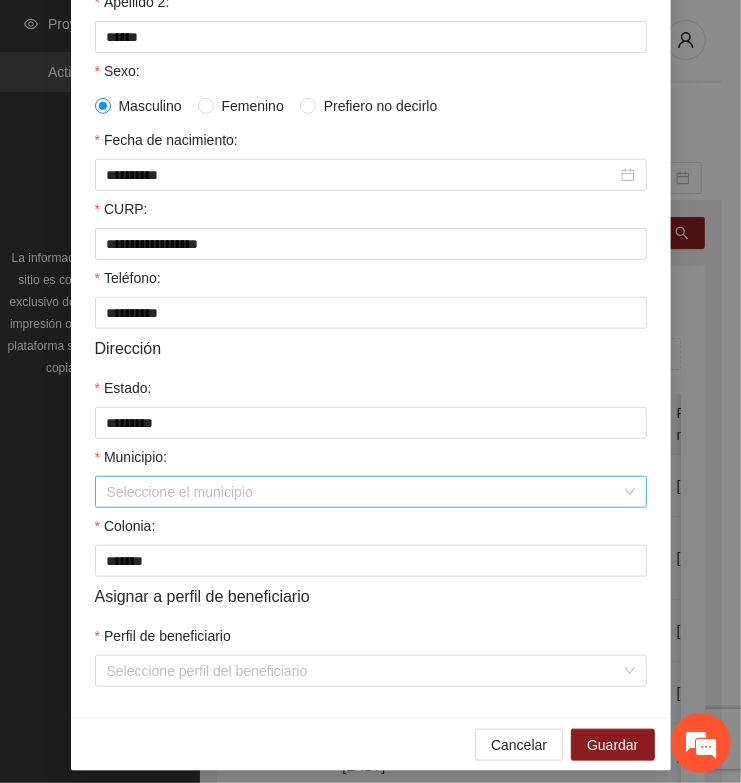 click on "Municipio:" at bounding box center [364, 492] 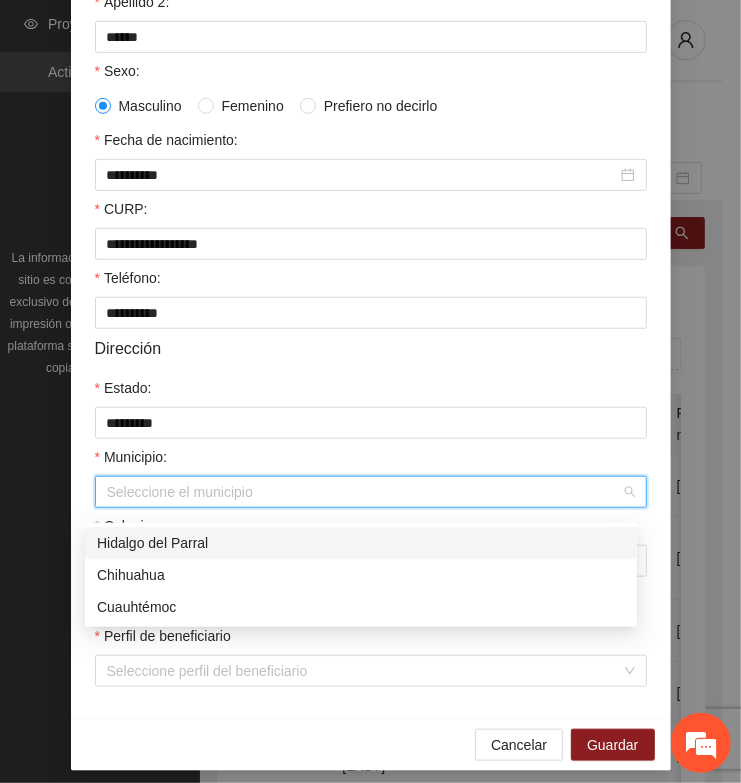click on "Hidalgo del Parral" at bounding box center (361, 543) 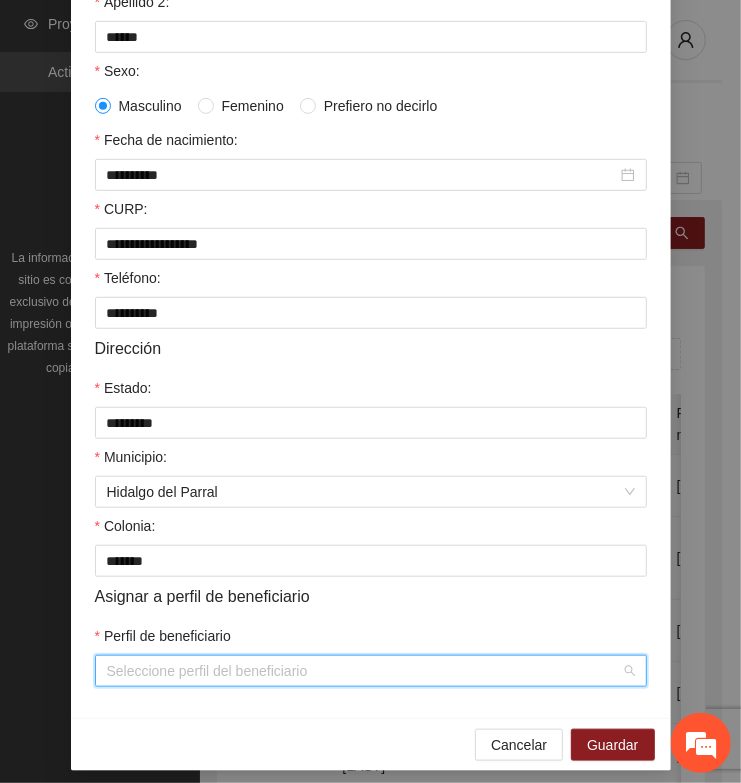 click on "Perfil de beneficiario" at bounding box center [364, 671] 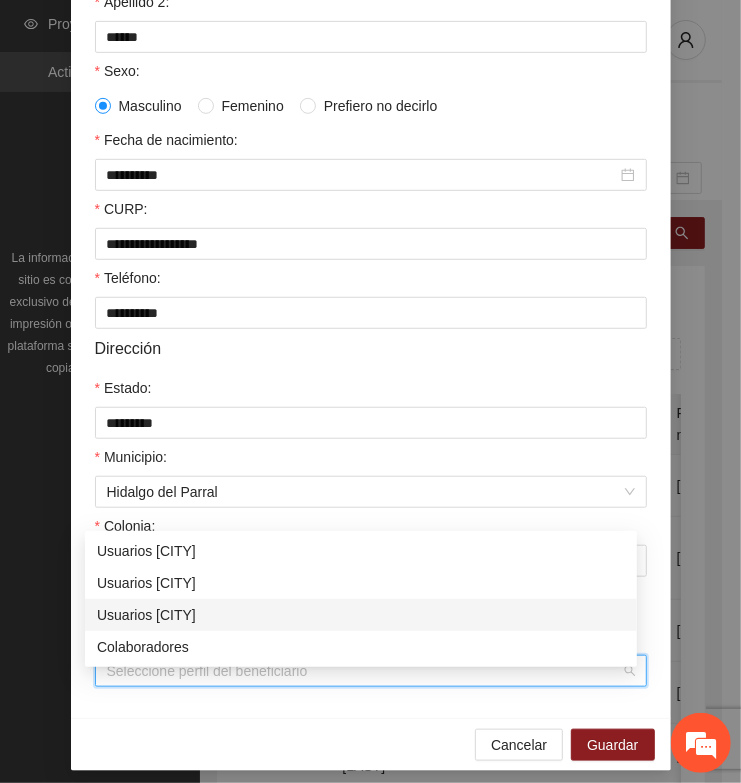 click on "Usuarios [CITY]" at bounding box center [361, 615] 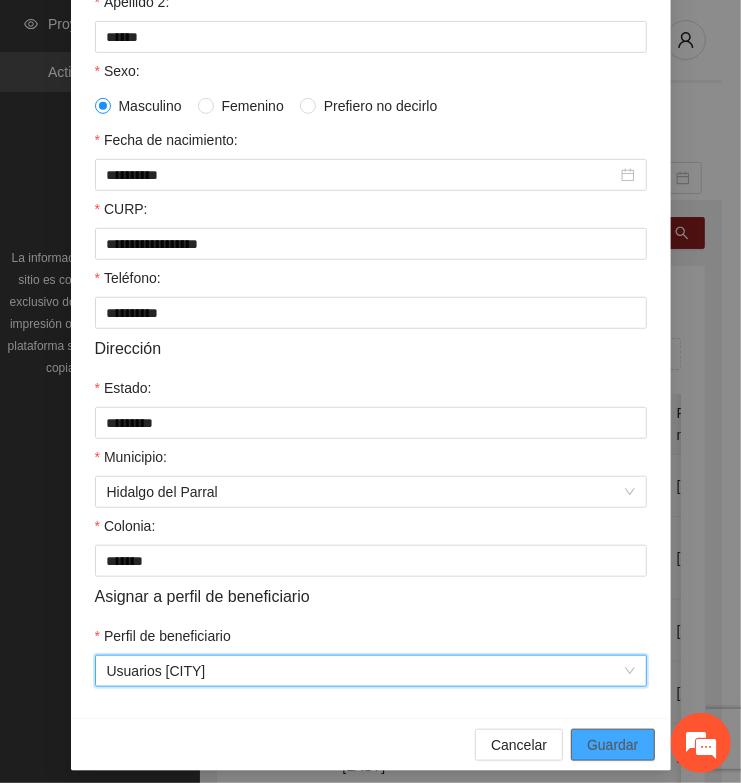 click on "Guardar" at bounding box center [612, 745] 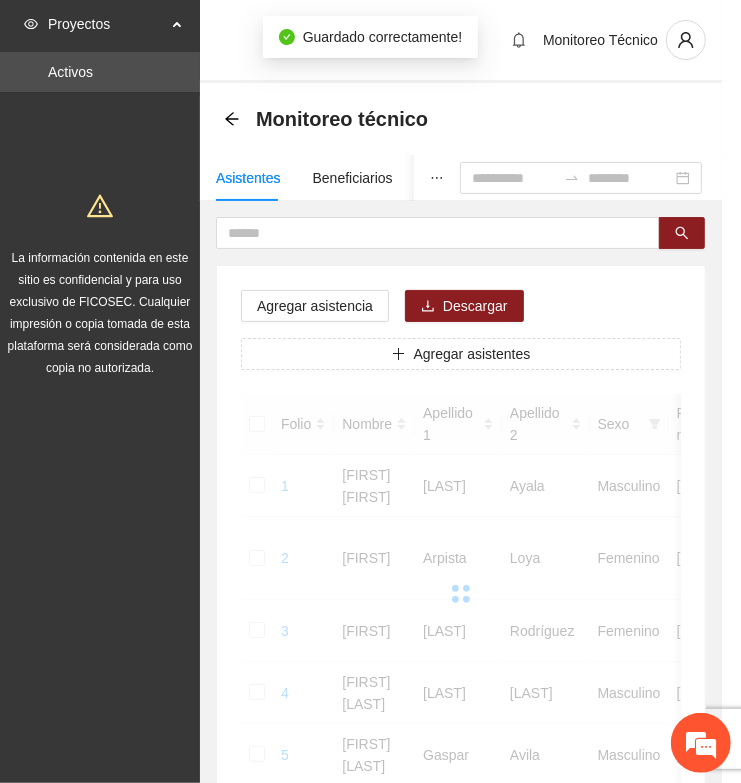 scroll, scrollTop: 0, scrollLeft: 0, axis: both 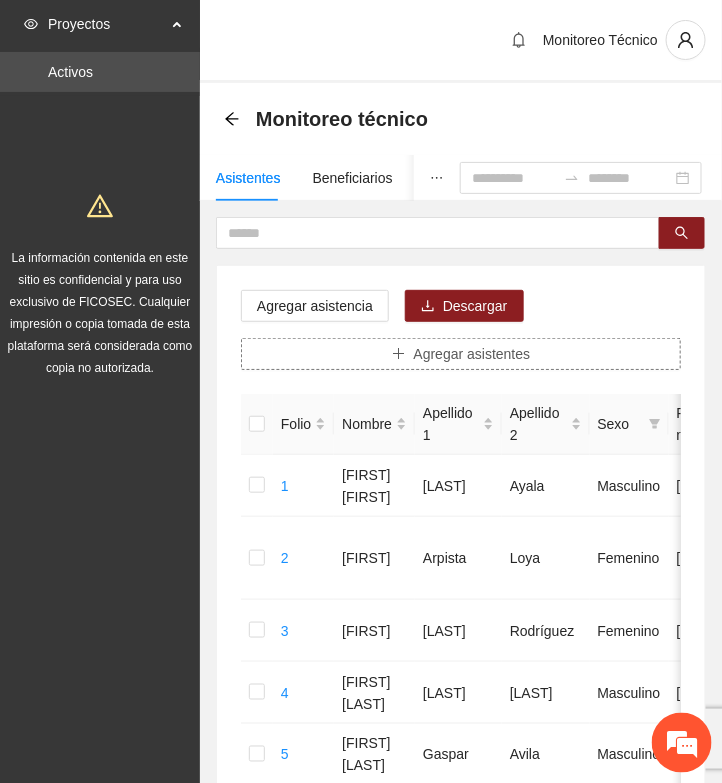 click on "Agregar asistentes" at bounding box center [472, 354] 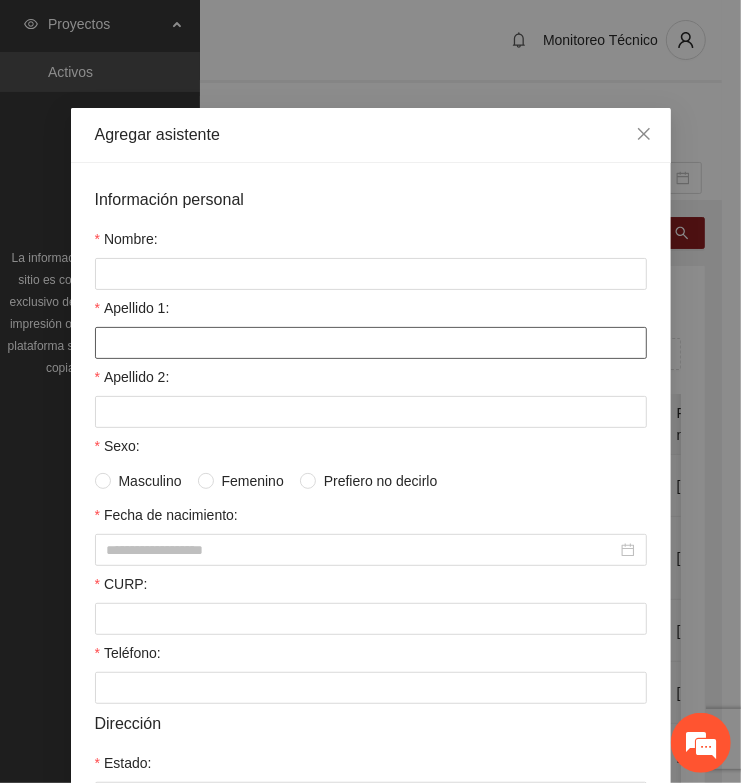 click on "Apellido 1:" at bounding box center [371, 343] 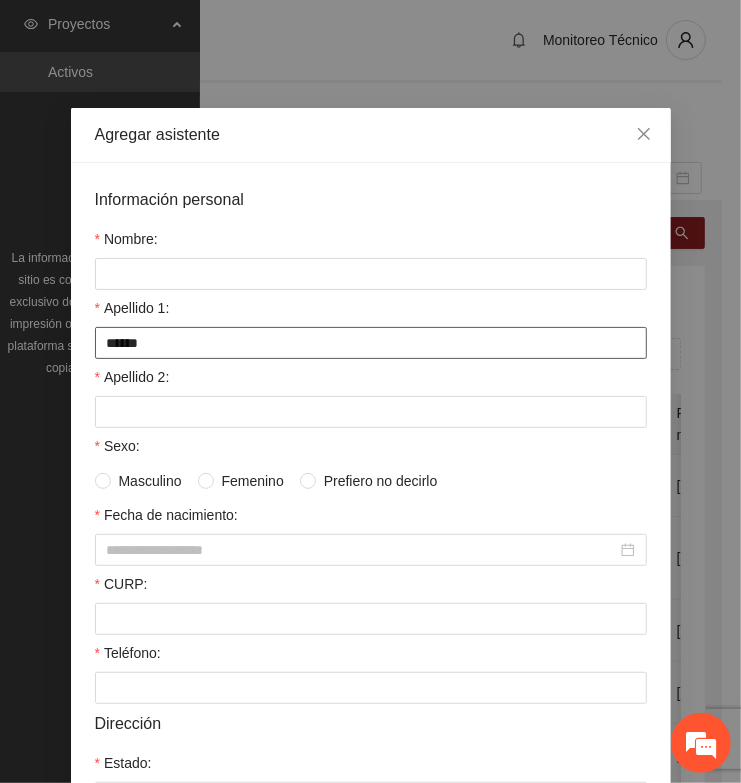 type on "******" 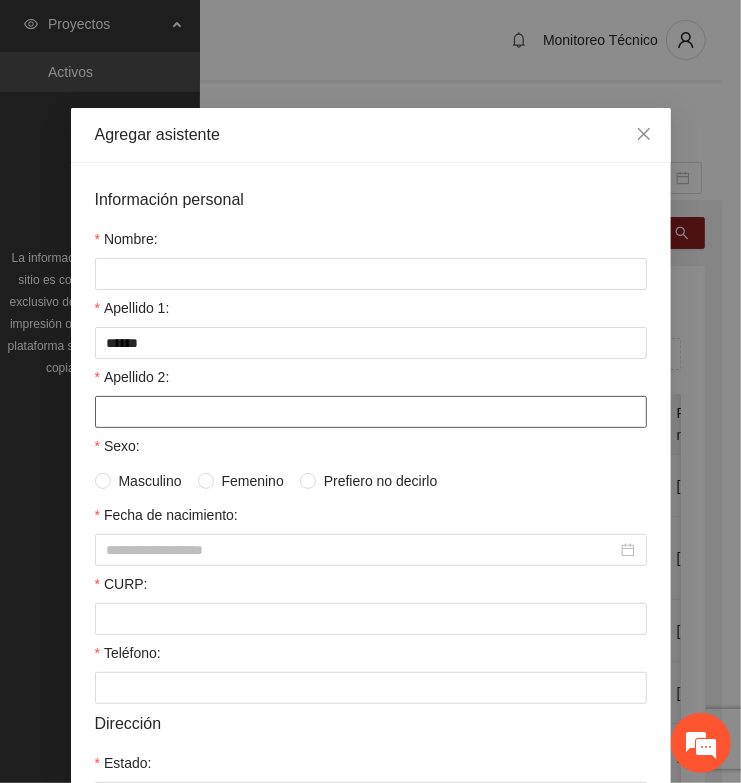 click on "Apellido 2:" at bounding box center [371, 412] 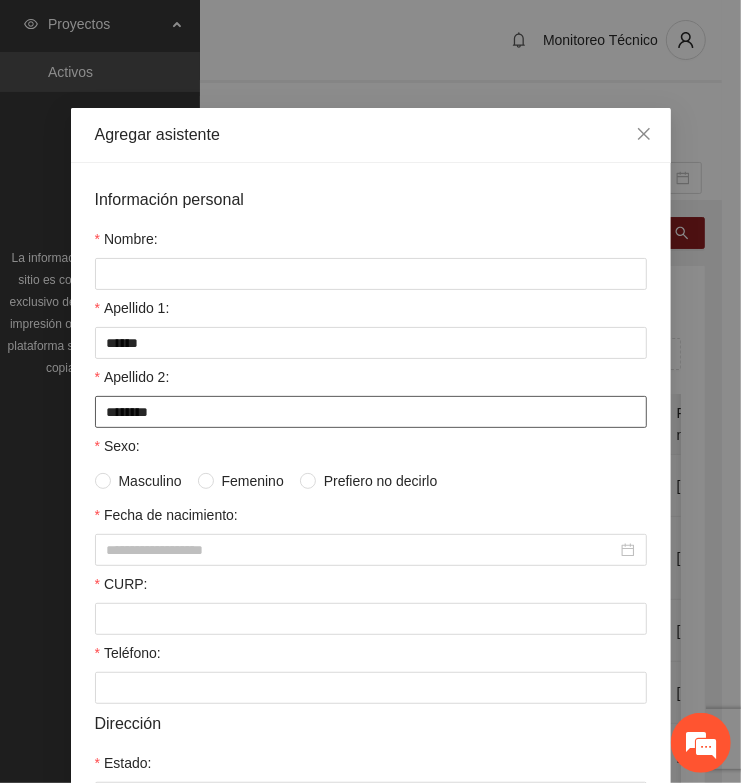 type on "********" 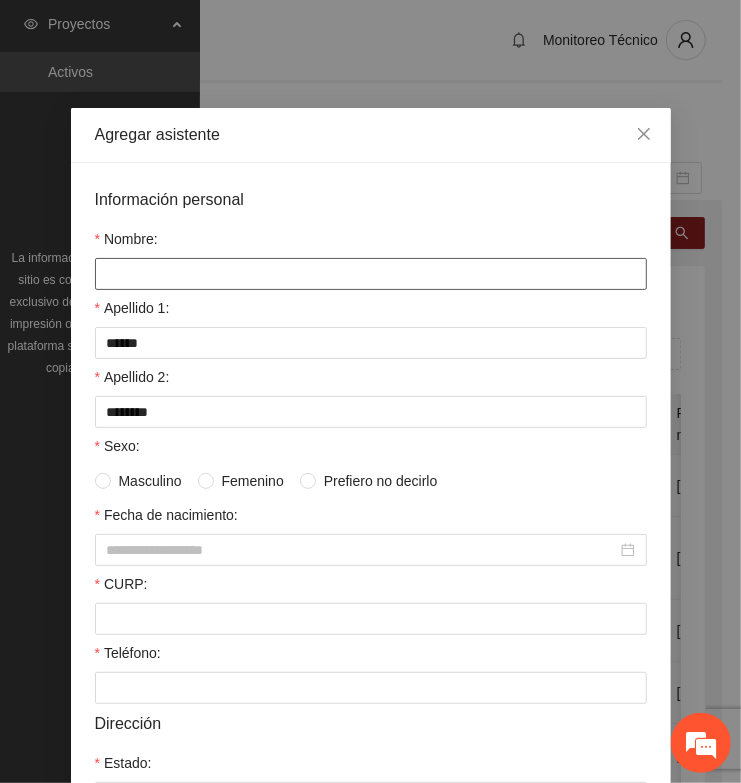 click on "Nombre:" at bounding box center (371, 274) 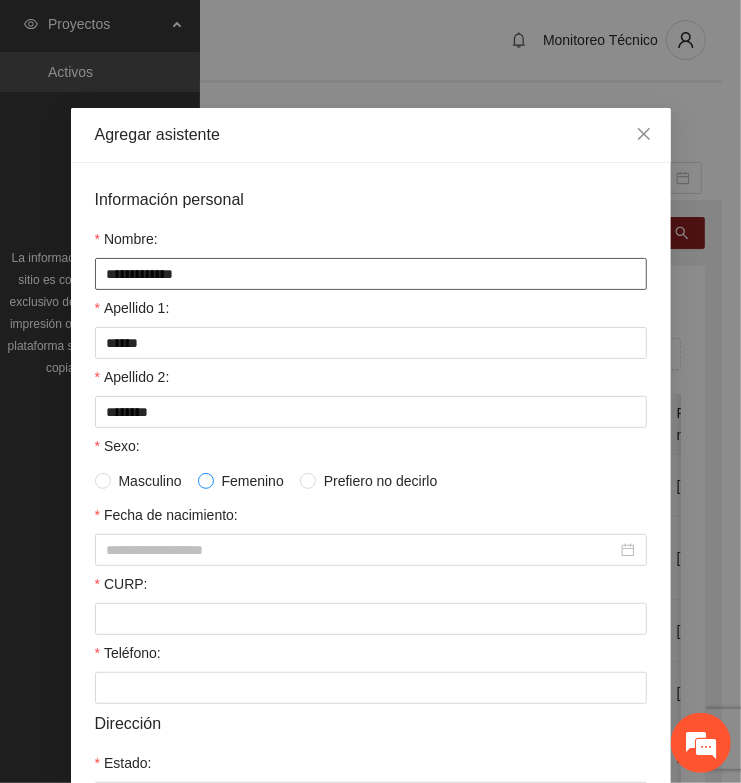 type on "**********" 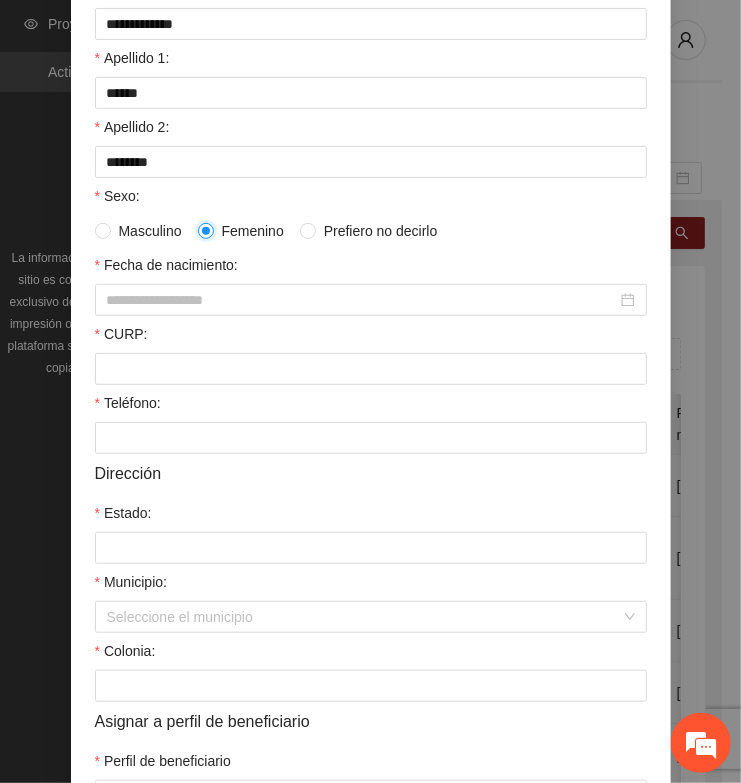 scroll, scrollTop: 375, scrollLeft: 0, axis: vertical 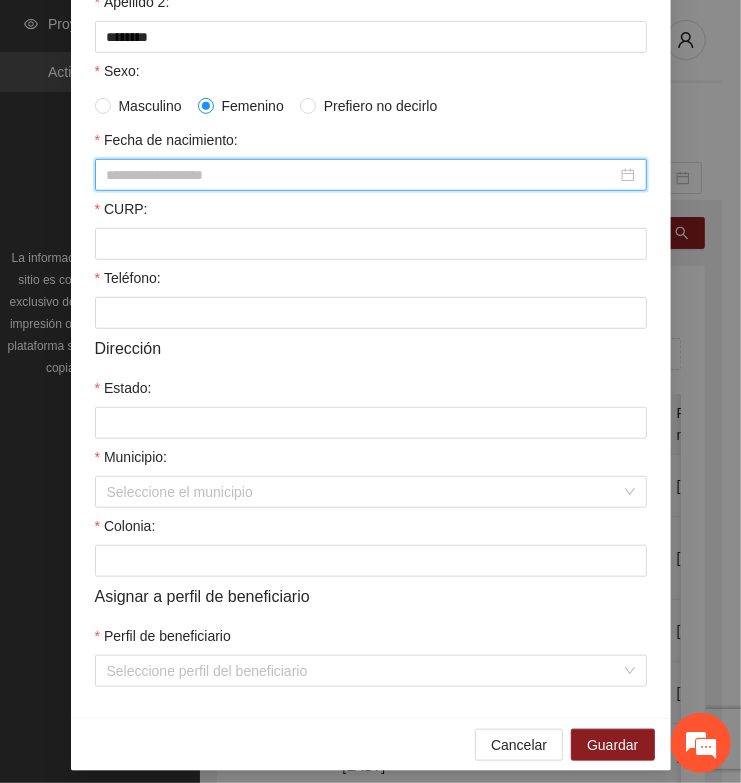 click on "Fecha de nacimiento:" at bounding box center (362, 175) 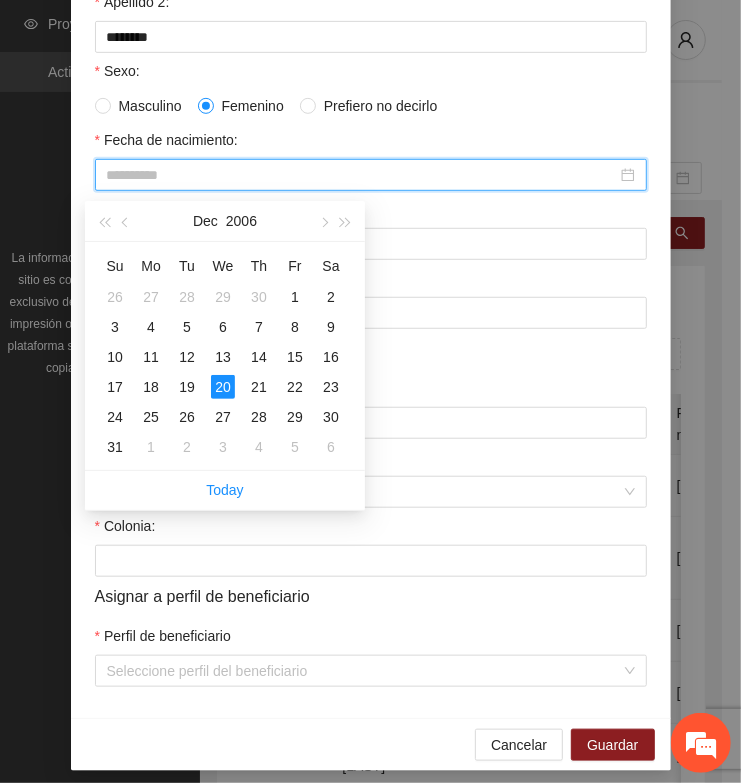 click on "20" at bounding box center [223, 387] 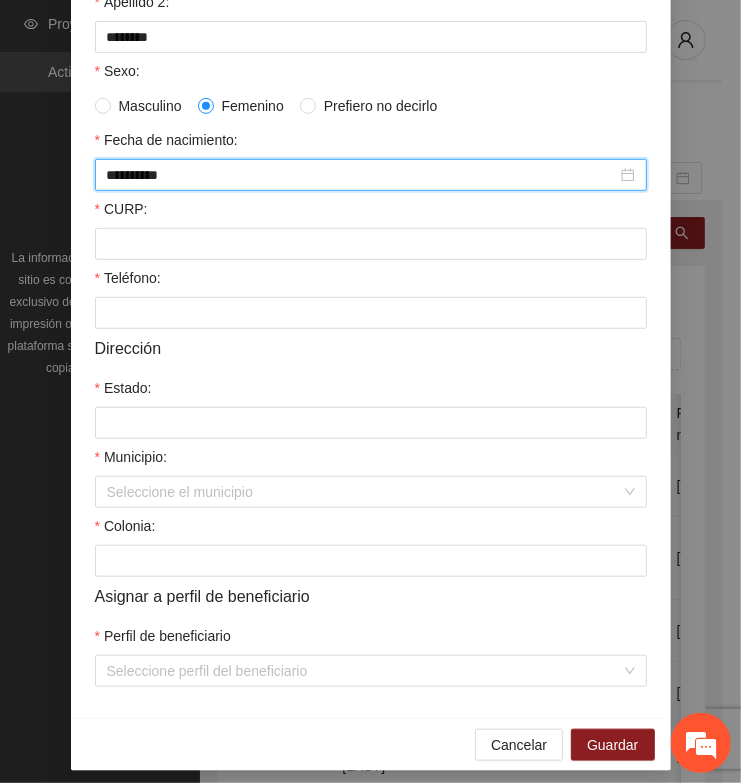 type on "**********" 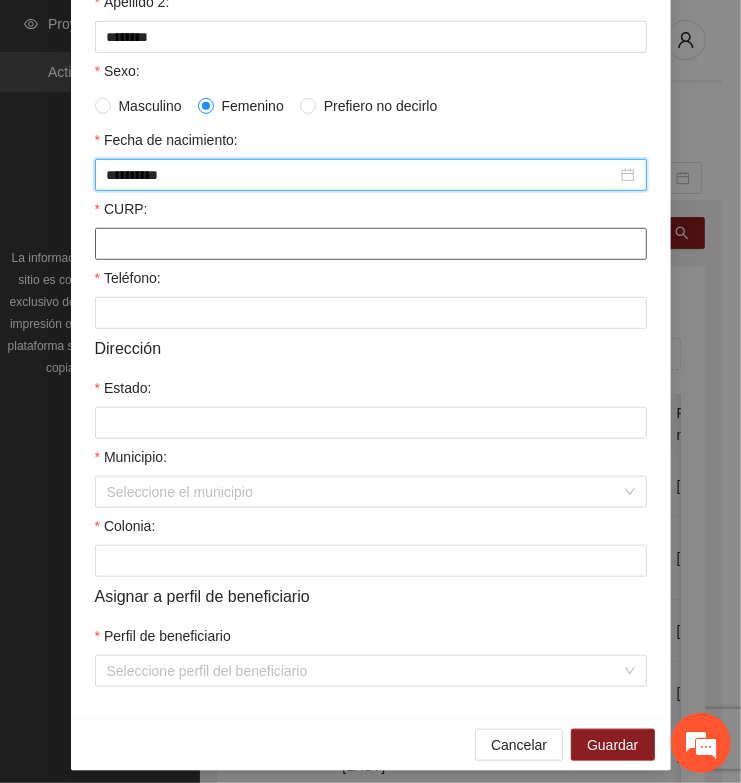 click on "CURP:" at bounding box center [371, 244] 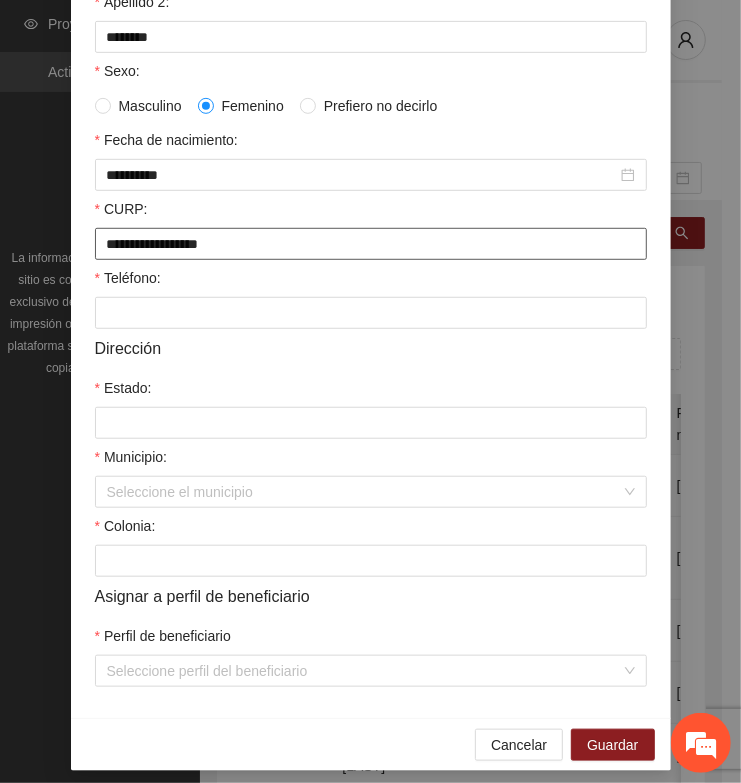 type on "**********" 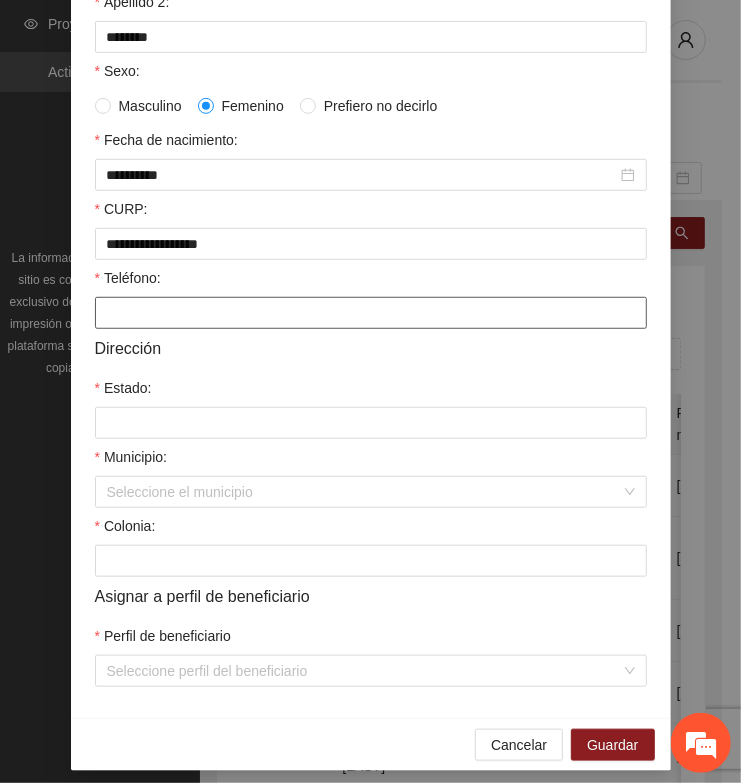 click on "Teléfono:" at bounding box center (371, 313) 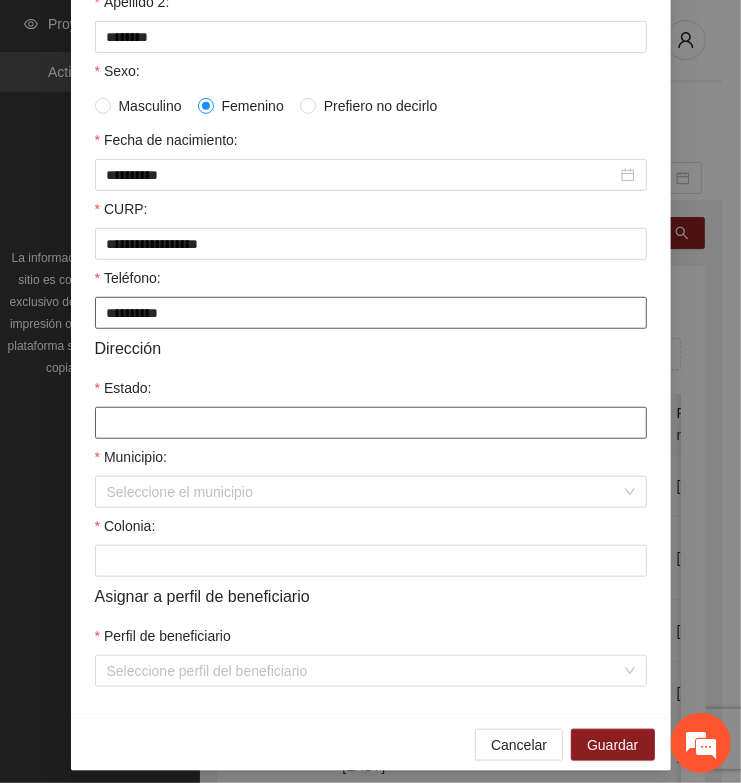 type on "**********" 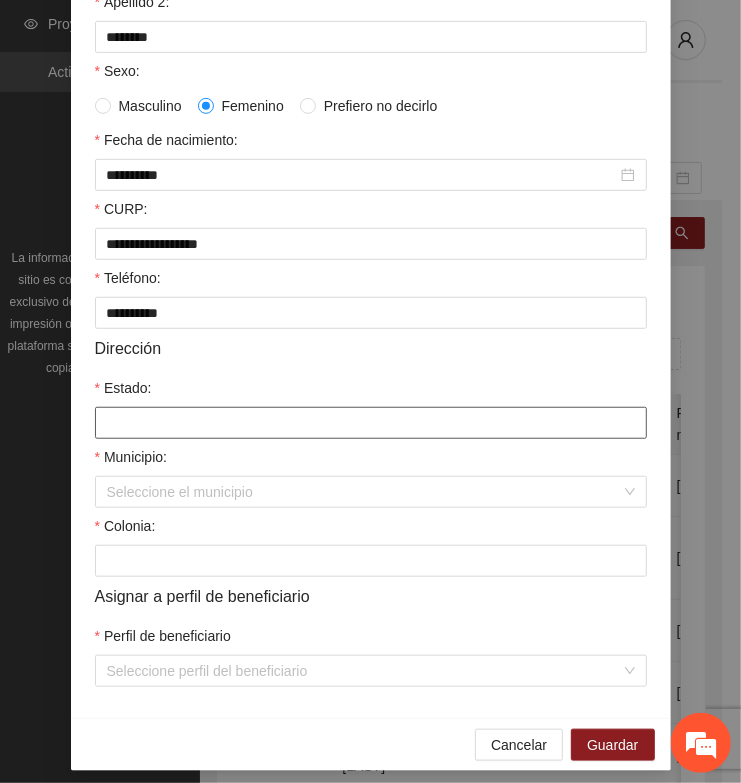 click on "Estado:" at bounding box center (371, 423) 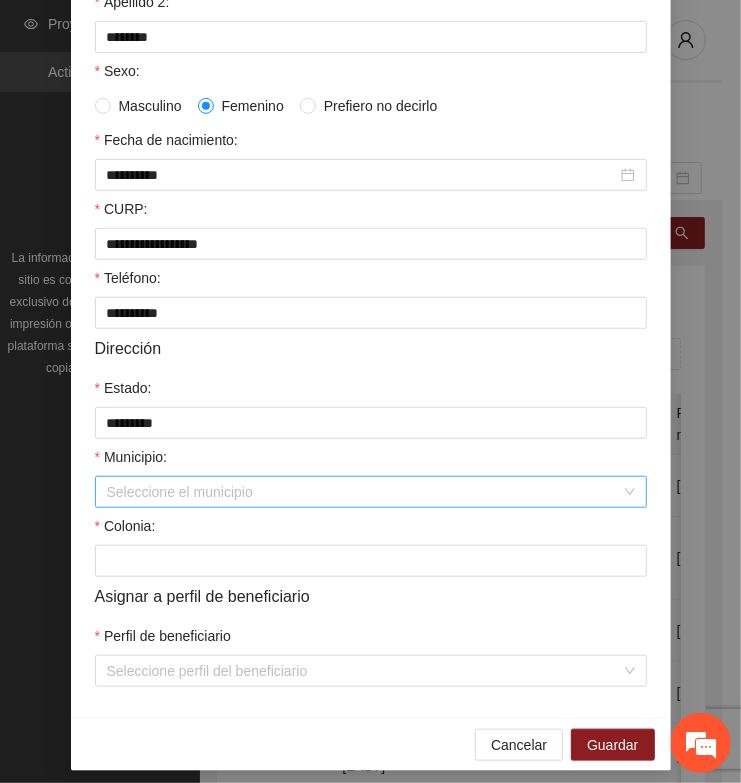 click on "Municipio:" at bounding box center (364, 492) 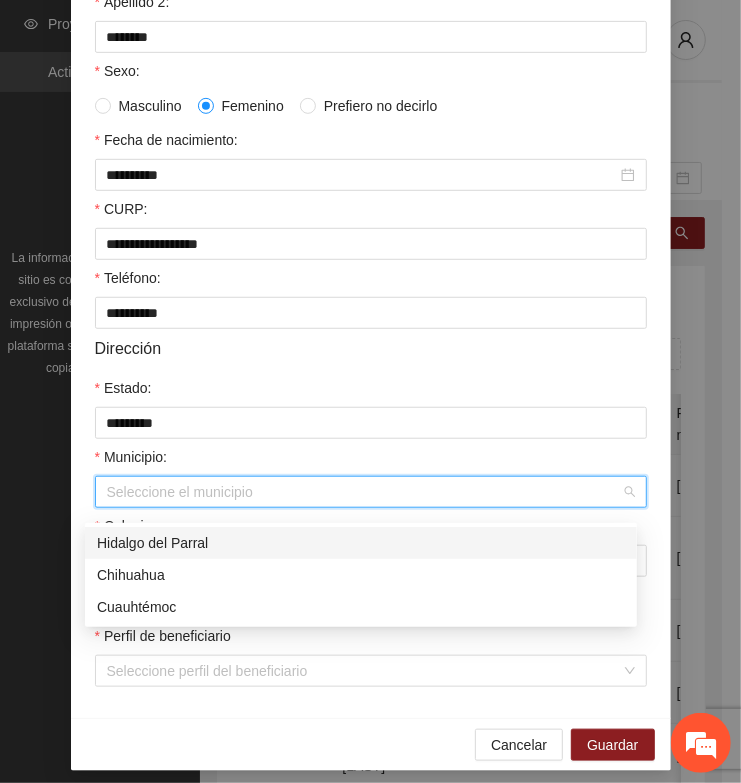 click on "Hidalgo del Parral" at bounding box center [361, 543] 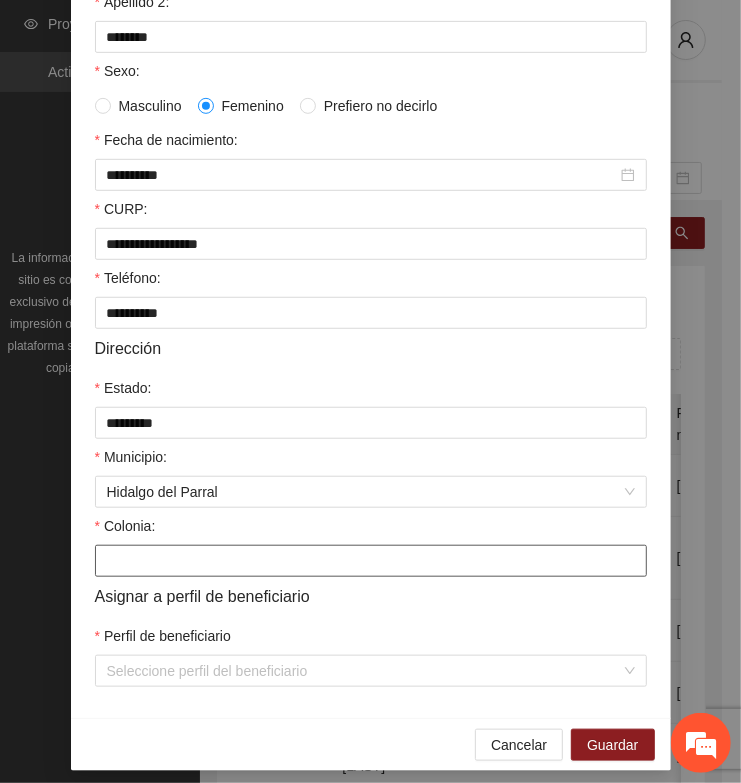 click on "Colonia:" at bounding box center (371, 561) 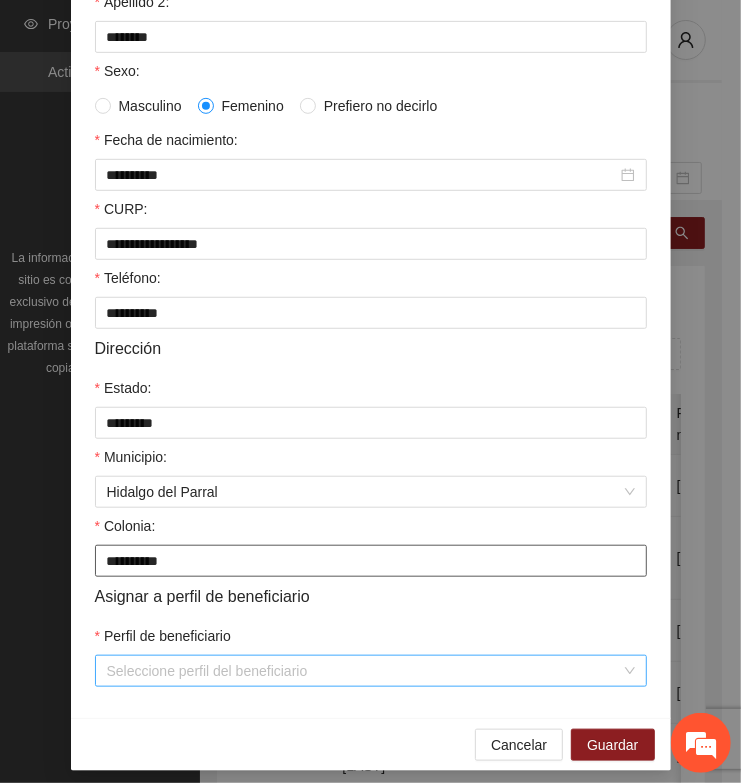 type on "**********" 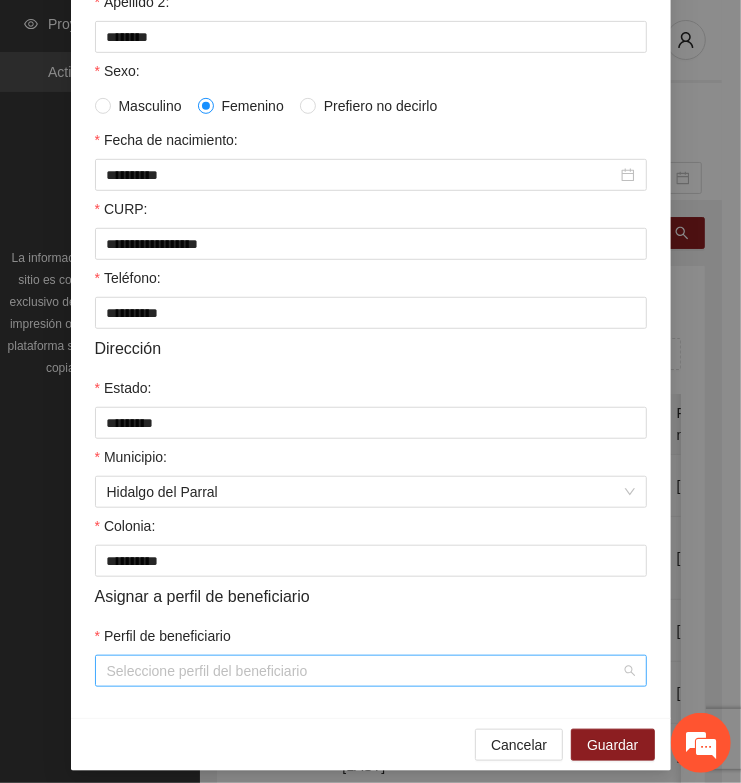 click on "Perfil de beneficiario" at bounding box center [364, 671] 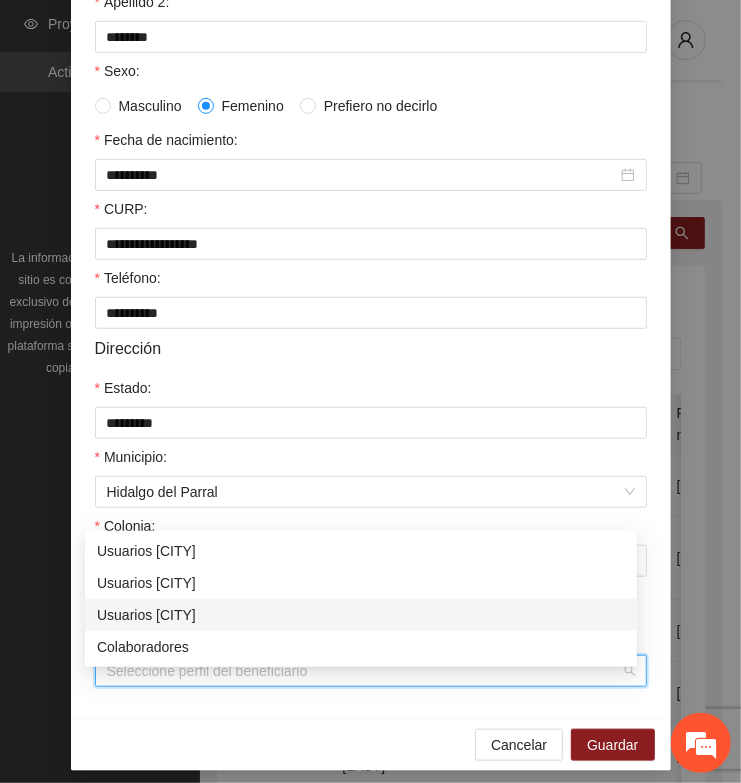 click on "Usuarios [CITY]" at bounding box center [361, 615] 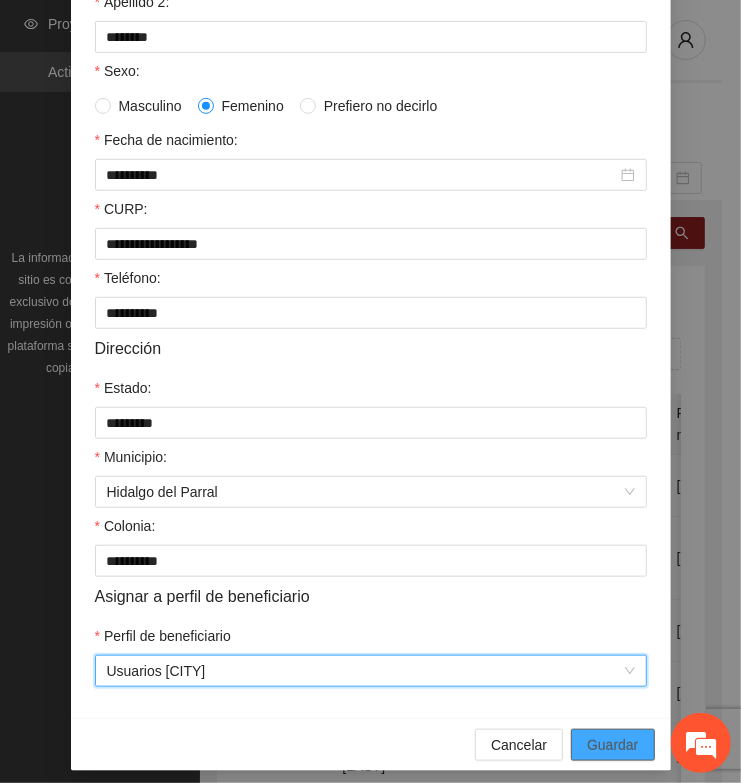 click on "Guardar" at bounding box center [612, 745] 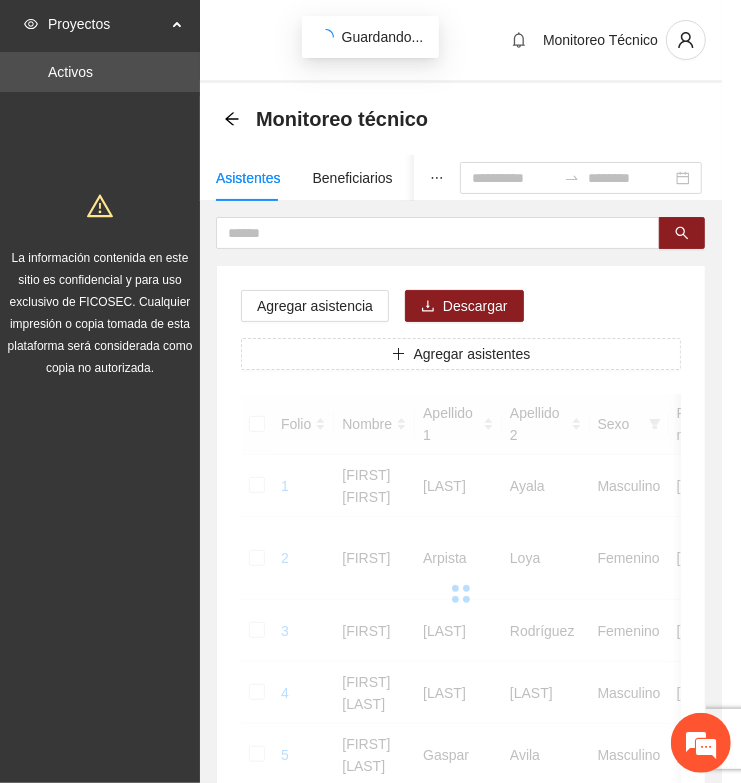 scroll, scrollTop: 310, scrollLeft: 0, axis: vertical 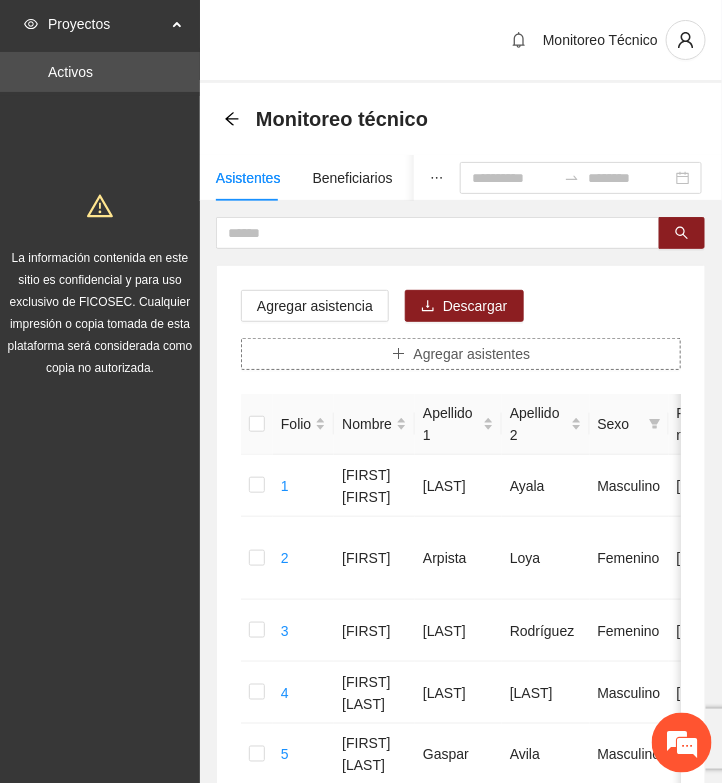 click on "Agregar asistentes" at bounding box center [472, 354] 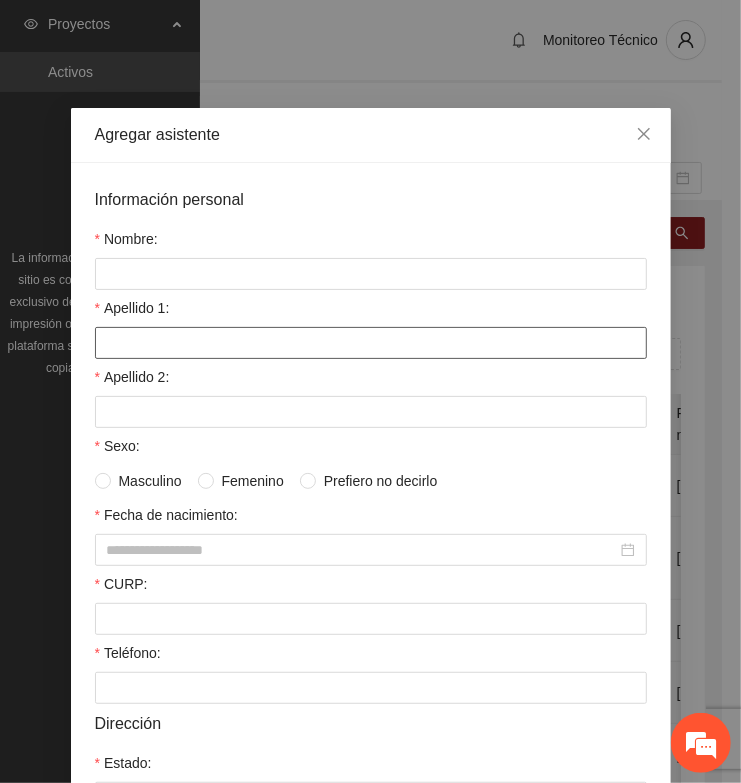 click on "Apellido 1:" at bounding box center [371, 343] 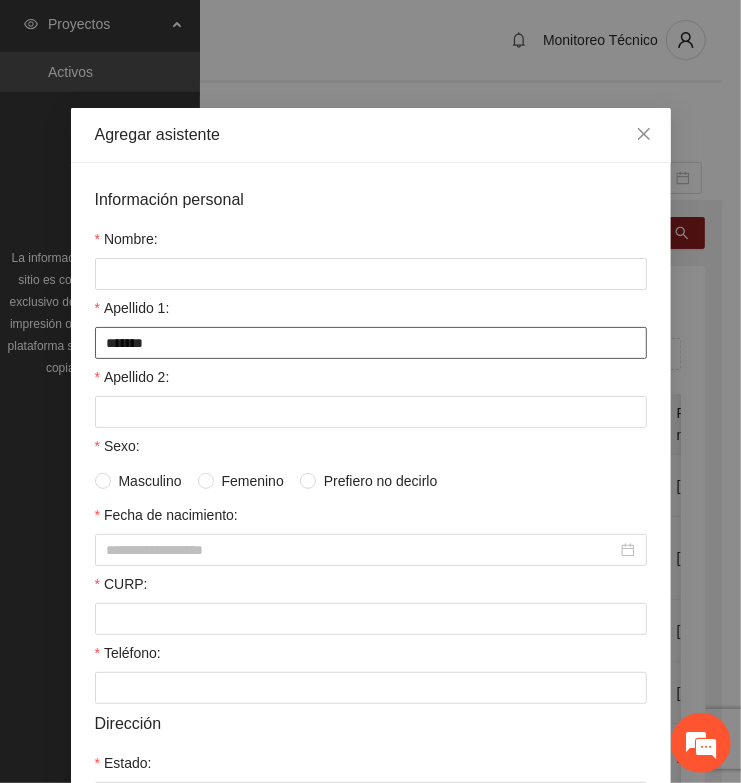 type on "*******" 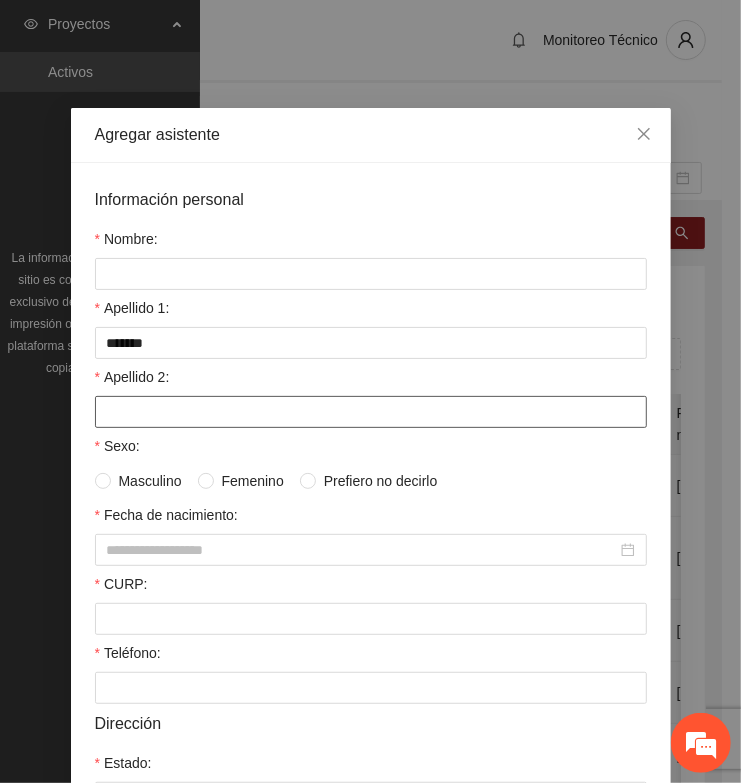 click on "Apellido 2:" at bounding box center [371, 412] 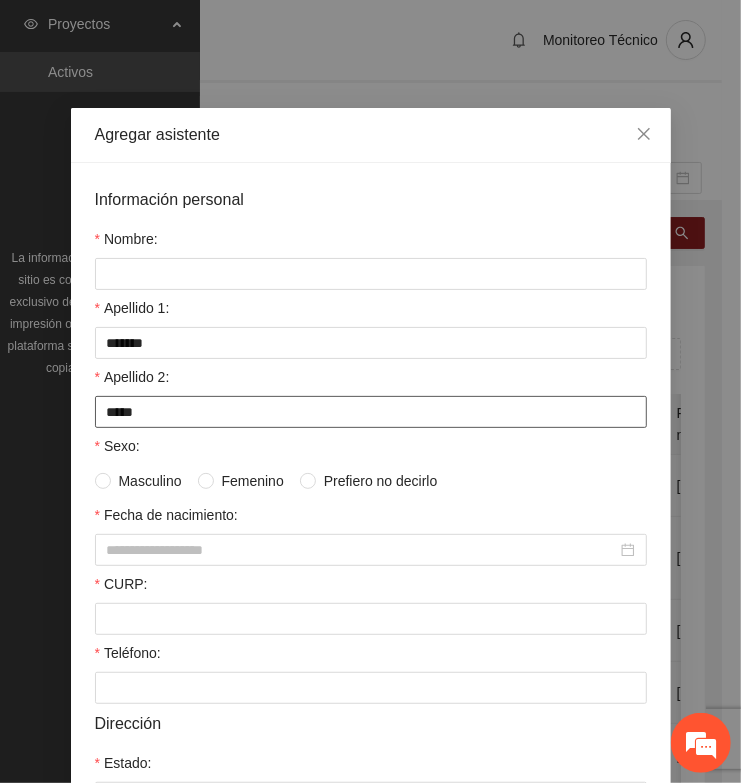 type on "*****" 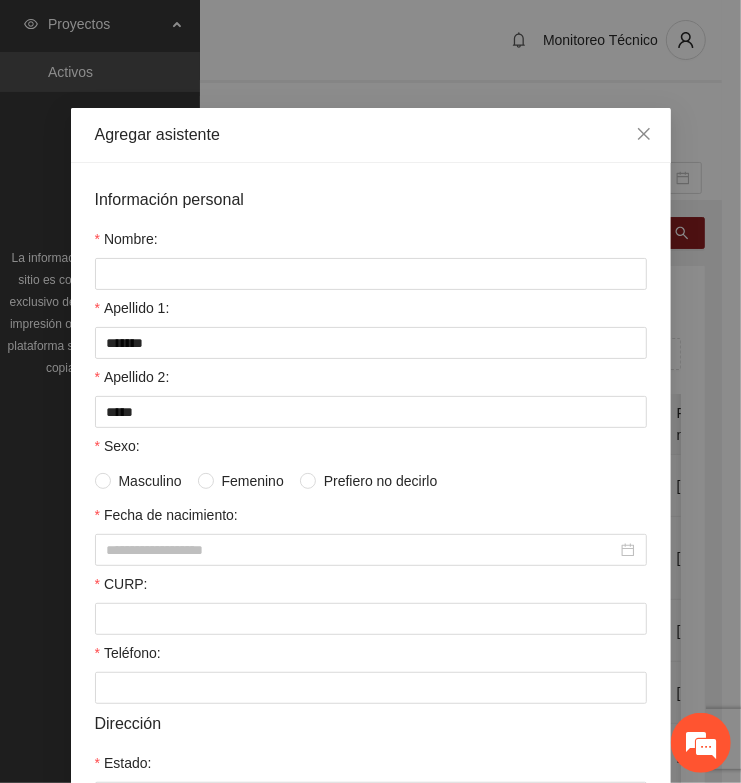 click on "Nombre:" at bounding box center [371, 243] 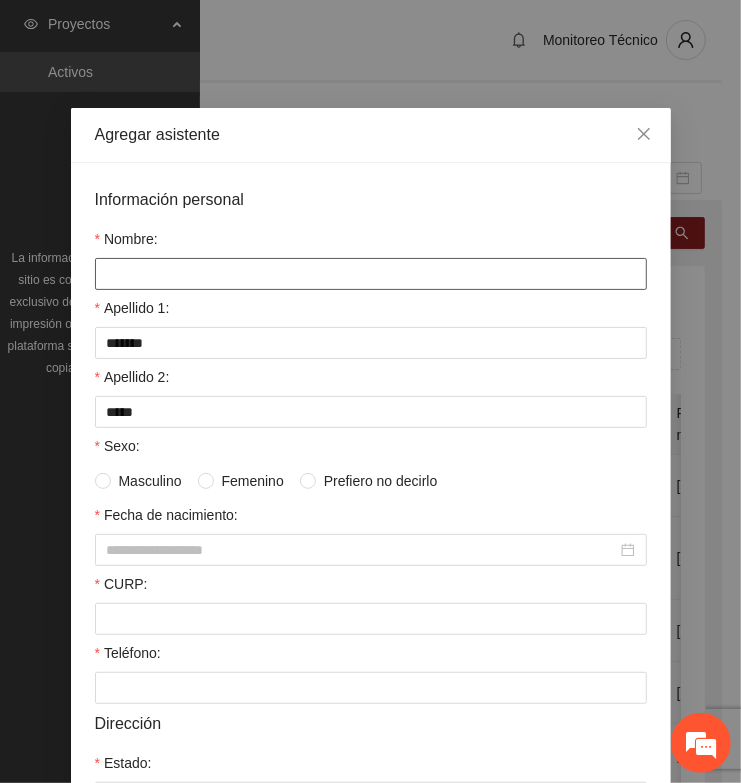 click on "Nombre:" at bounding box center (371, 274) 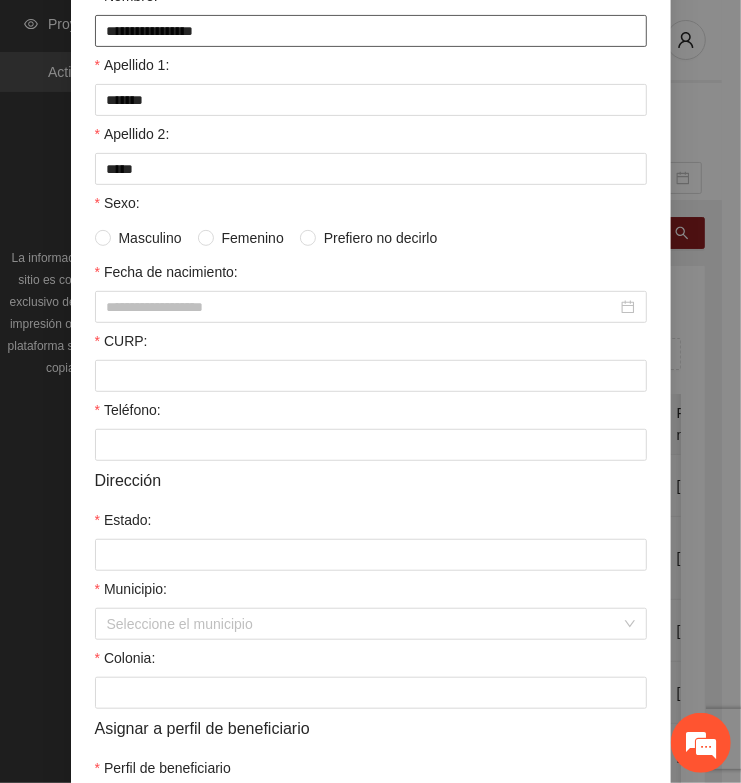 scroll, scrollTop: 250, scrollLeft: 0, axis: vertical 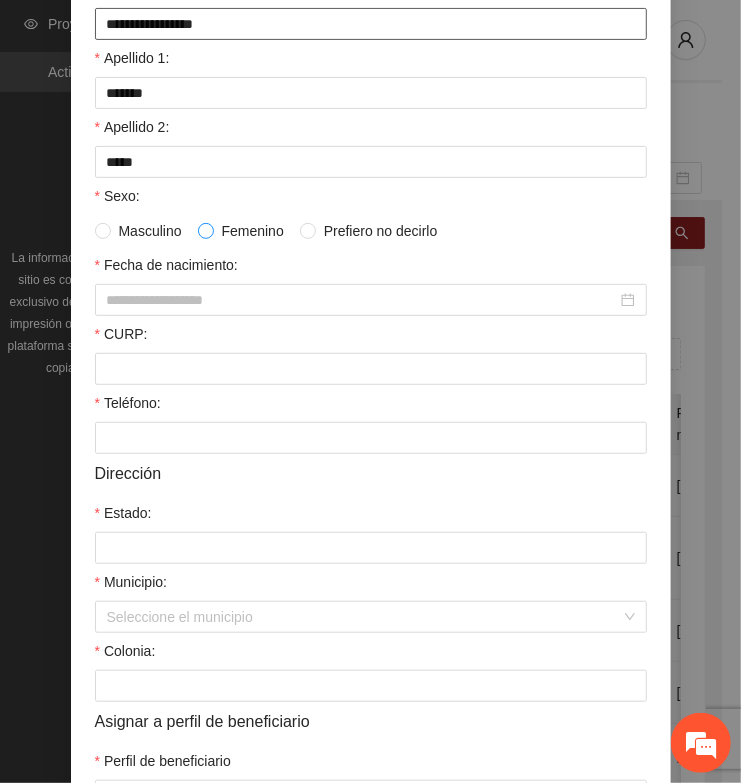type on "**********" 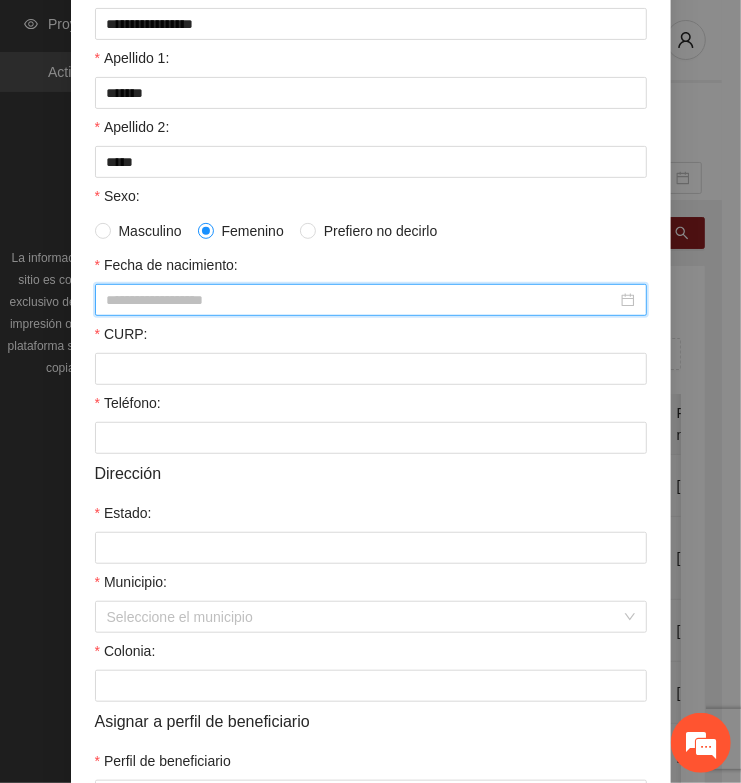 click on "Fecha de nacimiento:" at bounding box center [362, 300] 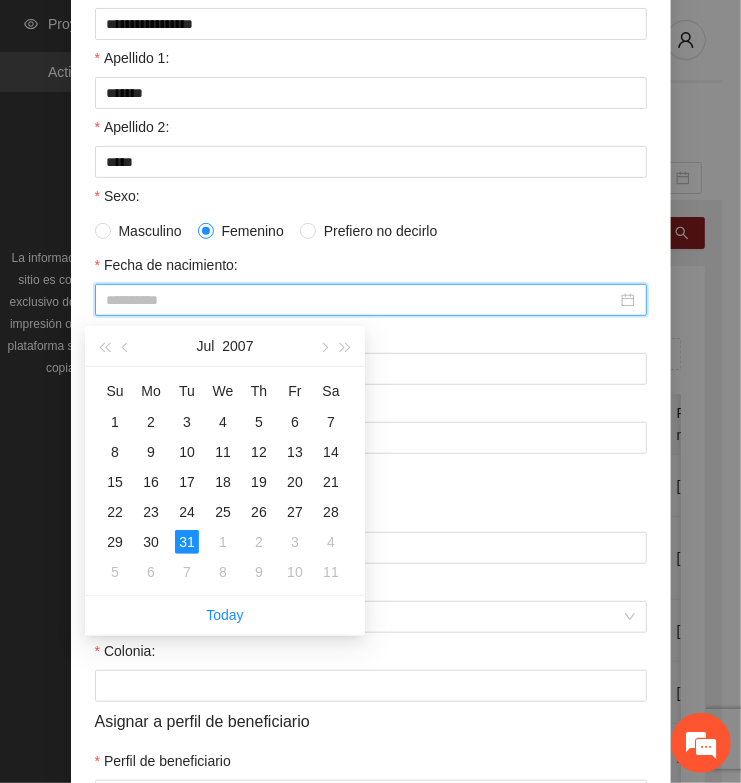 click on "31" at bounding box center (187, 542) 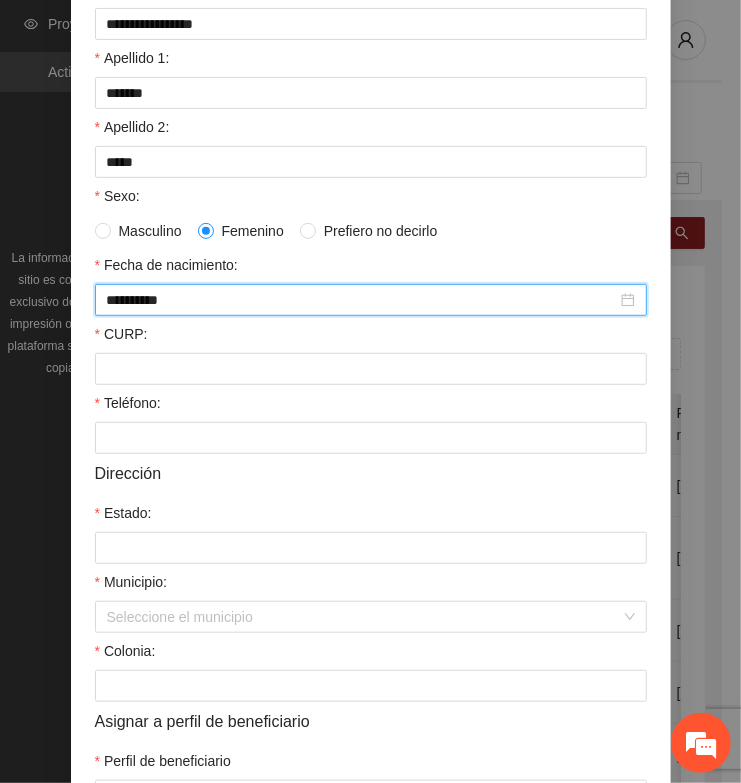 type on "**********" 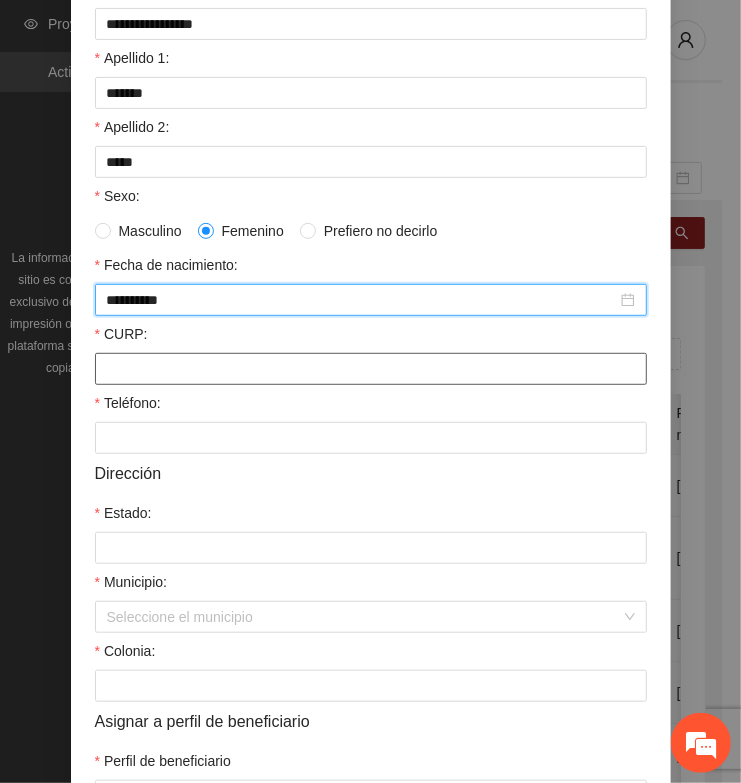 click on "CURP:" at bounding box center (371, 369) 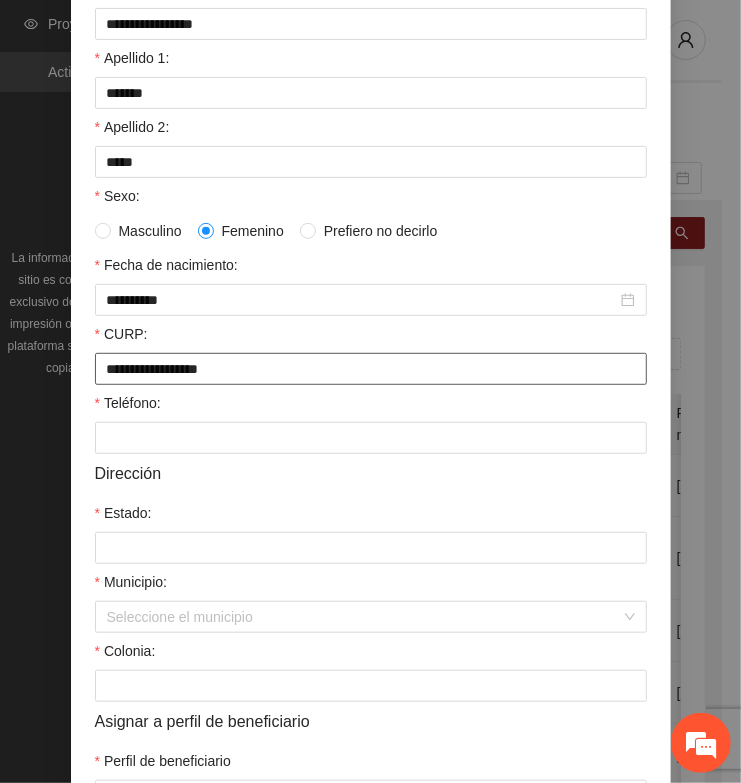 type on "**********" 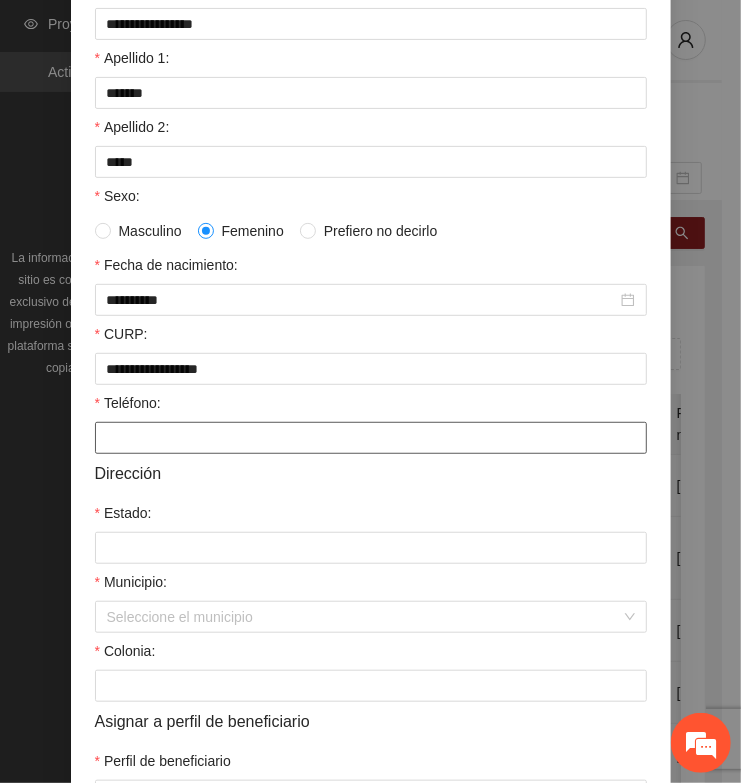 click on "Teléfono:" at bounding box center [371, 438] 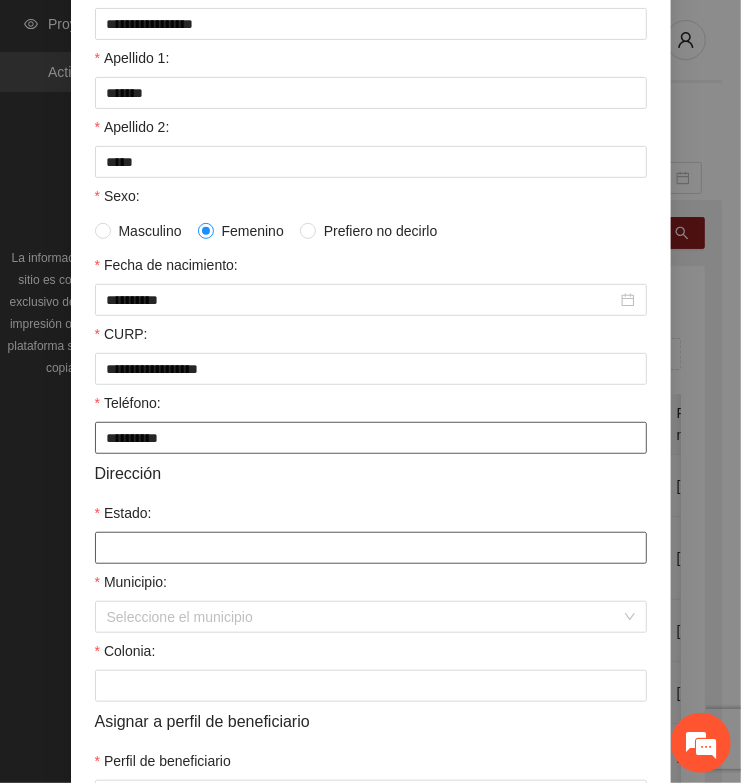 type on "**********" 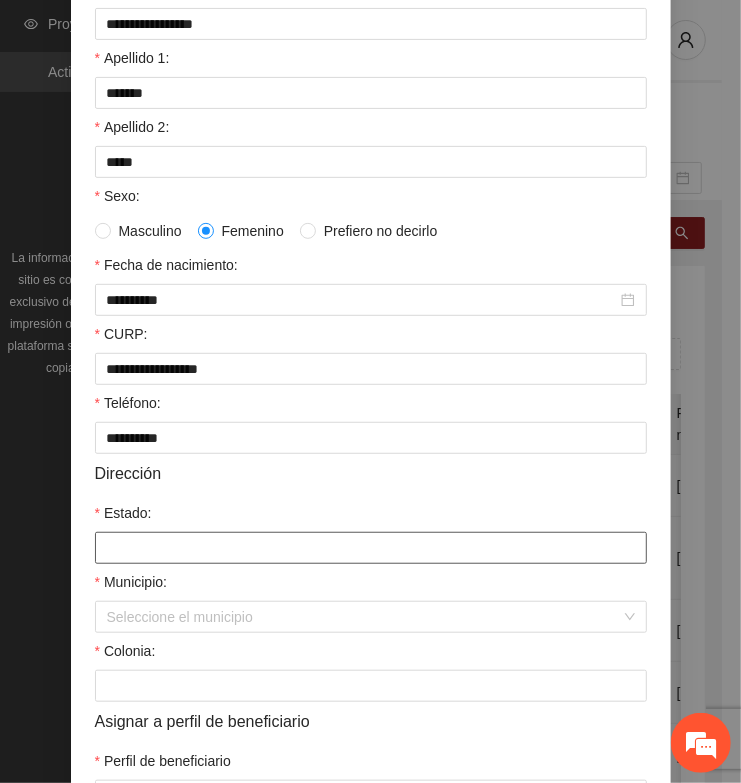 click on "Estado:" at bounding box center (371, 548) 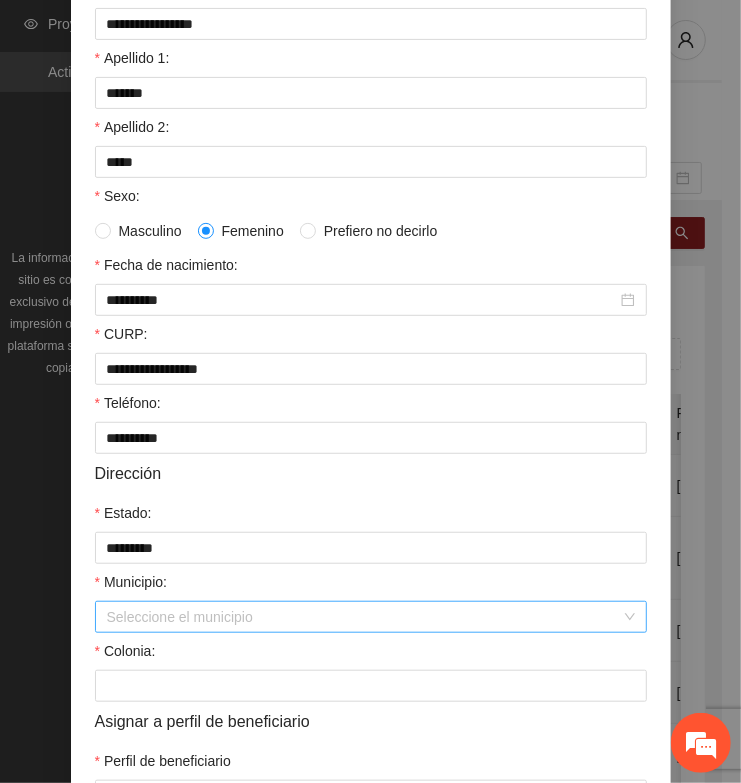 click on "Municipio:" at bounding box center (364, 617) 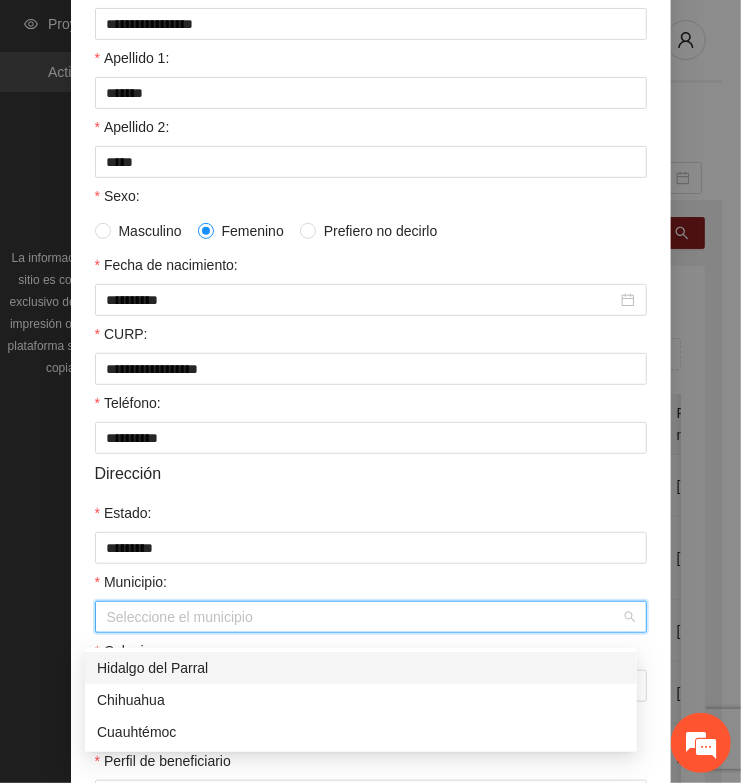 click on "Hidalgo del Parral" at bounding box center (361, 668) 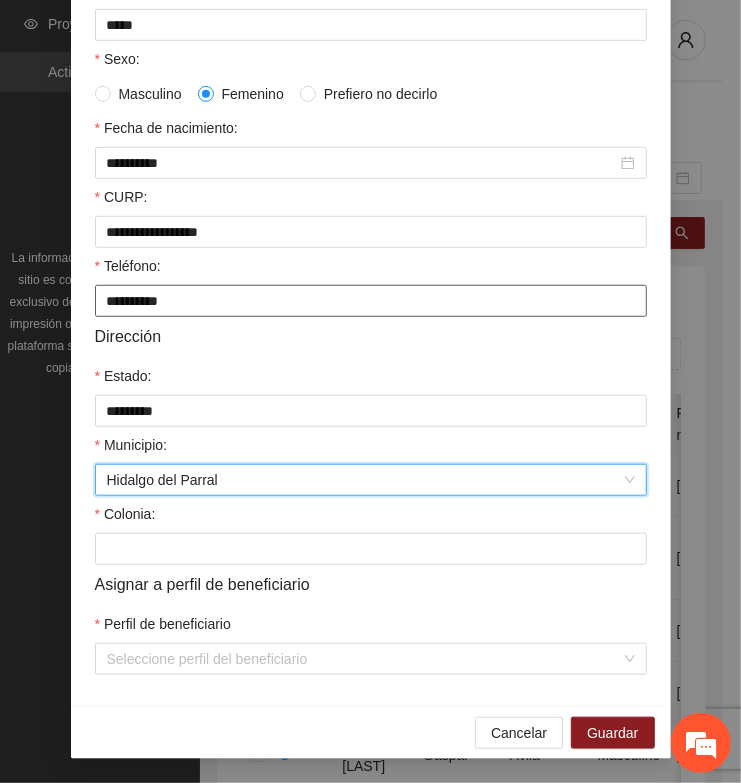 scroll, scrollTop: 401, scrollLeft: 0, axis: vertical 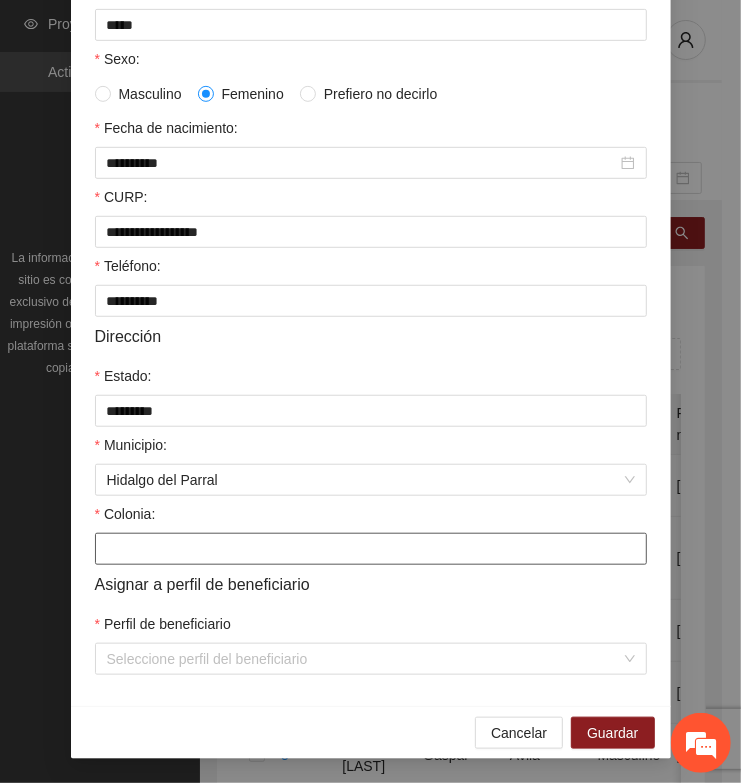 click on "Colonia:" at bounding box center [371, 549] 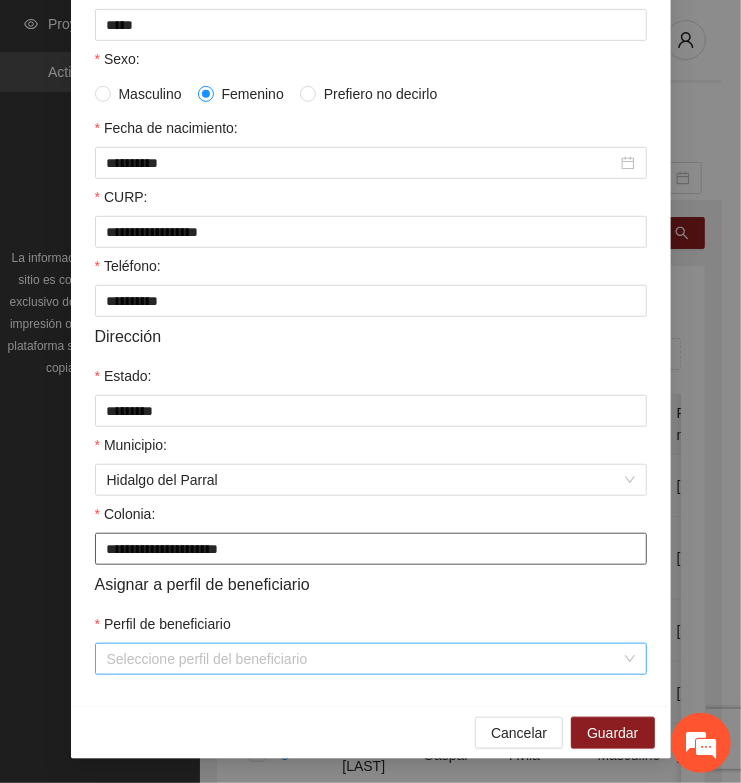 type on "**********" 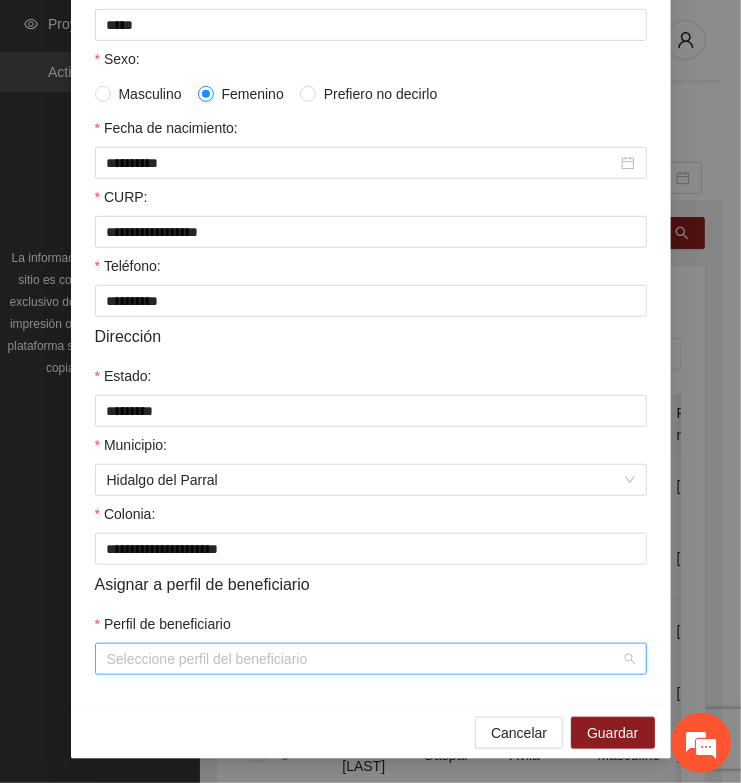 click on "Perfil de beneficiario" at bounding box center (364, 659) 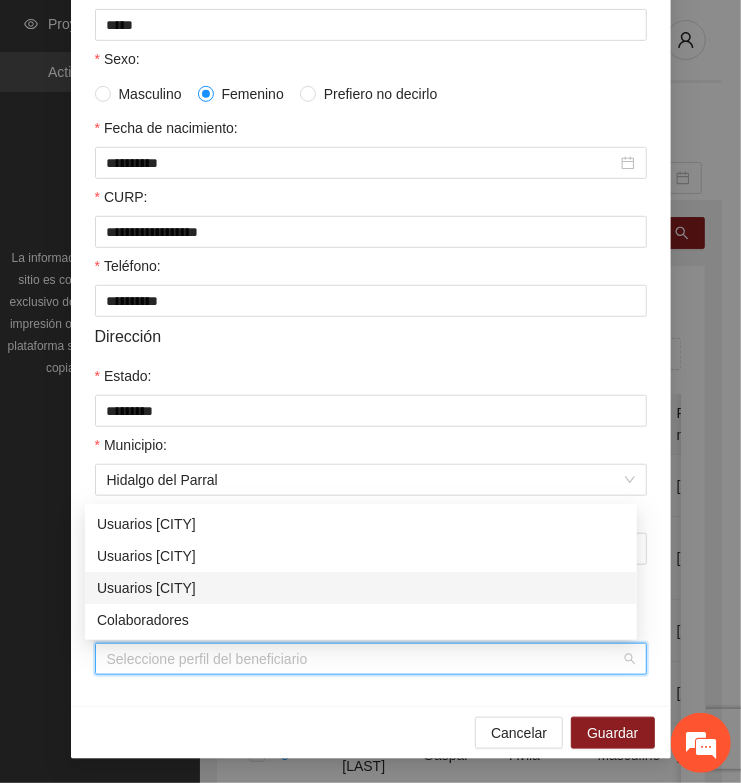 click on "Usuarios [CITY]" at bounding box center (361, 588) 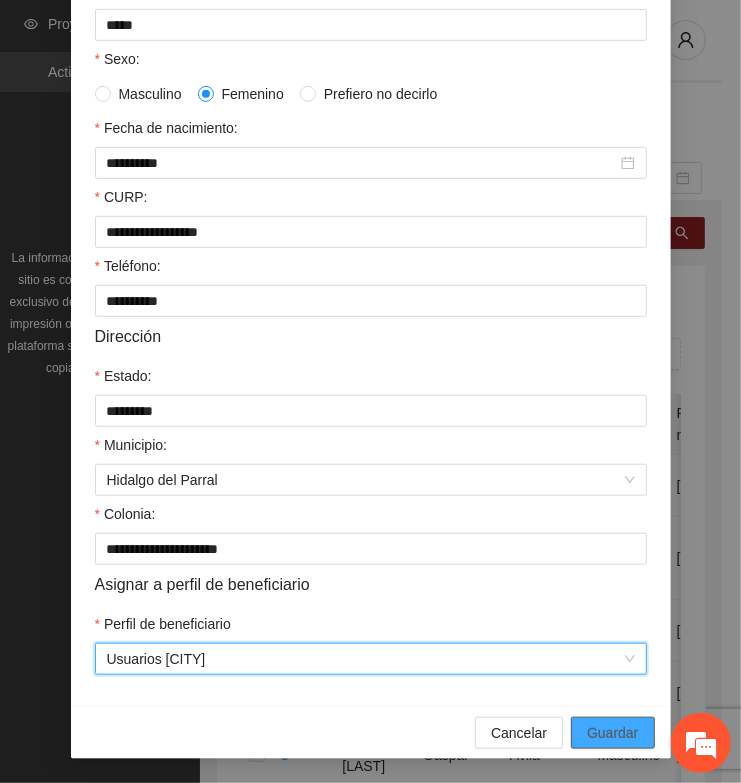 click on "Guardar" at bounding box center [612, 733] 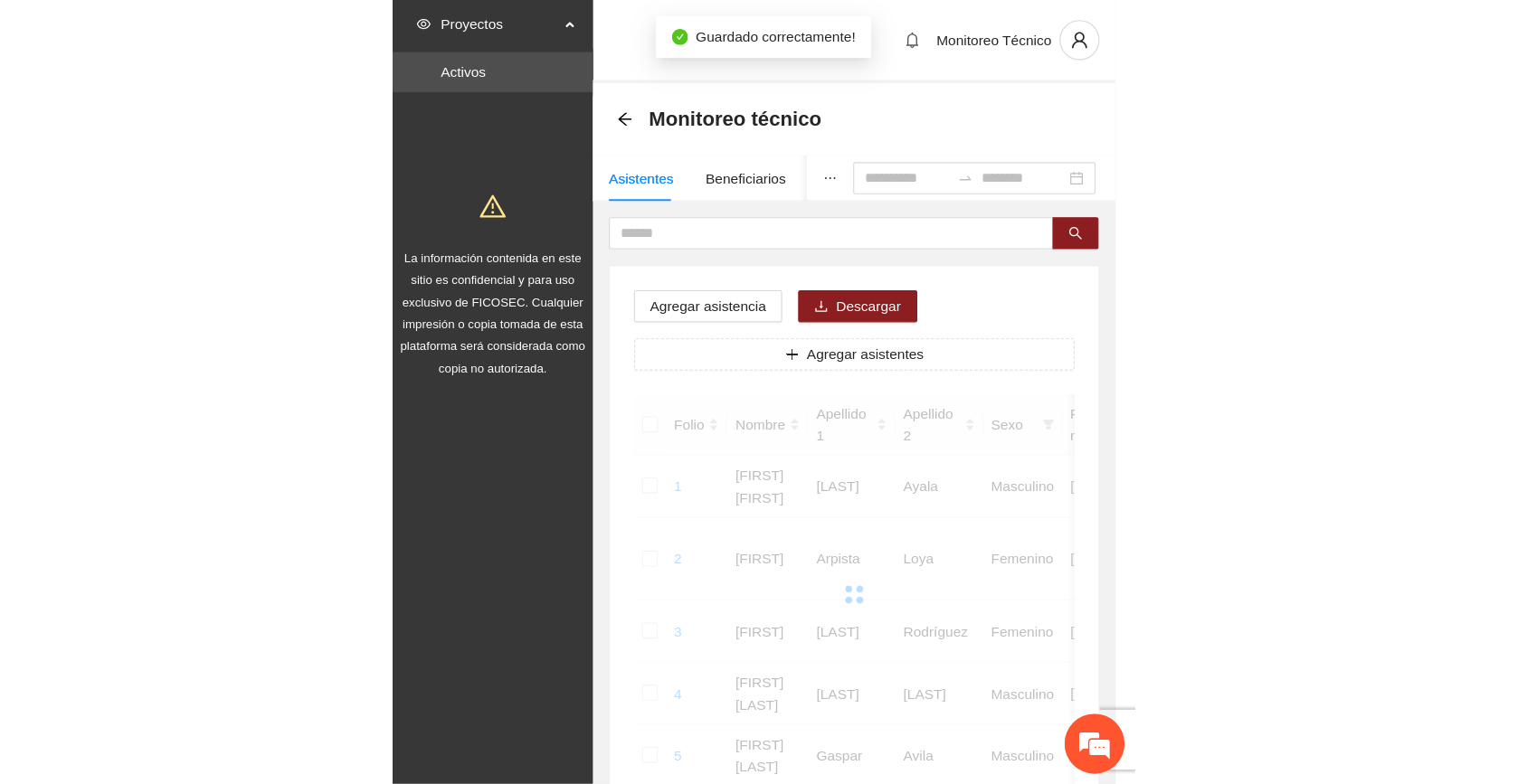 scroll, scrollTop: 280, scrollLeft: 0, axis: vertical 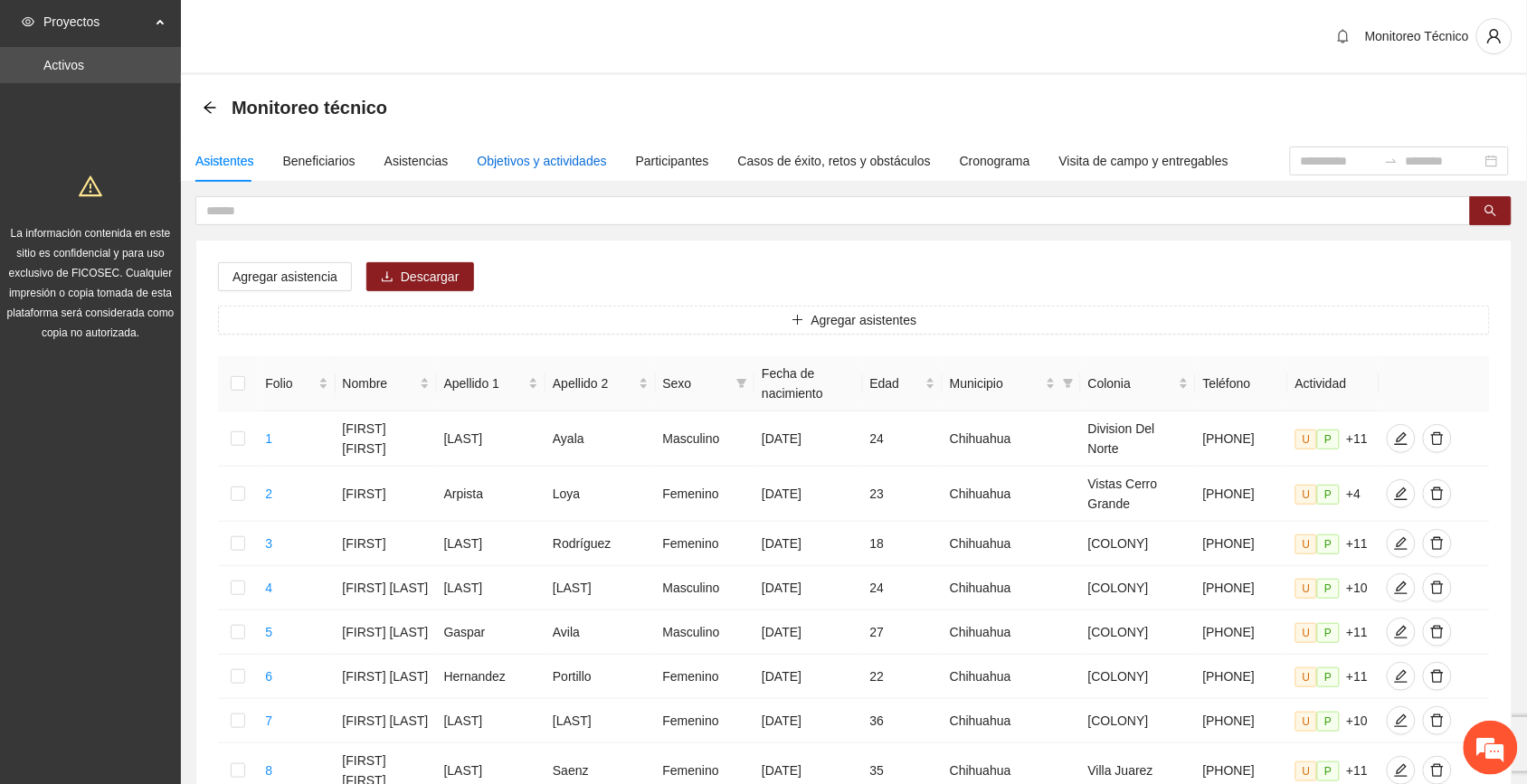 click on "Objetivos y actividades" at bounding box center [542, 161] 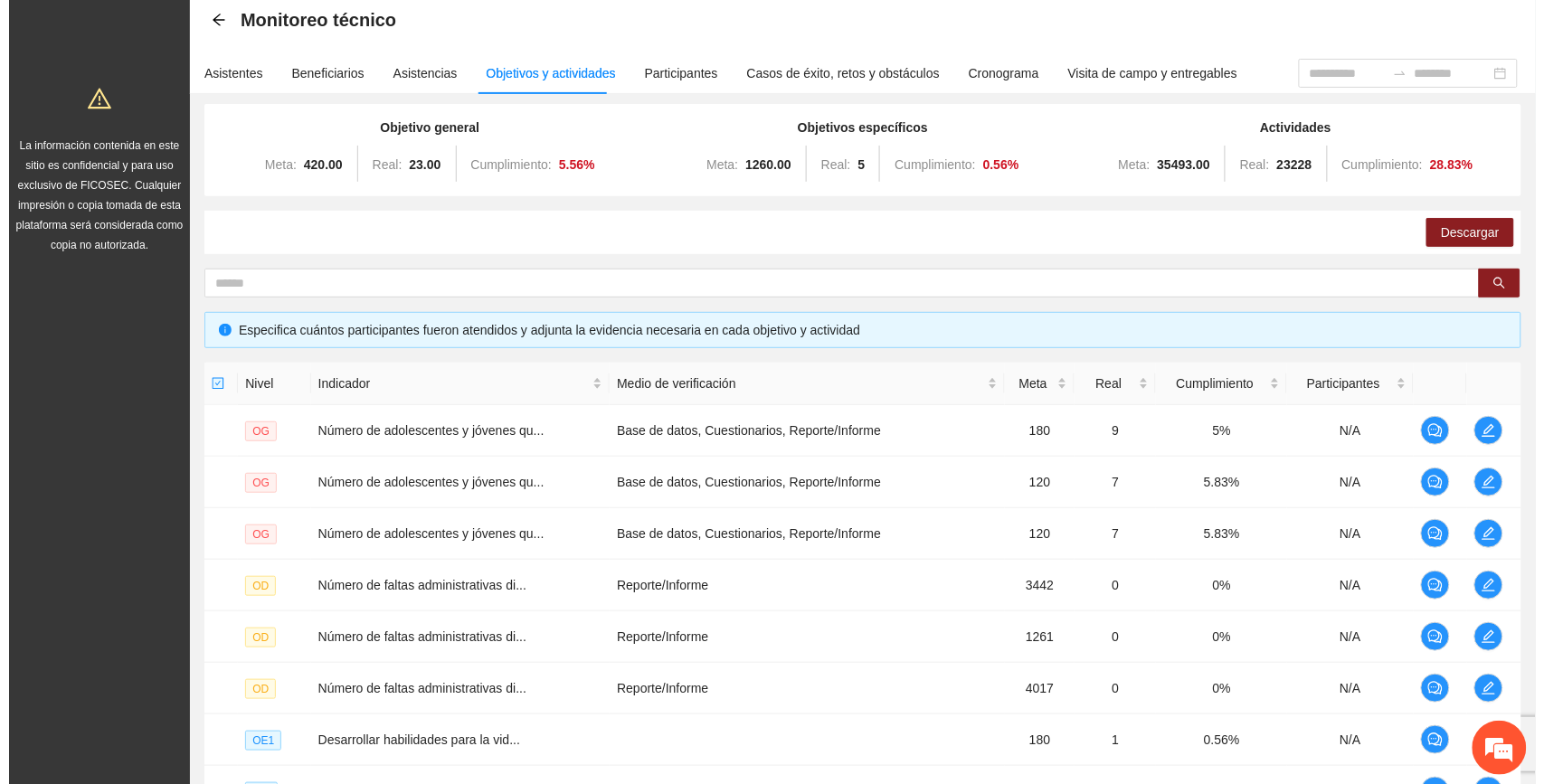 scroll, scrollTop: 400, scrollLeft: 0, axis: vertical 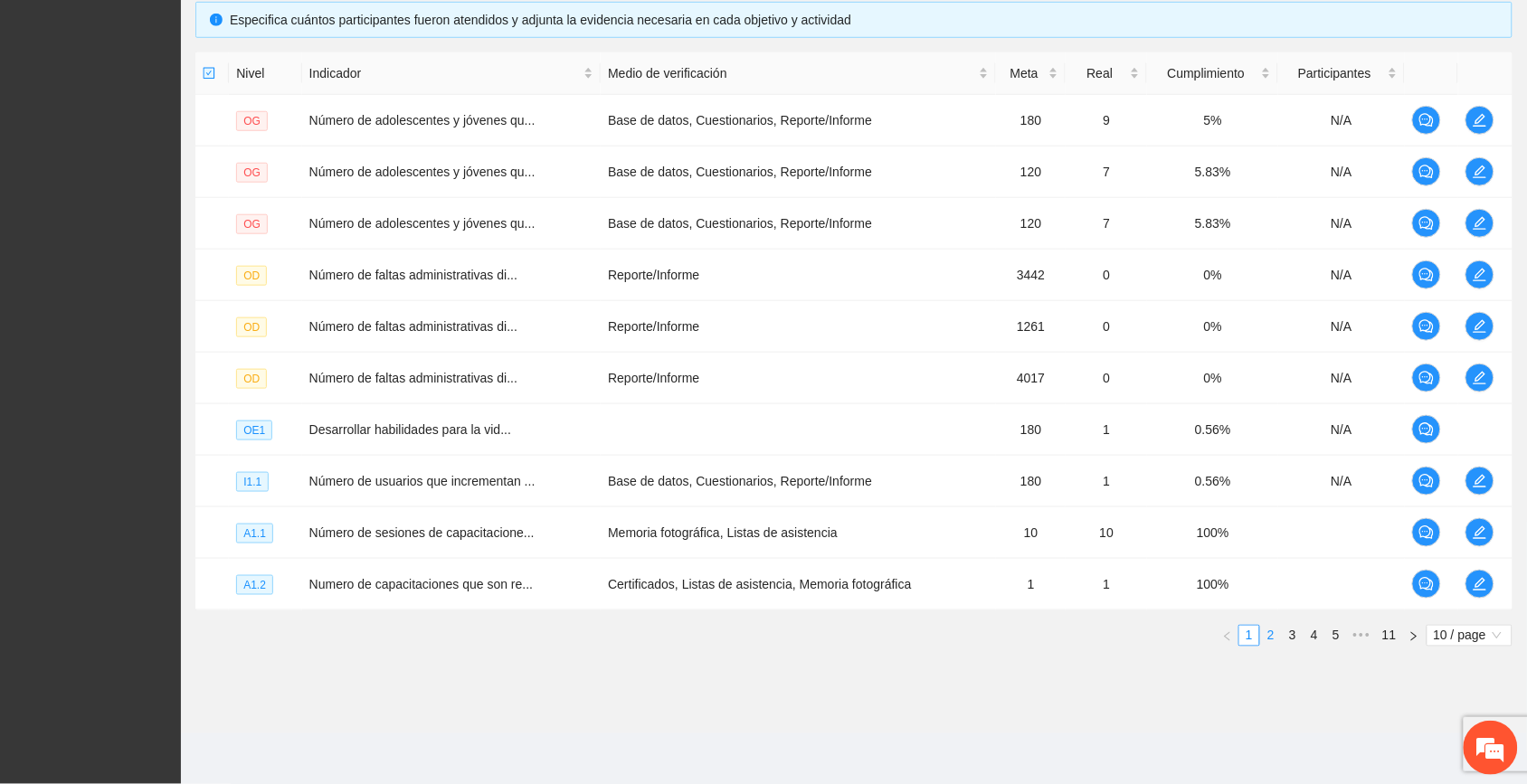 click on "2" at bounding box center (1271, 636) 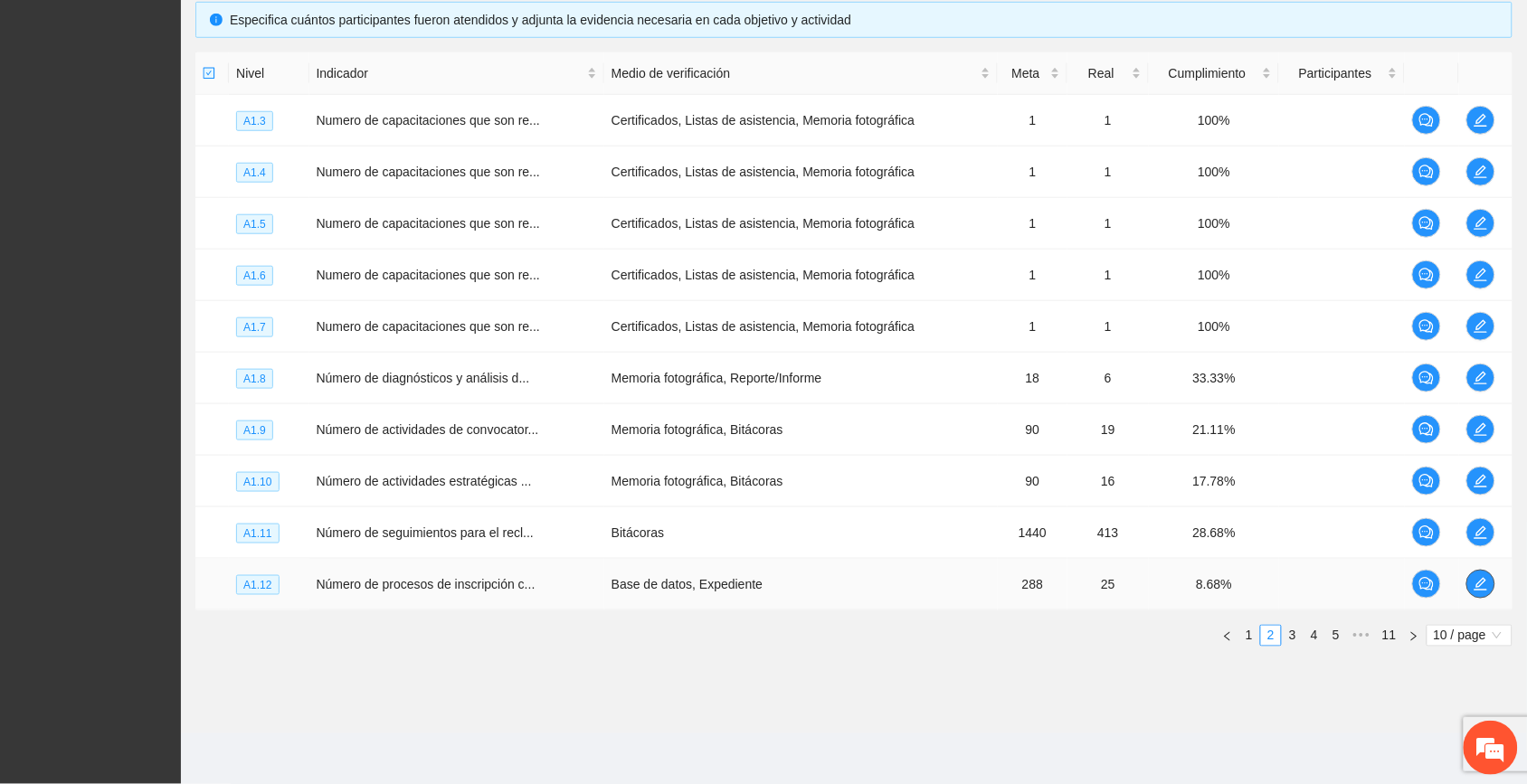 click 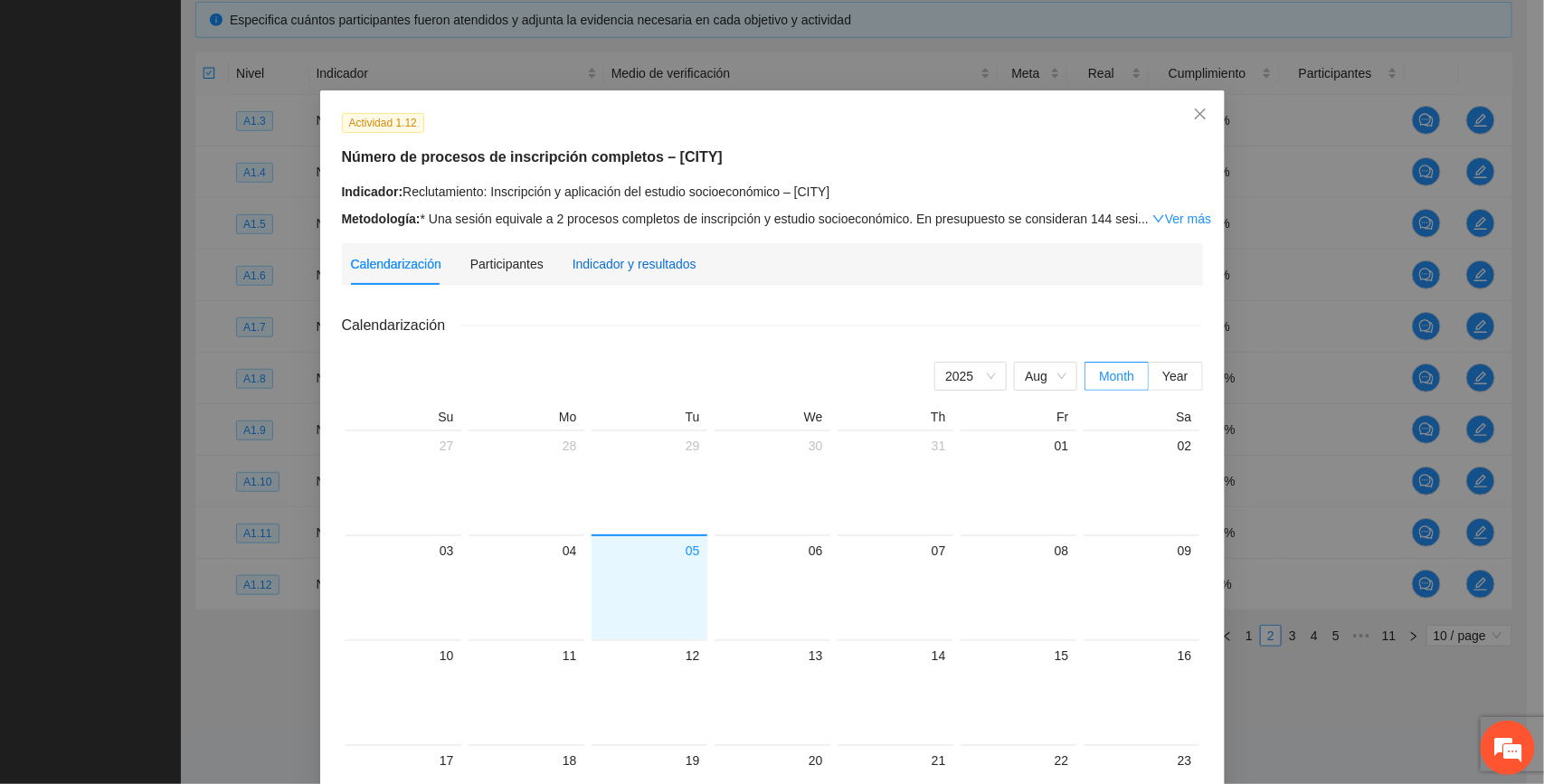 click on "Indicador y resultados" at bounding box center (634, 264) 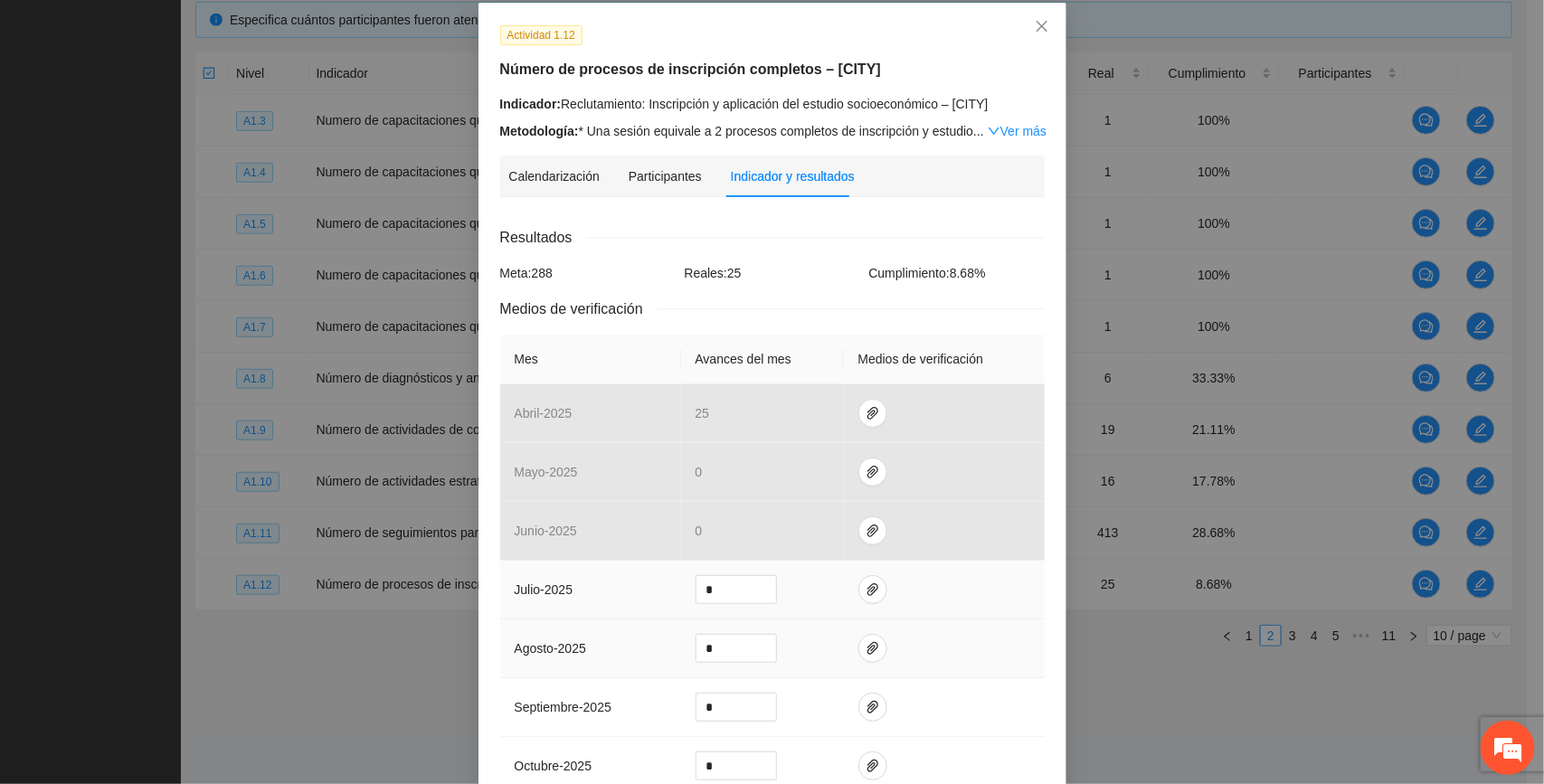 scroll, scrollTop: 226, scrollLeft: 0, axis: vertical 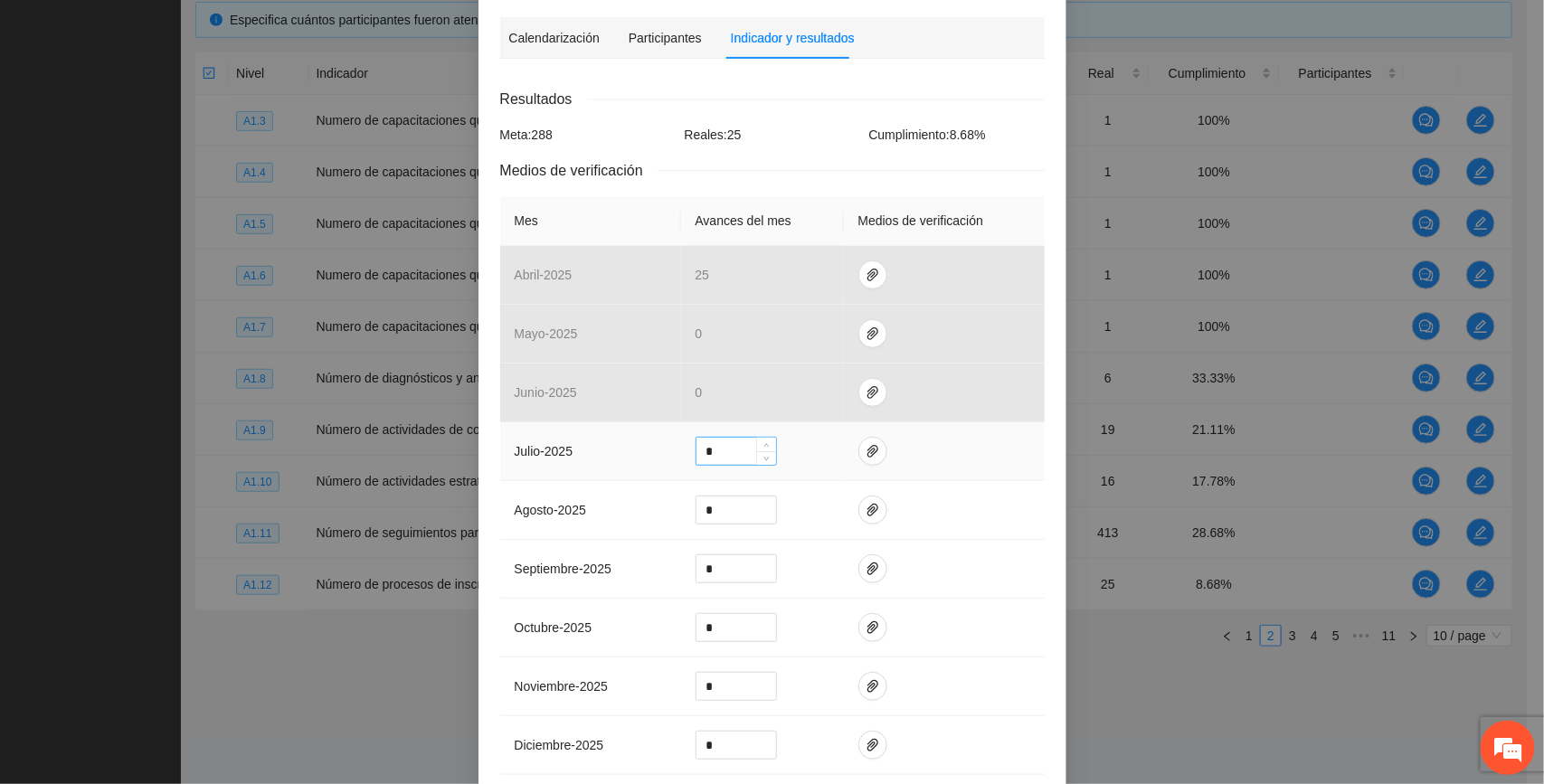 click on "*" at bounding box center [736, 451] 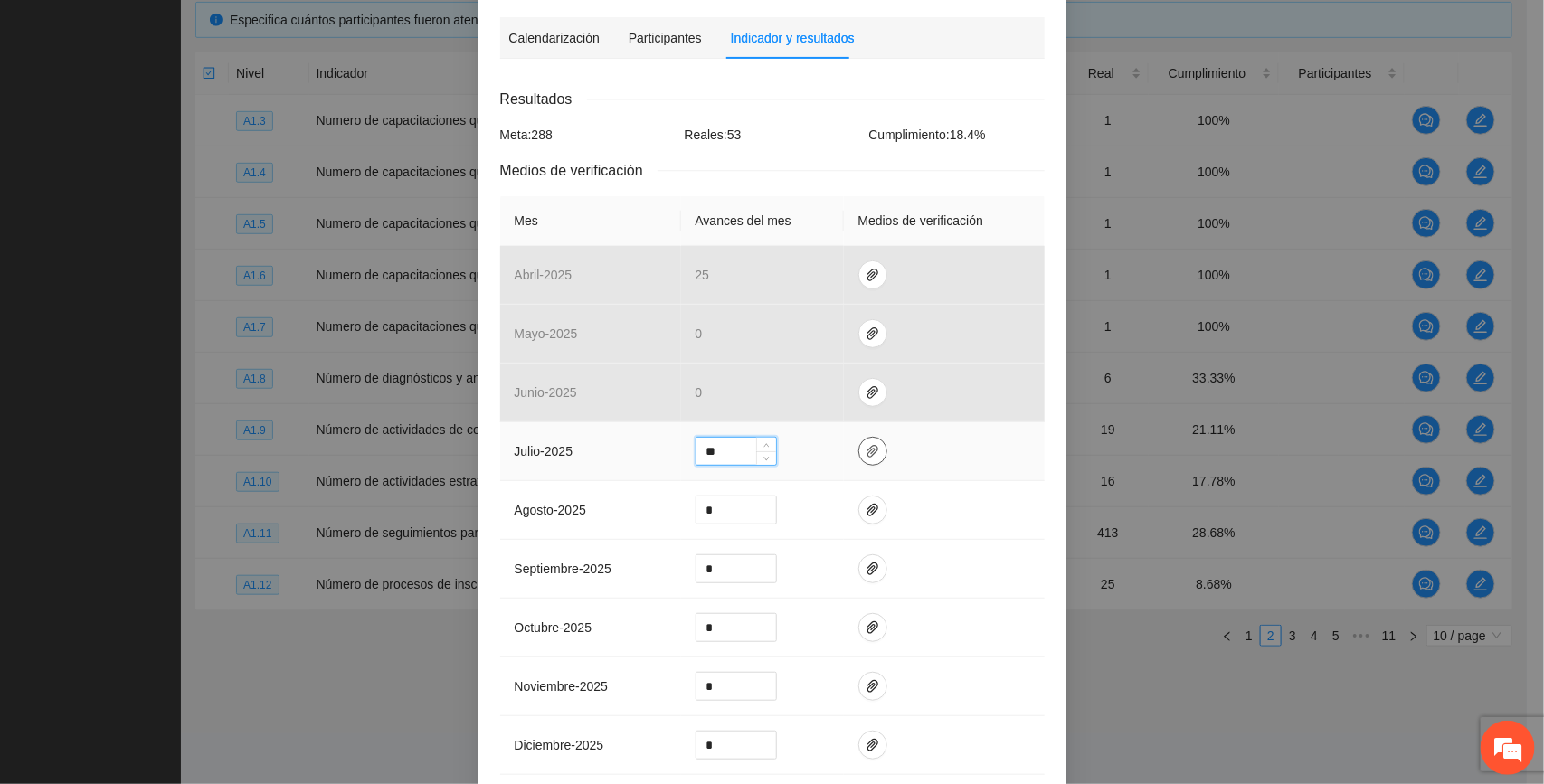 type on "**" 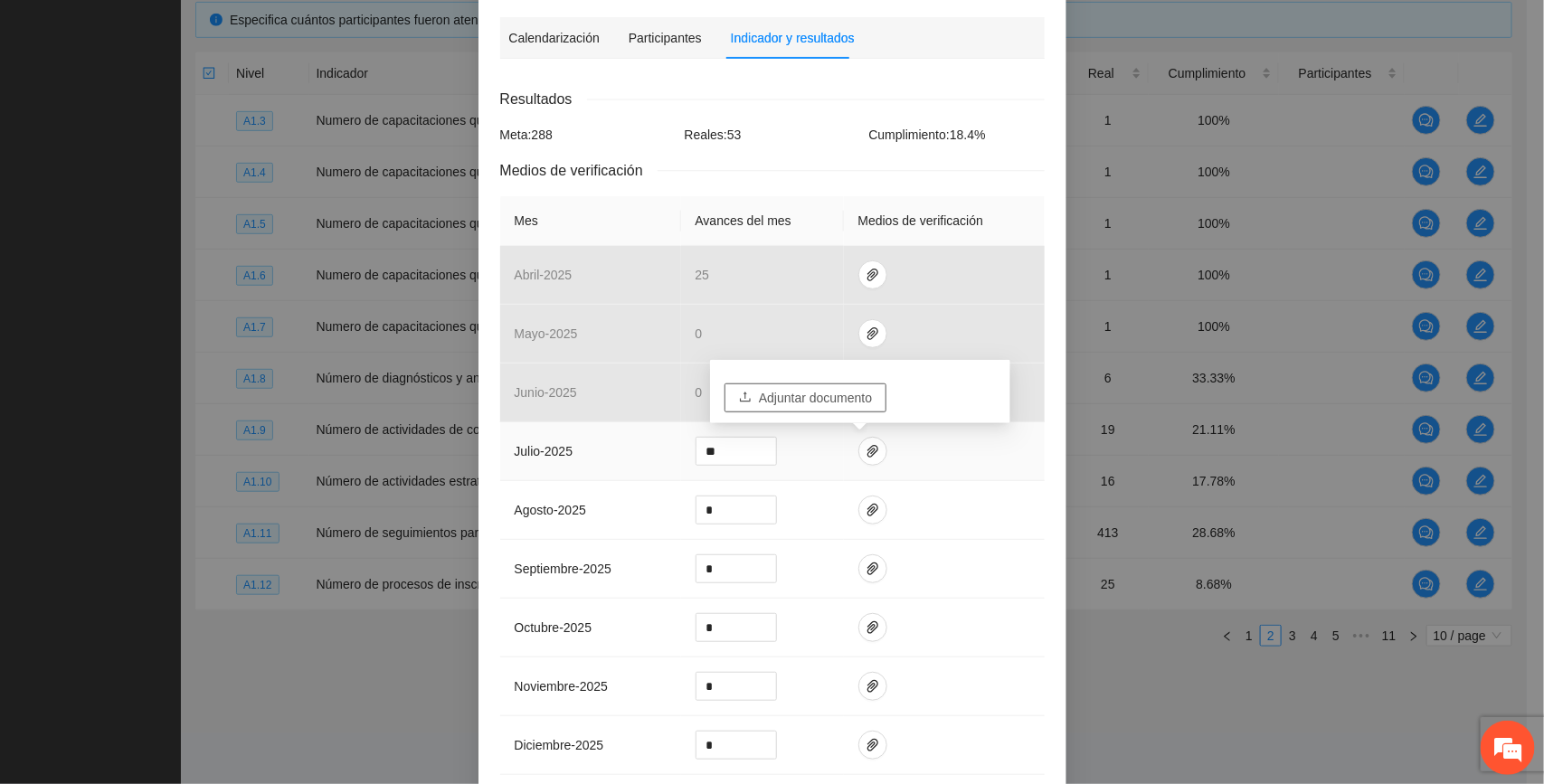 click on "Adjuntar documento" at bounding box center (815, 398) 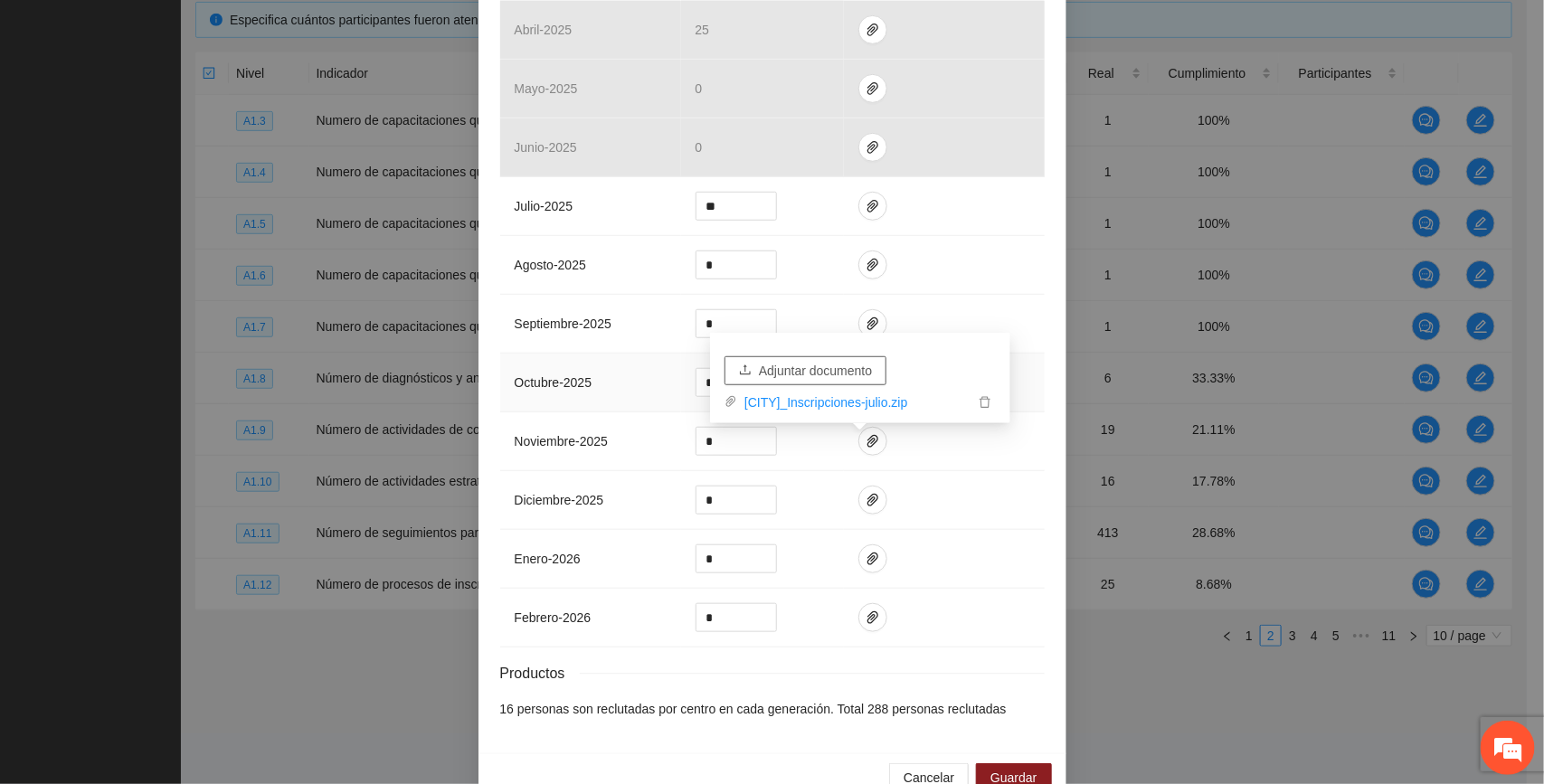 scroll, scrollTop: 515, scrollLeft: 0, axis: vertical 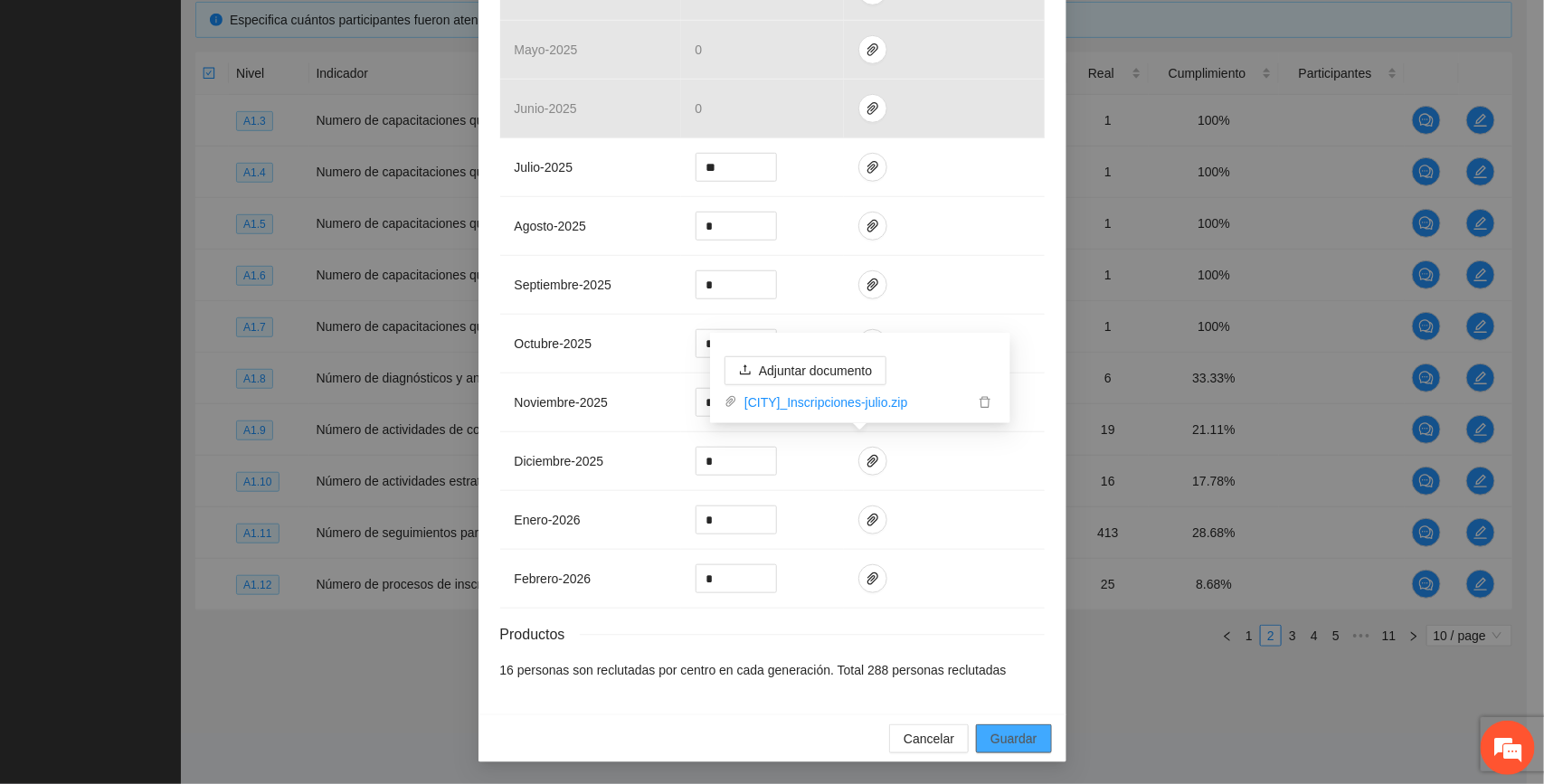 click on "Guardar" at bounding box center (1013, 739) 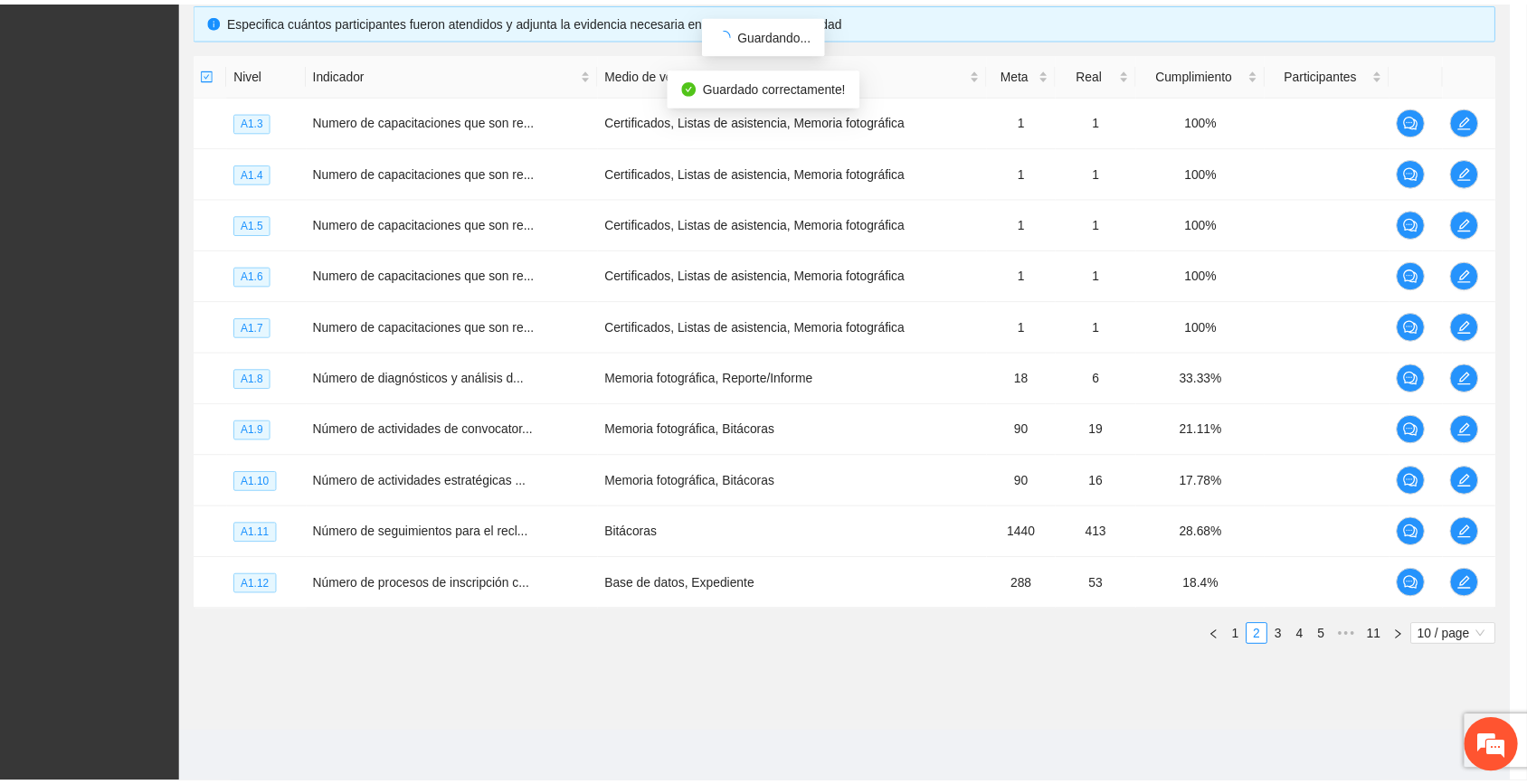 scroll, scrollTop: 425, scrollLeft: 0, axis: vertical 